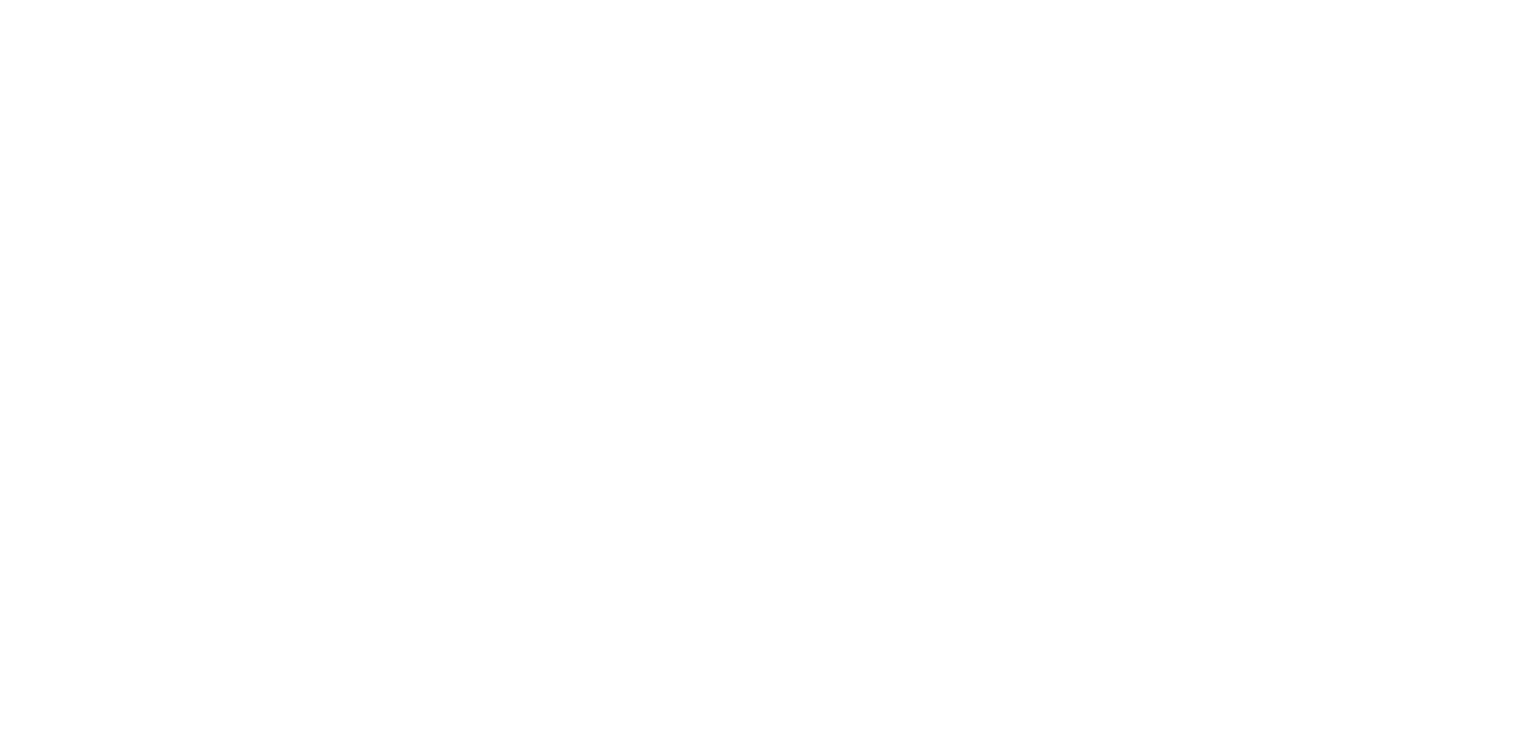 scroll, scrollTop: 0, scrollLeft: 0, axis: both 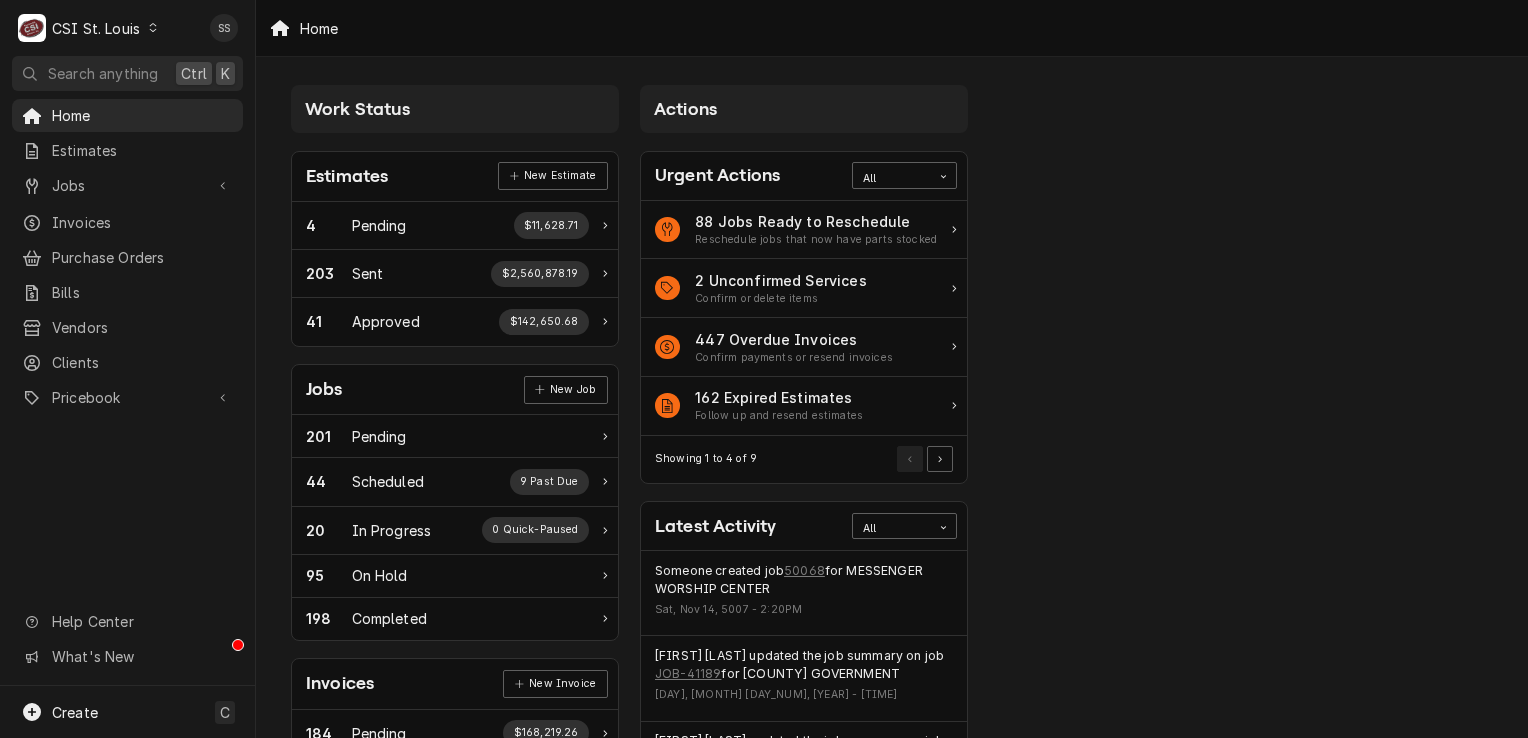 click on "C CSI St. Louis" at bounding box center (89, 28) 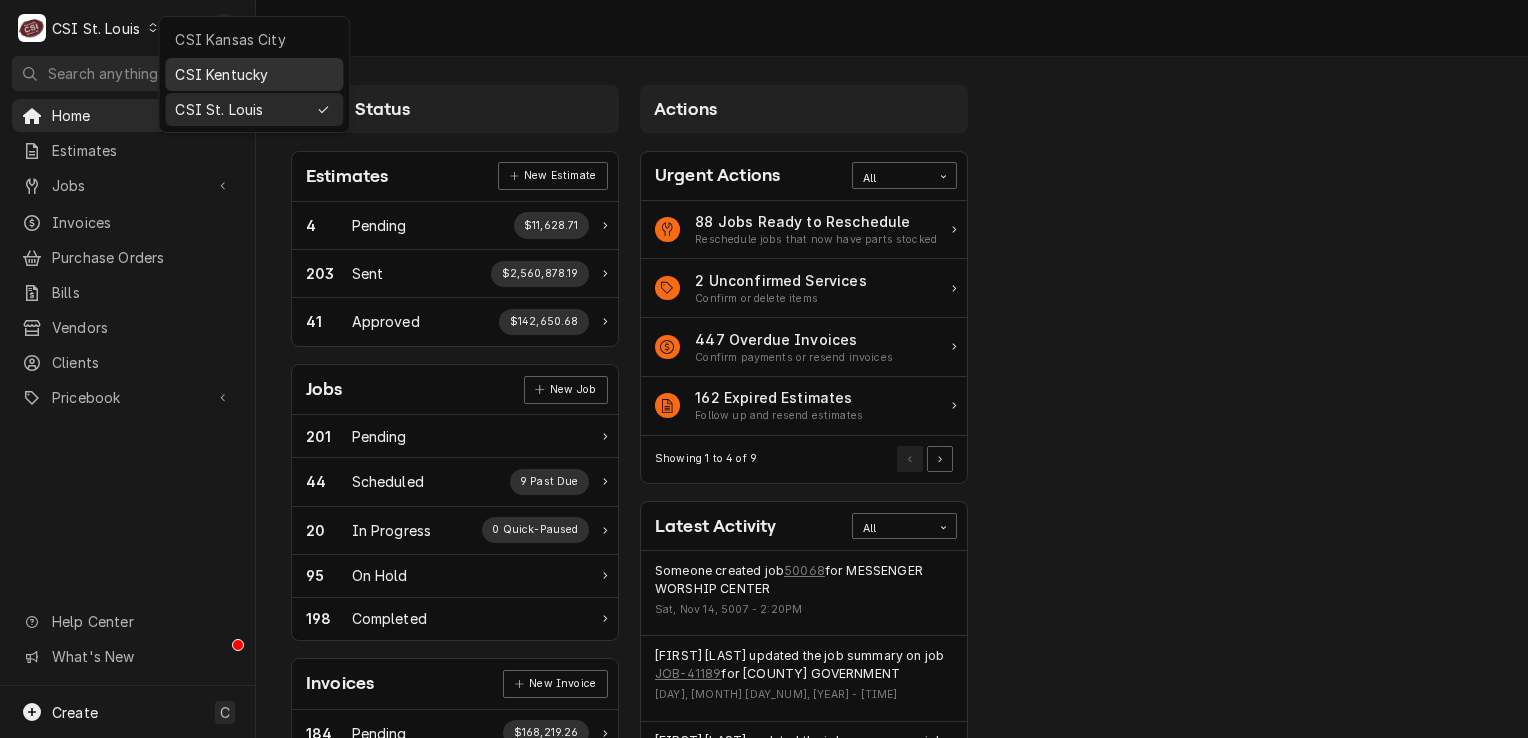 click on "CSI Kentucky" at bounding box center (254, 74) 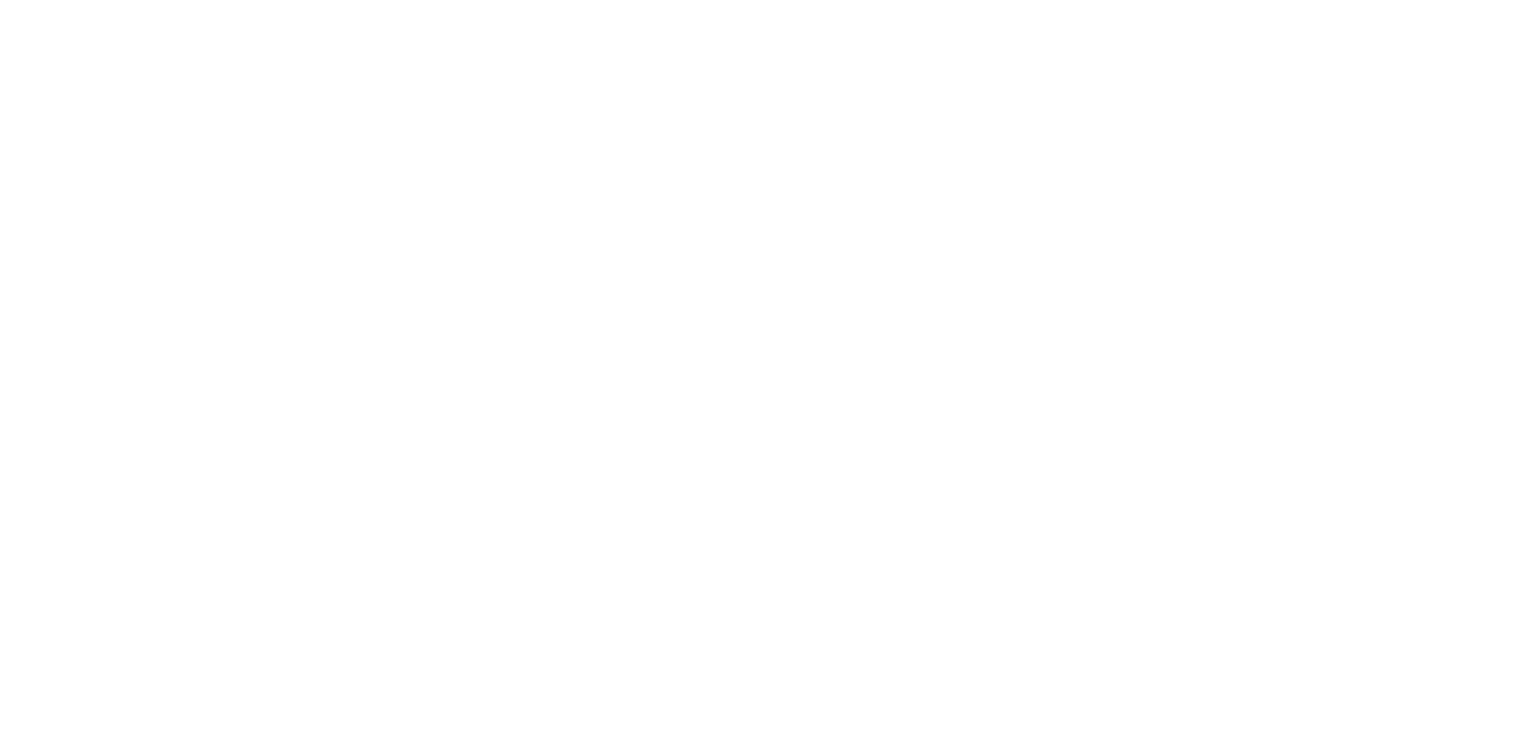 scroll, scrollTop: 0, scrollLeft: 0, axis: both 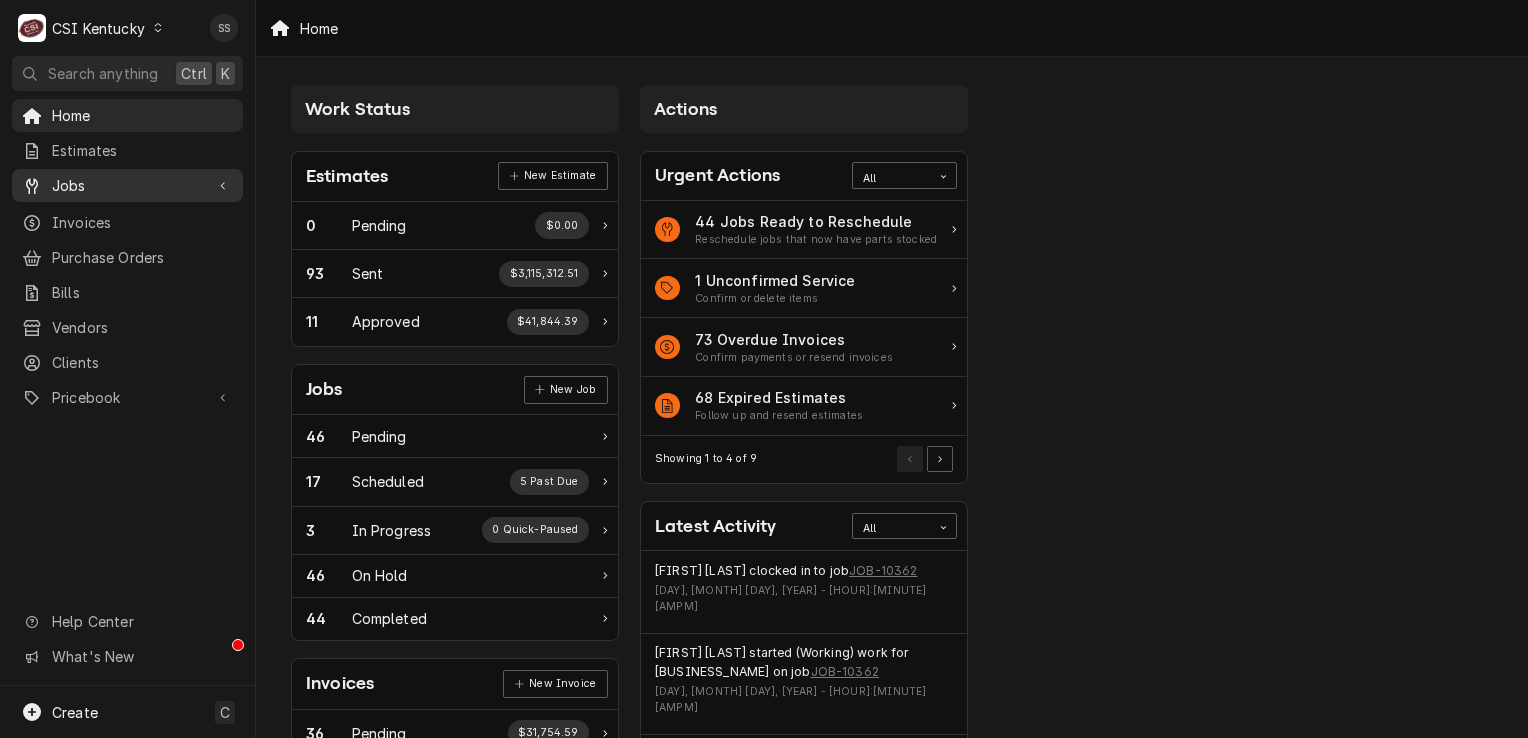 click on "Jobs" at bounding box center (127, 185) 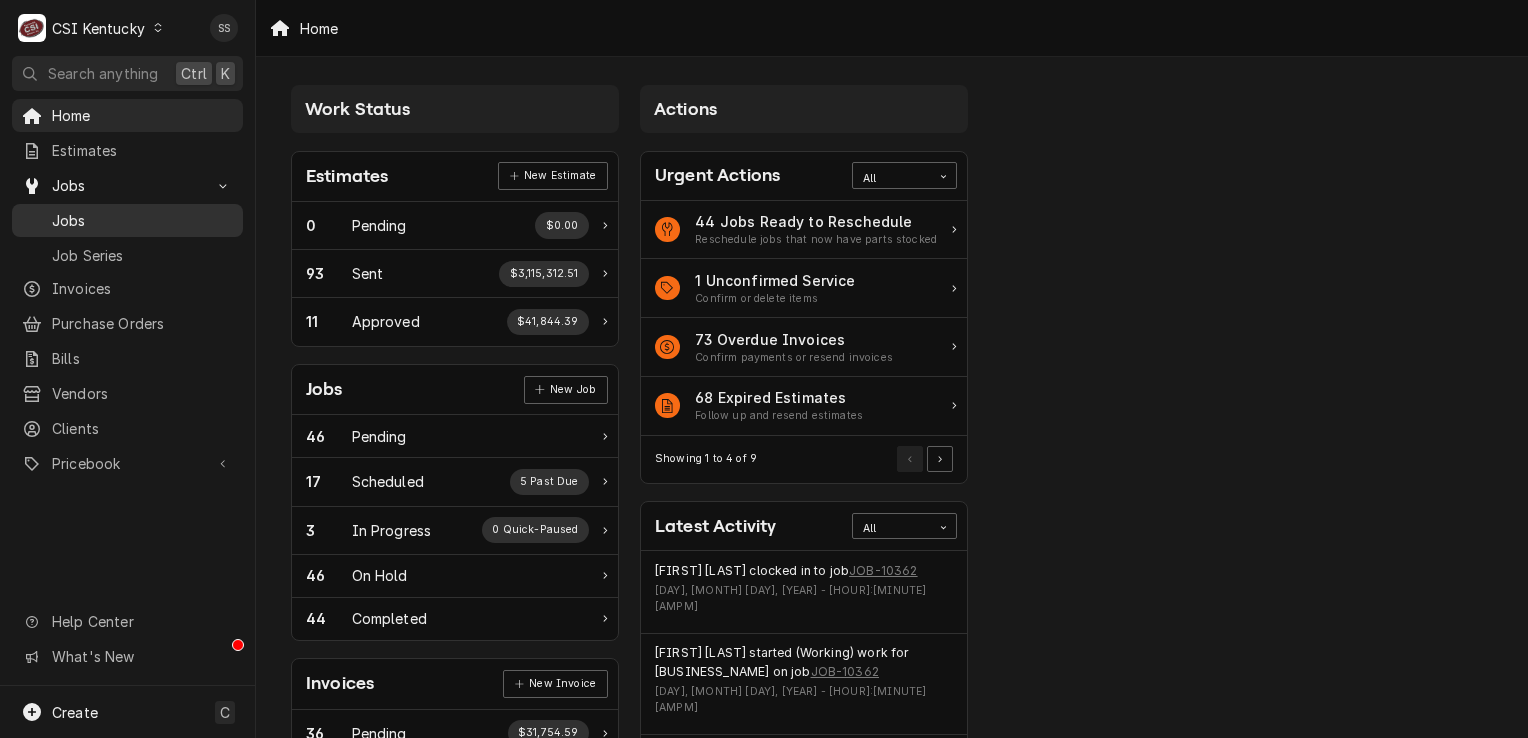 click on "Jobs" at bounding box center [142, 220] 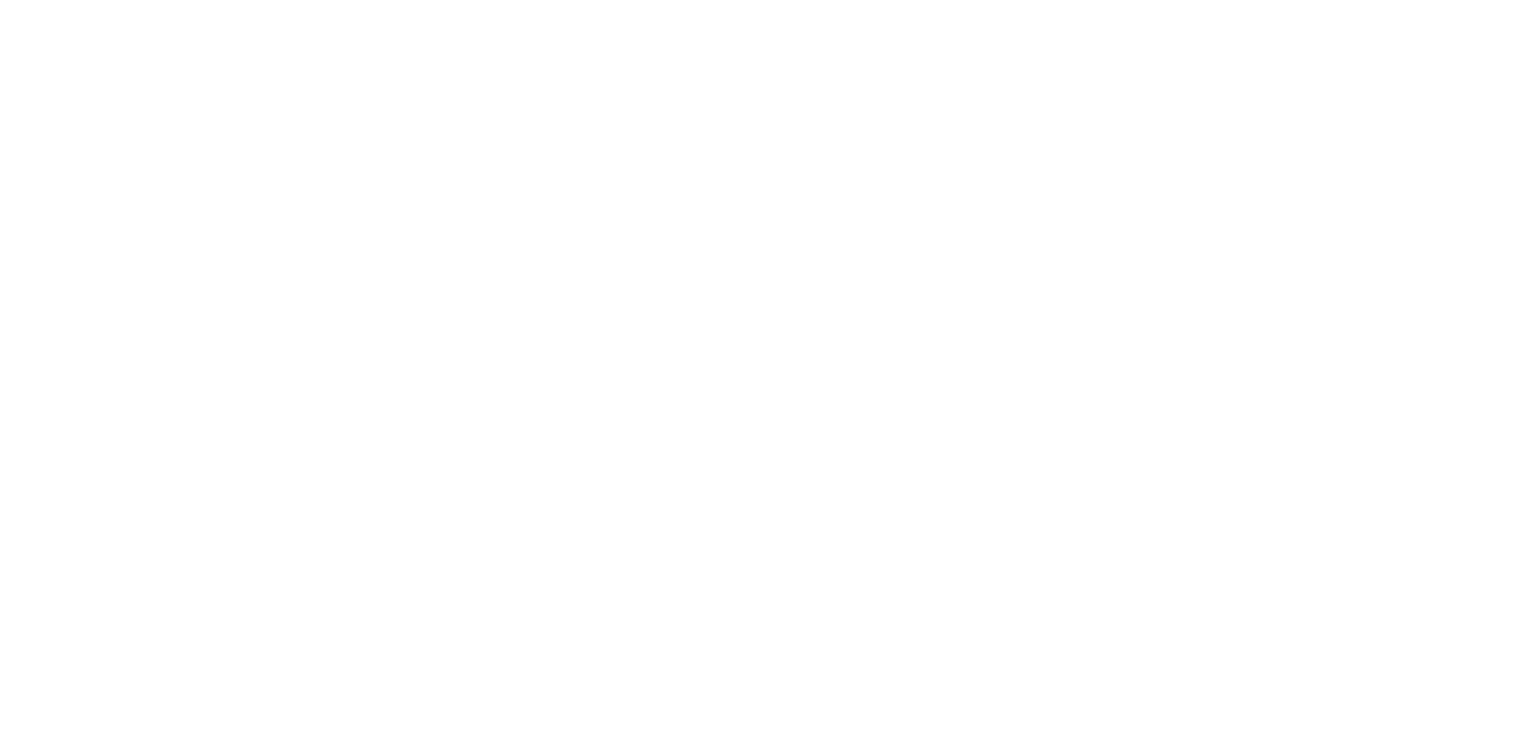 scroll, scrollTop: 0, scrollLeft: 0, axis: both 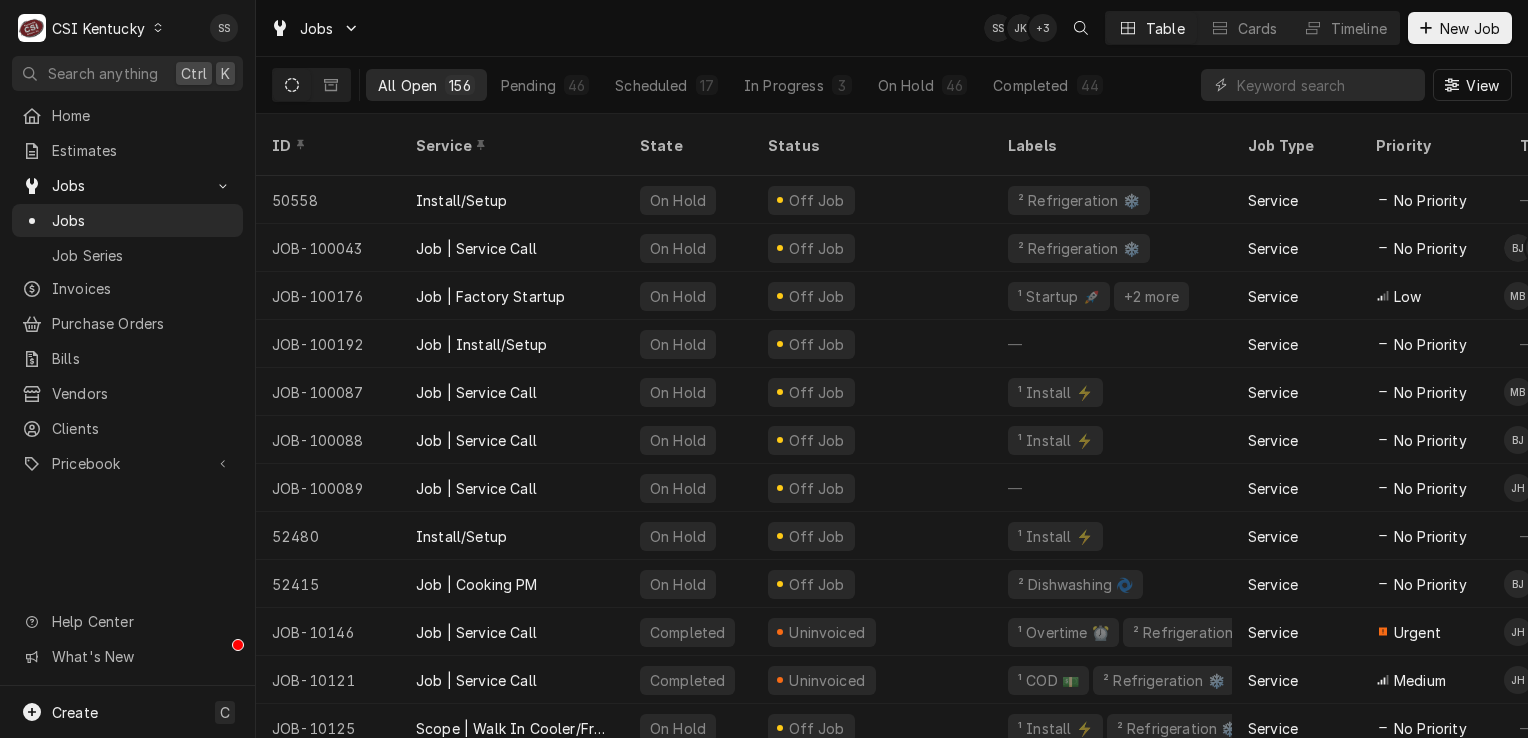 click 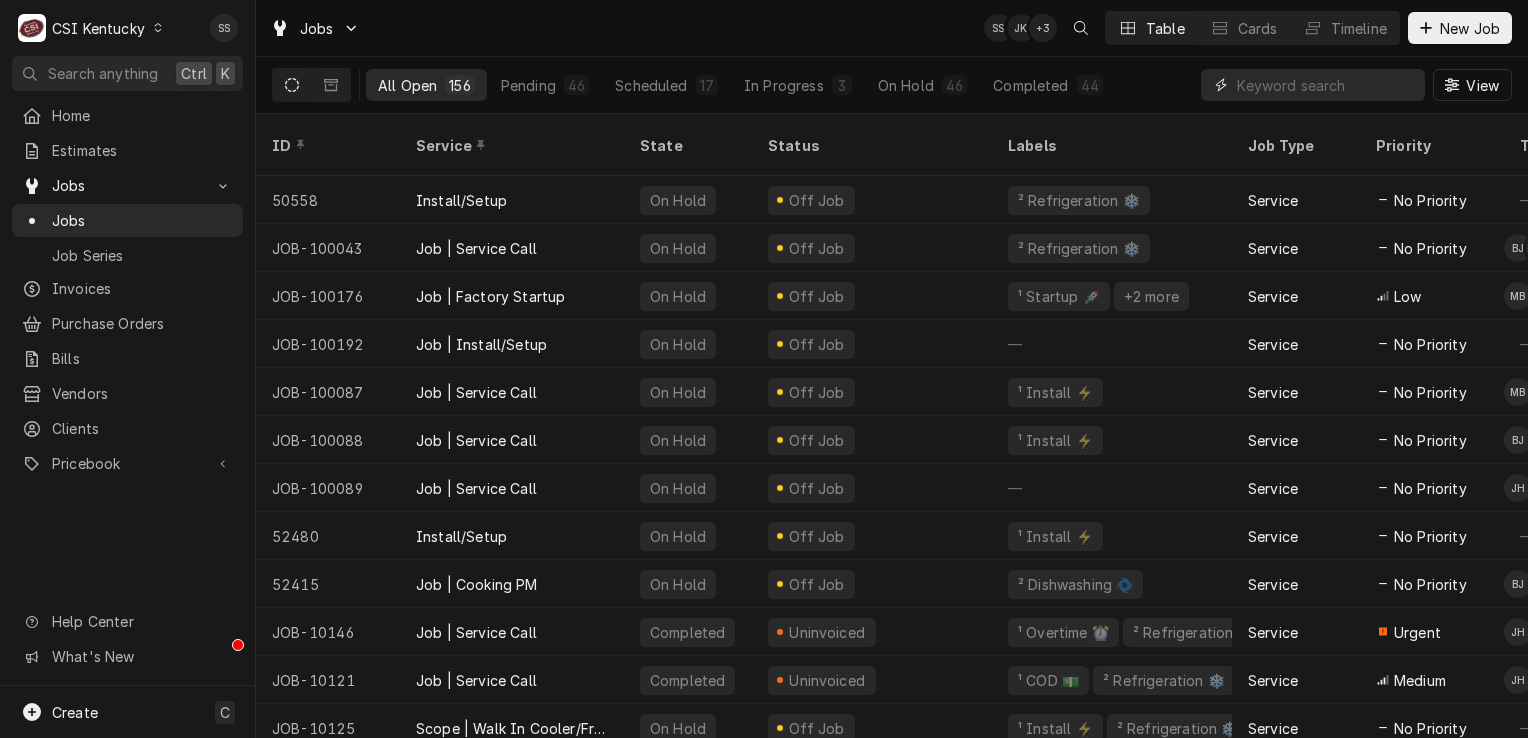 click at bounding box center [1326, 85] 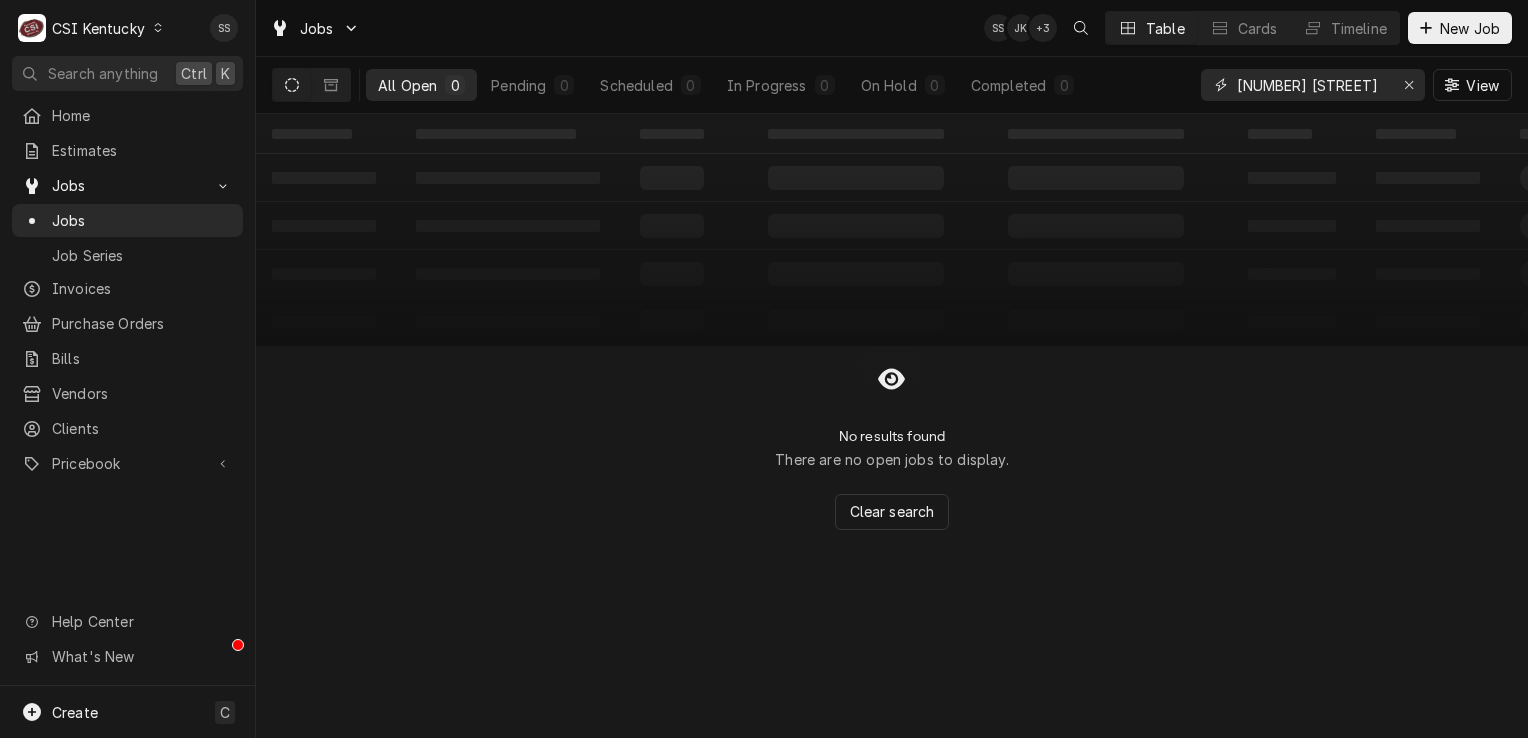 type on "923 bell" 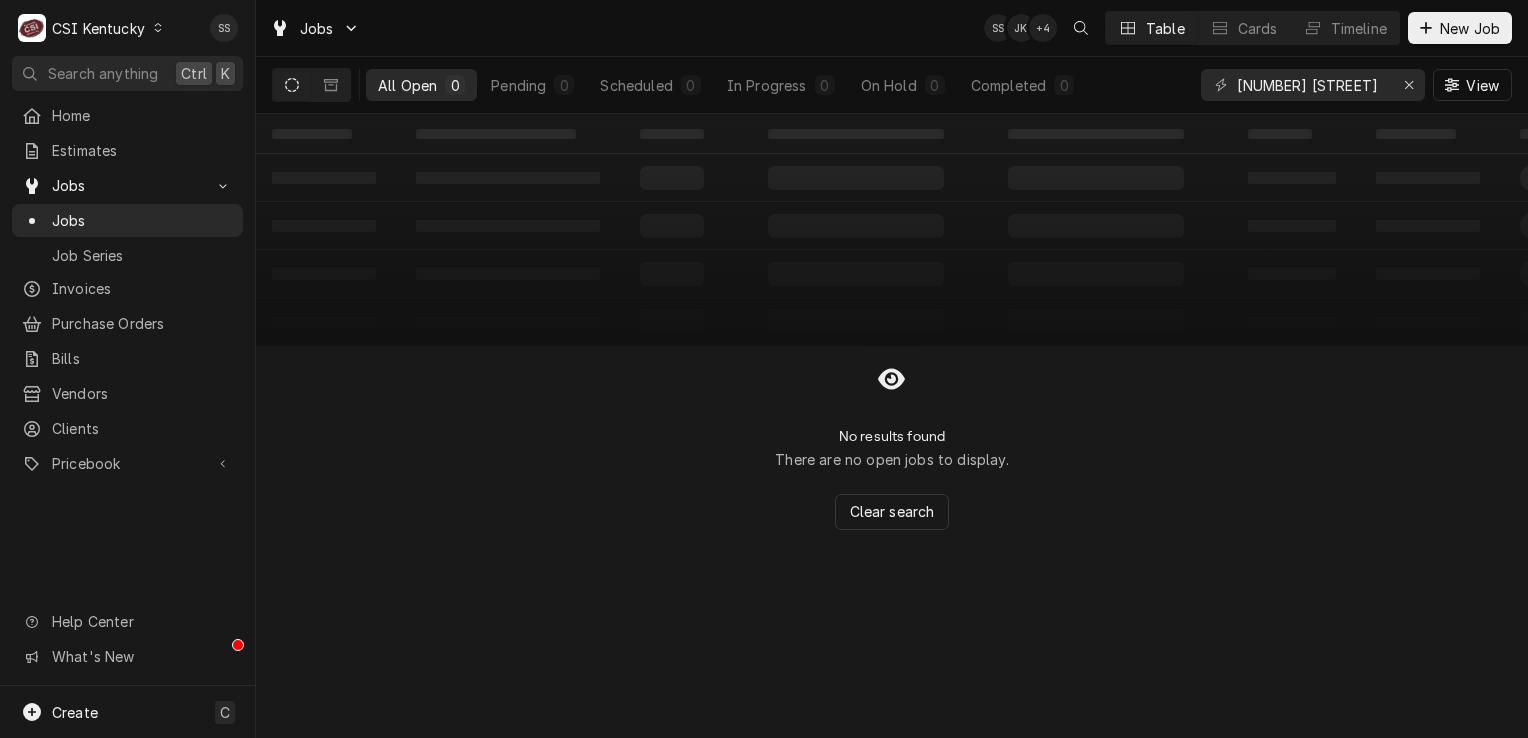 click on "‌ ‌ ‌ ‌ ‌ ‌ ‌ ‌ ‌ ‌ ‌ ‌ ‌ ‌ ‌ ‌ ‌ ‌ ‌ ‌ ‌ ‌ ‌ ‌ ‌ ‌ ‌ ‌ ‌ ‌ ‌ ‌ ‌ ‌ ‌ ‌ ‌ ‌ ‌ ‌ ‌ ‌ ‌ ‌ ‌ ‌ ‌ ‌ ‌ ‌ ‌ ‌ ‌ ‌ ‌ ‌ ‌ ‌ ‌ ‌ ‌ ‌ ‌ ‌ ‌ ‌ ‌ ‌ ‌ ‌ ‌ ‌ ‌ ‌ ‌ ‌ ‌ ‌ ‌ ‌ No results found There are no  open jobs to display. Clear search Date — Time — Duration — Labels No labels Reason For Call Not mentioned" at bounding box center [892, 426] 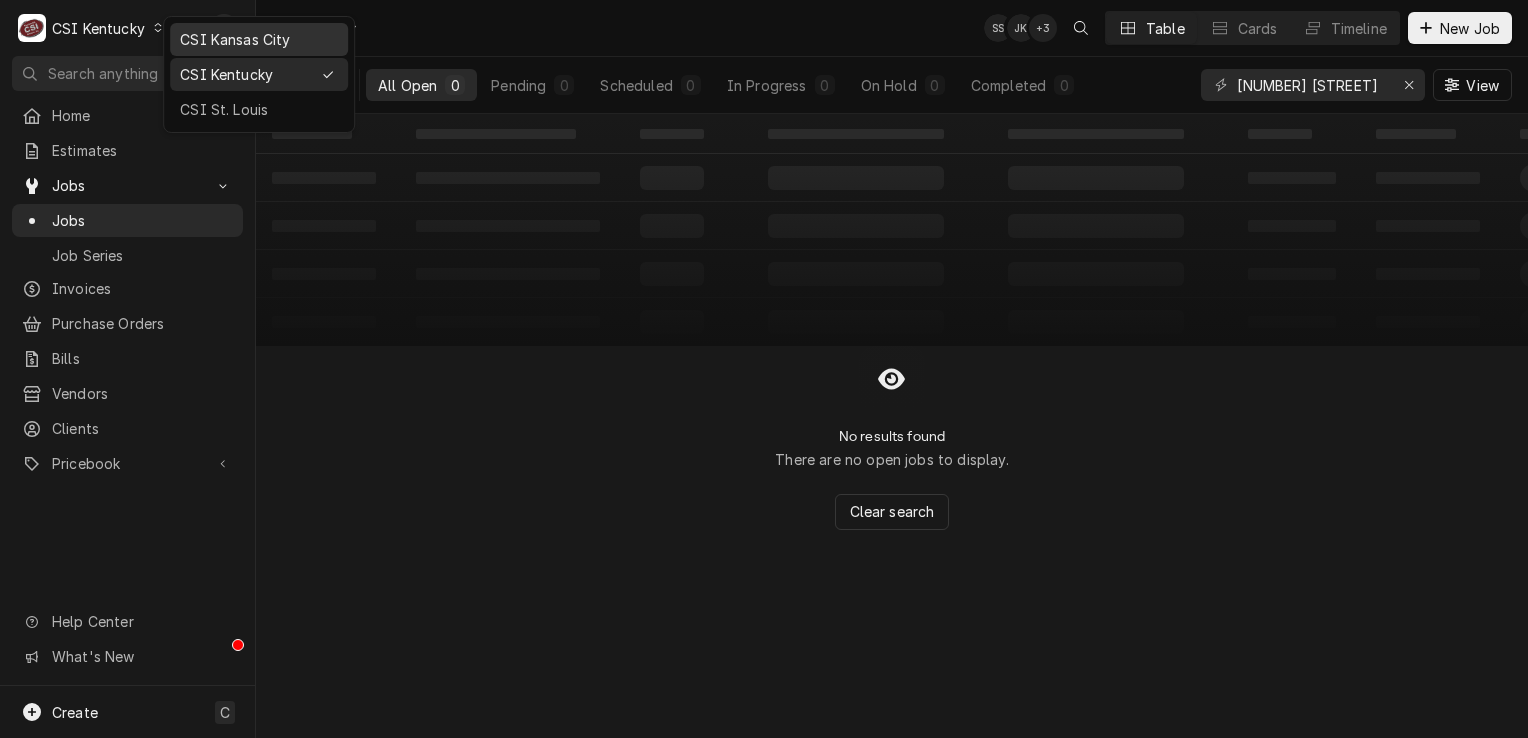 click on "CSI Kansas City" at bounding box center (259, 39) 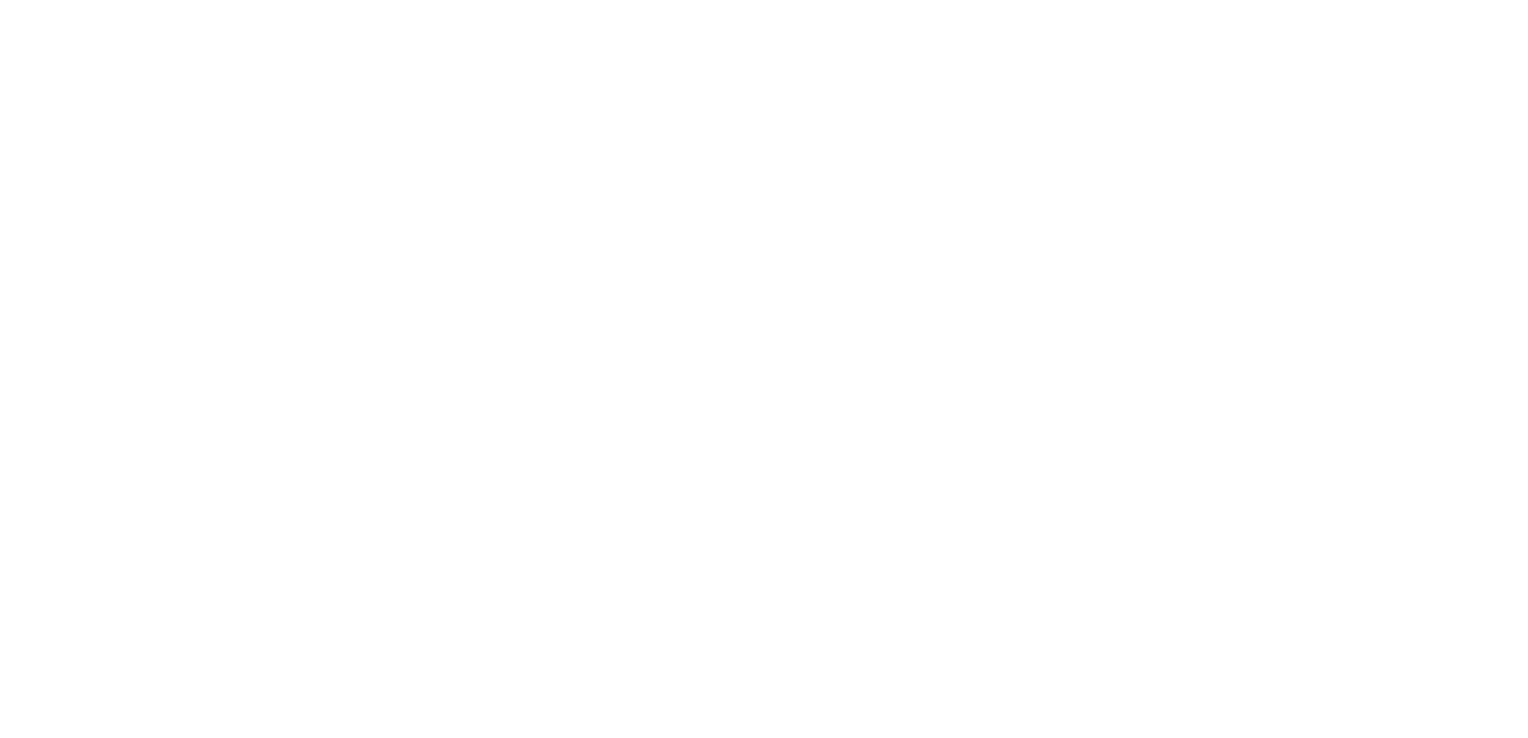 scroll, scrollTop: 0, scrollLeft: 0, axis: both 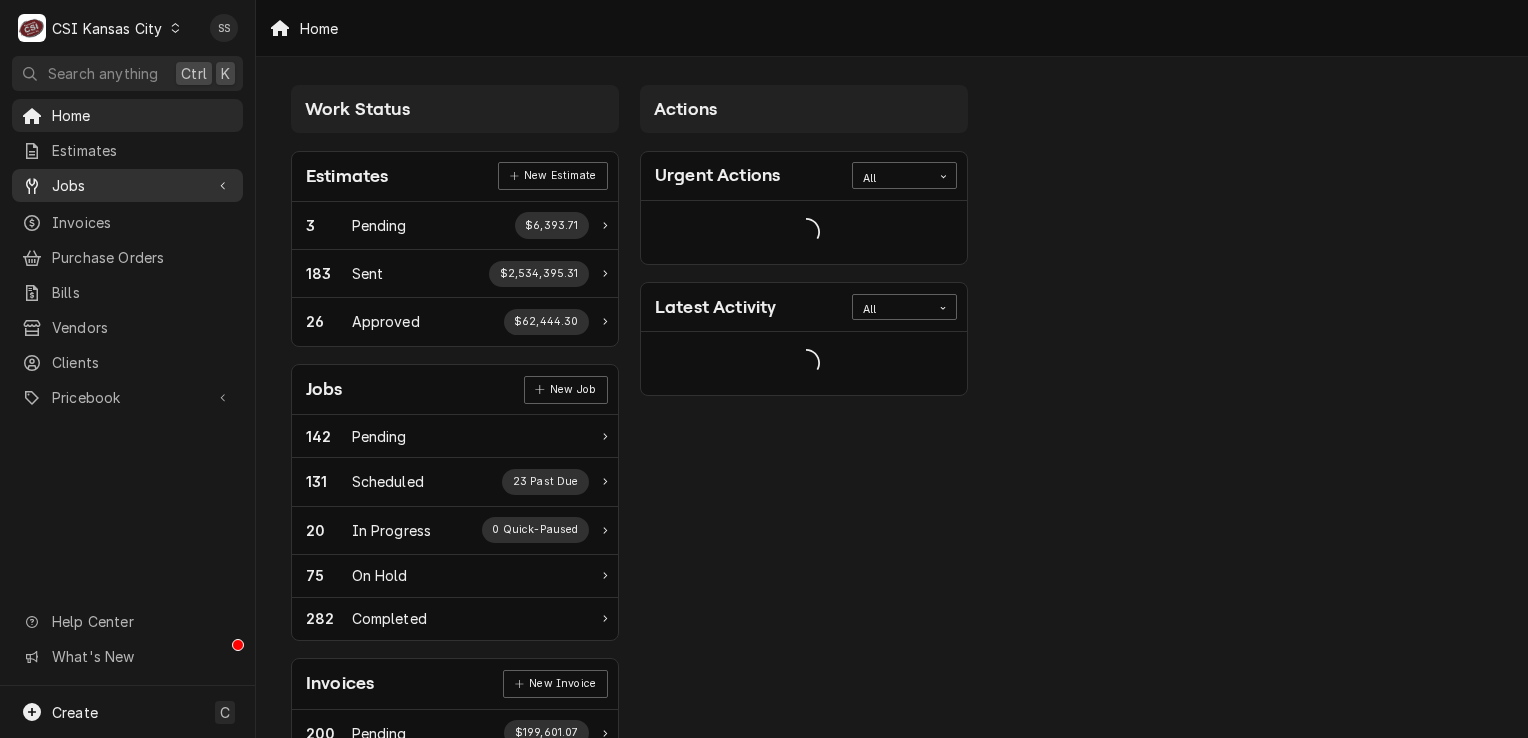 click on "Jobs" at bounding box center [127, 185] 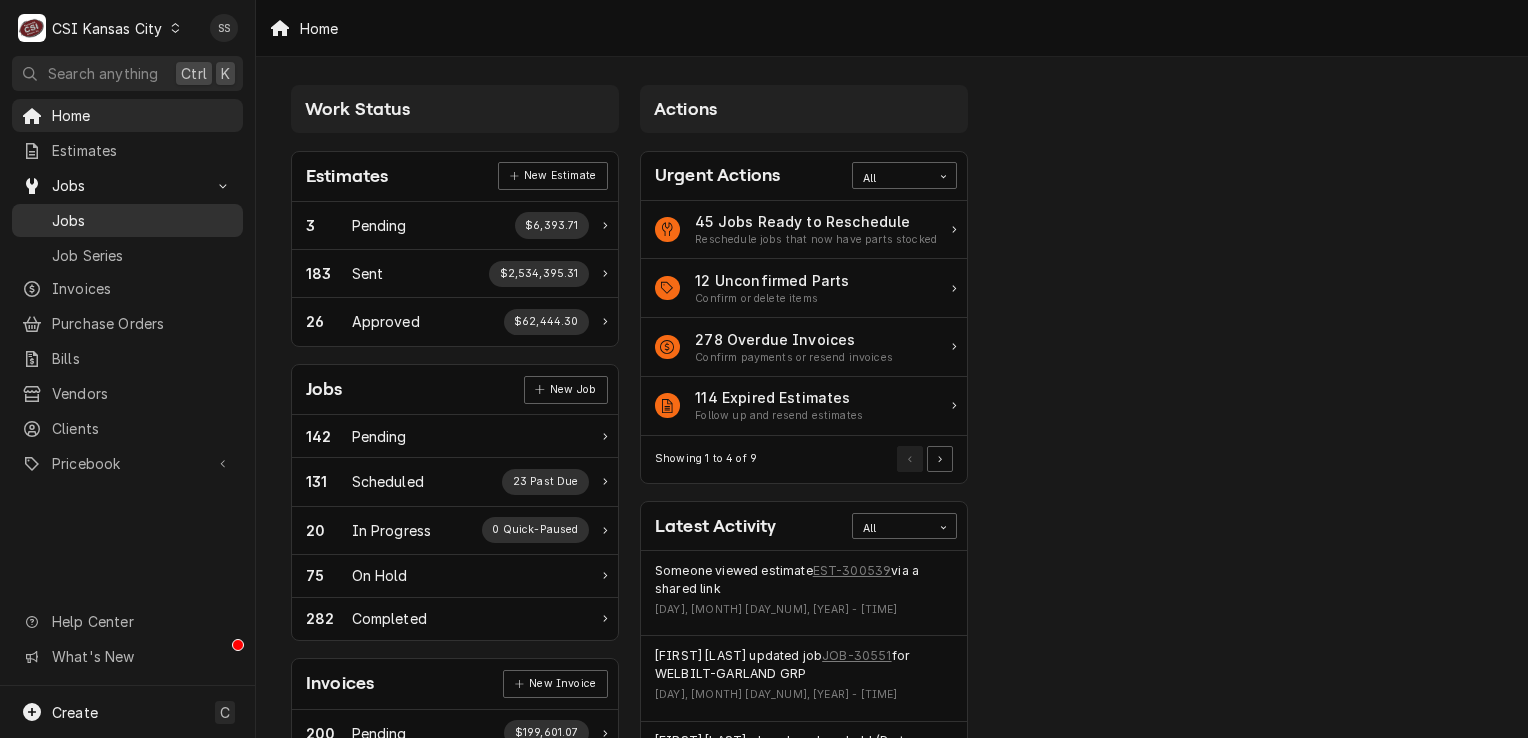 click on "Jobs" at bounding box center (142, 220) 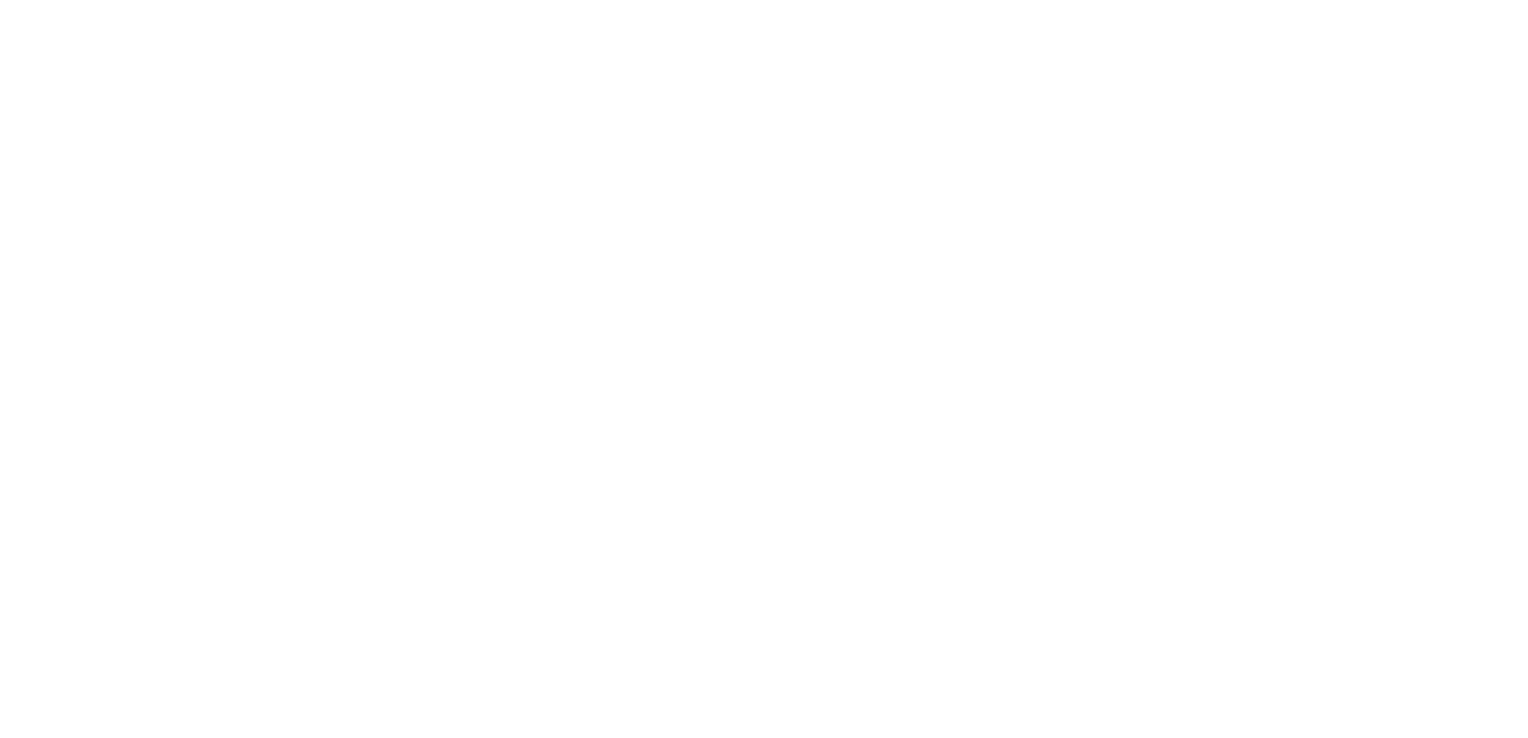 scroll, scrollTop: 0, scrollLeft: 0, axis: both 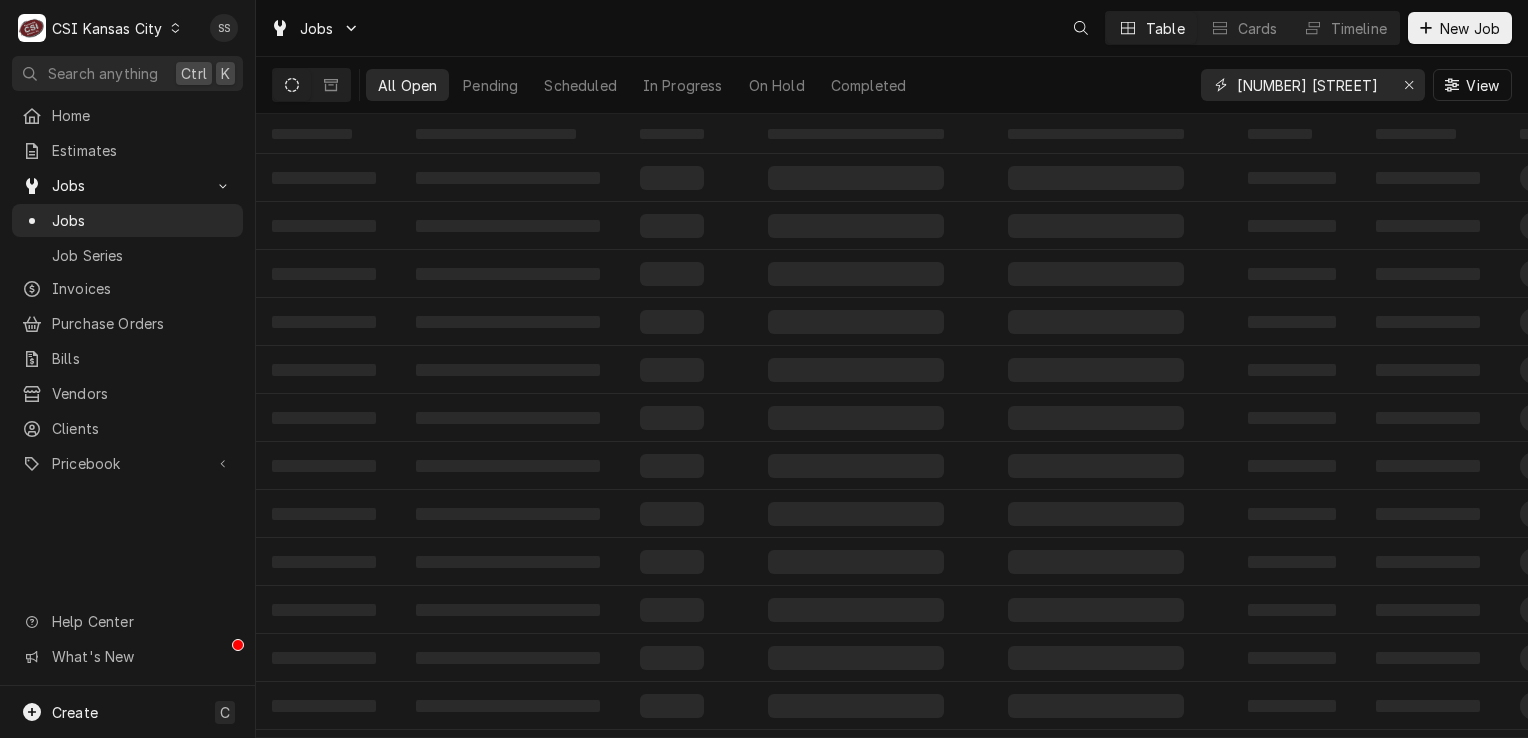 click 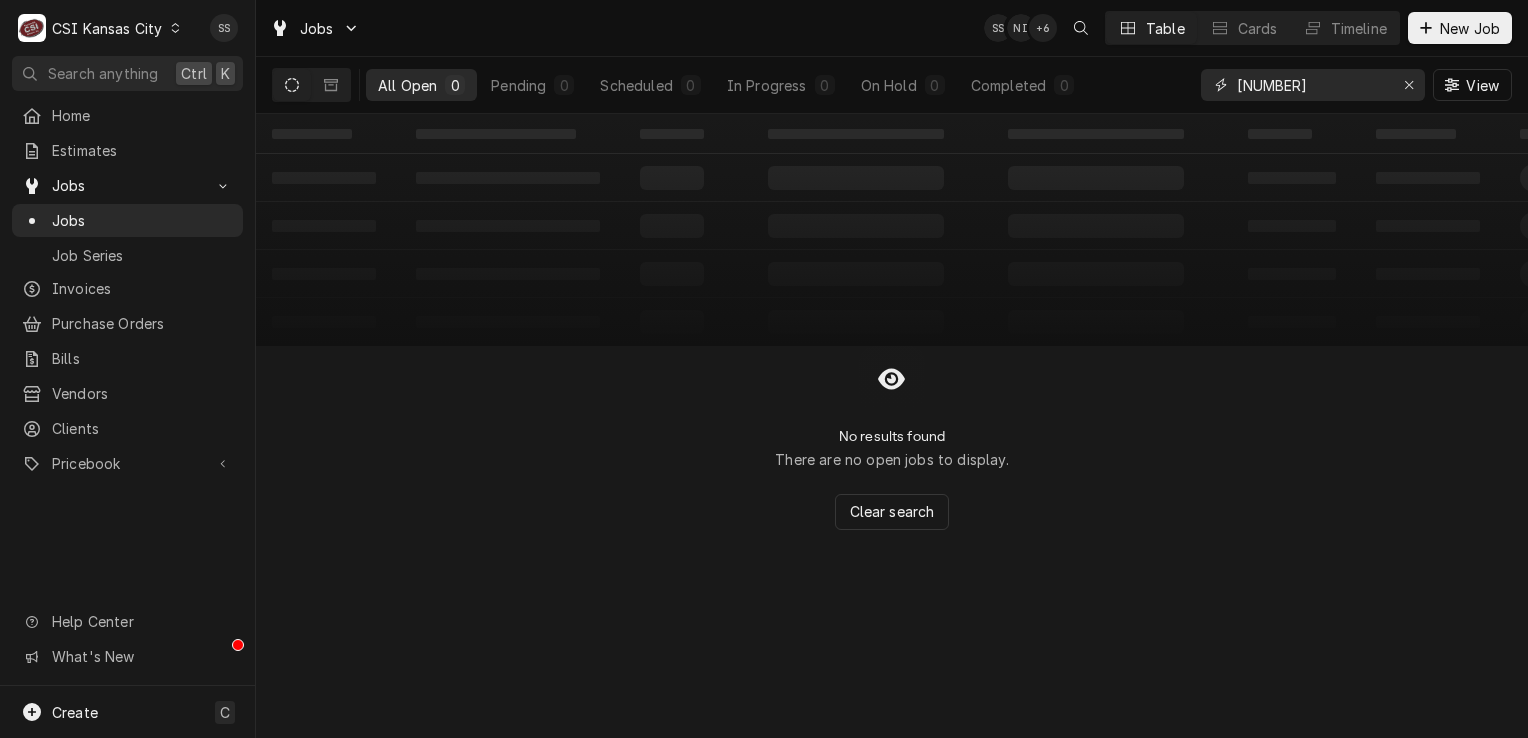 type on "41359" 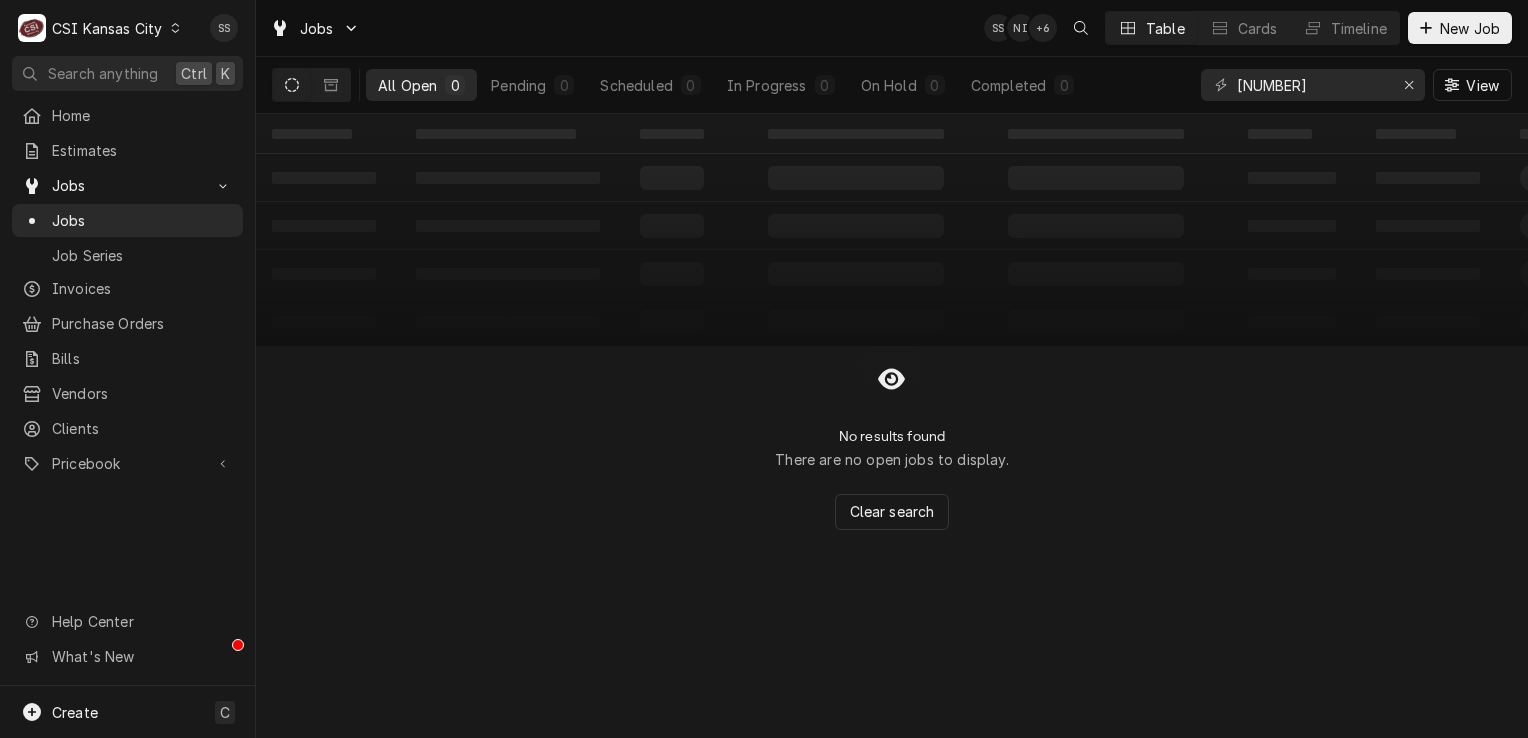 click on "CSI Kansas City" at bounding box center [107, 28] 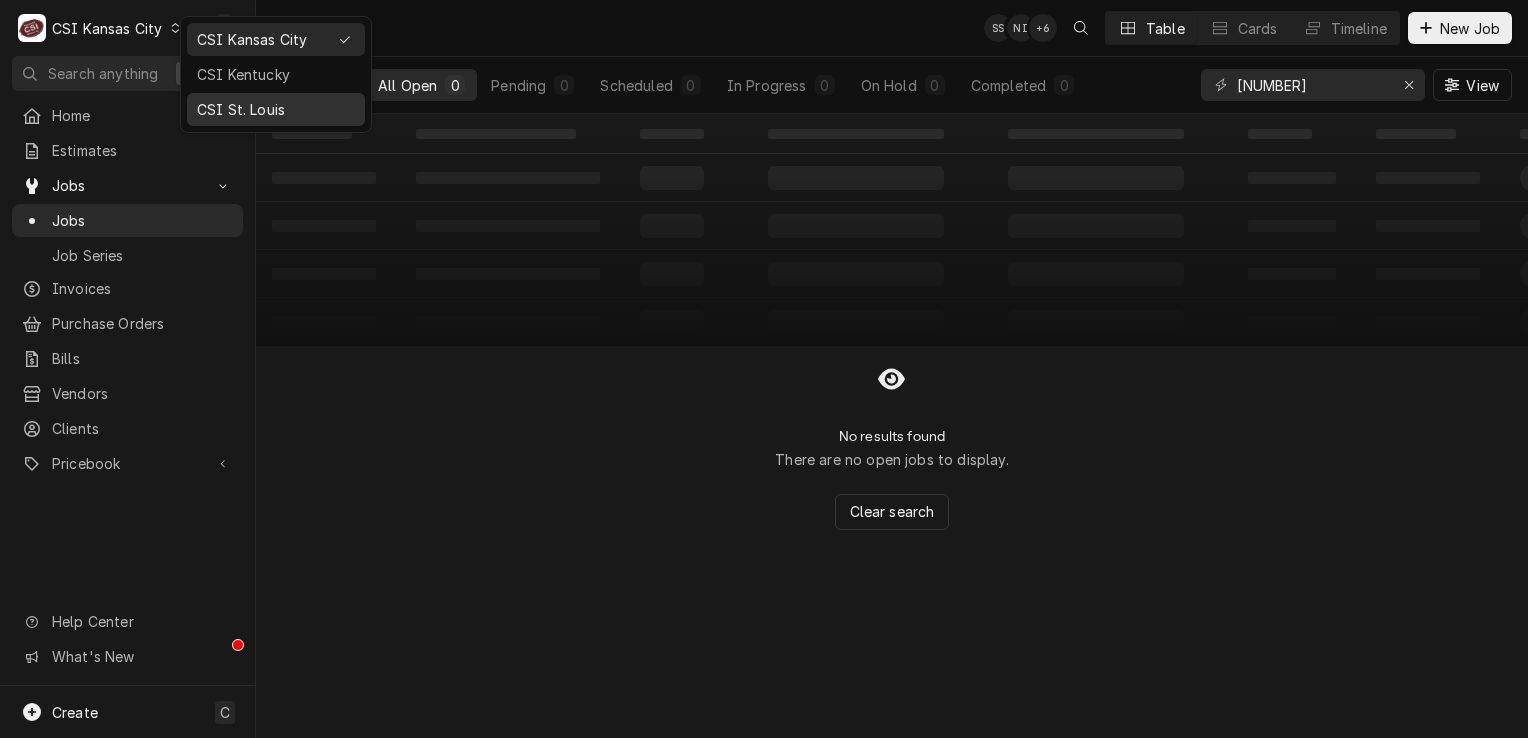 click on "CSI St. Louis" at bounding box center (276, 109) 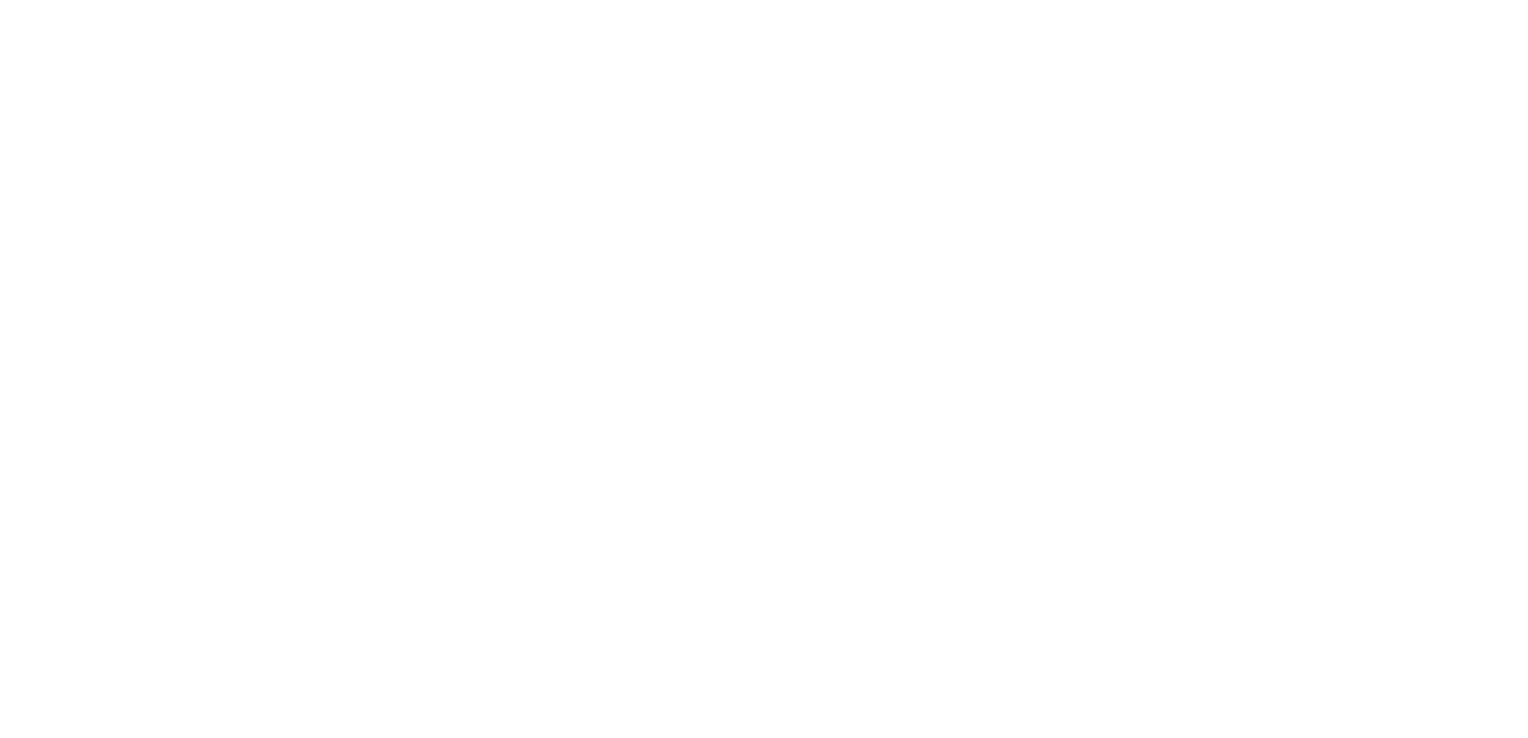 scroll, scrollTop: 0, scrollLeft: 0, axis: both 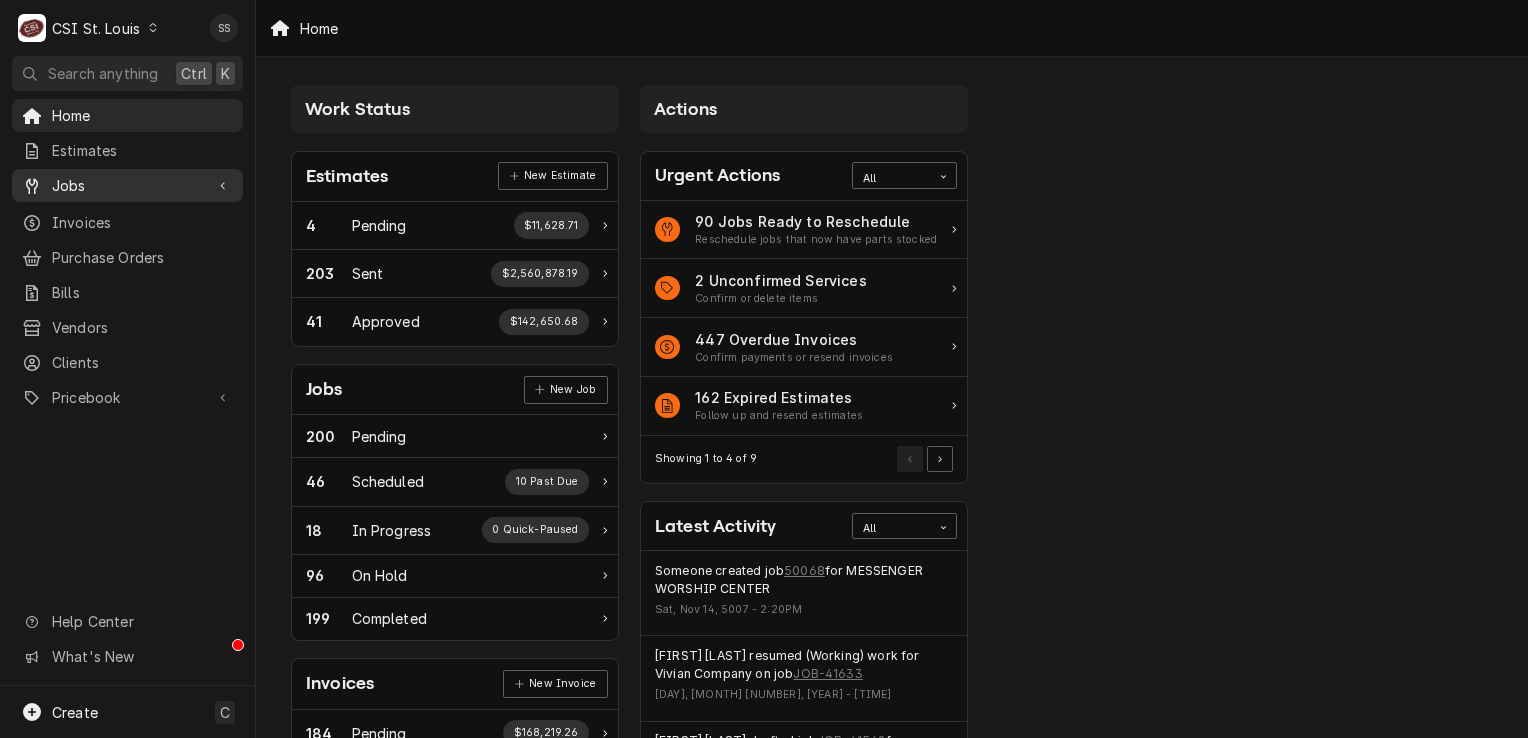 click on "Jobs" at bounding box center (127, 185) 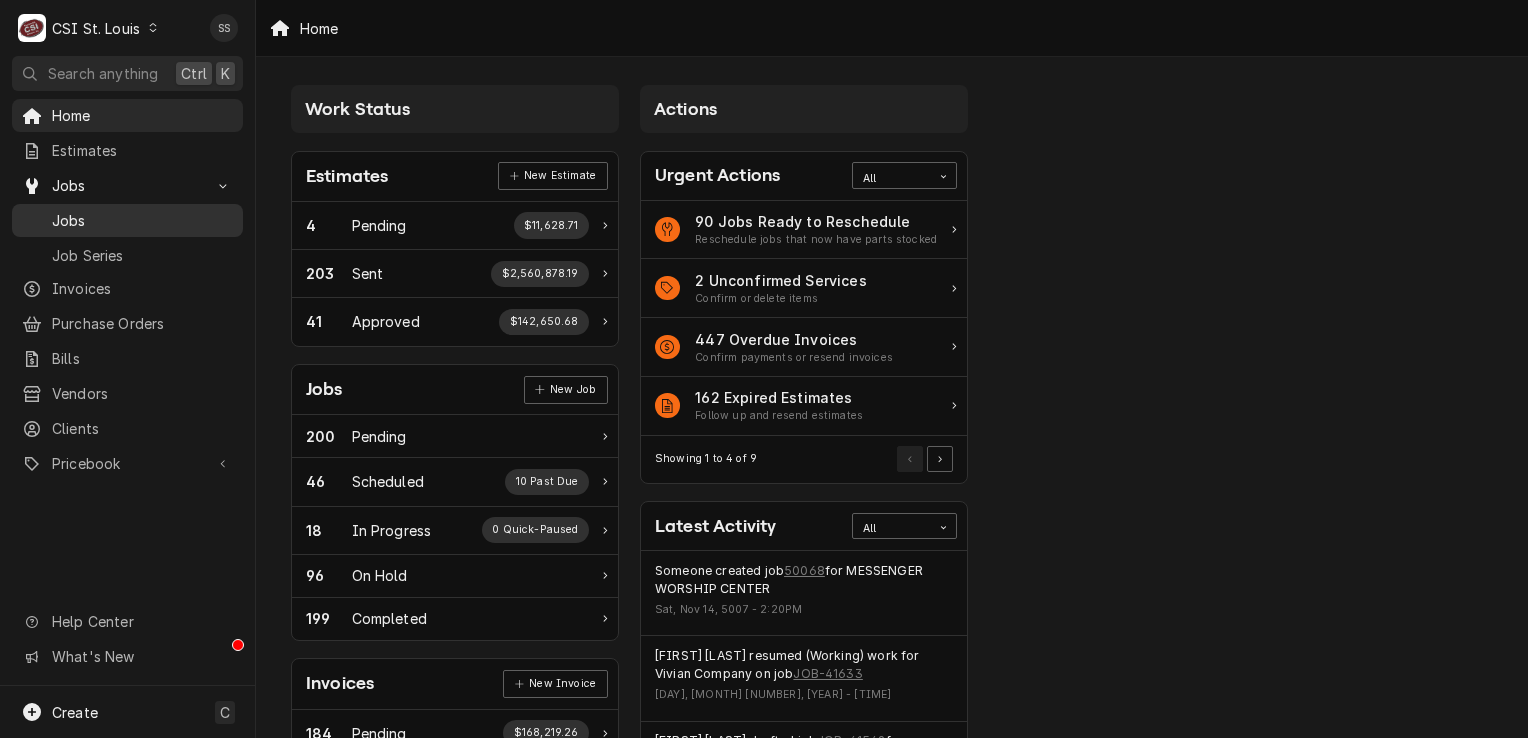 click on "Jobs" at bounding box center [142, 220] 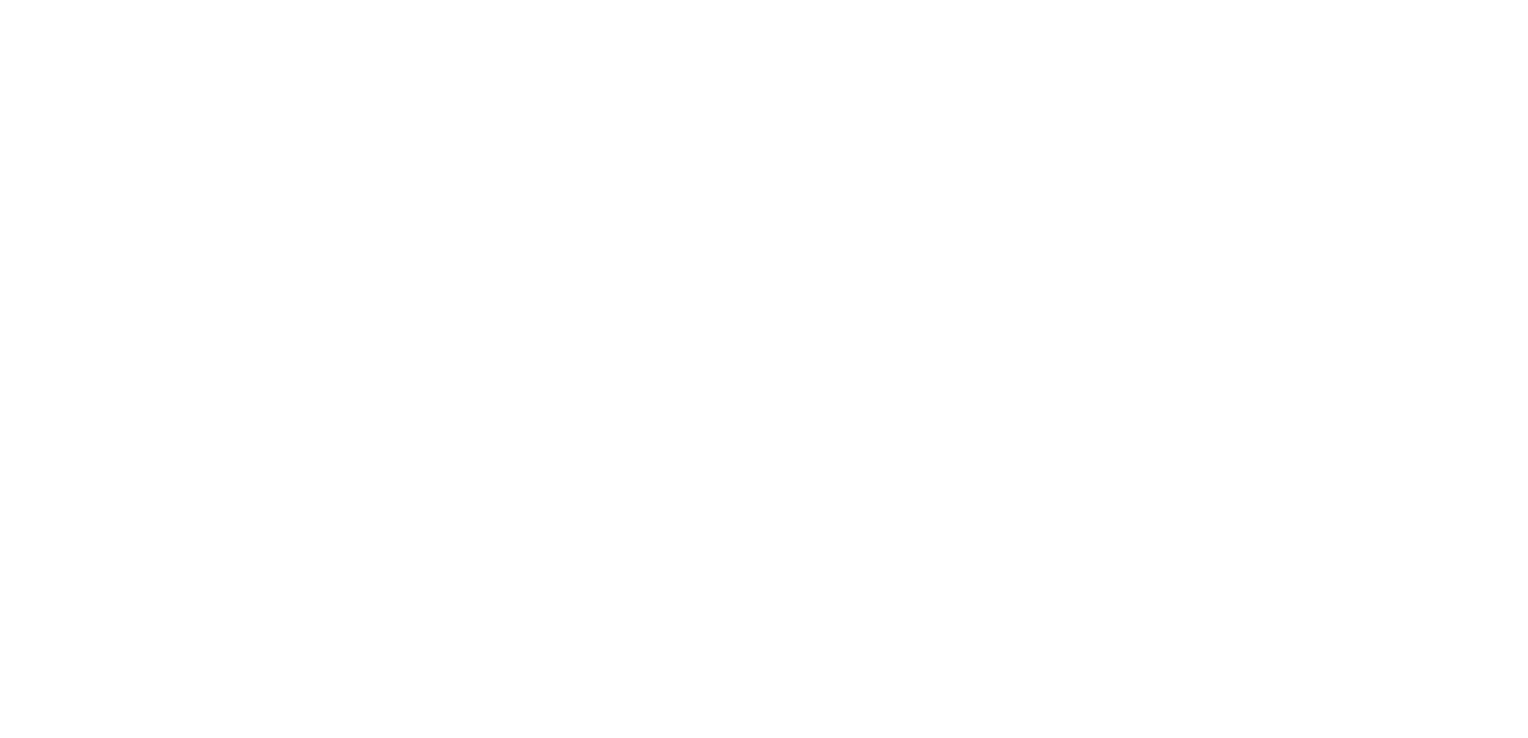 scroll, scrollTop: 0, scrollLeft: 0, axis: both 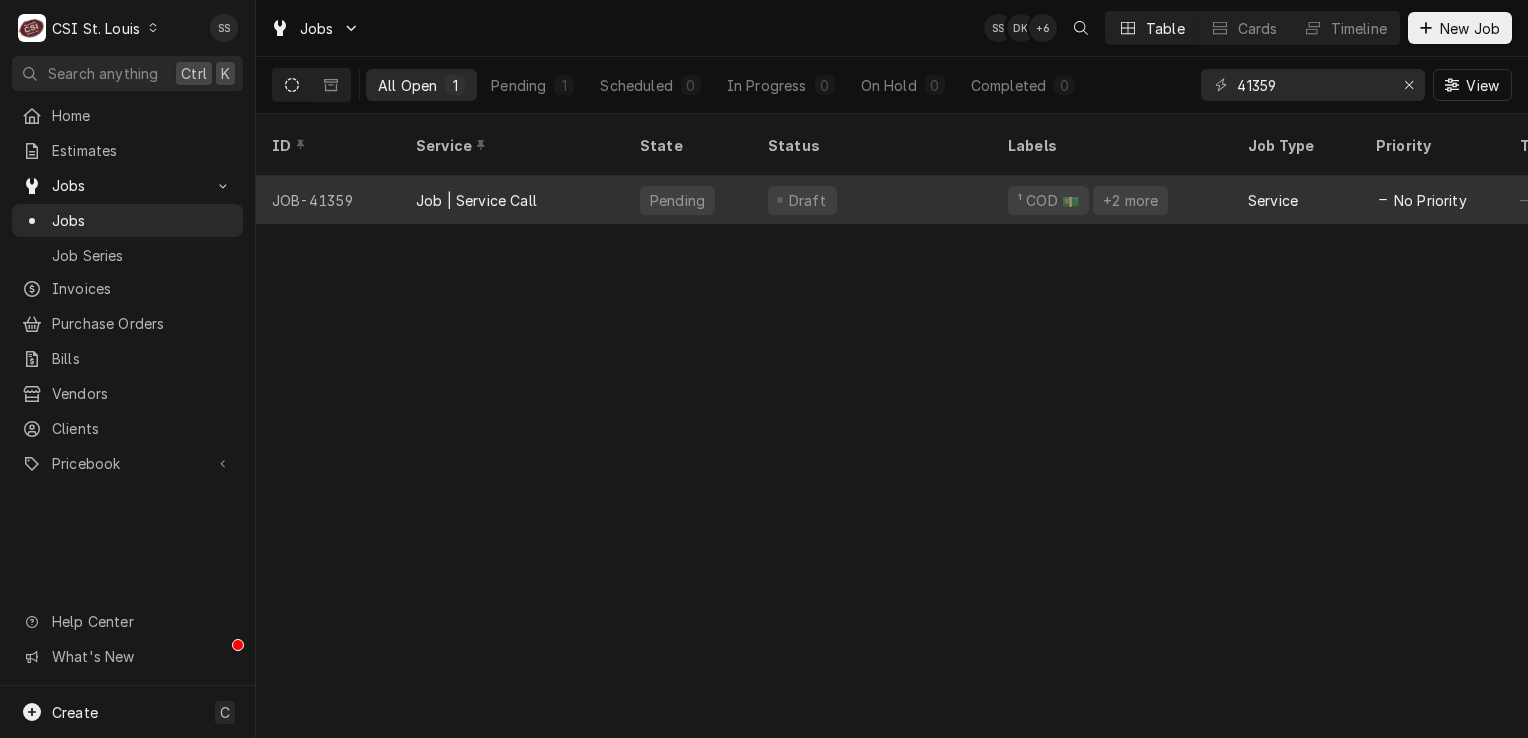 click on "Job | Service Call" at bounding box center (512, 200) 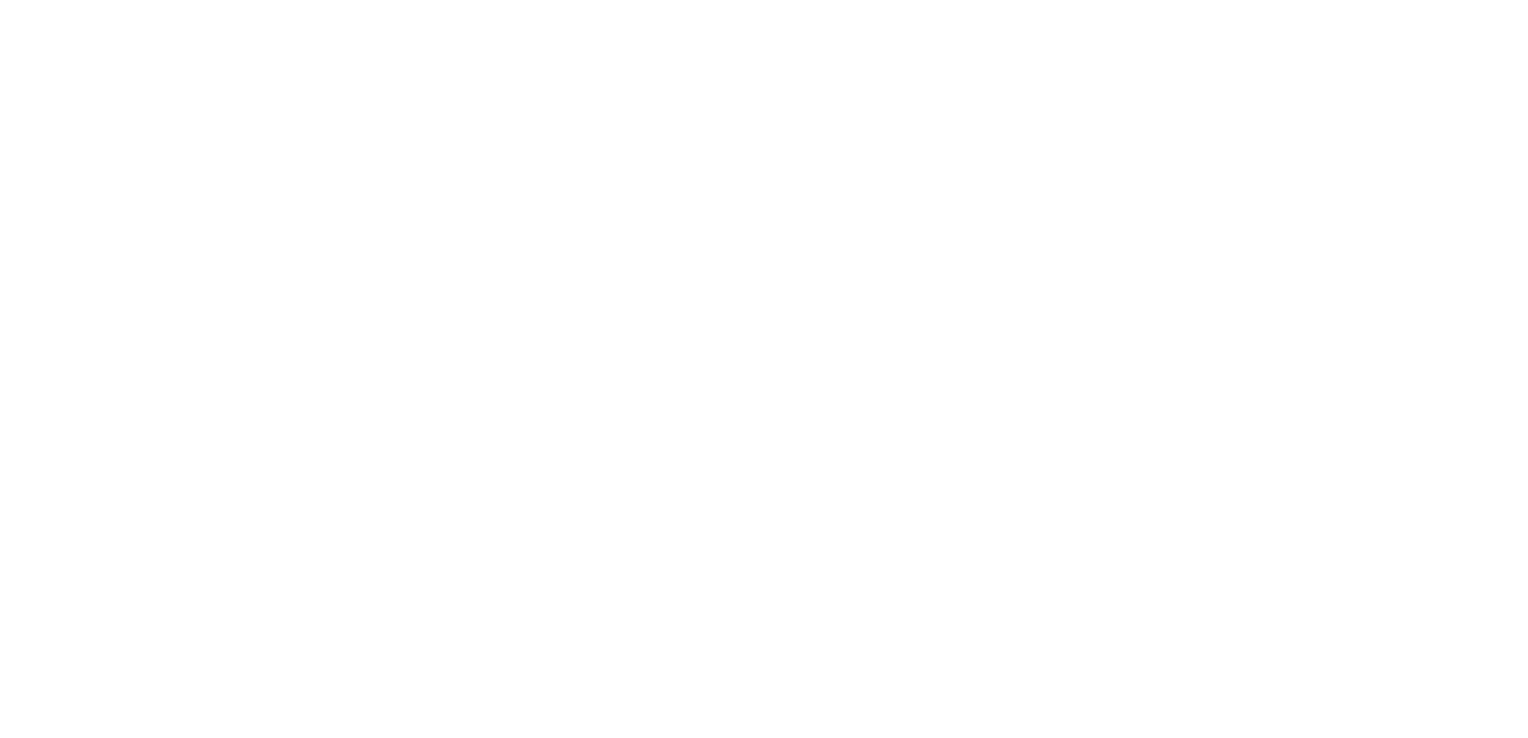 scroll, scrollTop: 0, scrollLeft: 0, axis: both 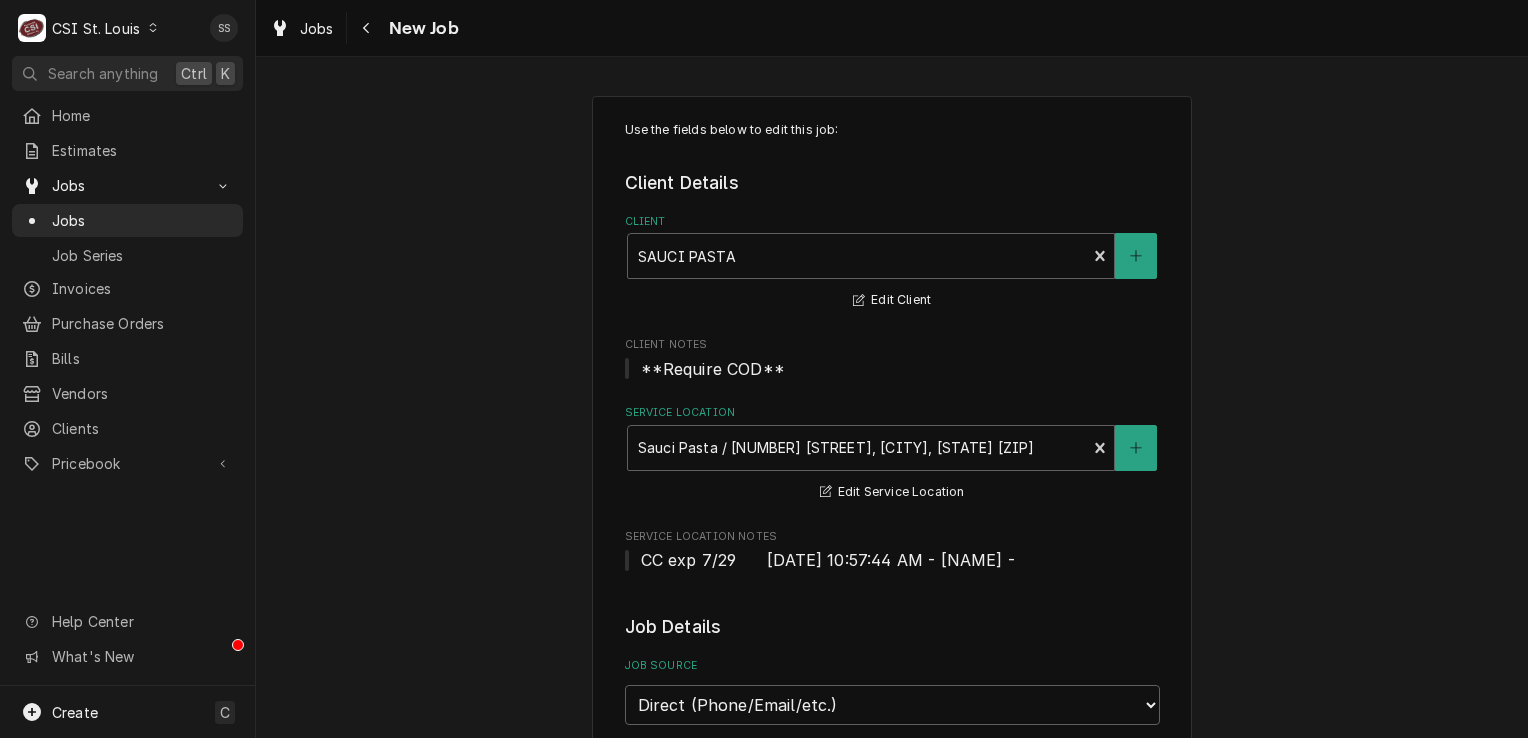 type on "x" 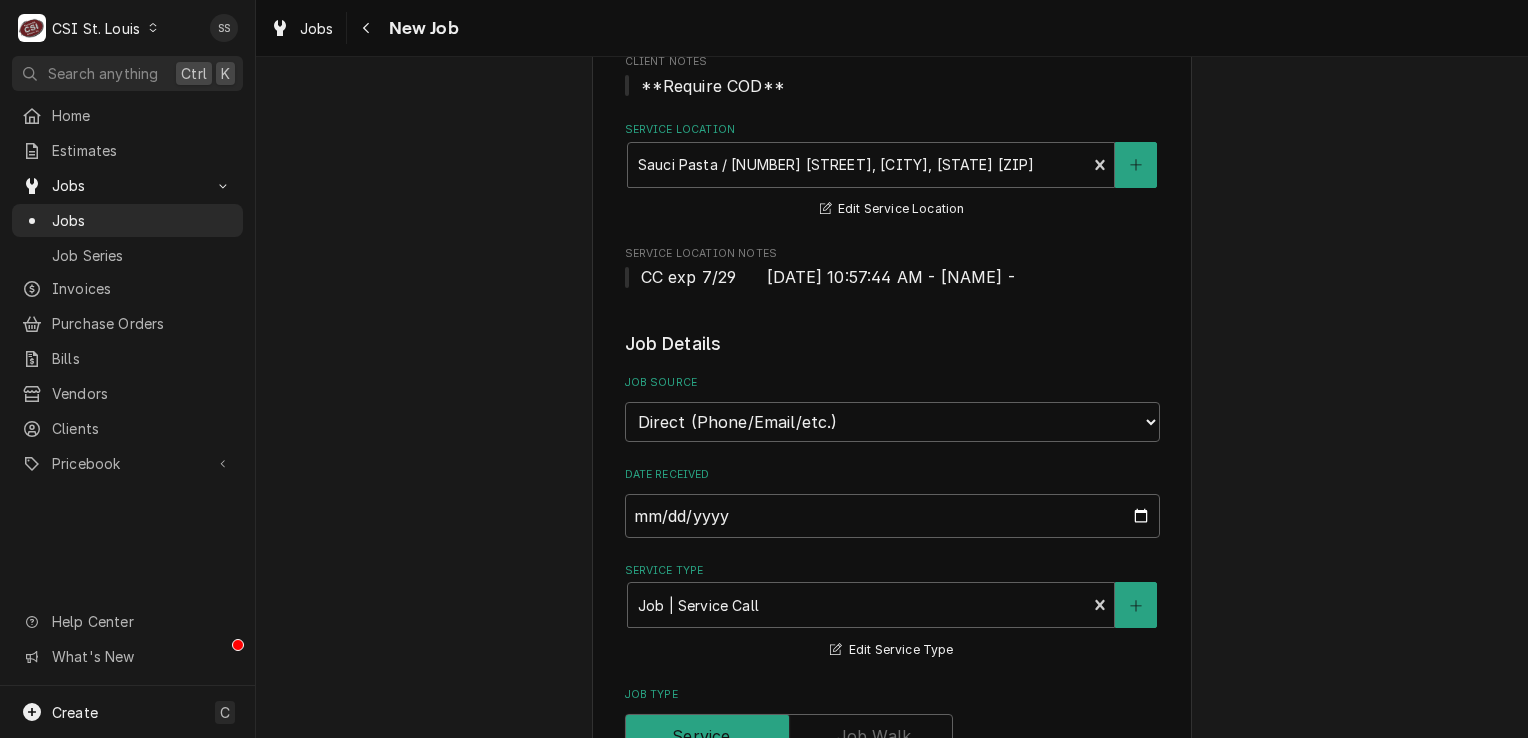 scroll, scrollTop: 300, scrollLeft: 0, axis: vertical 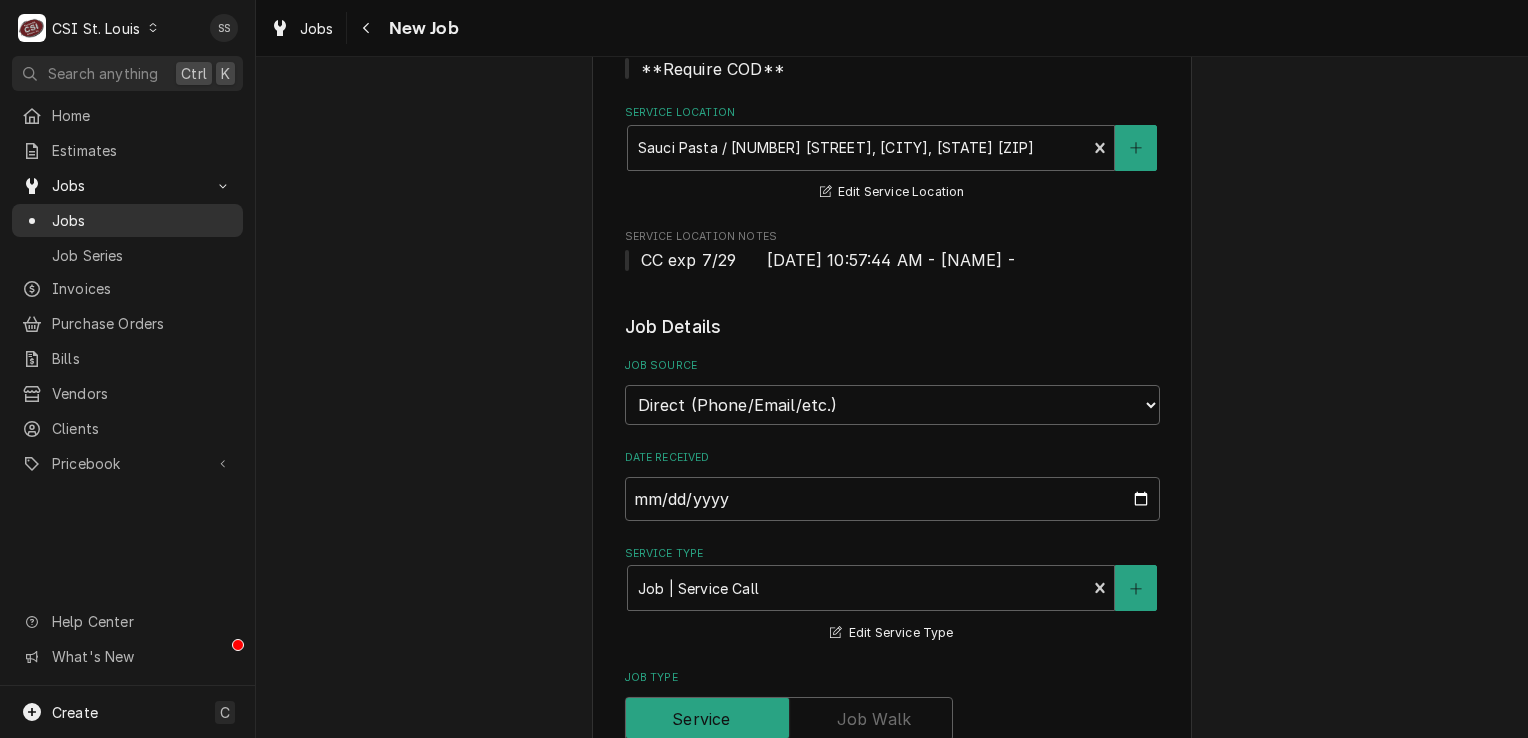 click on "Jobs" at bounding box center (142, 220) 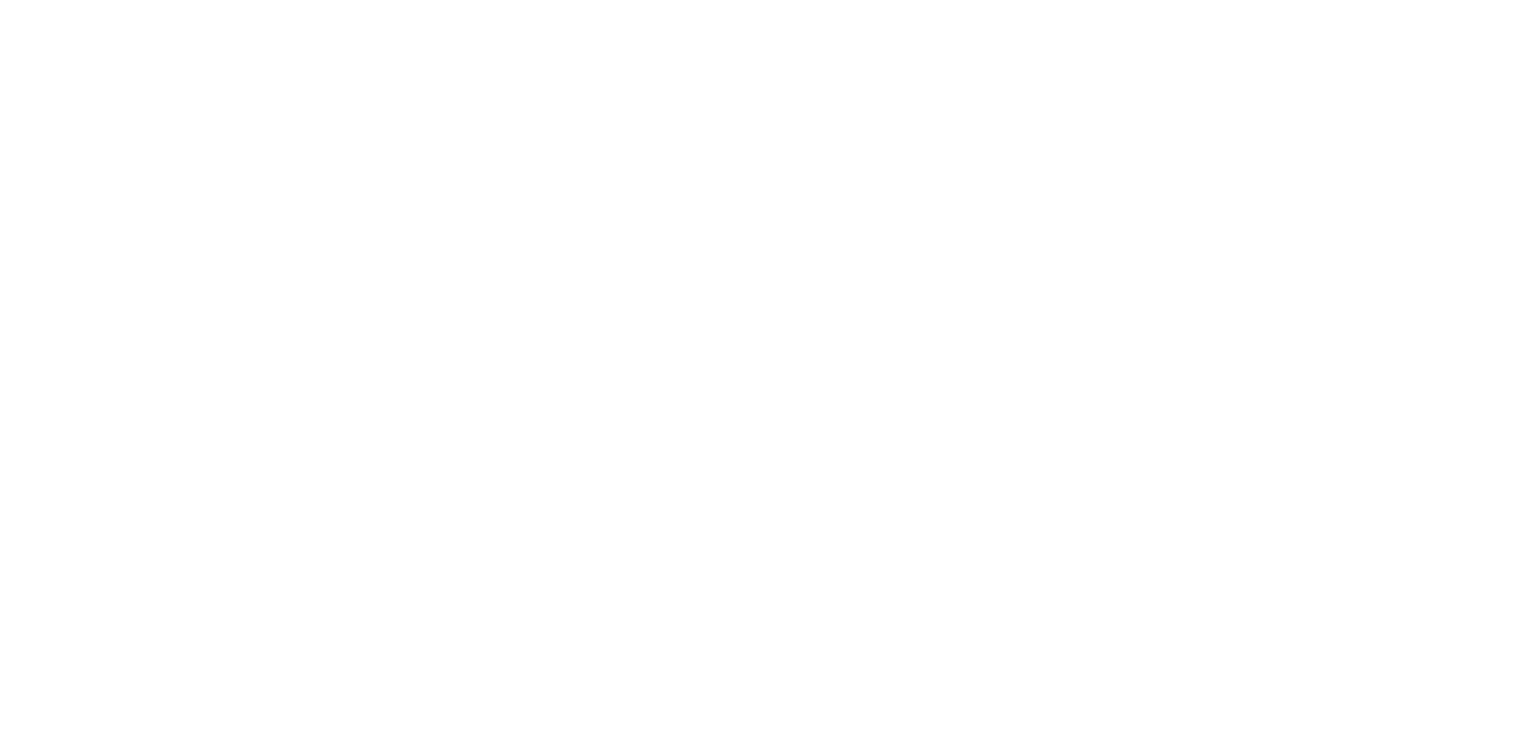 scroll, scrollTop: 0, scrollLeft: 0, axis: both 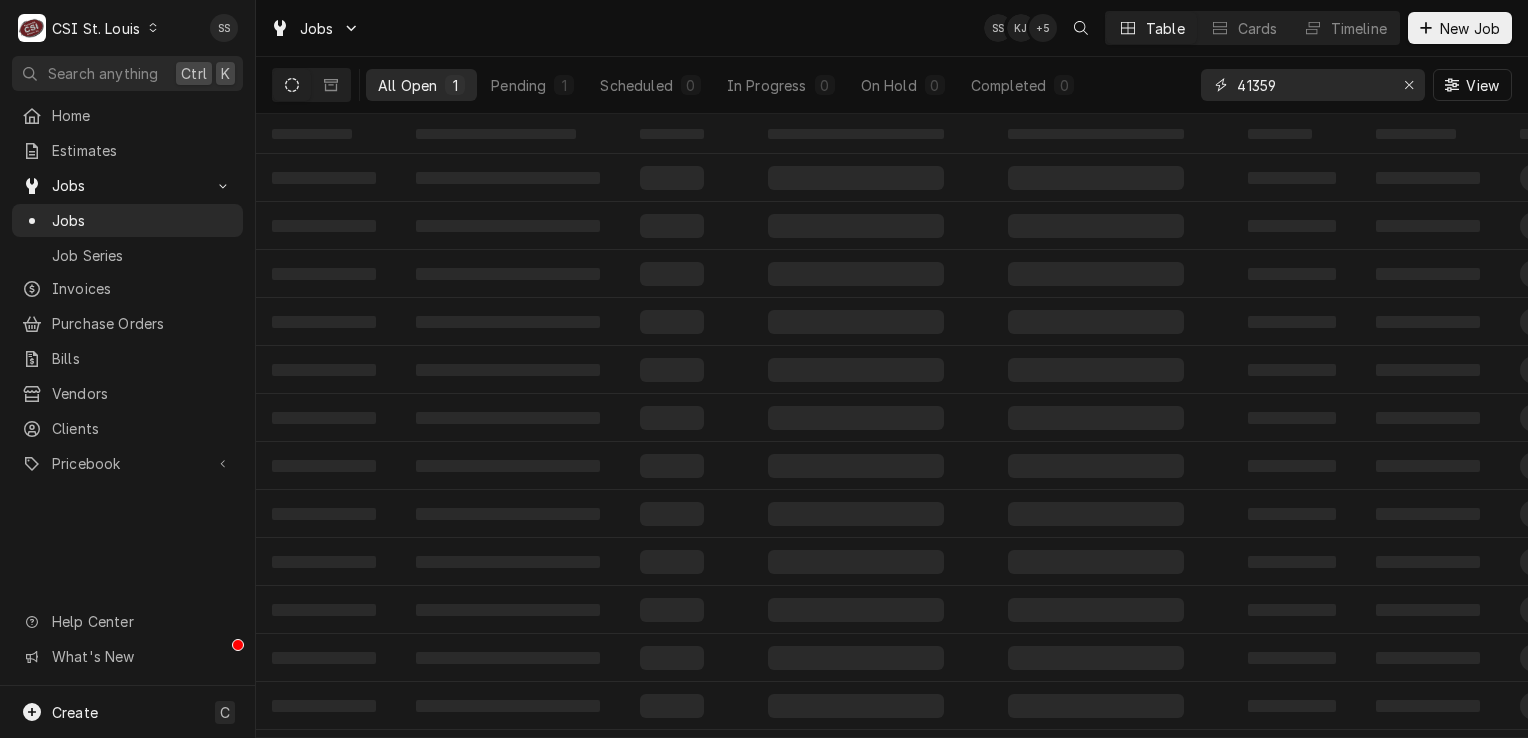 click 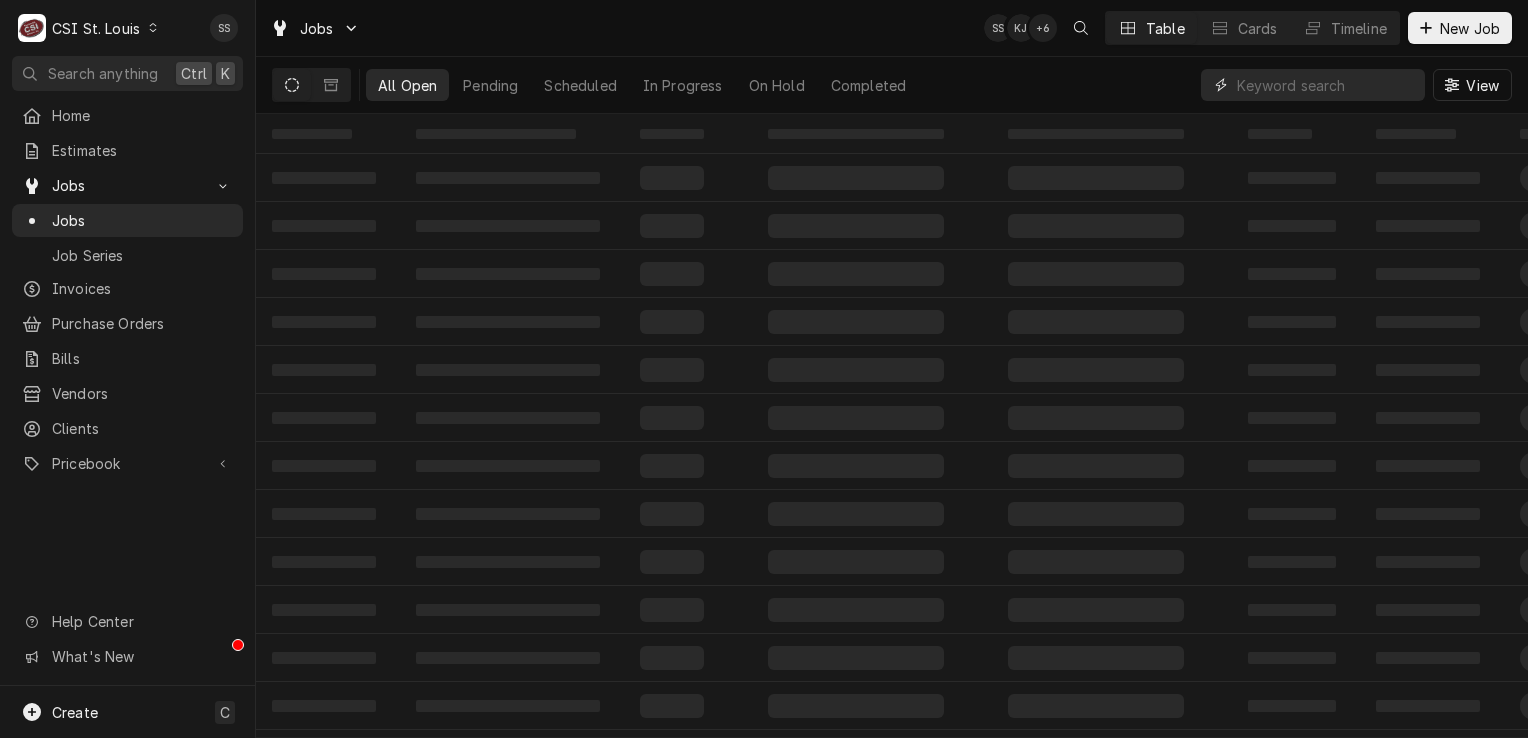click at bounding box center [1326, 85] 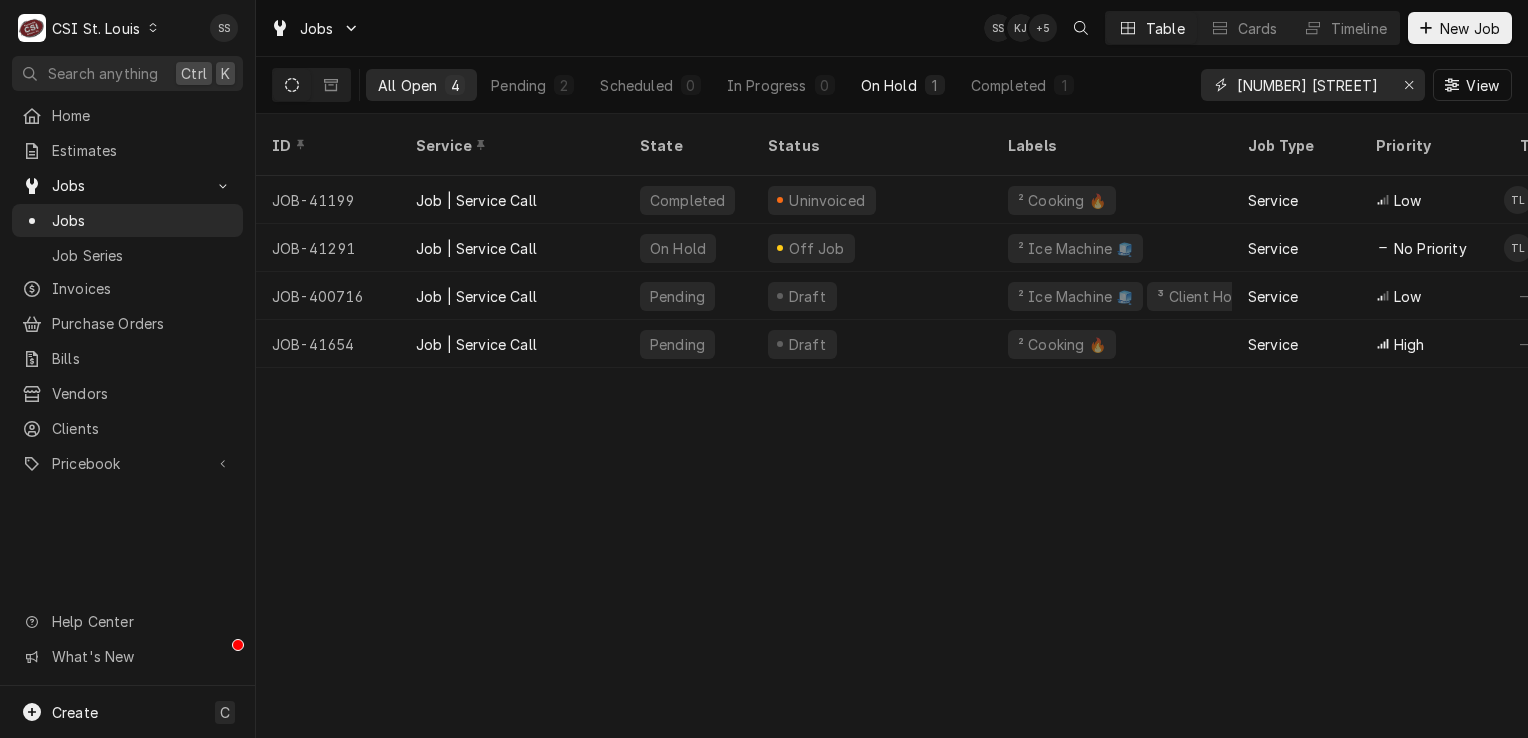 type on "307 s woods mill" 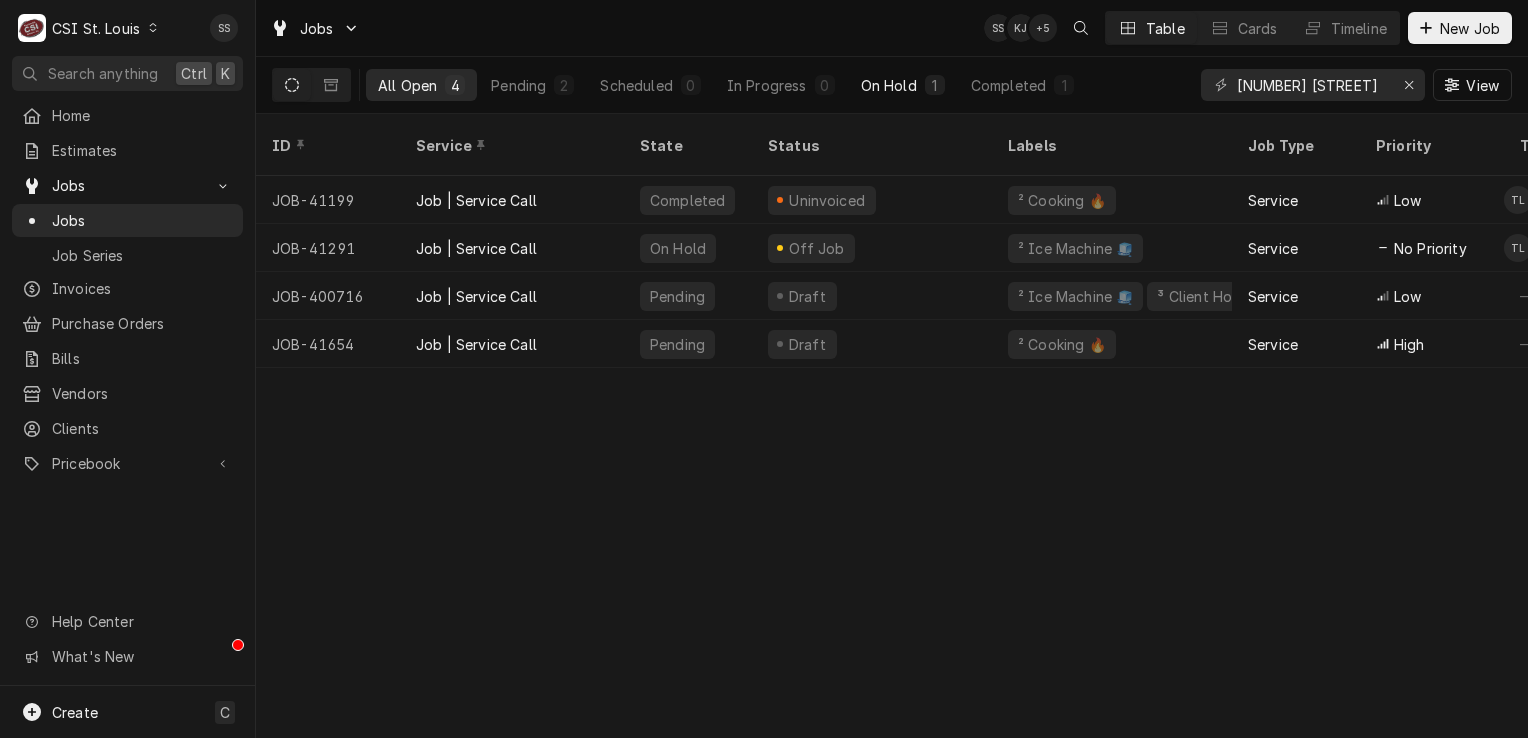 click on "On Hold" at bounding box center [889, 85] 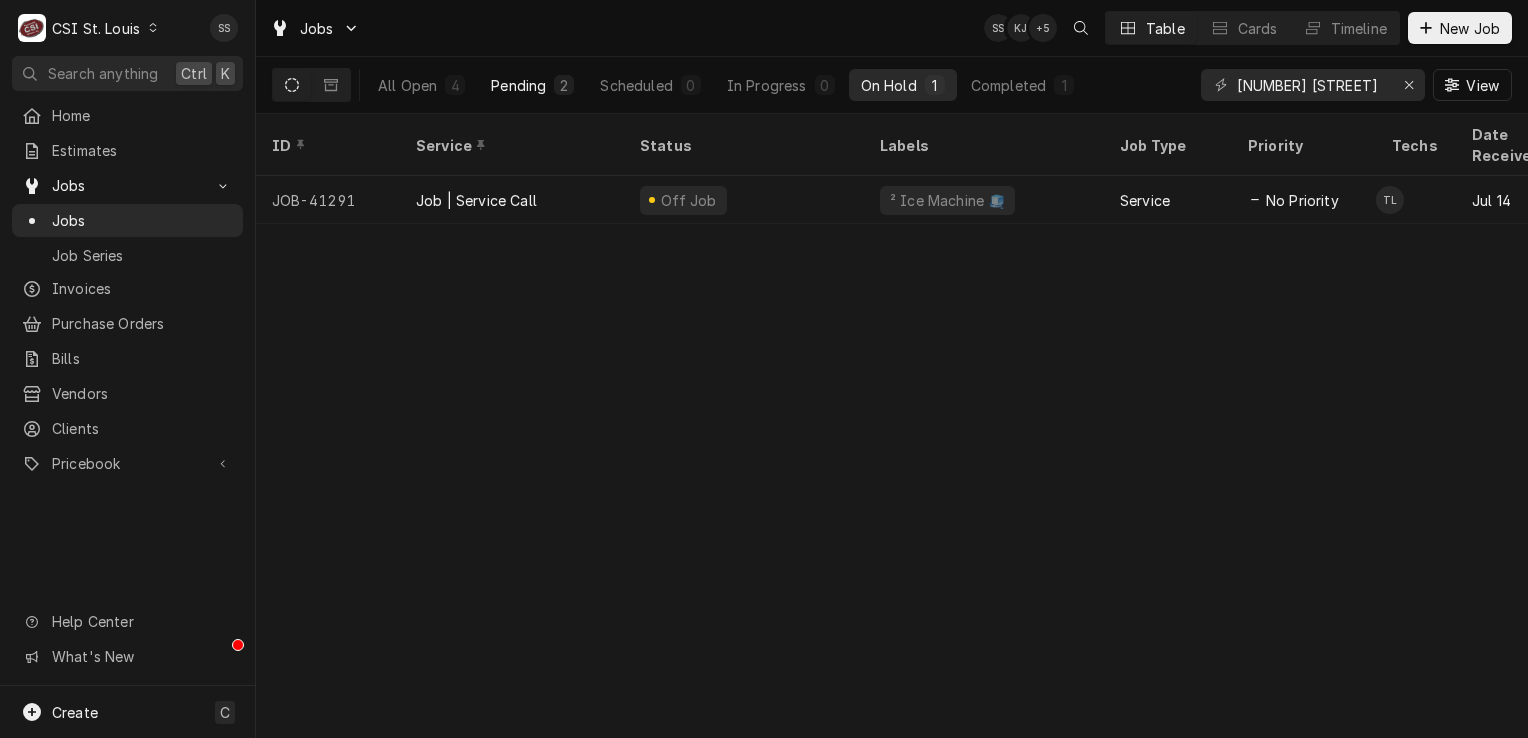 click on "Pending" at bounding box center [518, 85] 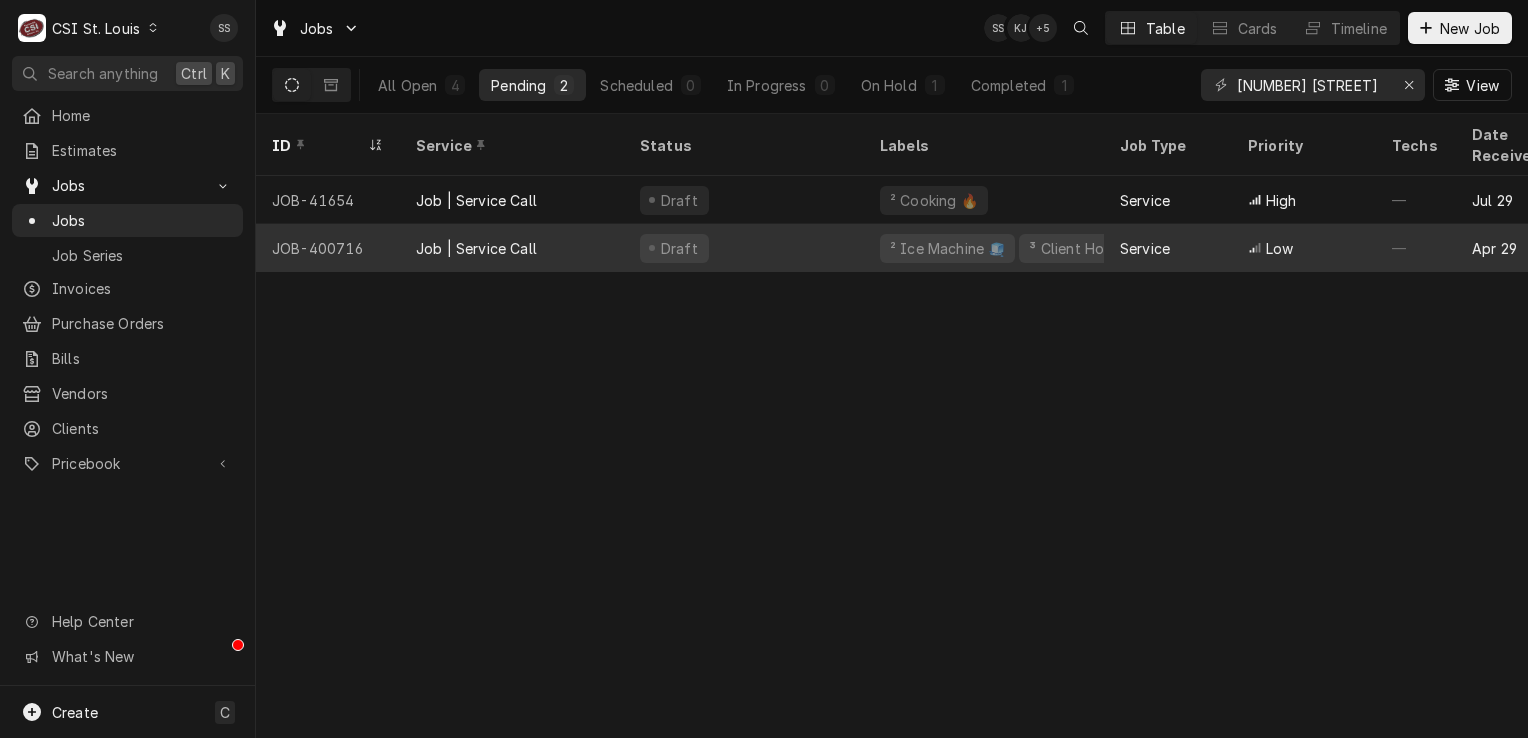 click on "Job | Service Call" at bounding box center (512, 248) 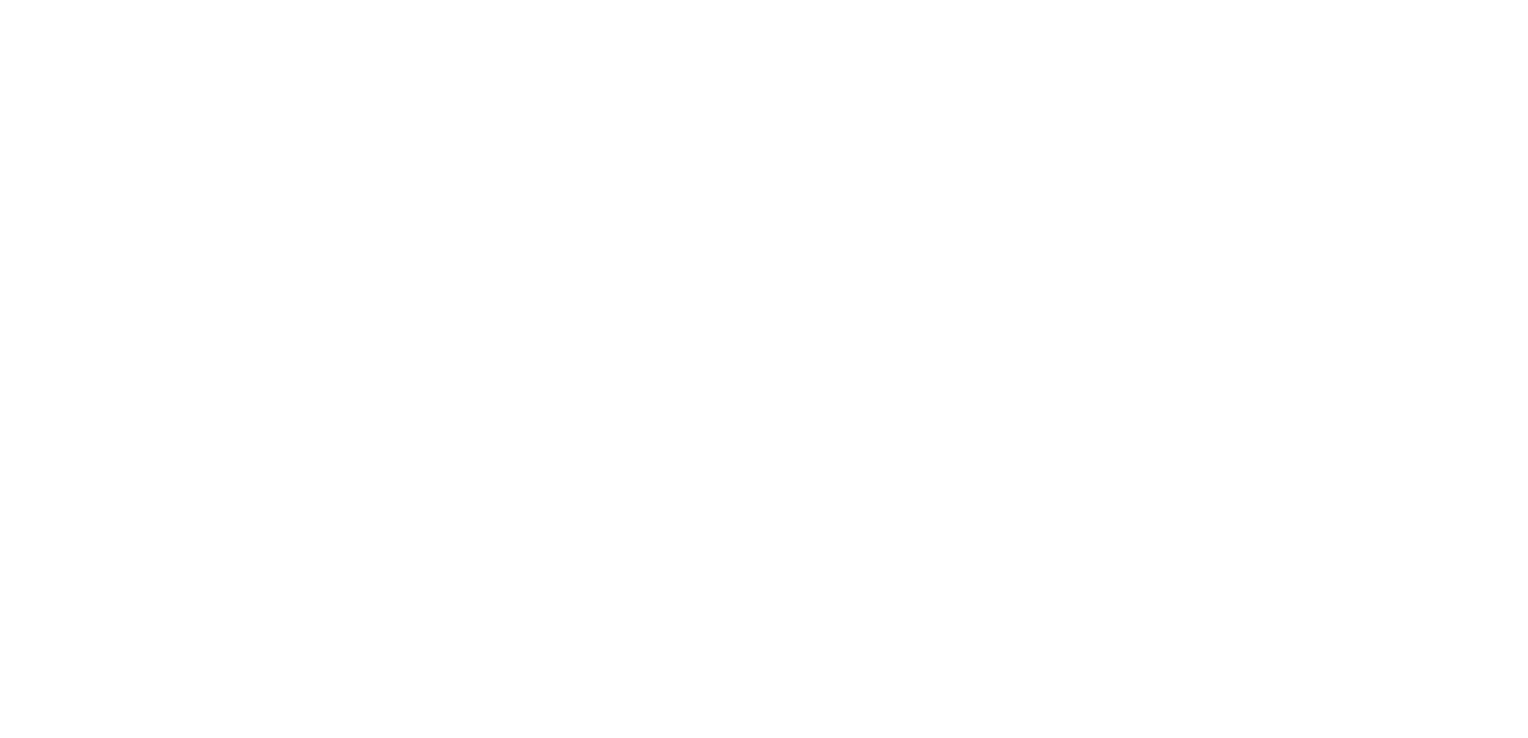 scroll, scrollTop: 0, scrollLeft: 0, axis: both 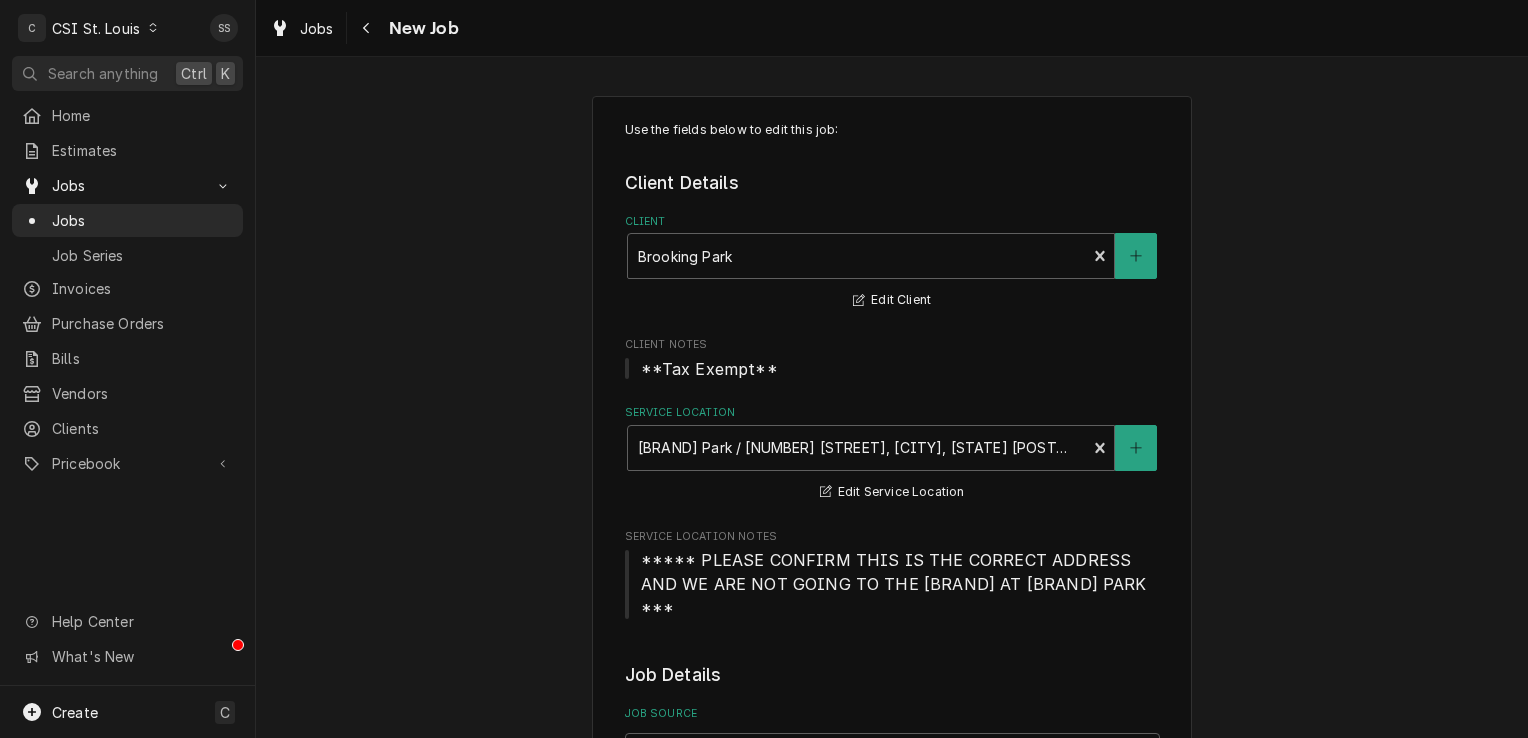 type on "x" 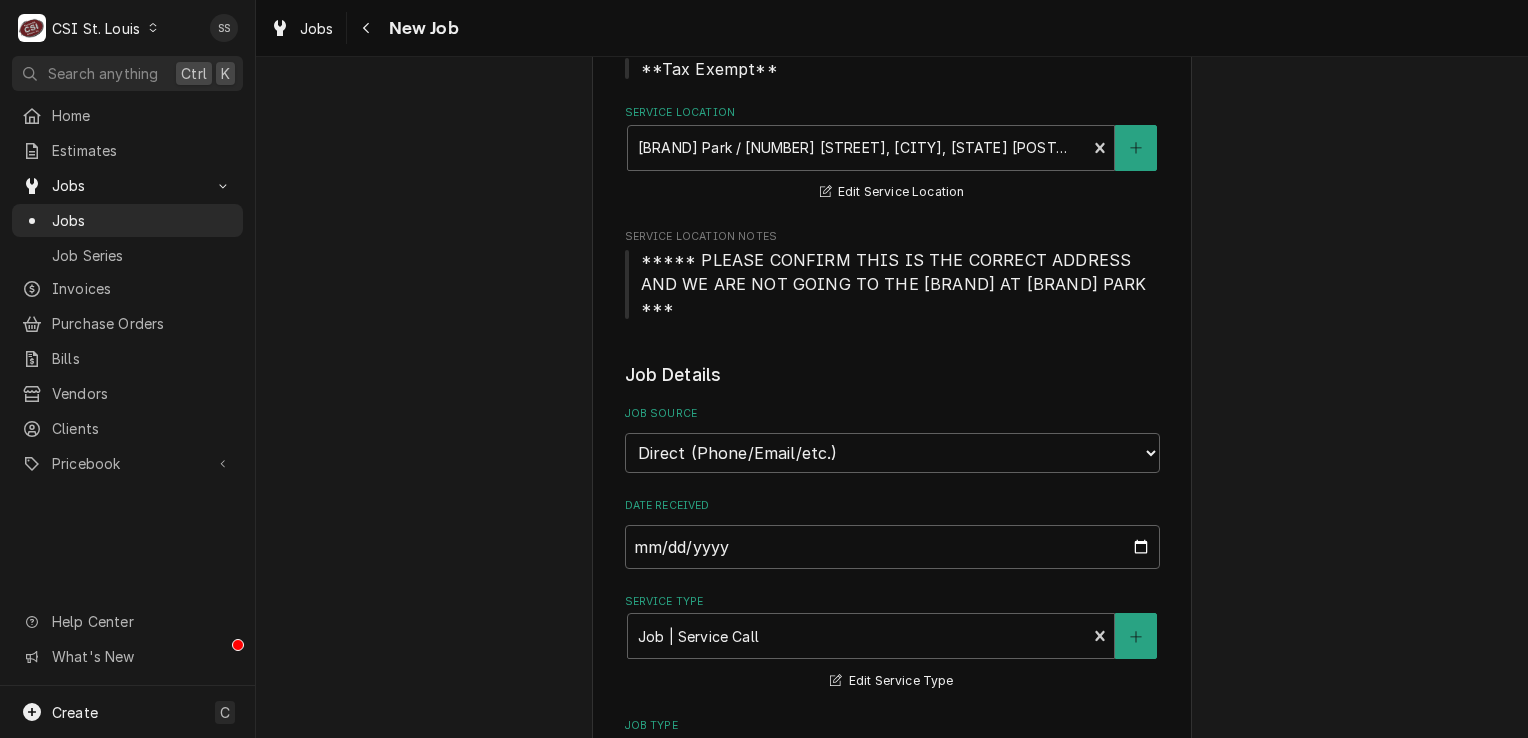 scroll, scrollTop: 0, scrollLeft: 0, axis: both 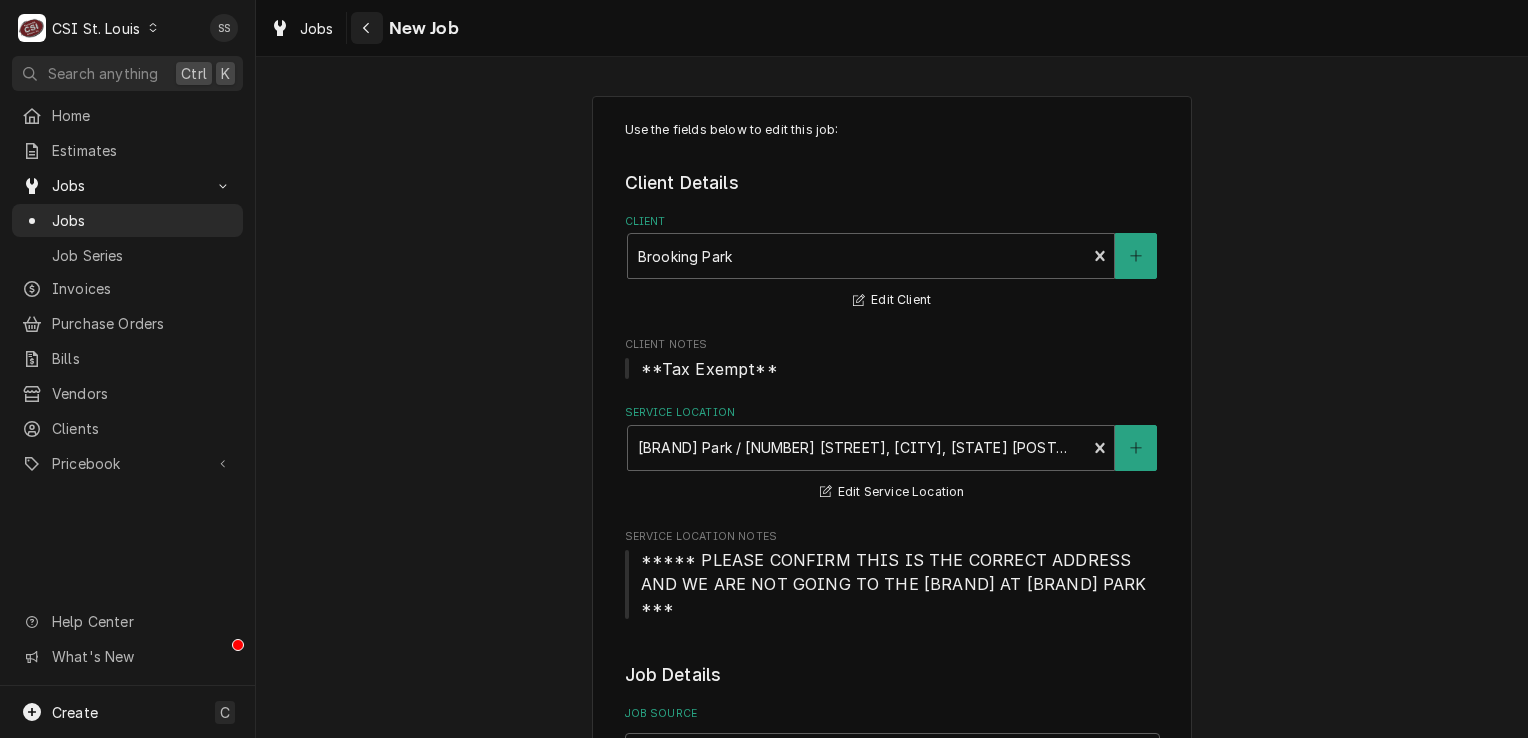 click at bounding box center [367, 28] 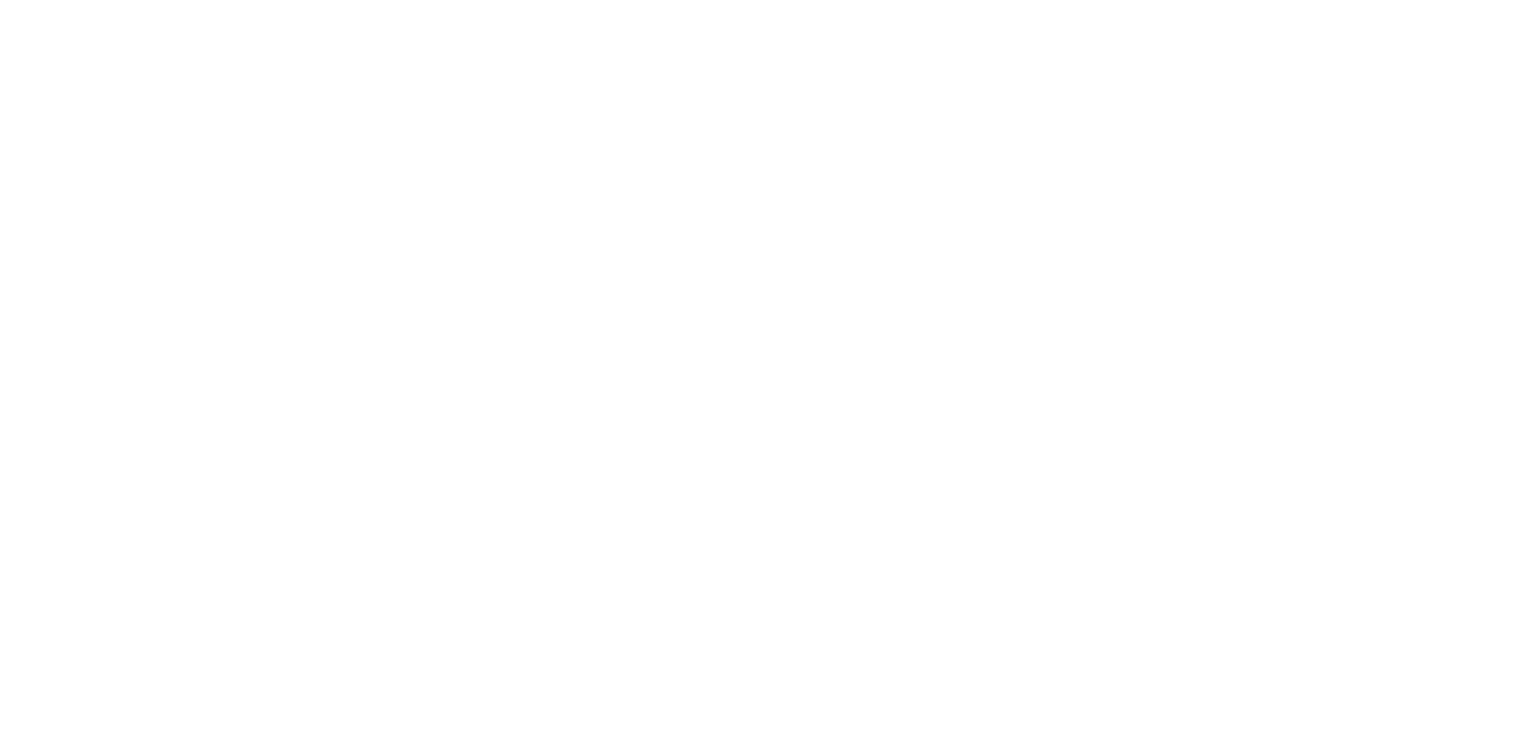 scroll, scrollTop: 0, scrollLeft: 0, axis: both 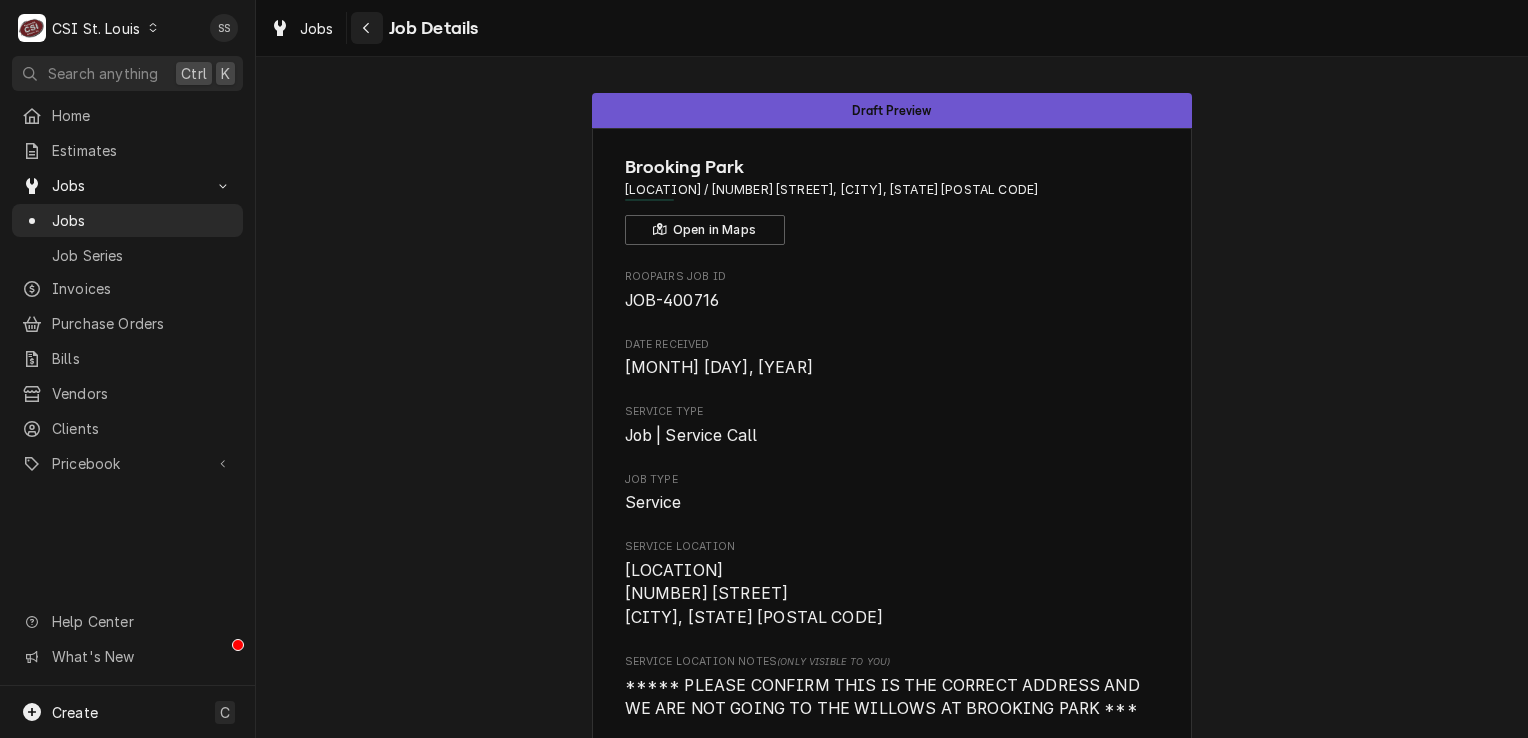 click 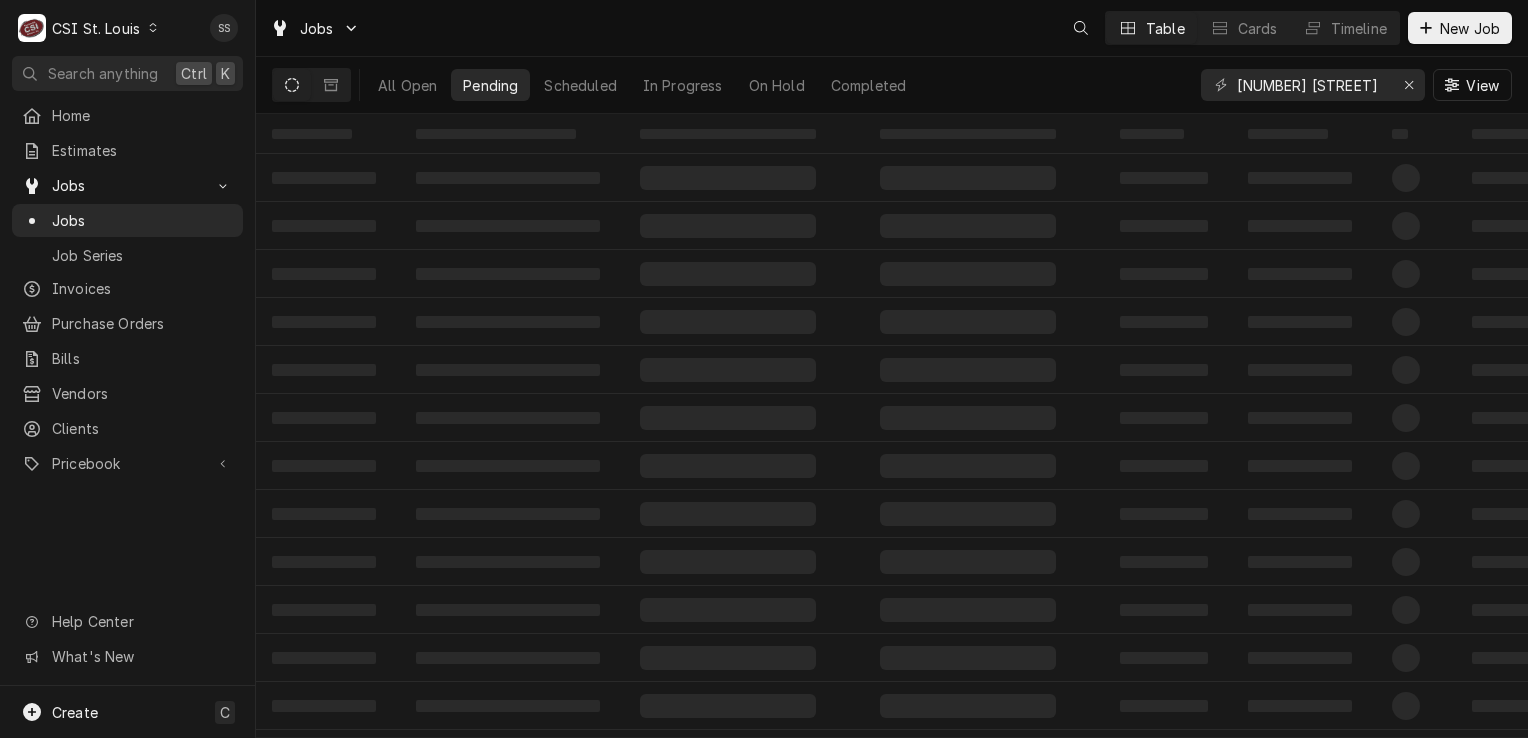 scroll, scrollTop: 0, scrollLeft: 0, axis: both 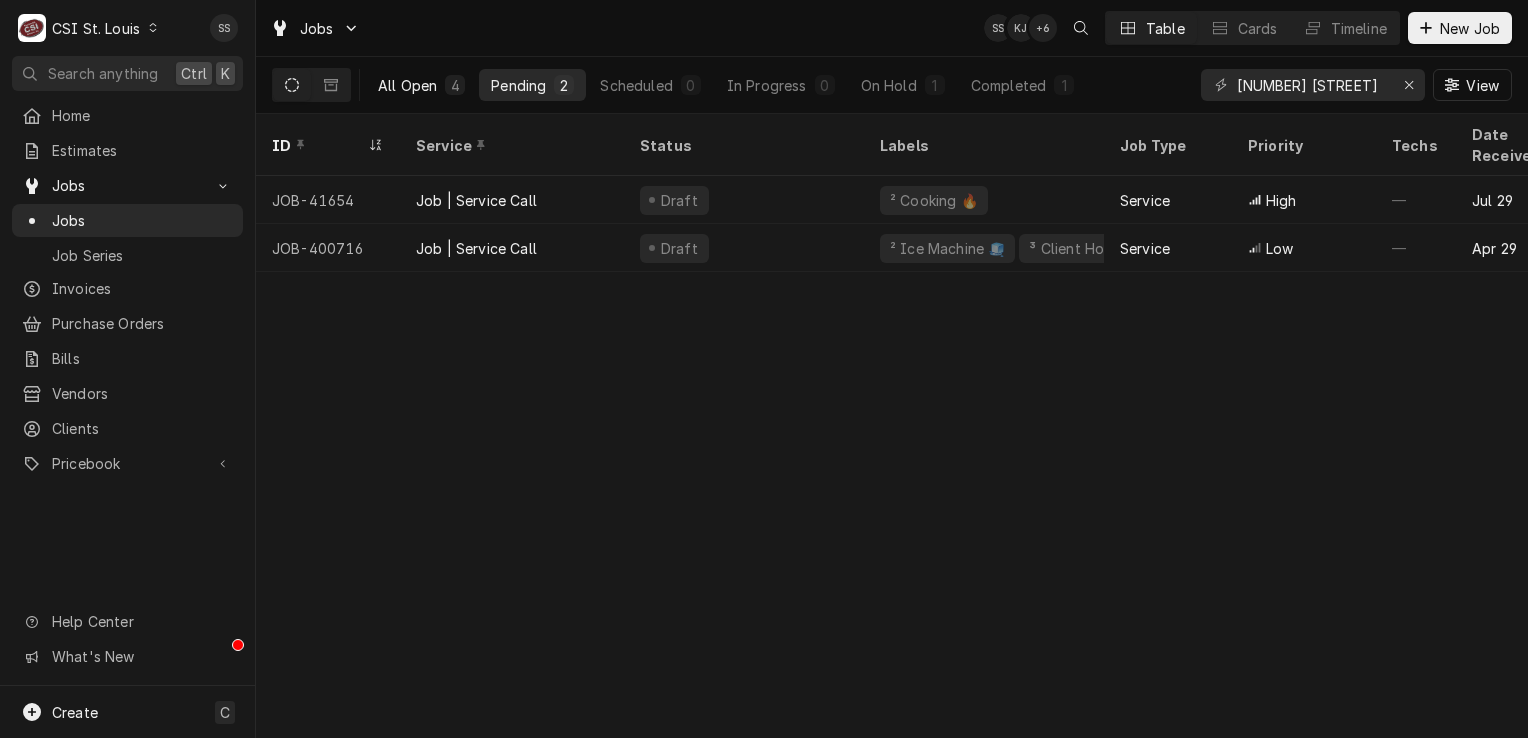 click on "All Open" at bounding box center (407, 85) 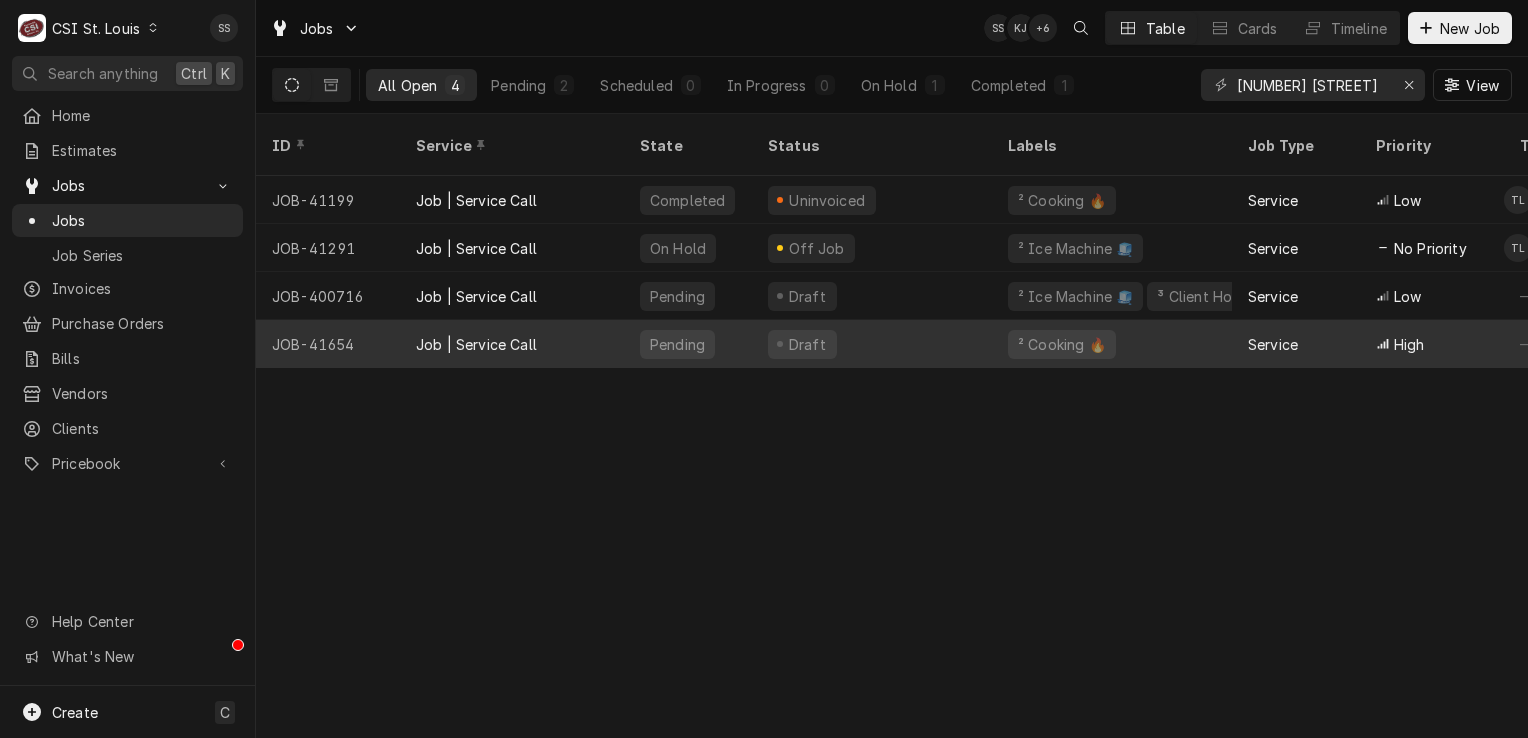 click on "Job | Service Call" at bounding box center [512, 344] 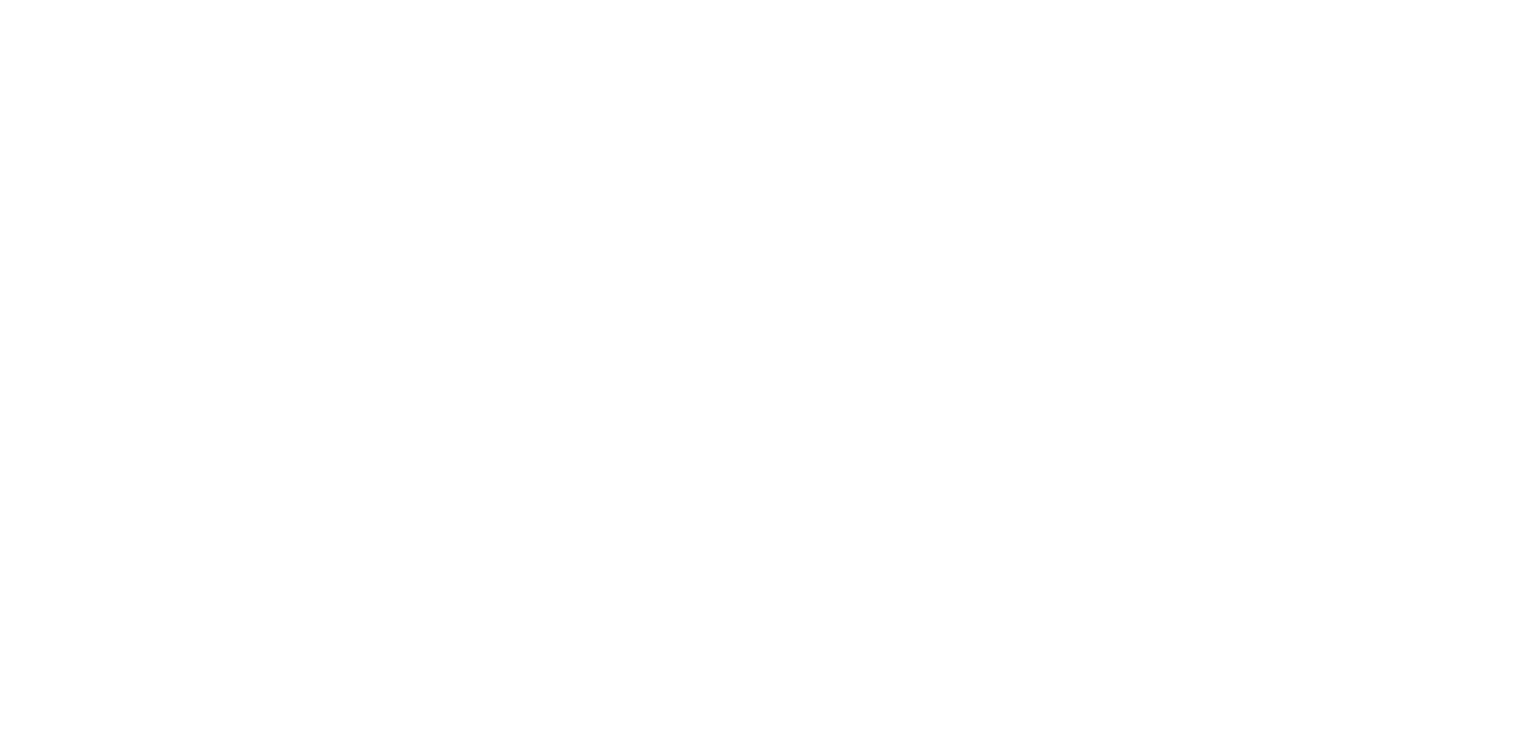 scroll, scrollTop: 0, scrollLeft: 0, axis: both 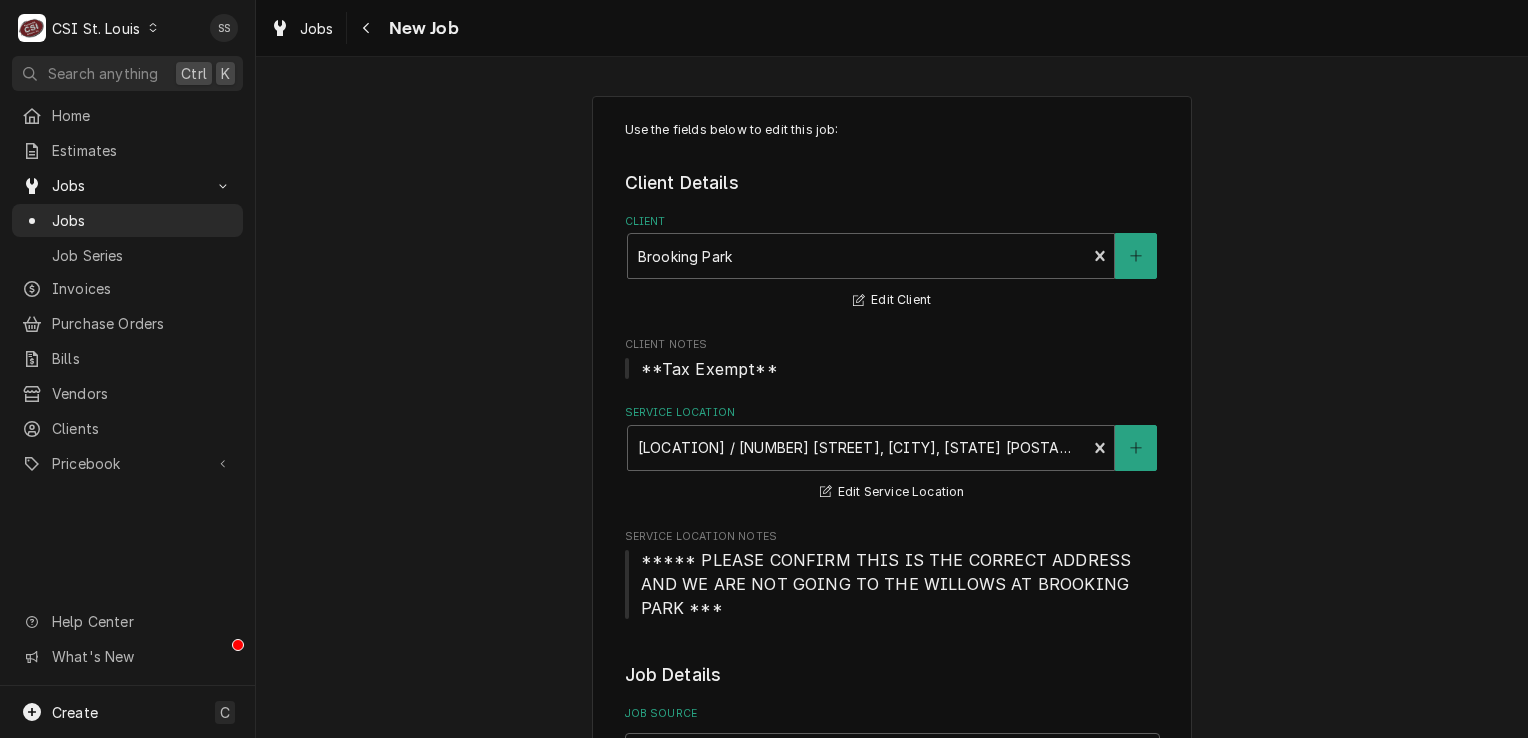 type on "x" 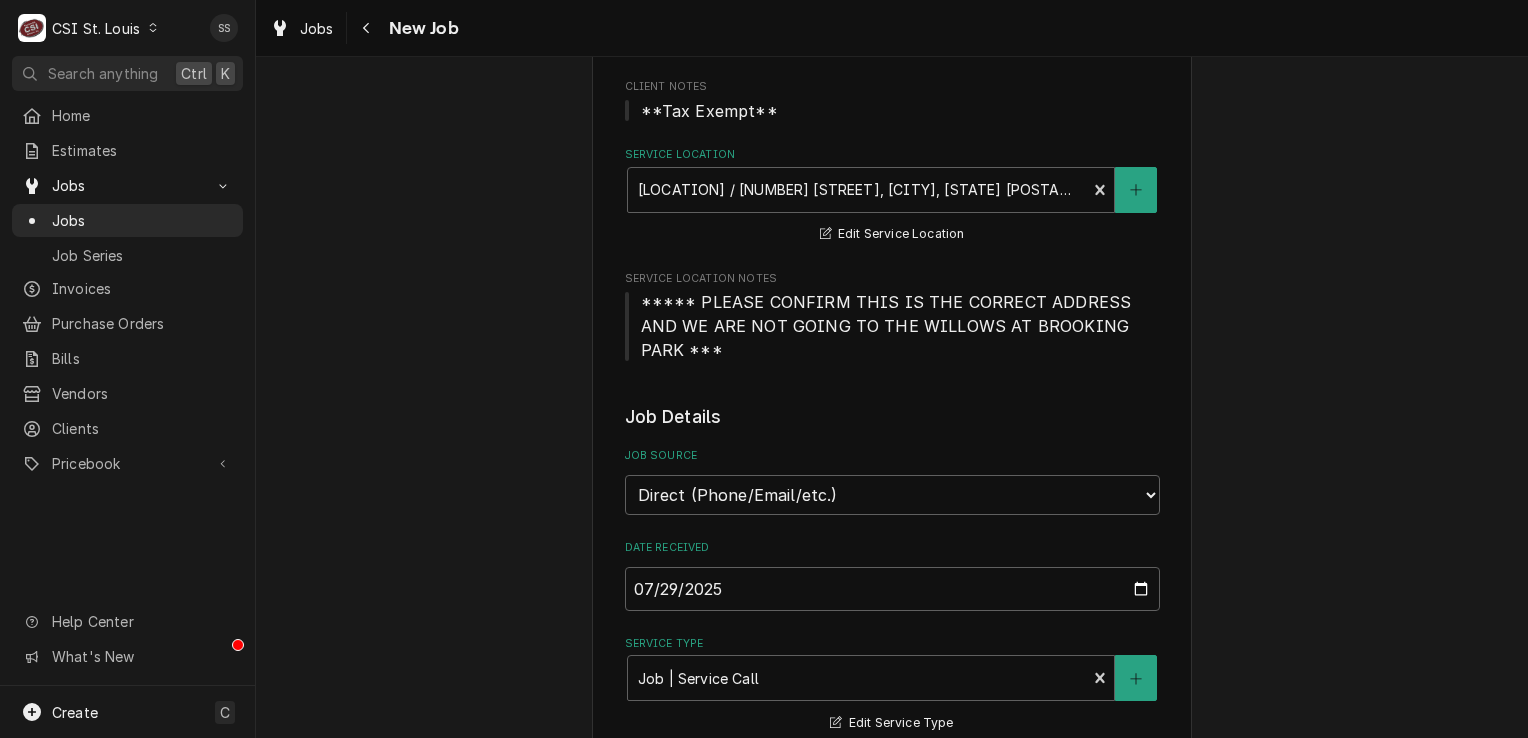 scroll, scrollTop: 0, scrollLeft: 0, axis: both 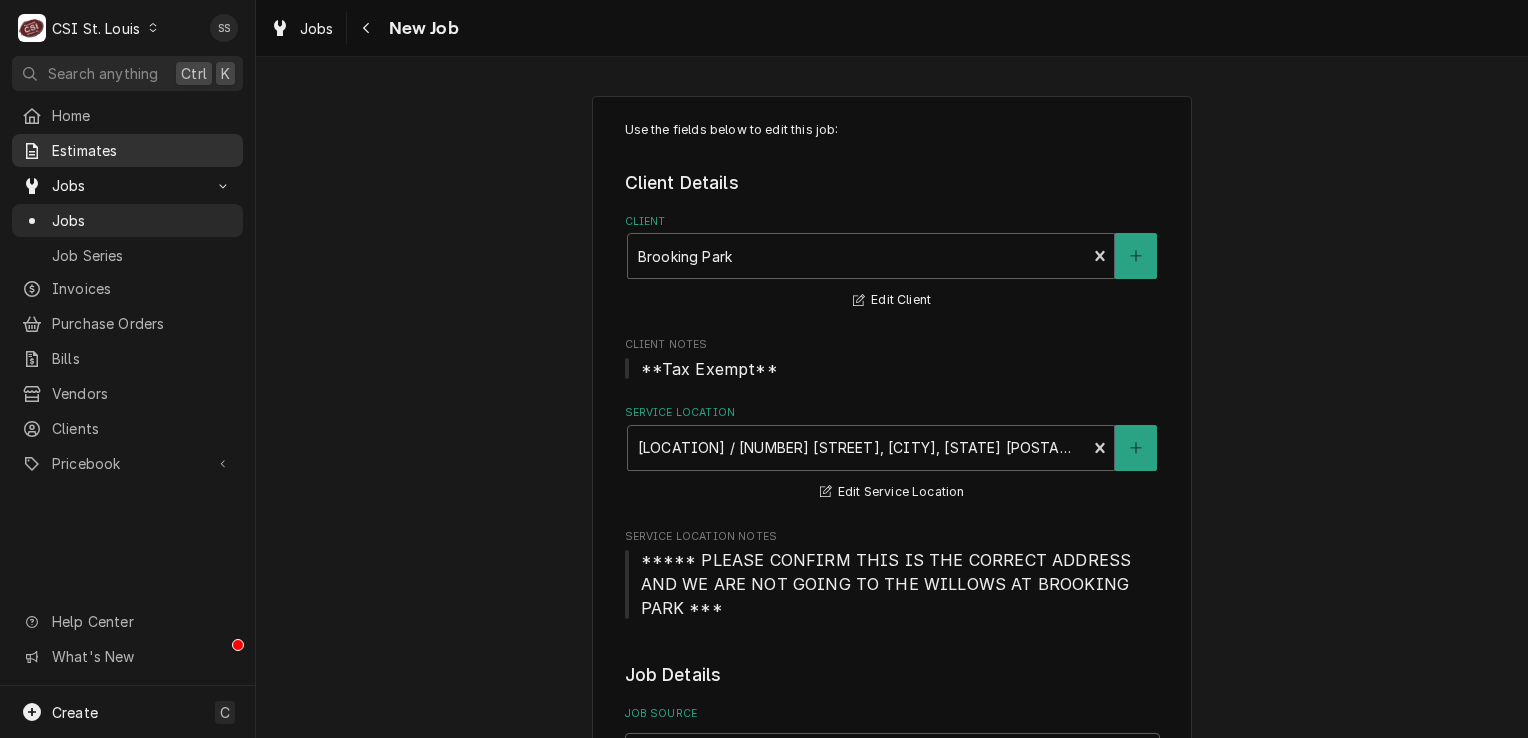 click on "Estimates" at bounding box center (142, 150) 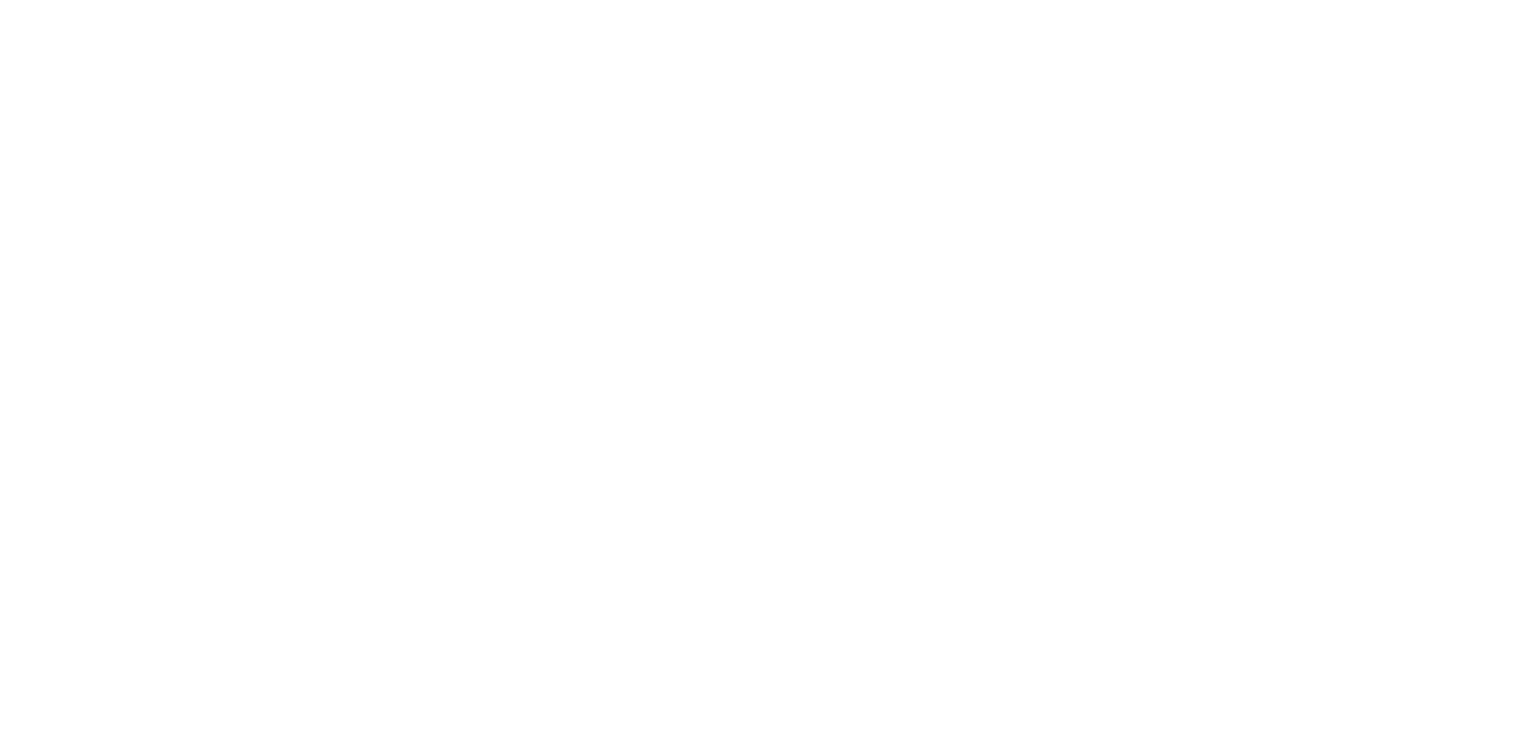 scroll, scrollTop: 0, scrollLeft: 0, axis: both 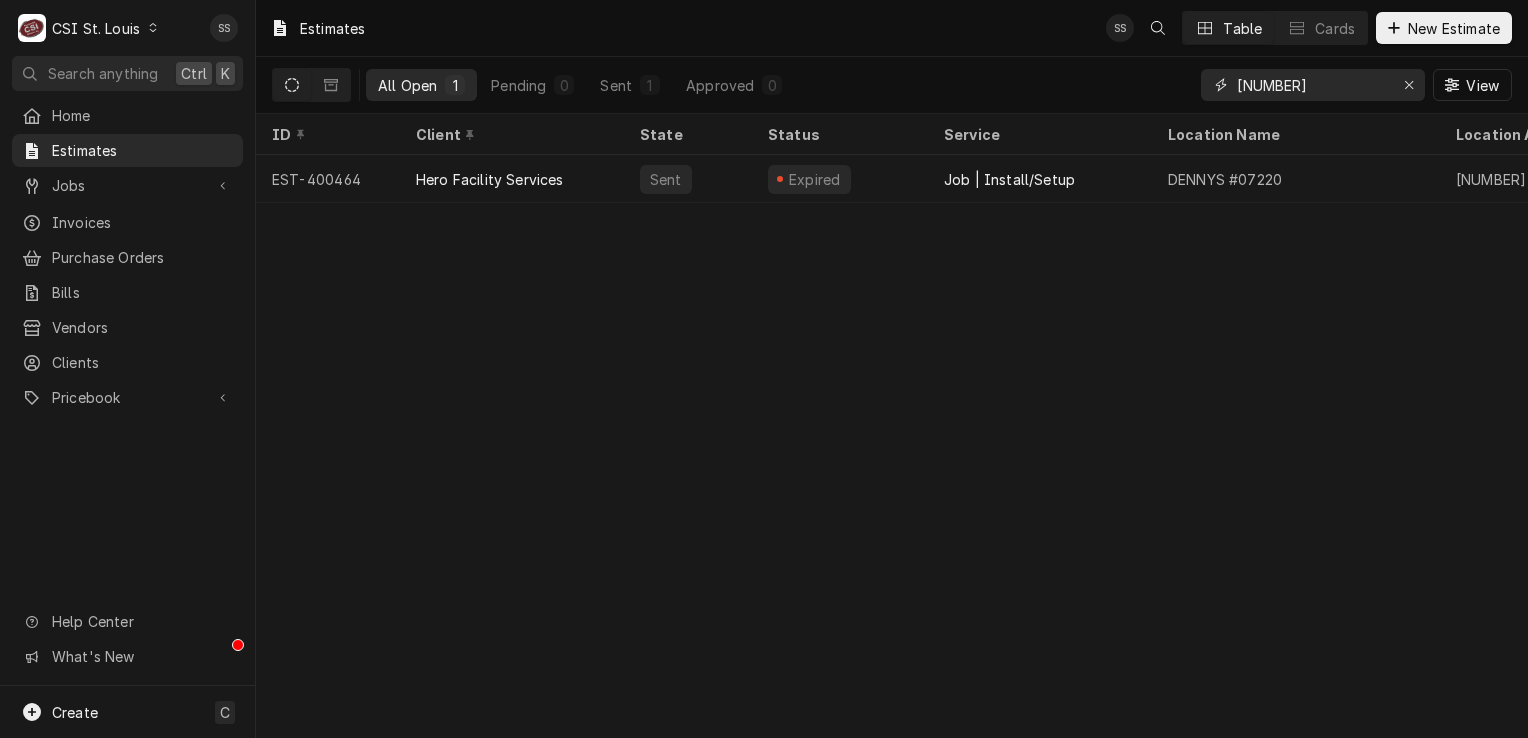 click on "400464" at bounding box center [1312, 85] 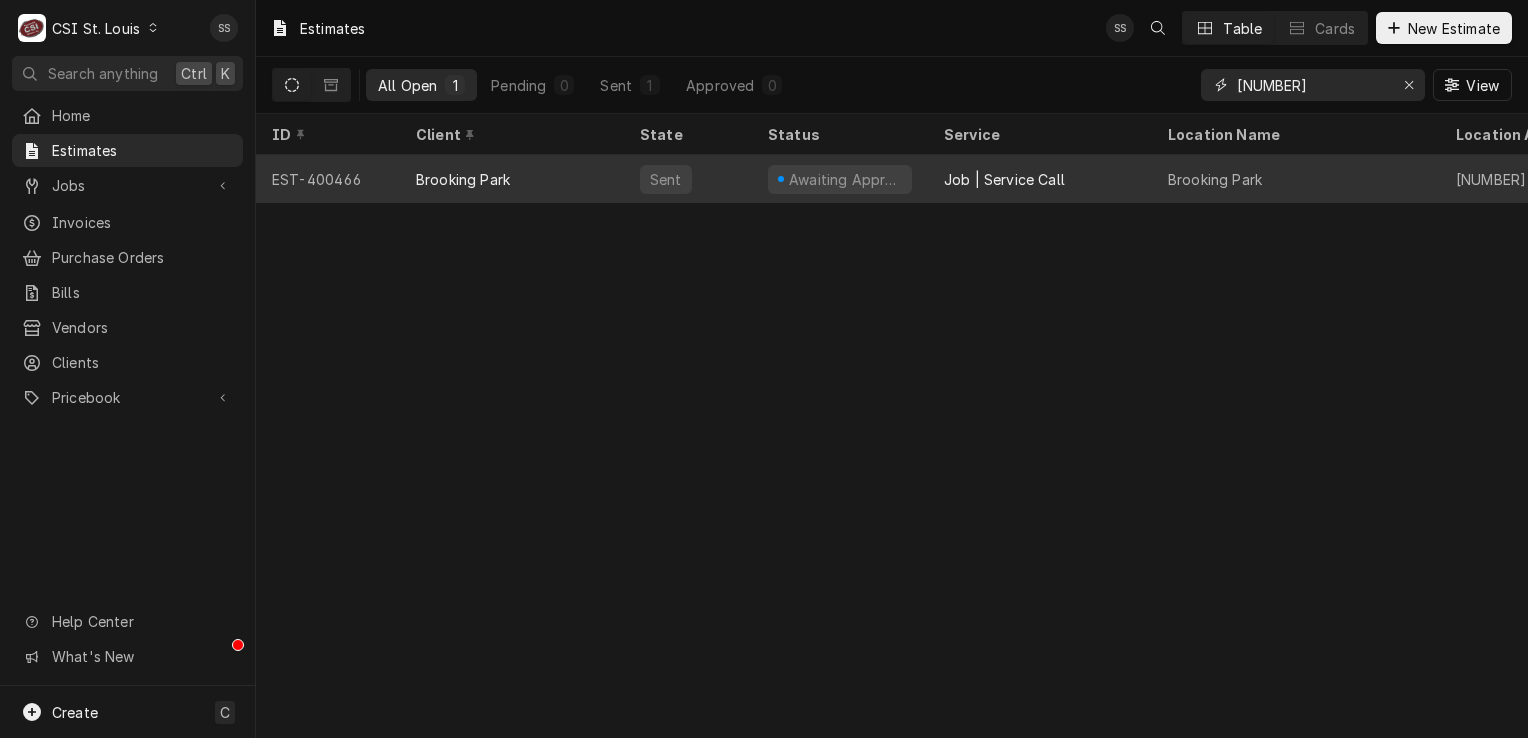type on "400466" 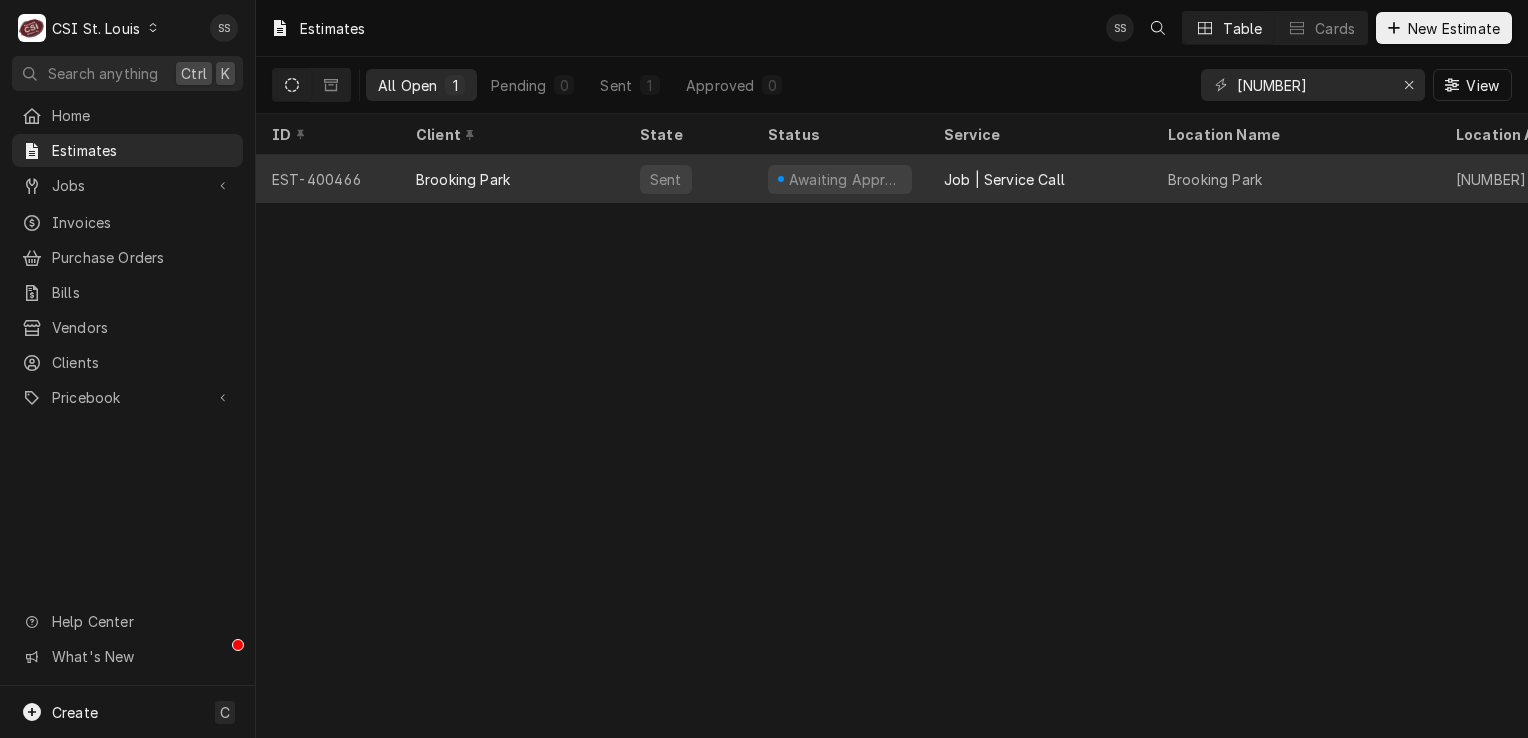 click on "Brooking Park" at bounding box center [512, 179] 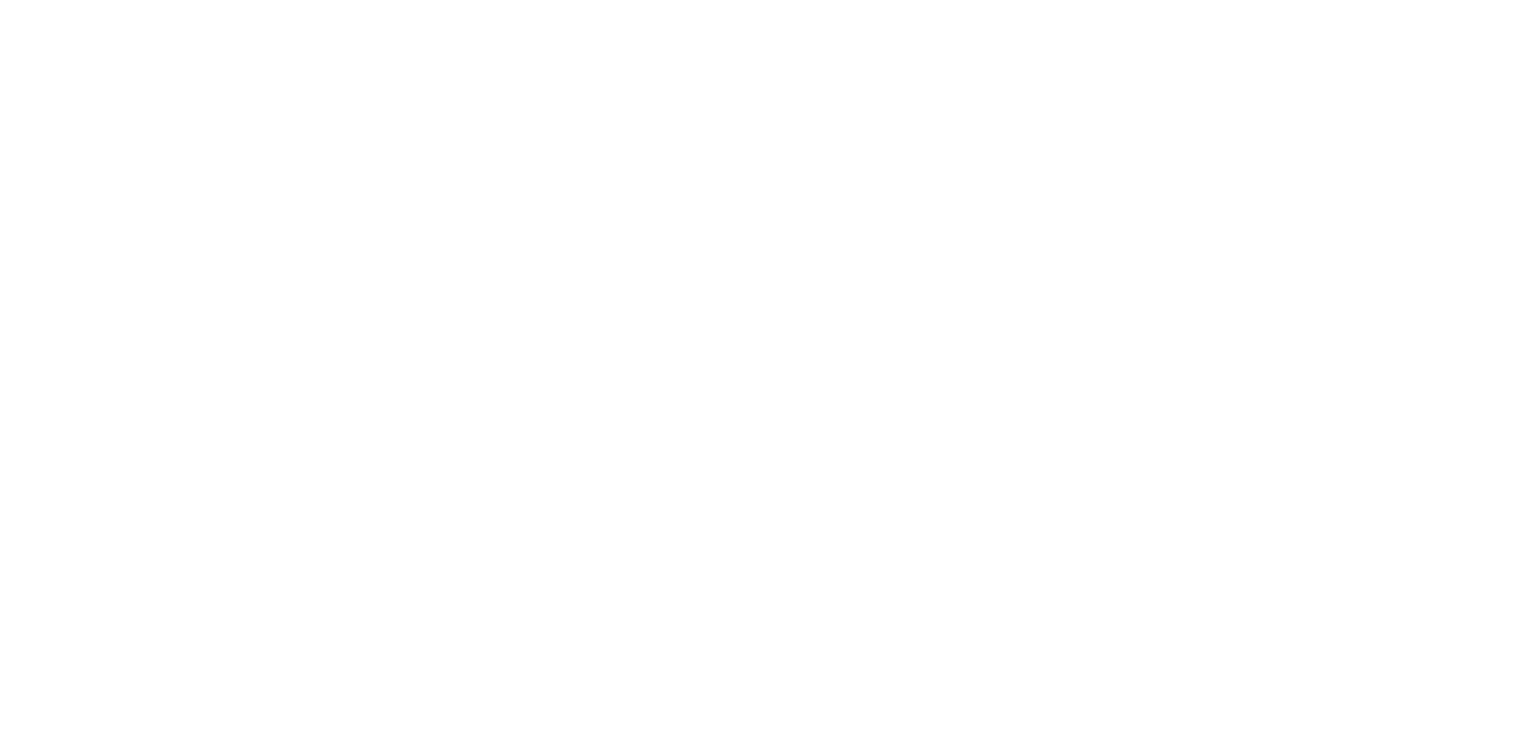 scroll, scrollTop: 0, scrollLeft: 0, axis: both 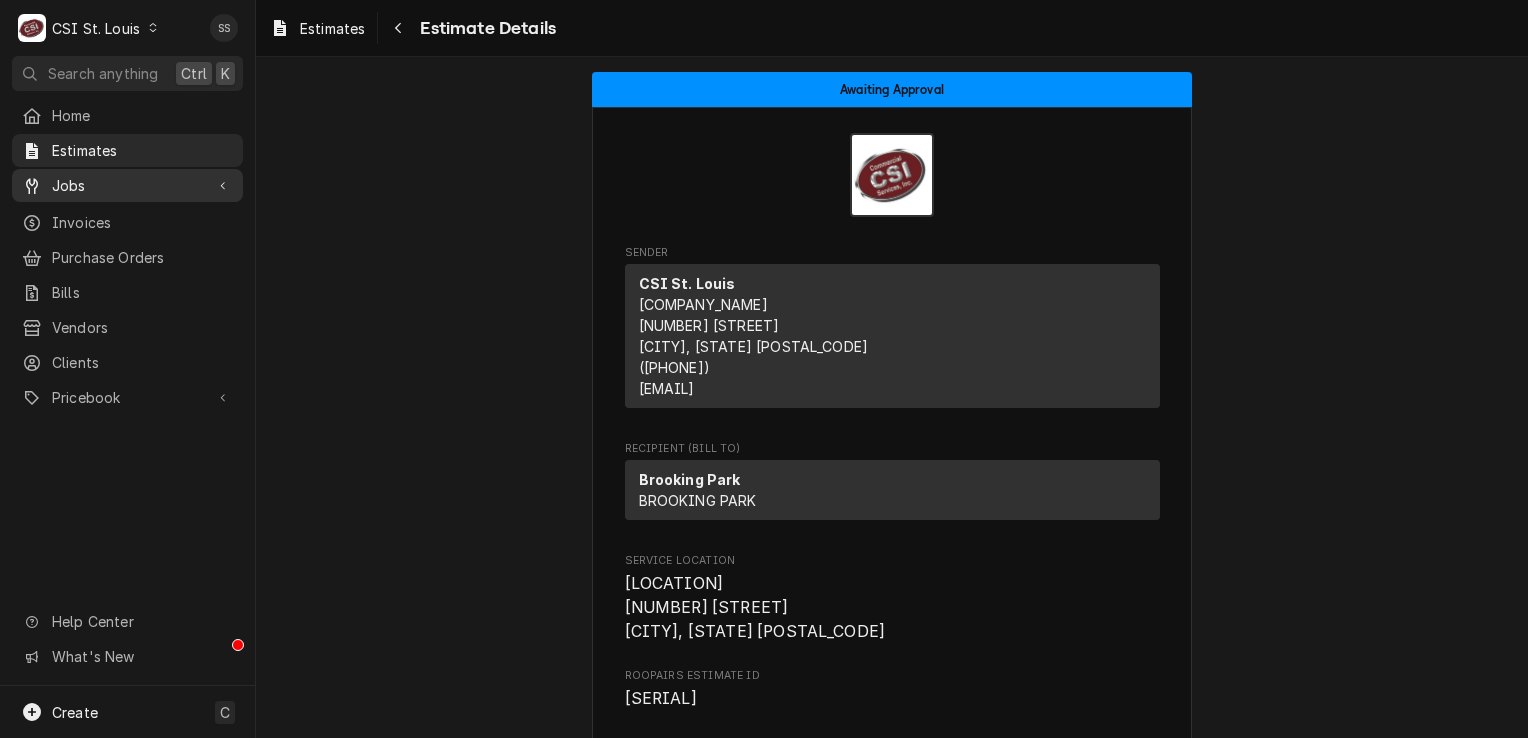 click on "Jobs" at bounding box center [127, 185] 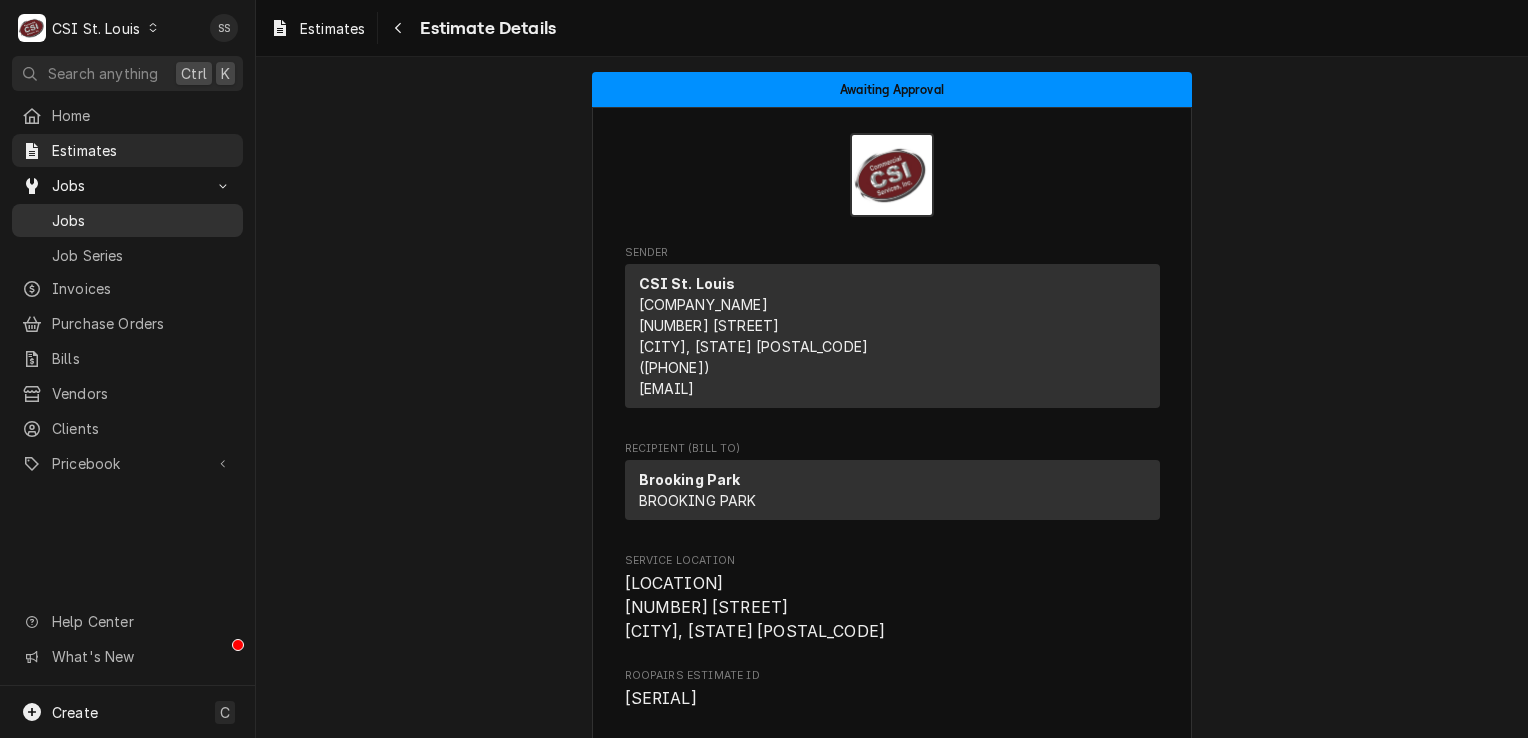 click on "Jobs" at bounding box center (142, 220) 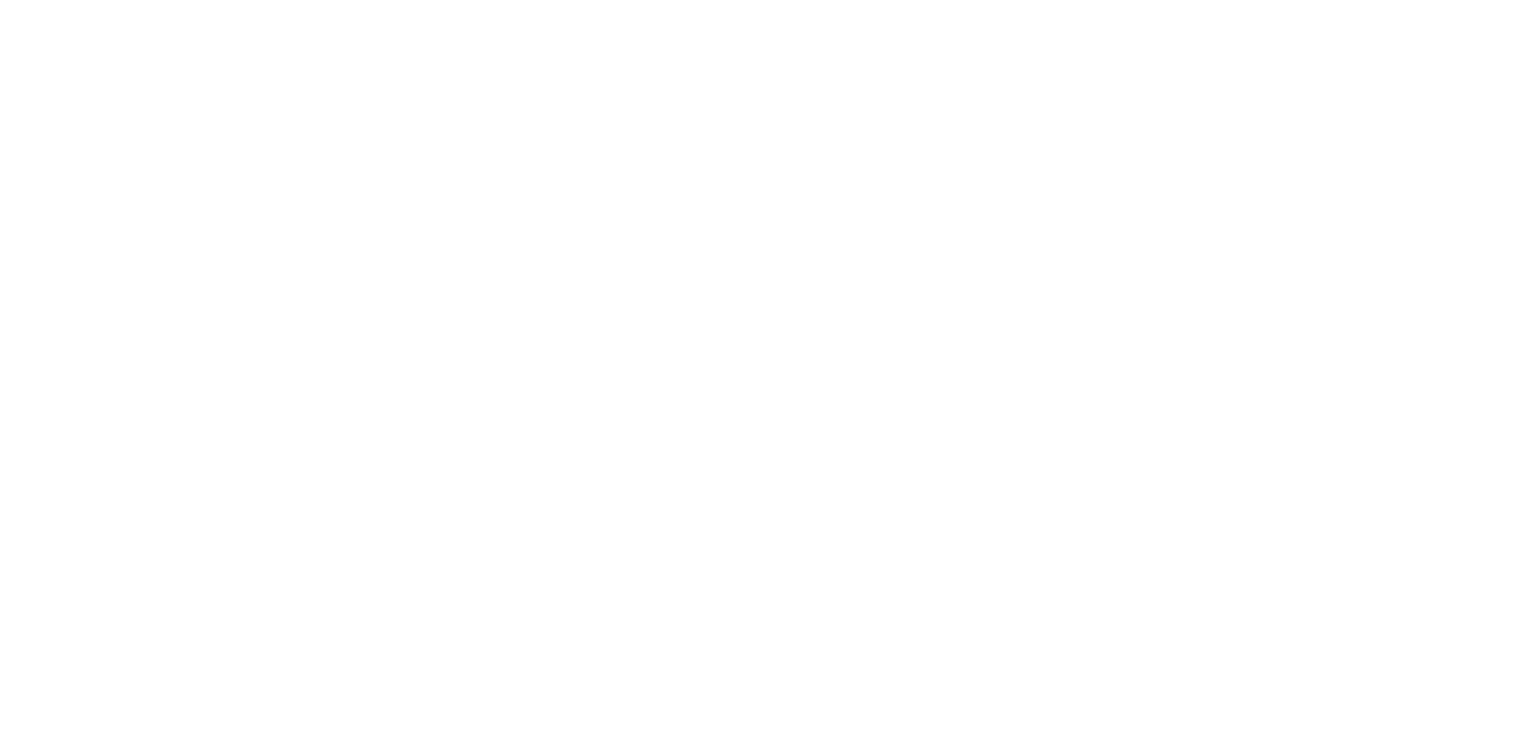 scroll, scrollTop: 0, scrollLeft: 0, axis: both 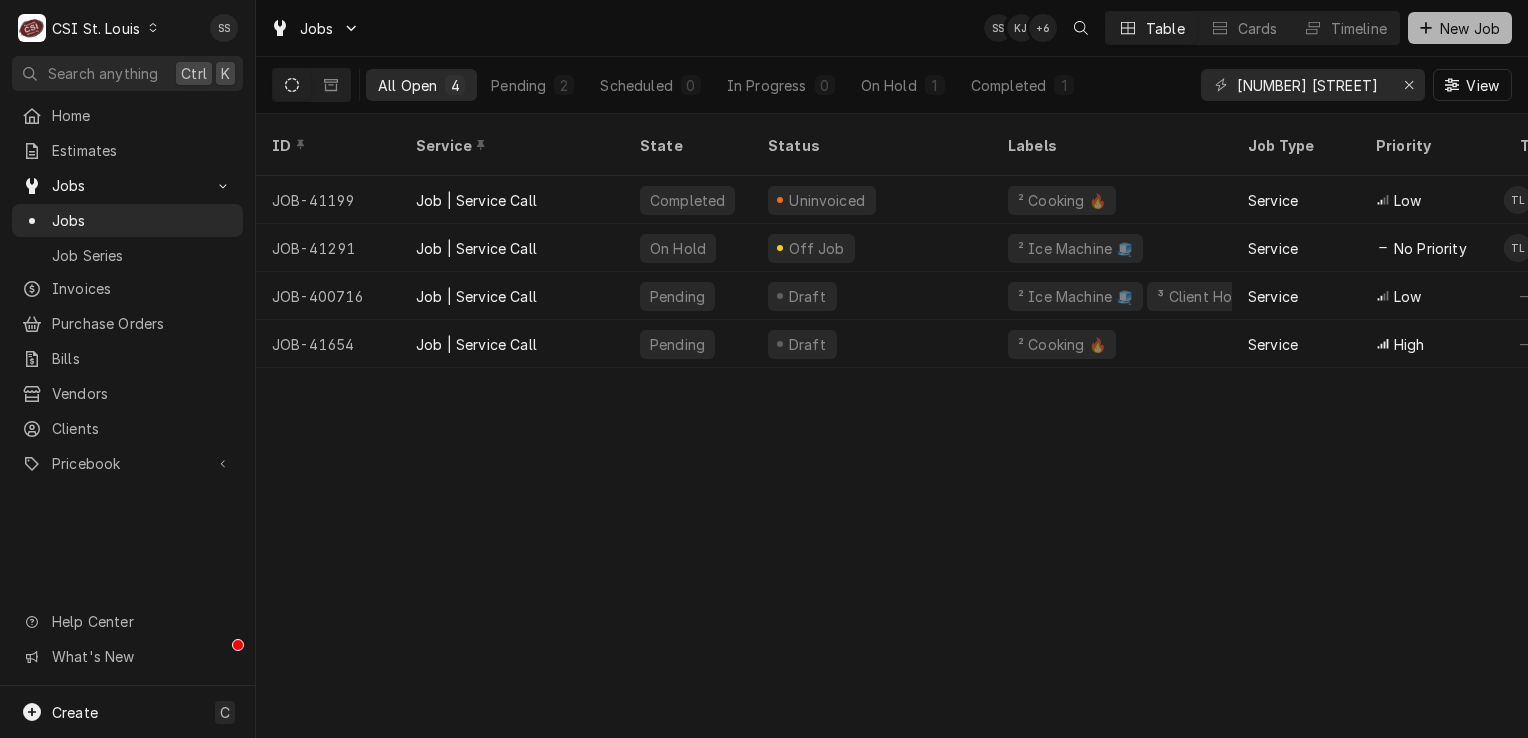 click on "New Job" at bounding box center (1470, 28) 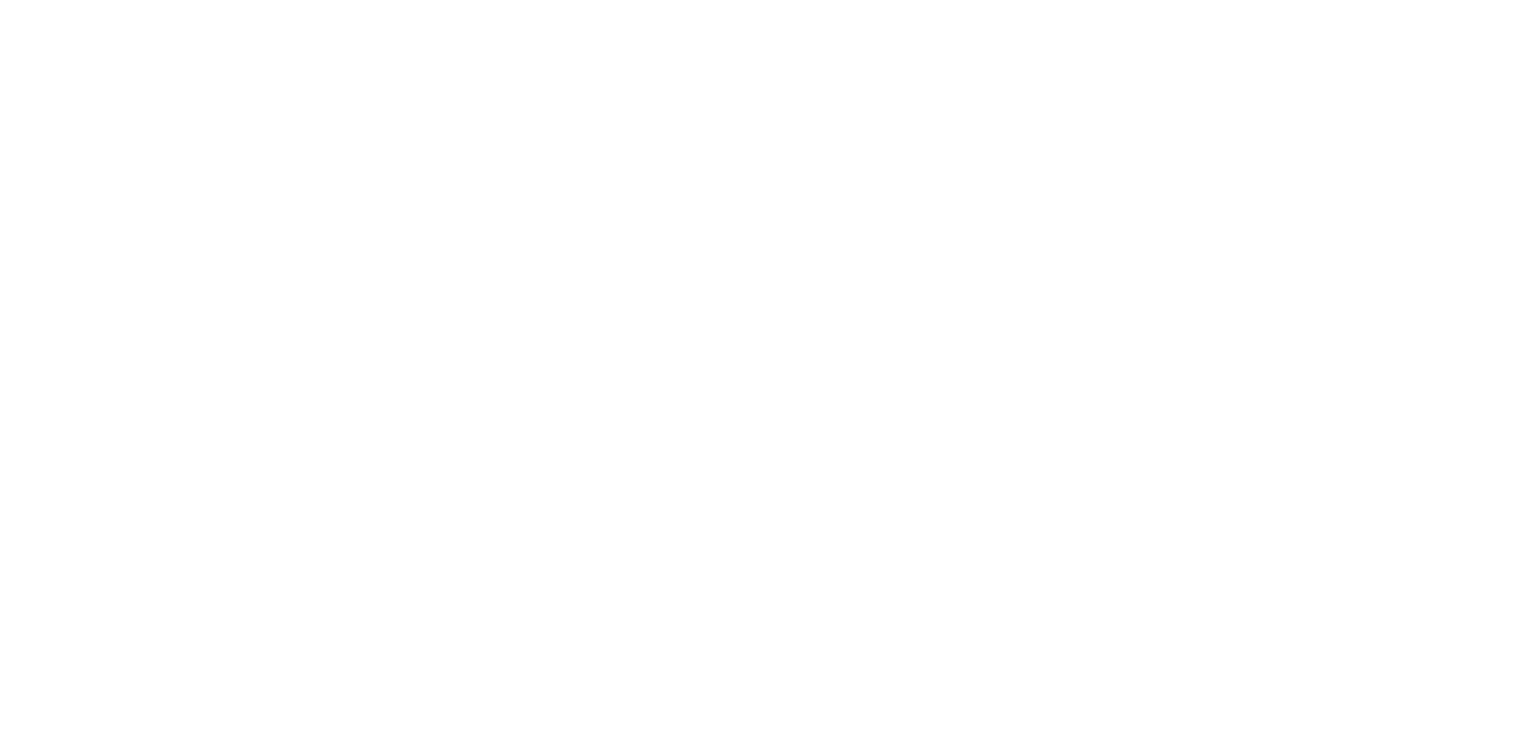 scroll, scrollTop: 0, scrollLeft: 0, axis: both 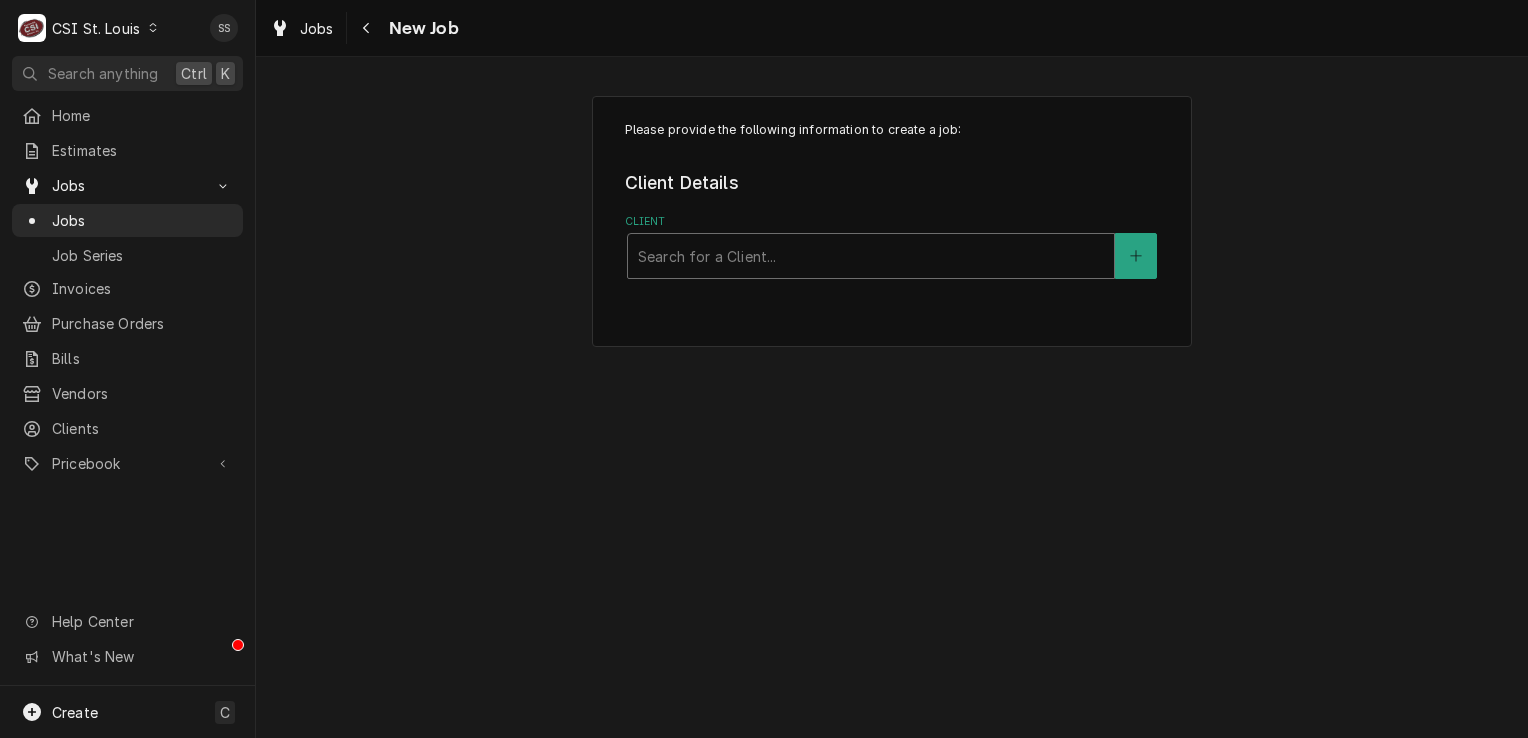 click at bounding box center (871, 256) 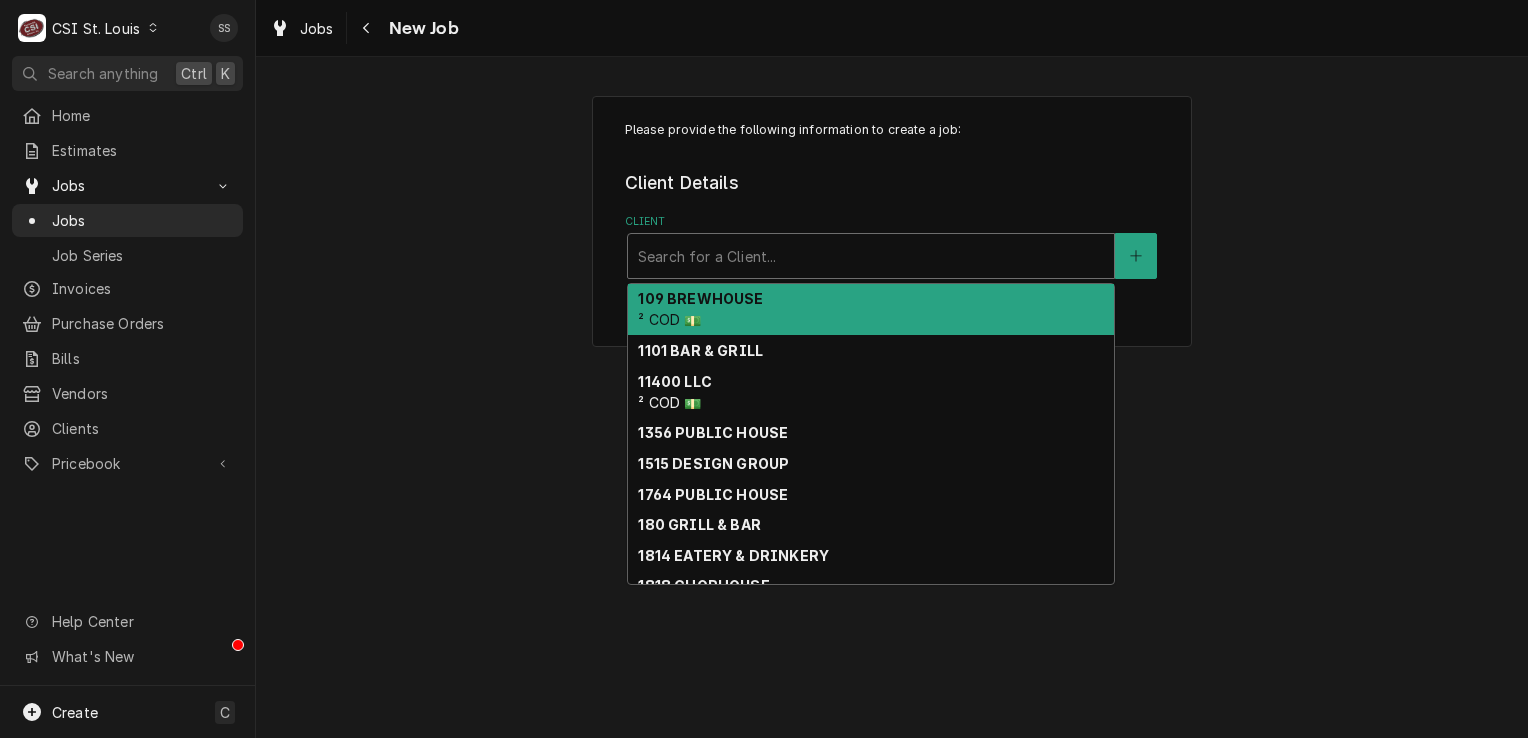 type on "9" 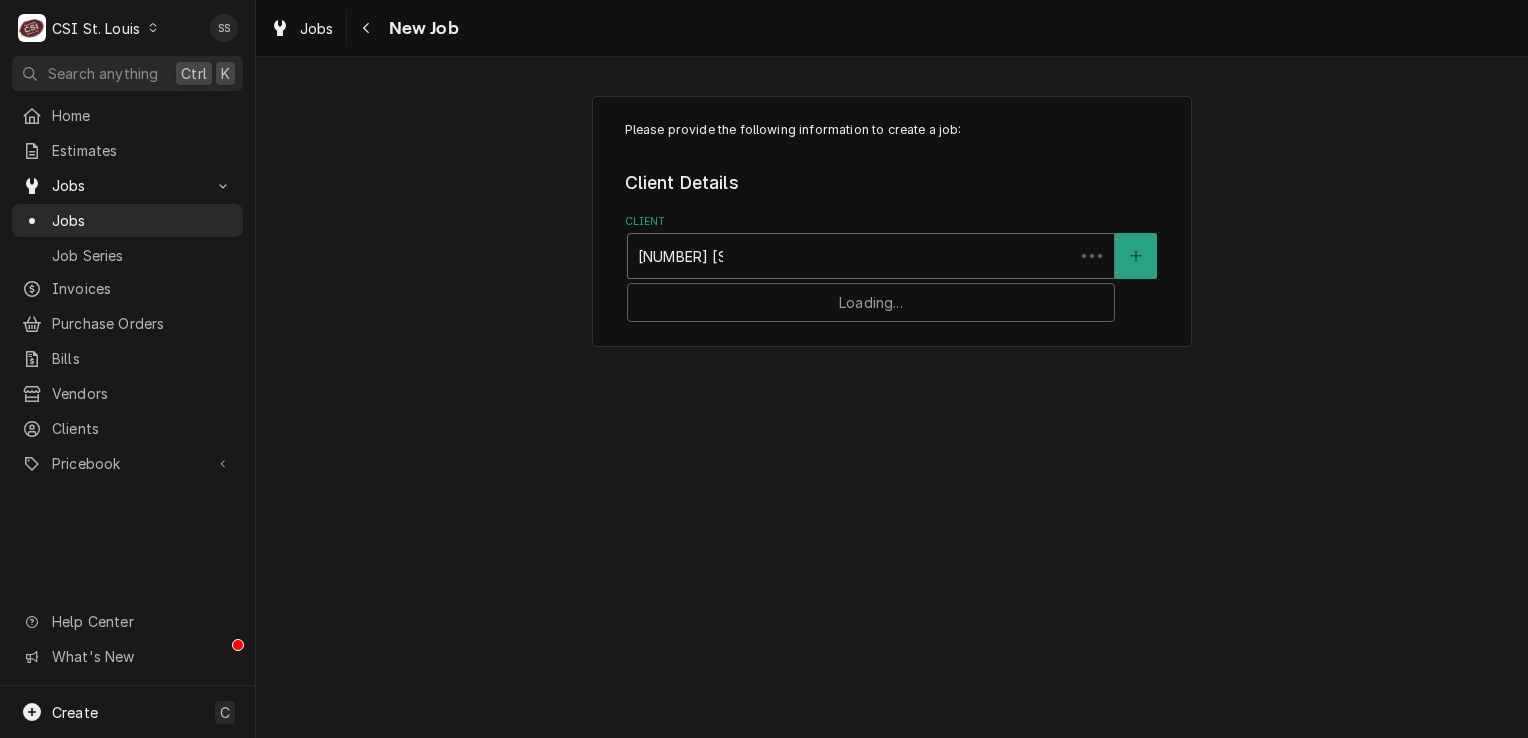 type on "307 s woods" 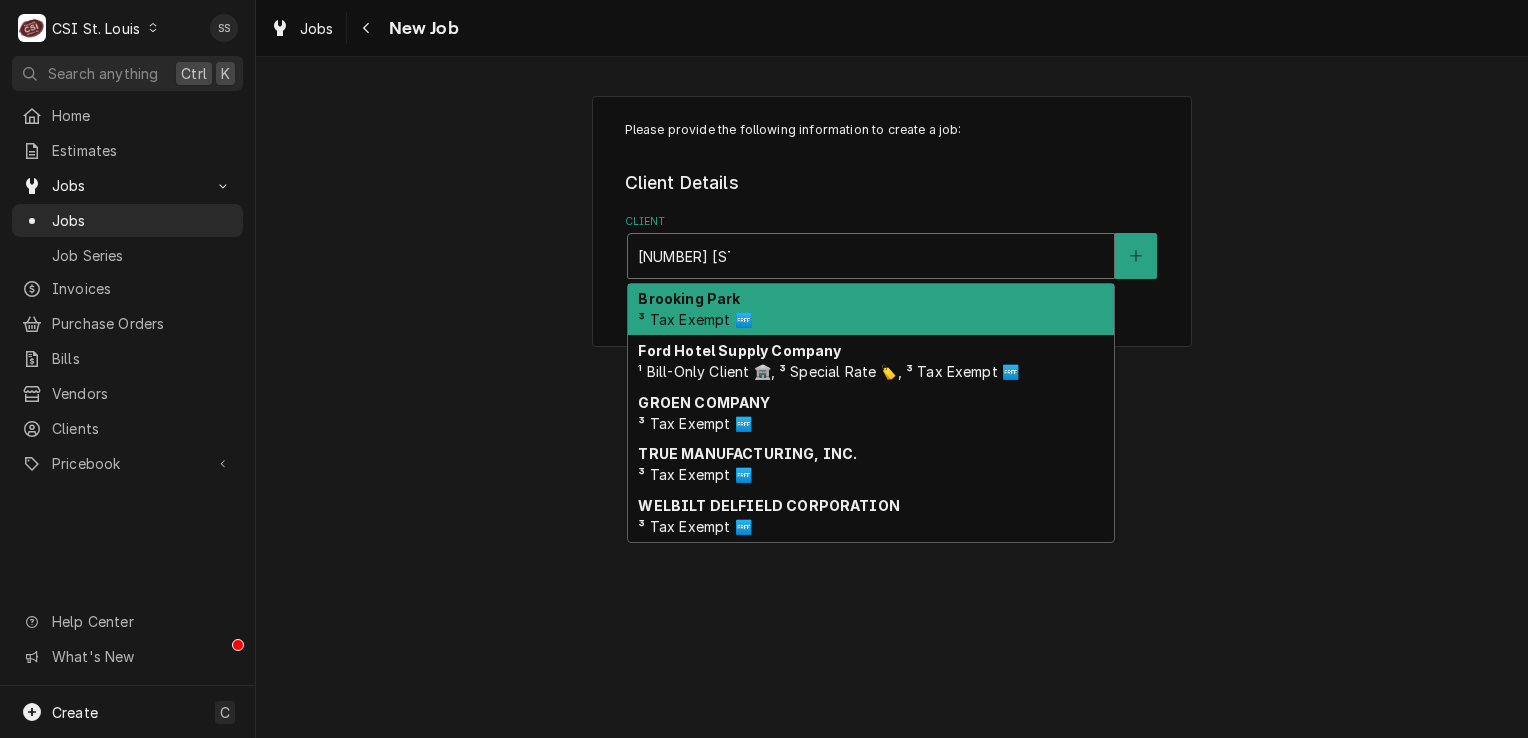 click on "Brooking Park ³ Tax Exempt 🆓" at bounding box center (871, 310) 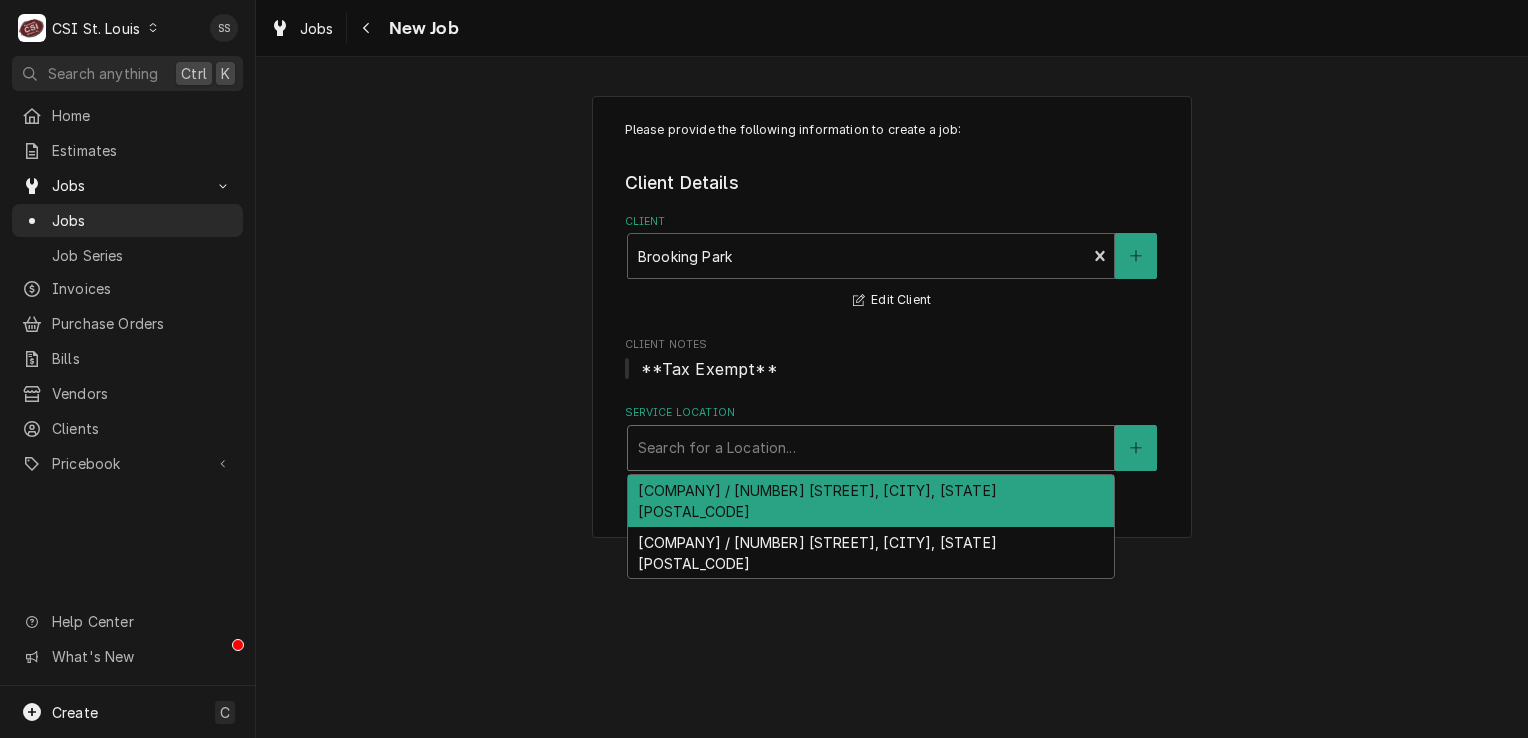 click at bounding box center [871, 448] 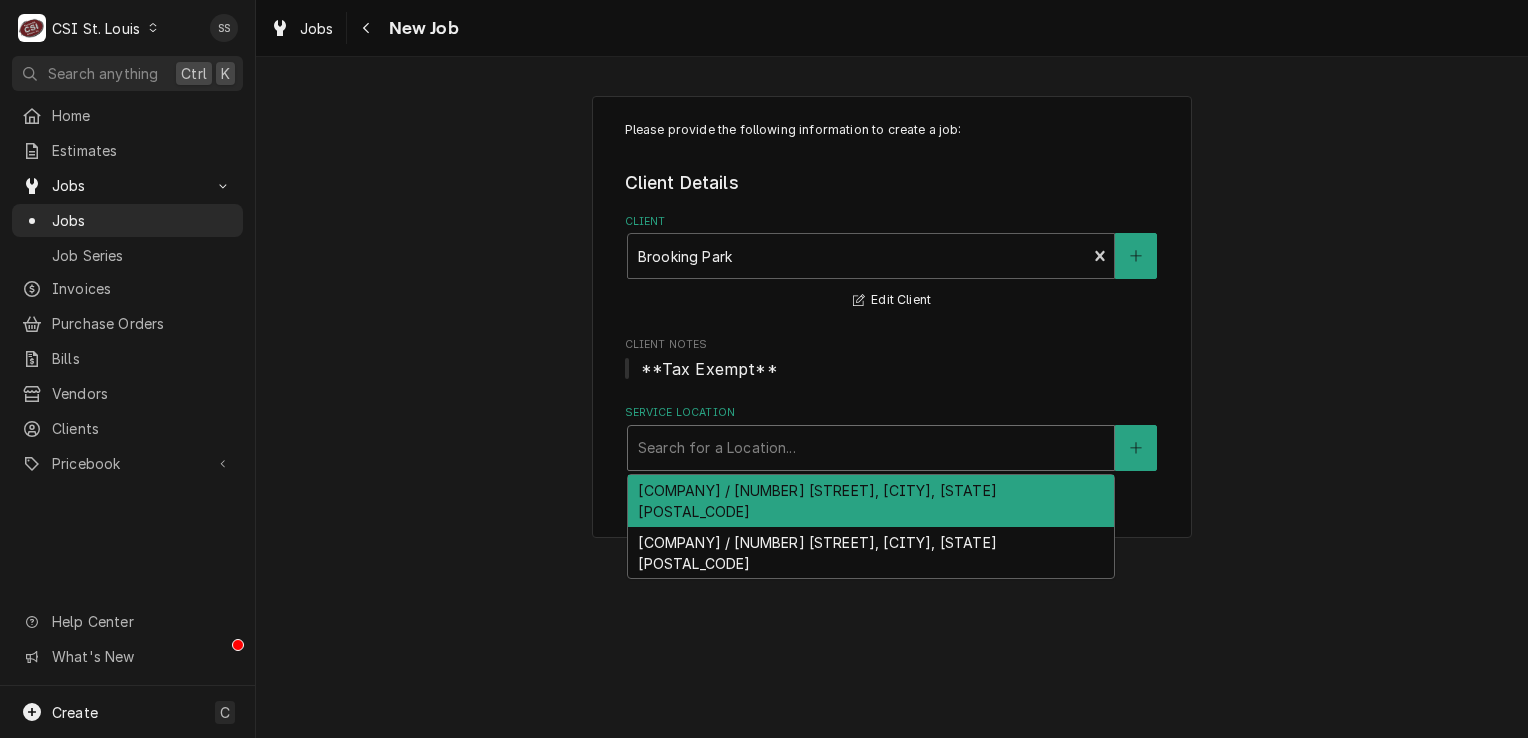 click on "[LOCATION] / [NUMBER] [STREET], [CITY], [STATE] [POSTALCODE]" at bounding box center (871, 501) 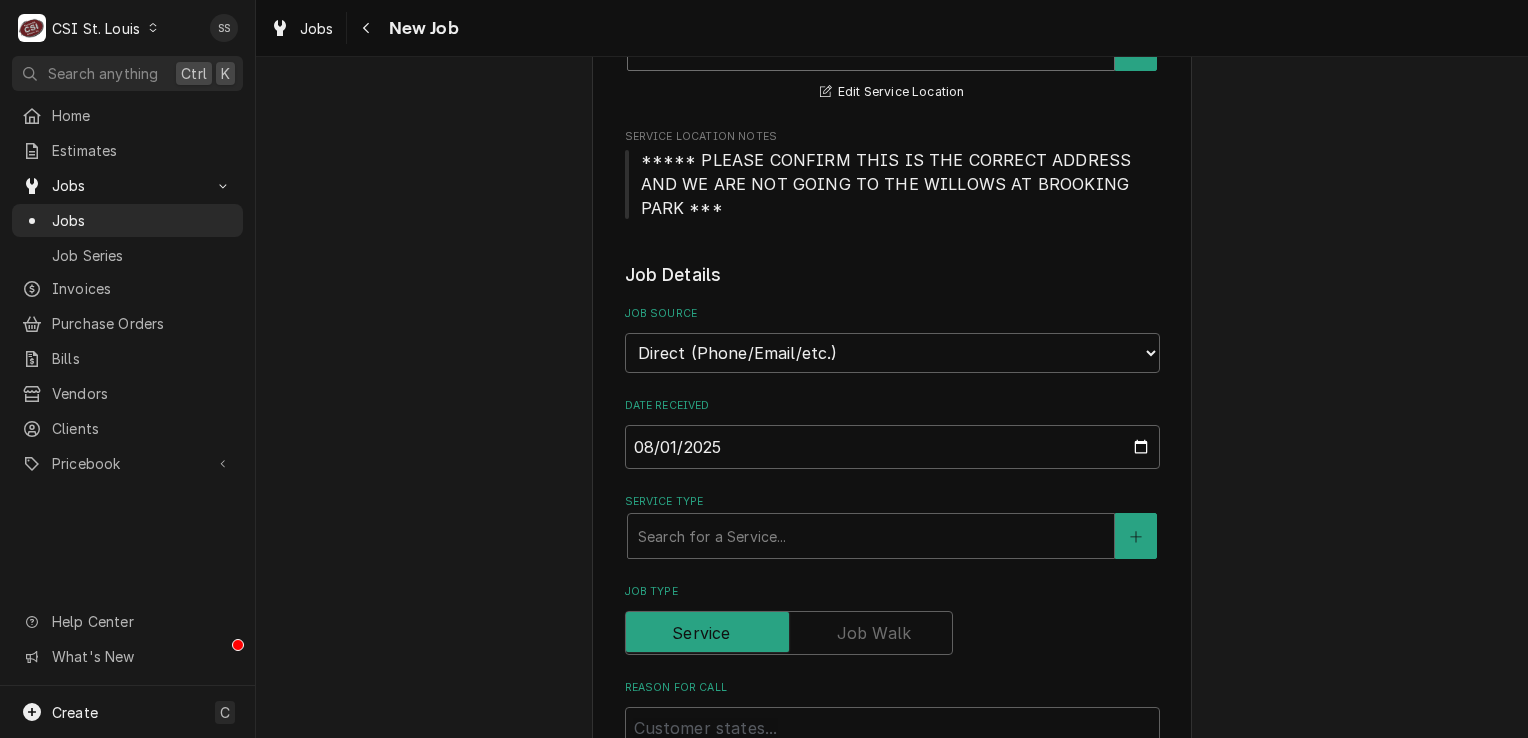 scroll, scrollTop: 800, scrollLeft: 0, axis: vertical 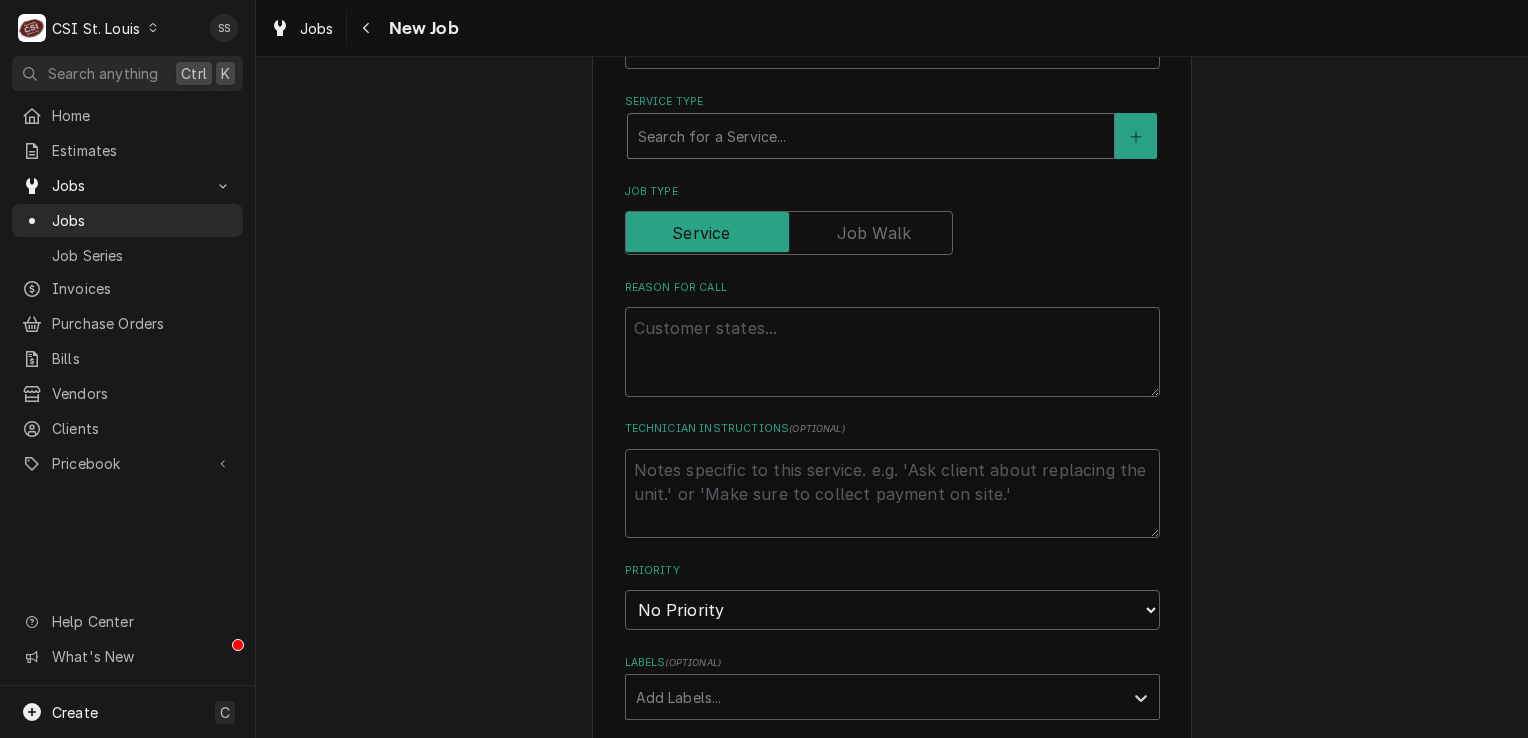 click at bounding box center [871, 136] 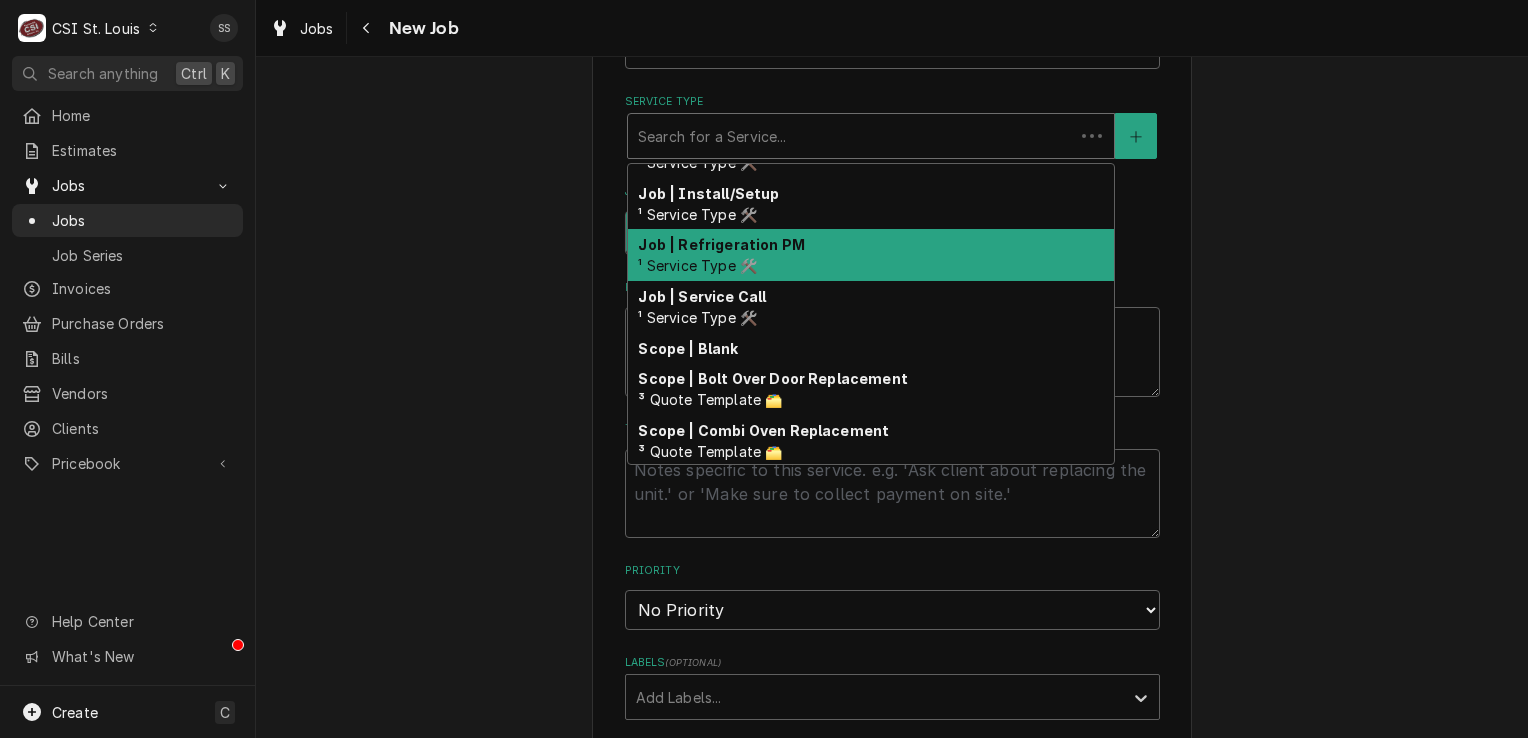 scroll, scrollTop: 1143, scrollLeft: 0, axis: vertical 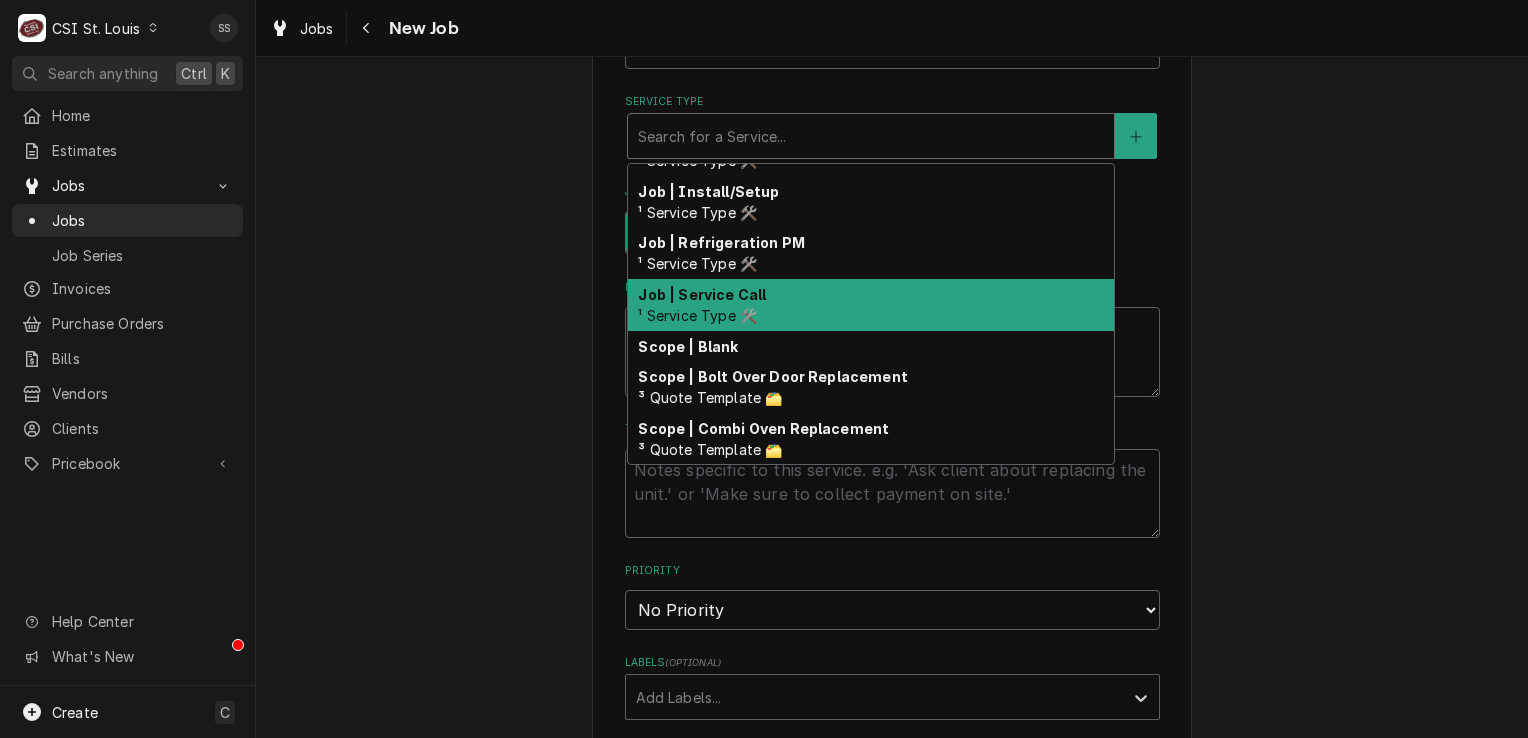 click on "Job | Service Call ¹ Service Type 🛠️" at bounding box center (871, 305) 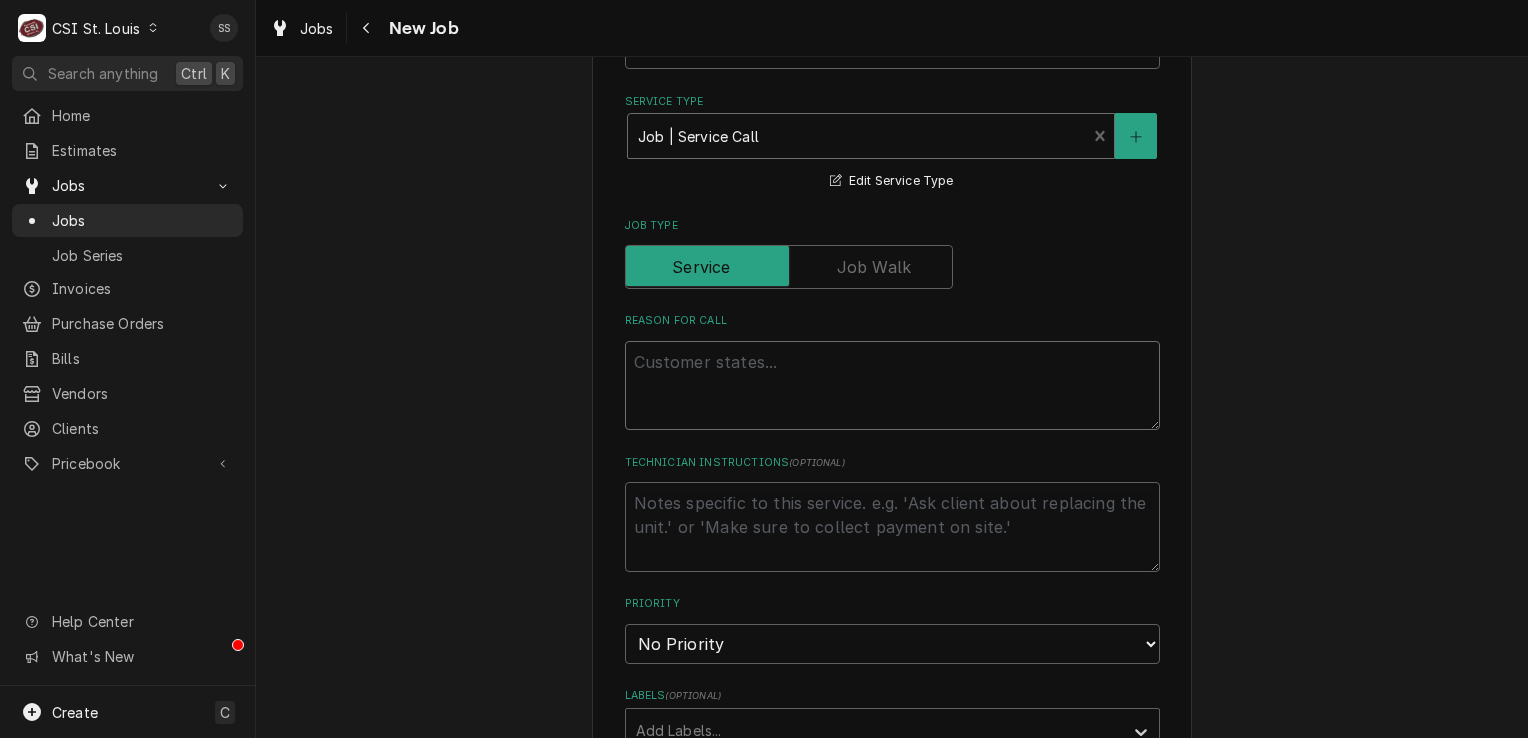 drag, startPoint x: 725, startPoint y: 344, endPoint x: 716, endPoint y: 338, distance: 10.816654 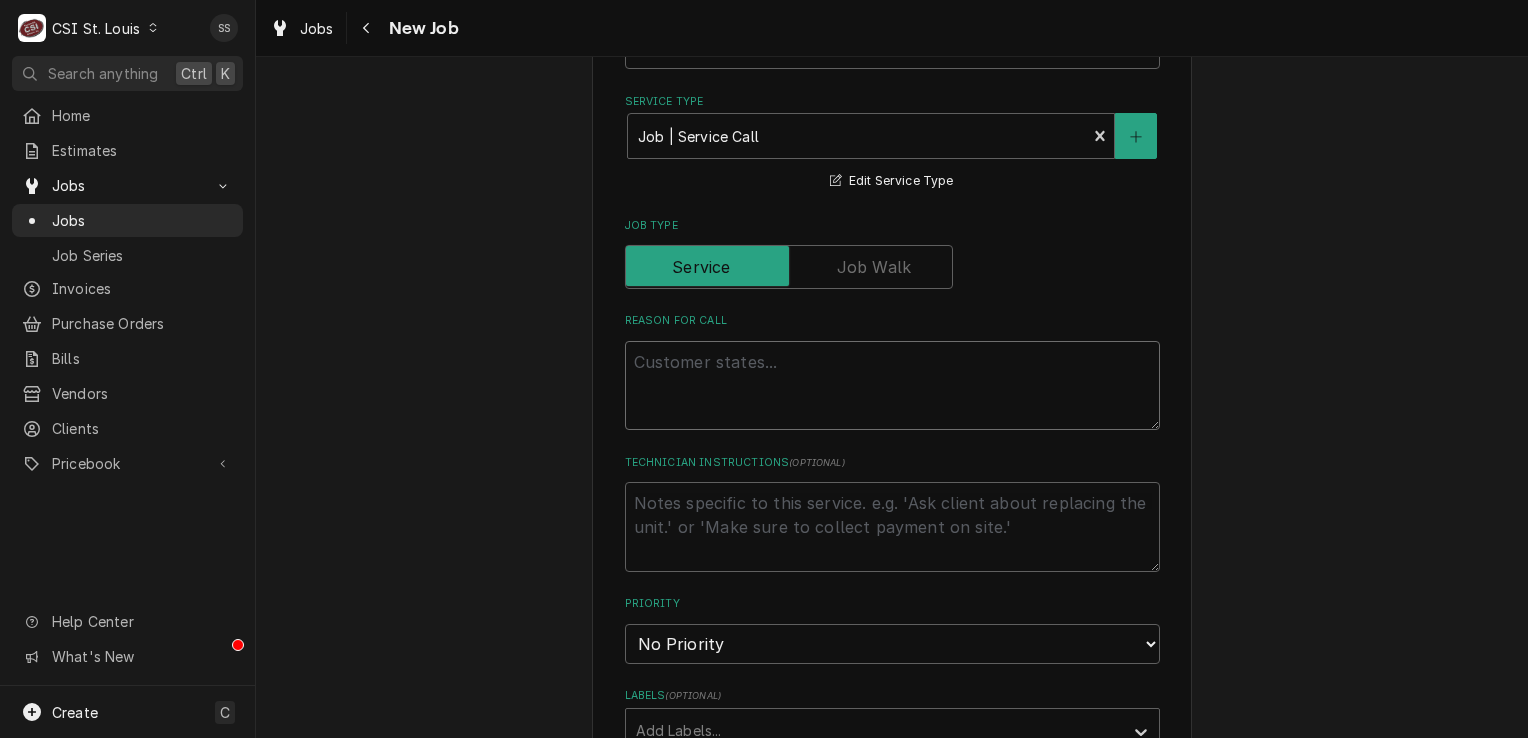 type on "x" 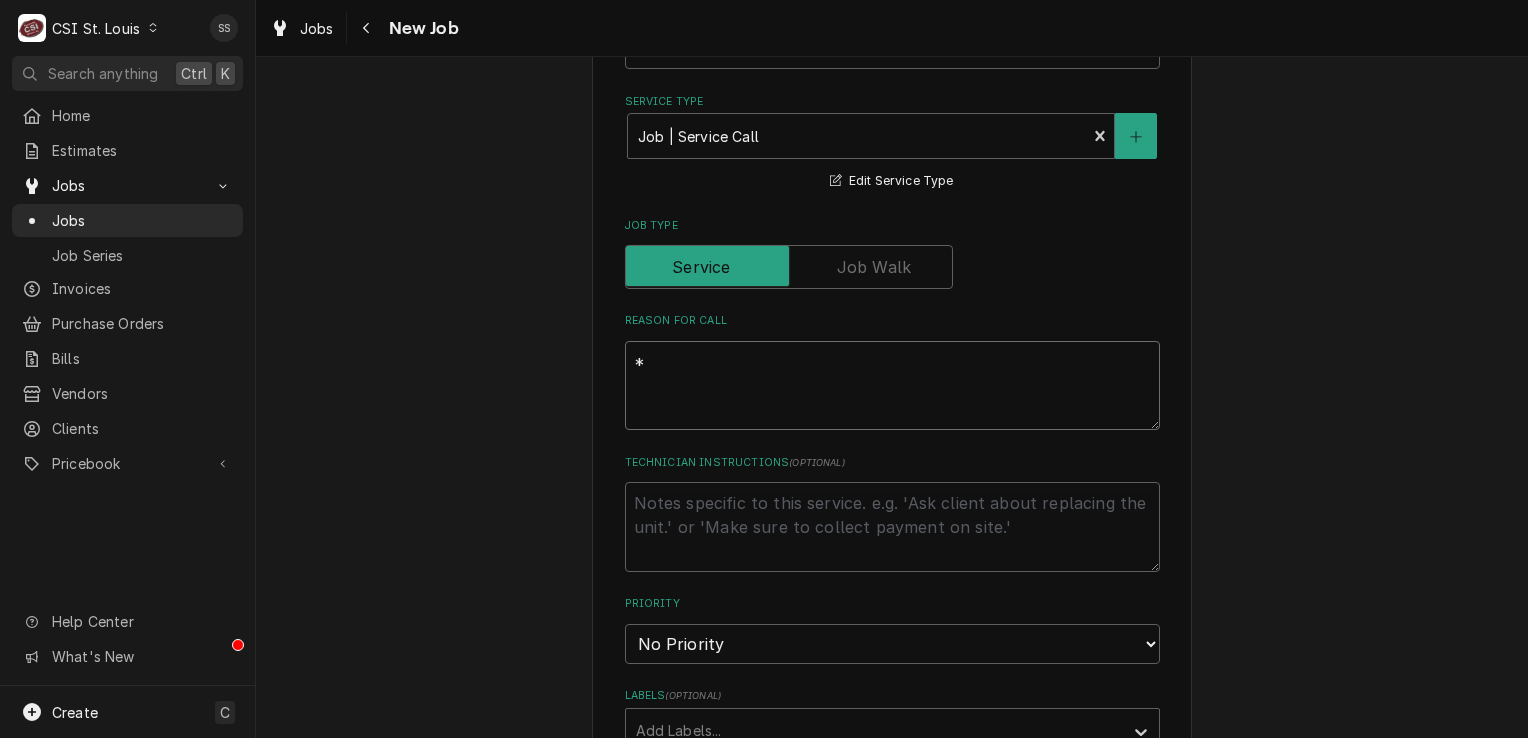 type on "x" 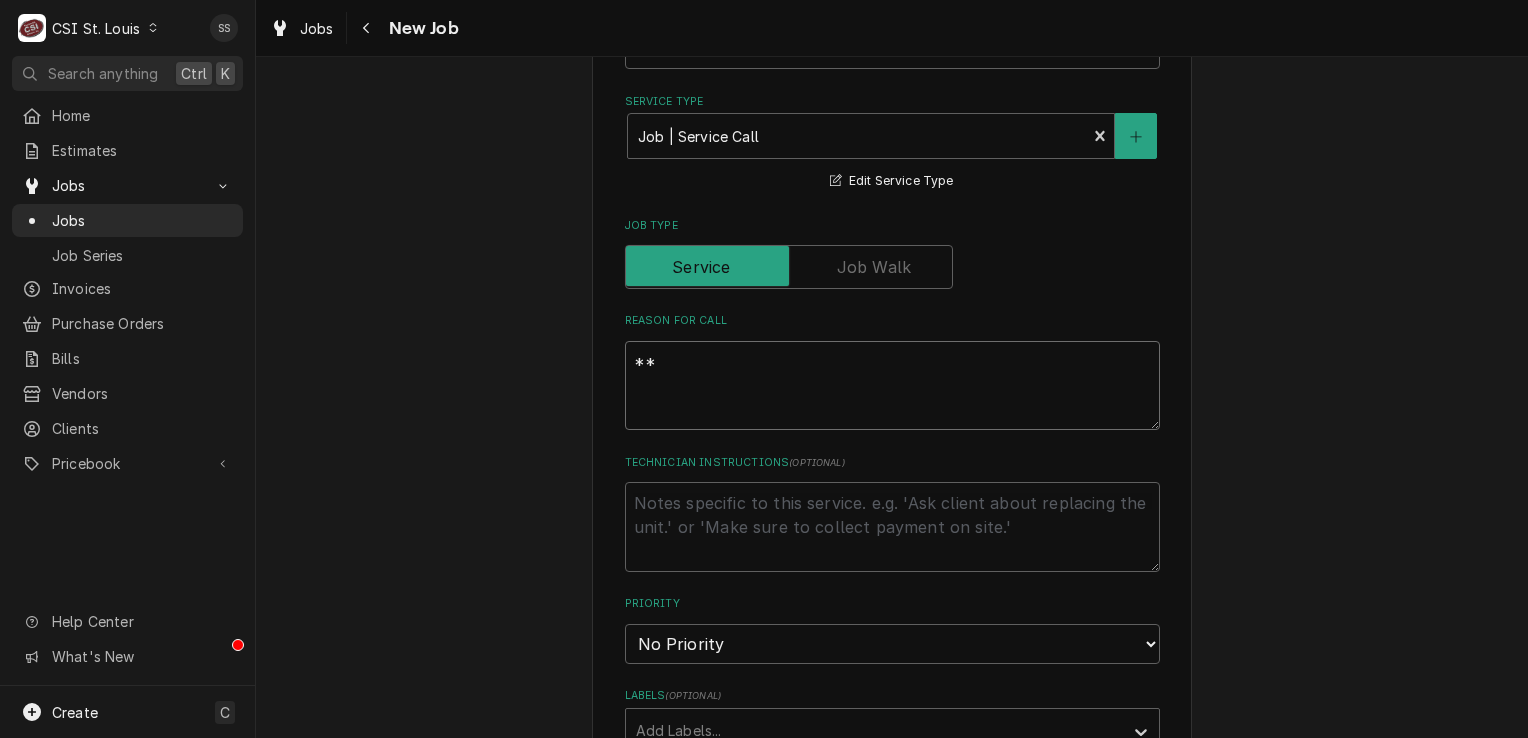 type on "x" 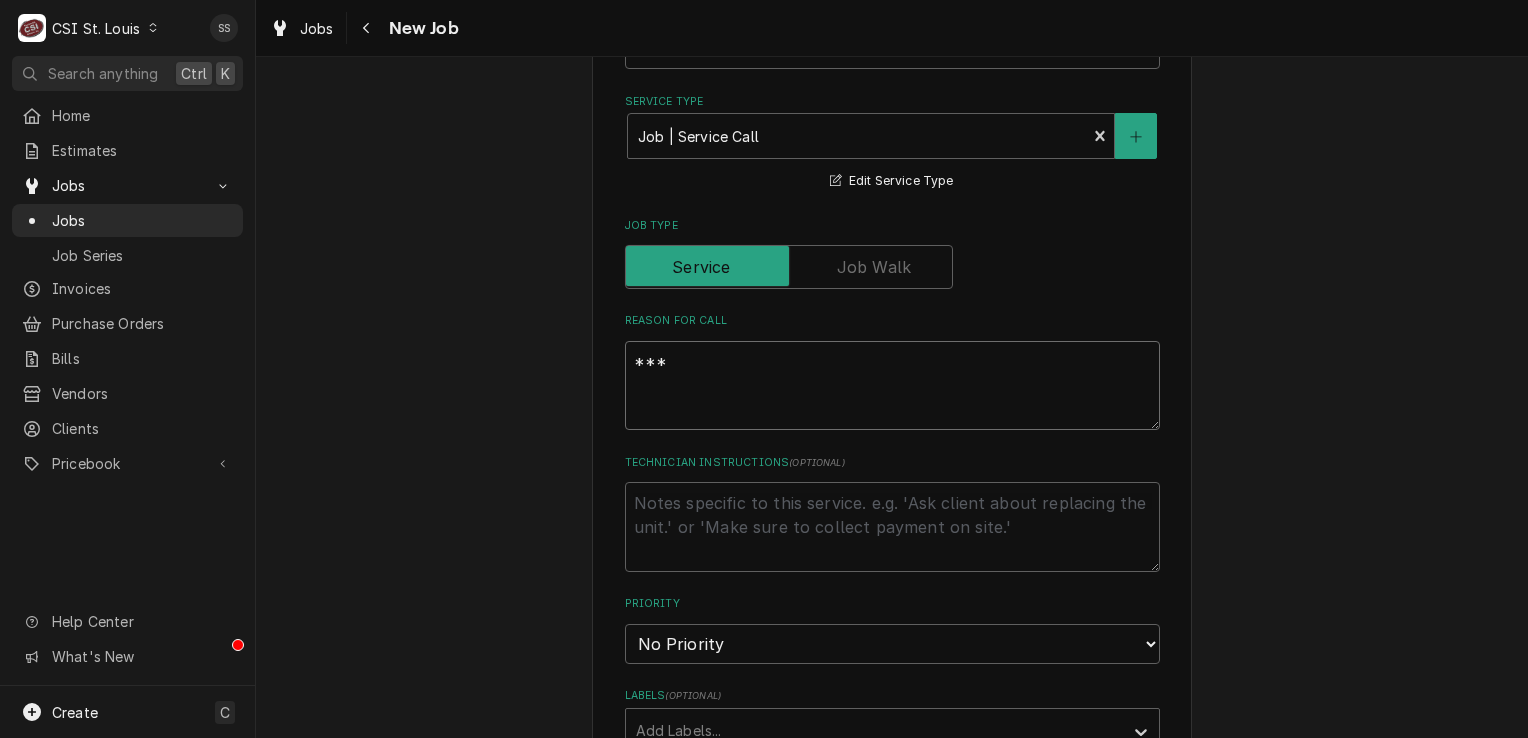 type on "x" 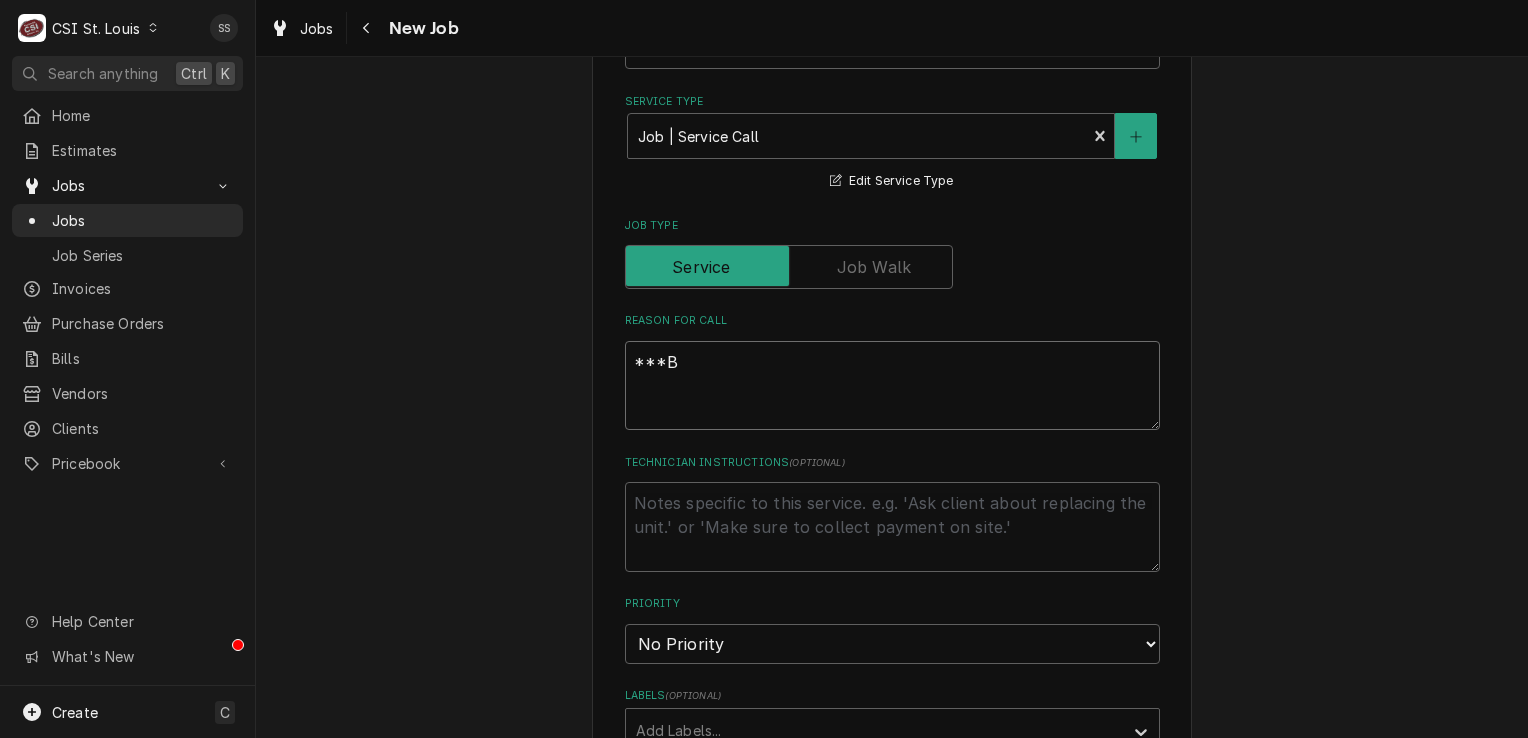 type on "x" 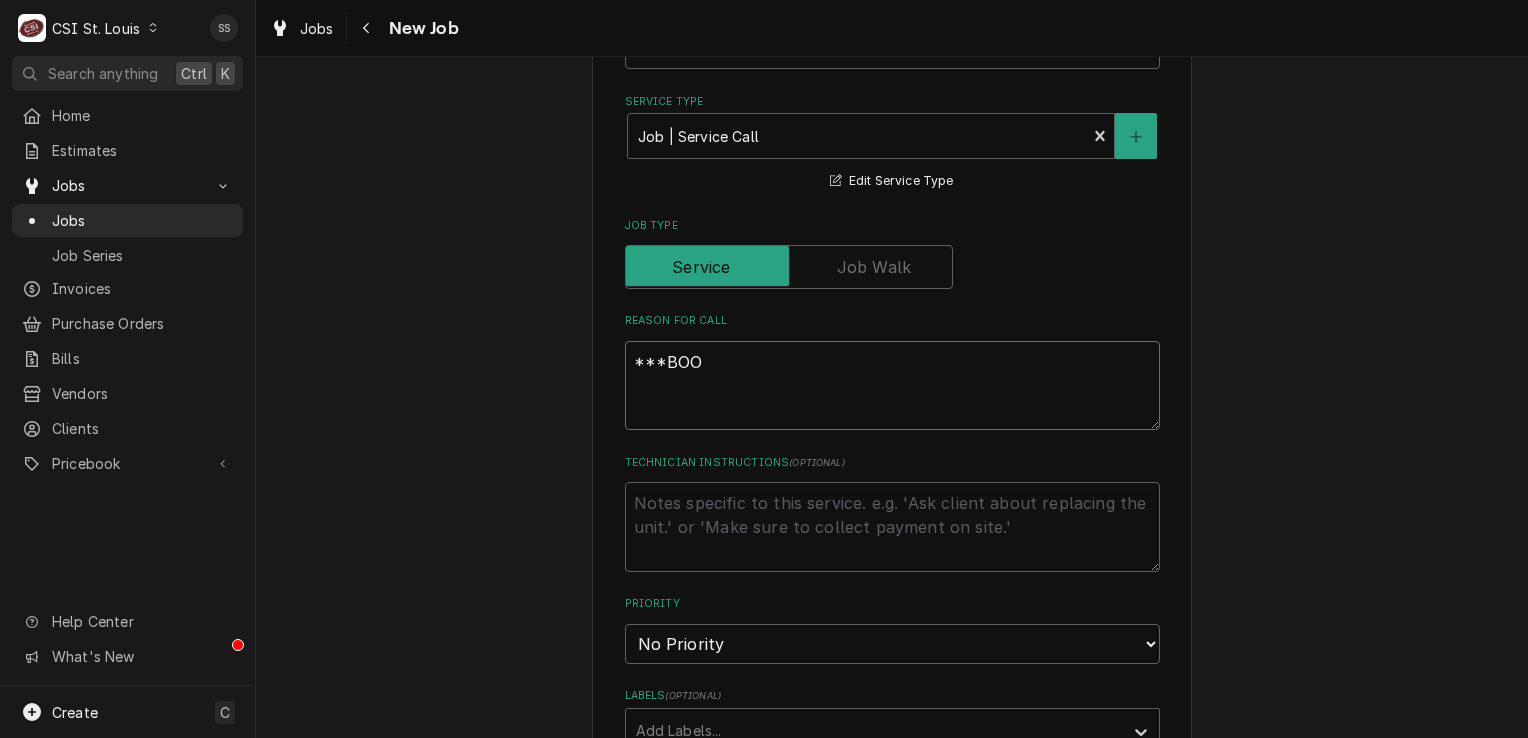 type on "x" 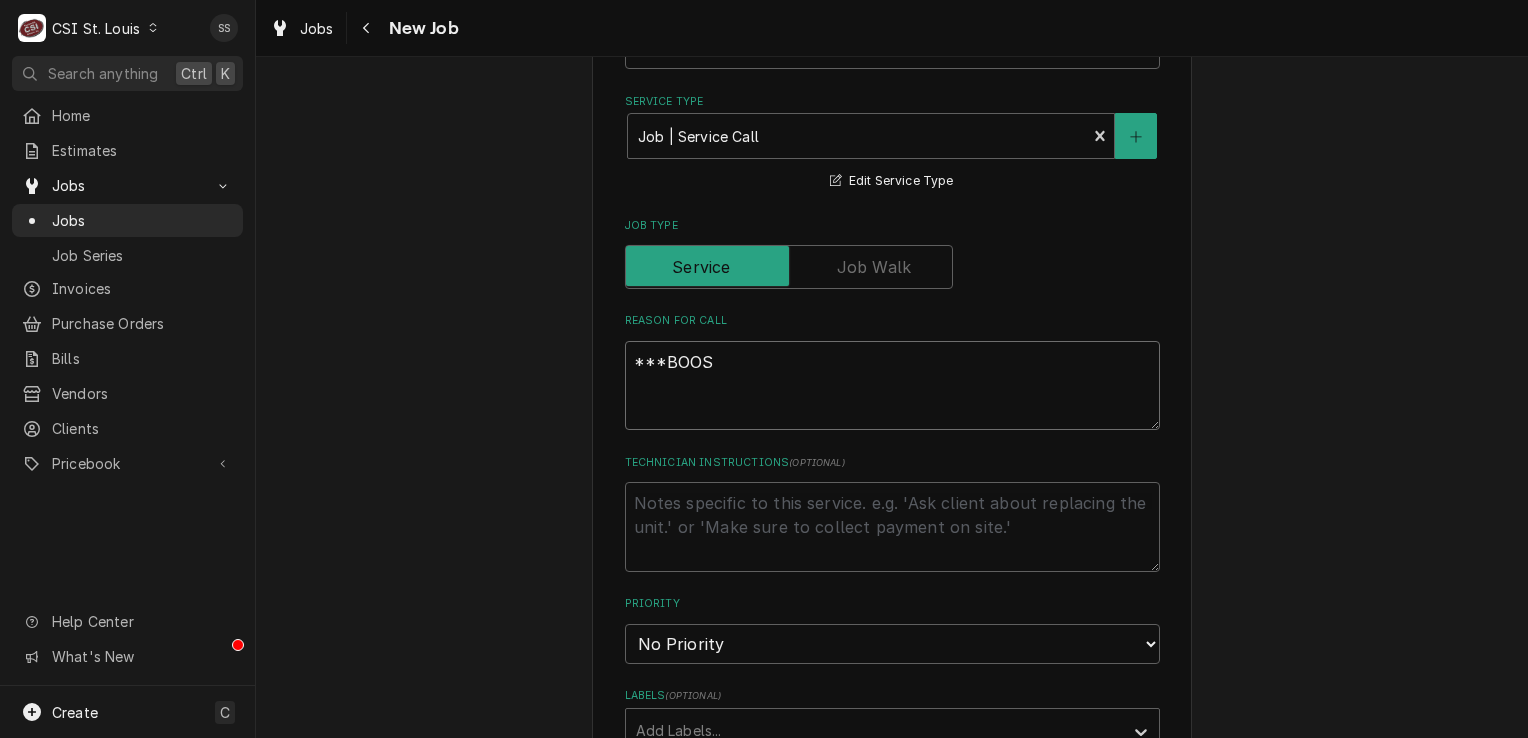 type on "x" 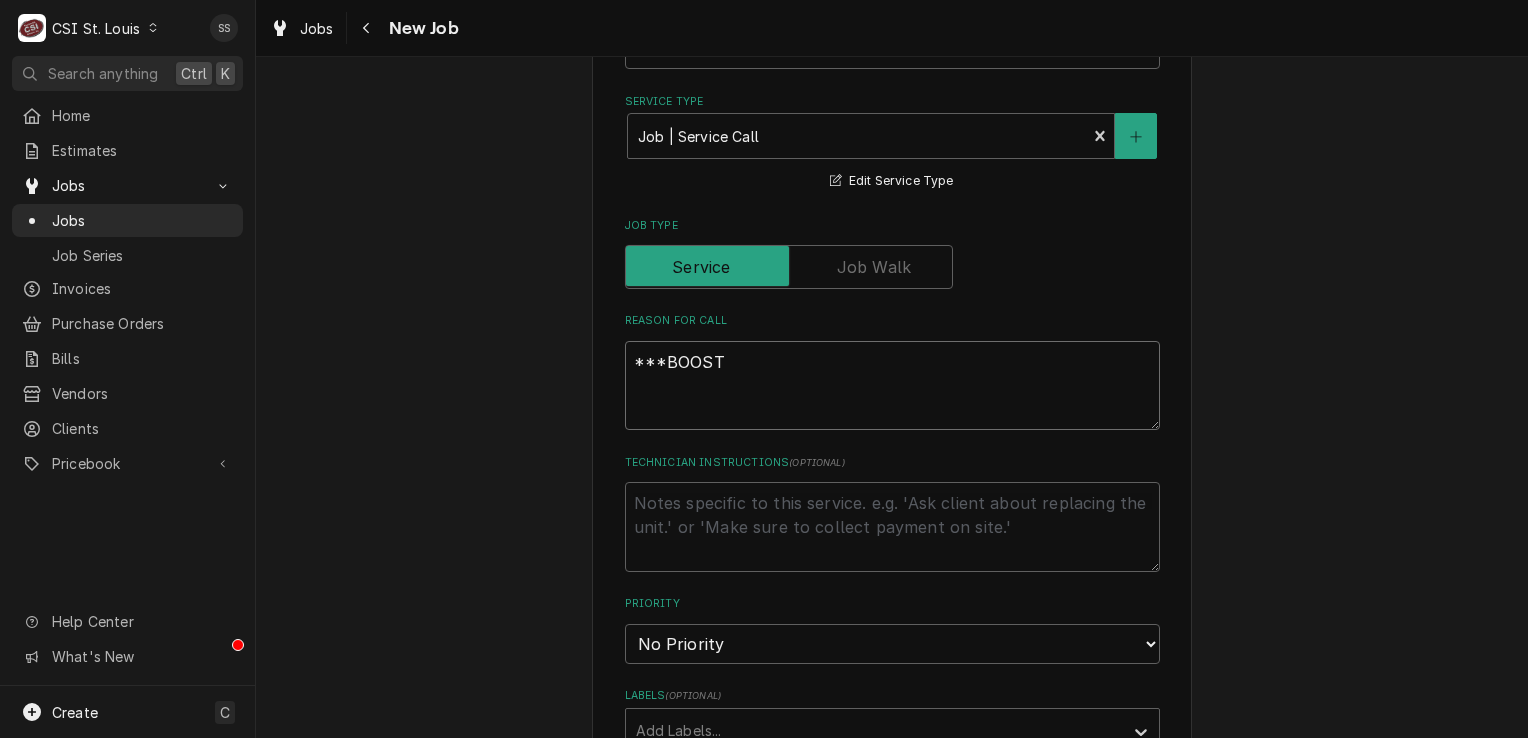 type on "x" 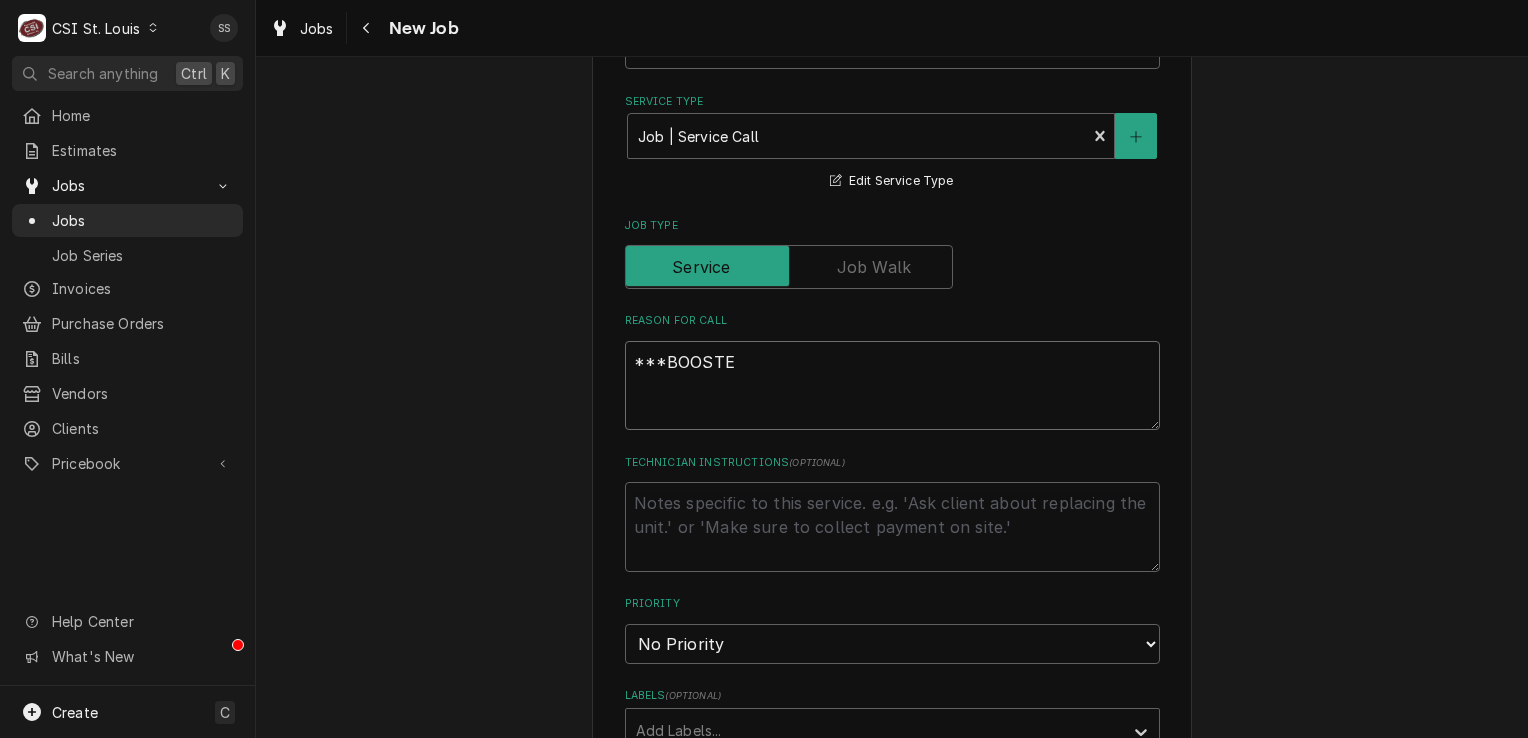 type on "x" 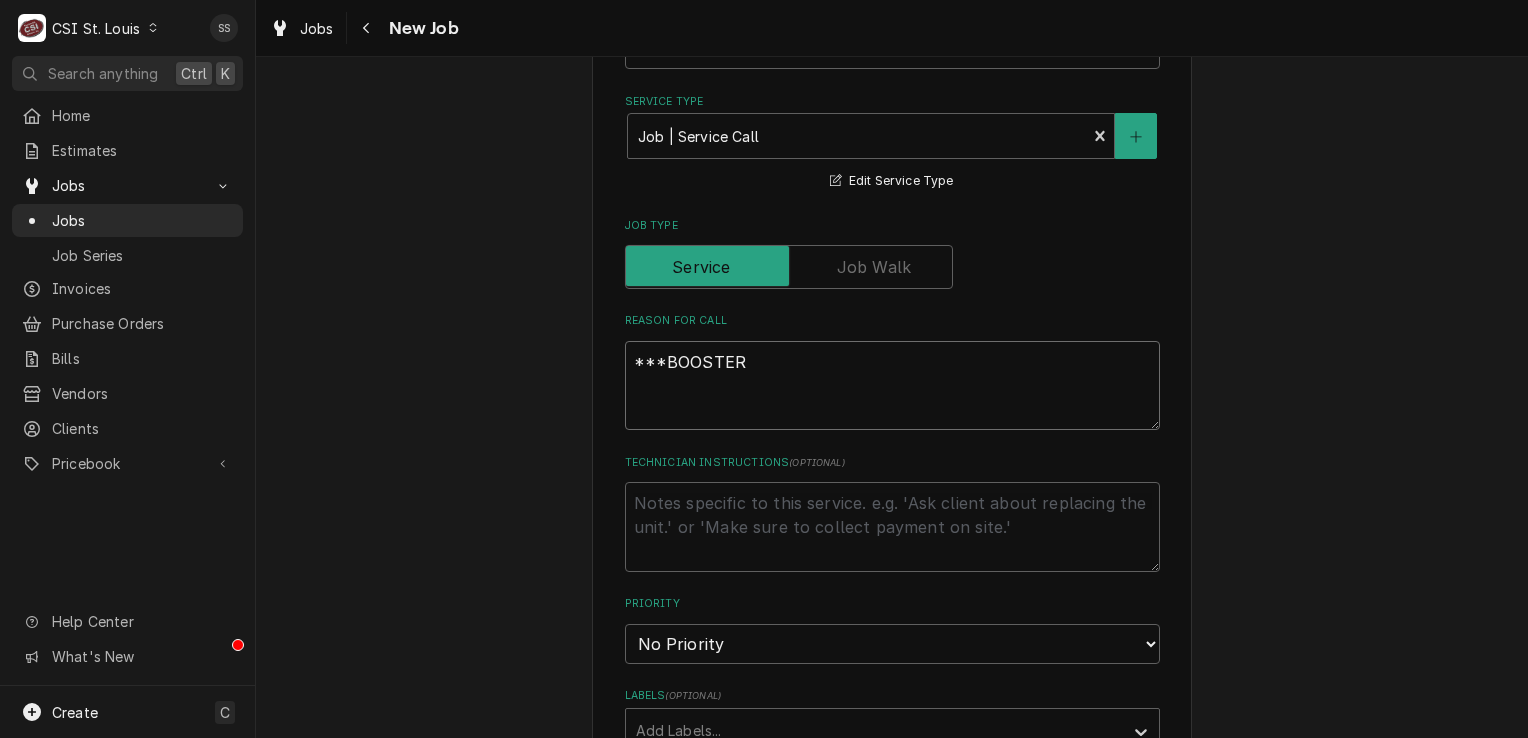 type on "x" 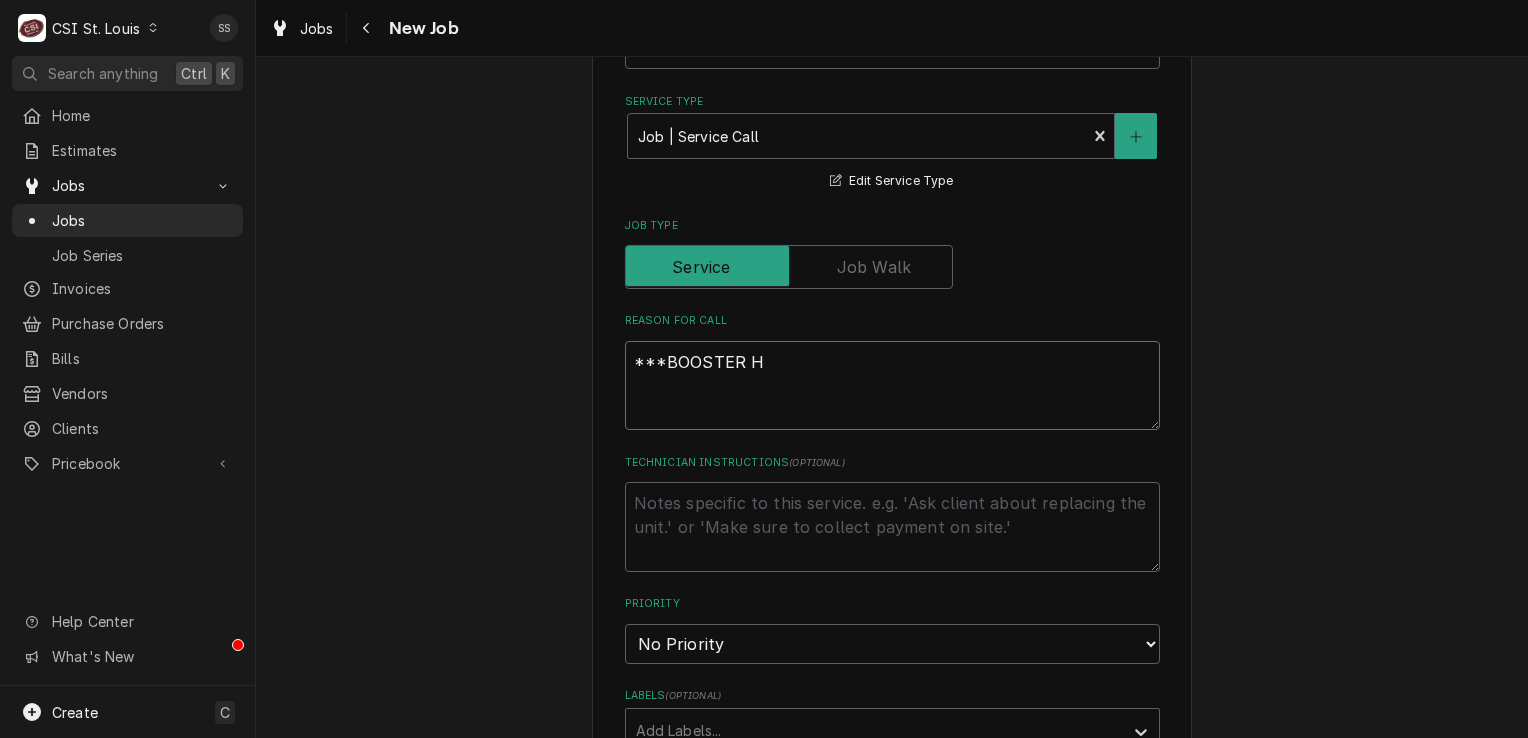 type on "***BOOSTER HE" 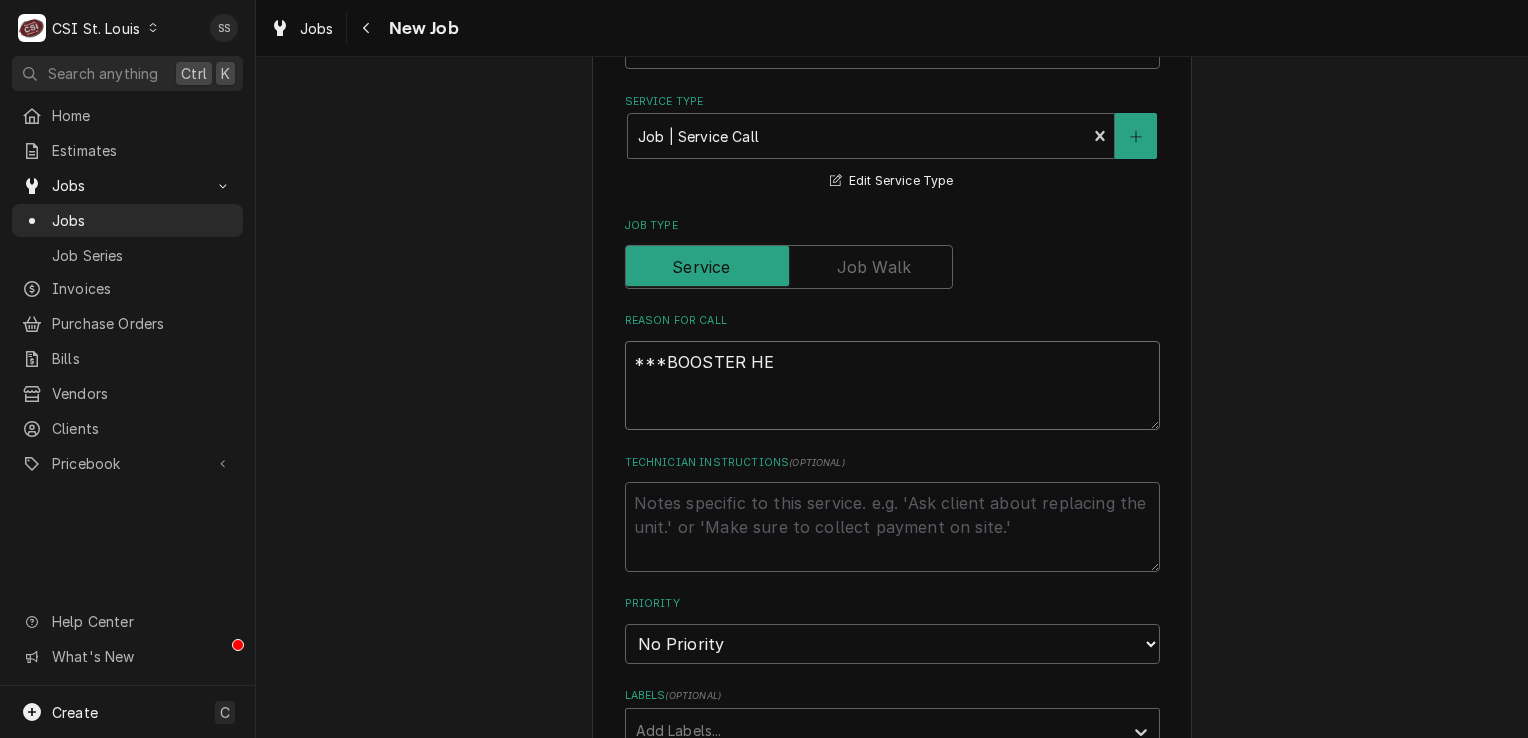 type on "x" 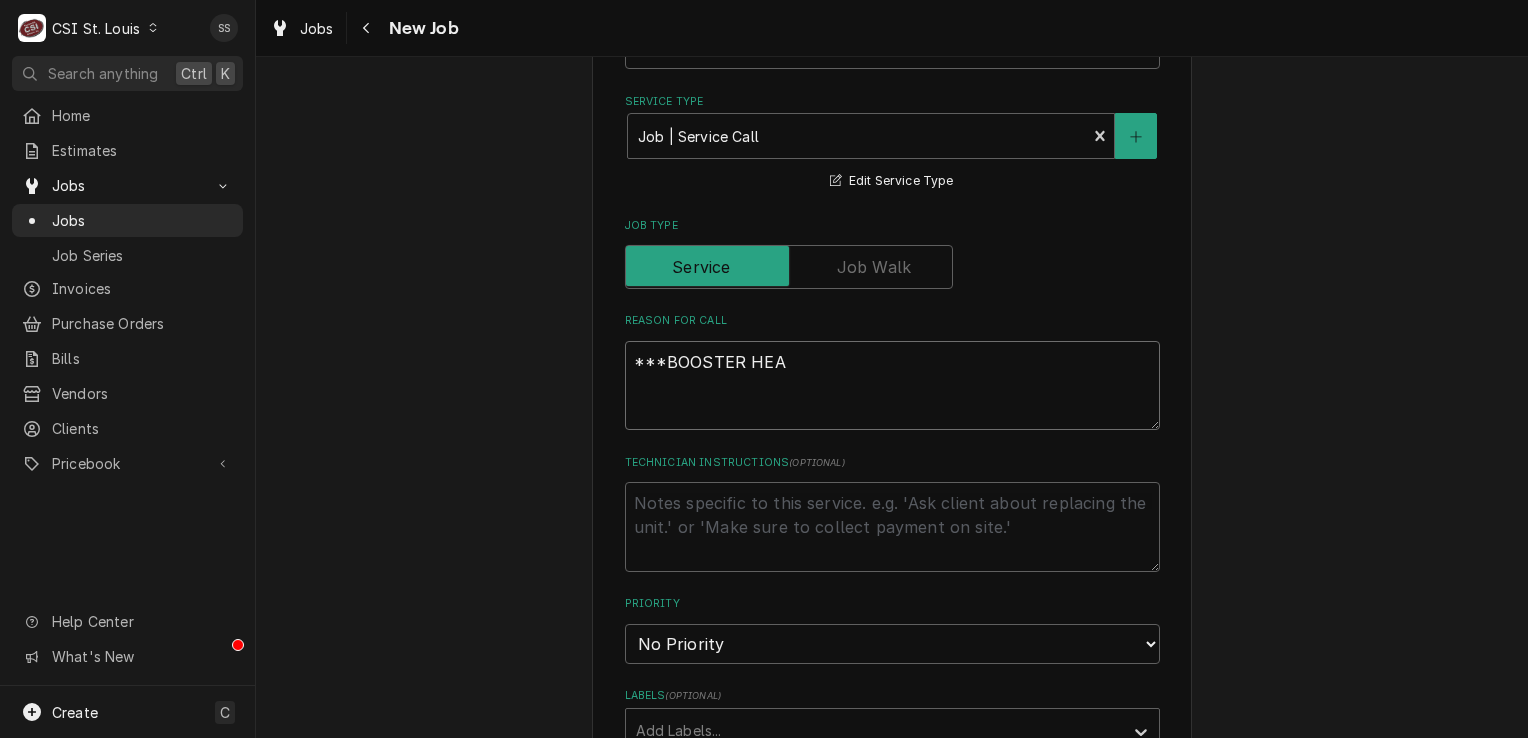 type on "x" 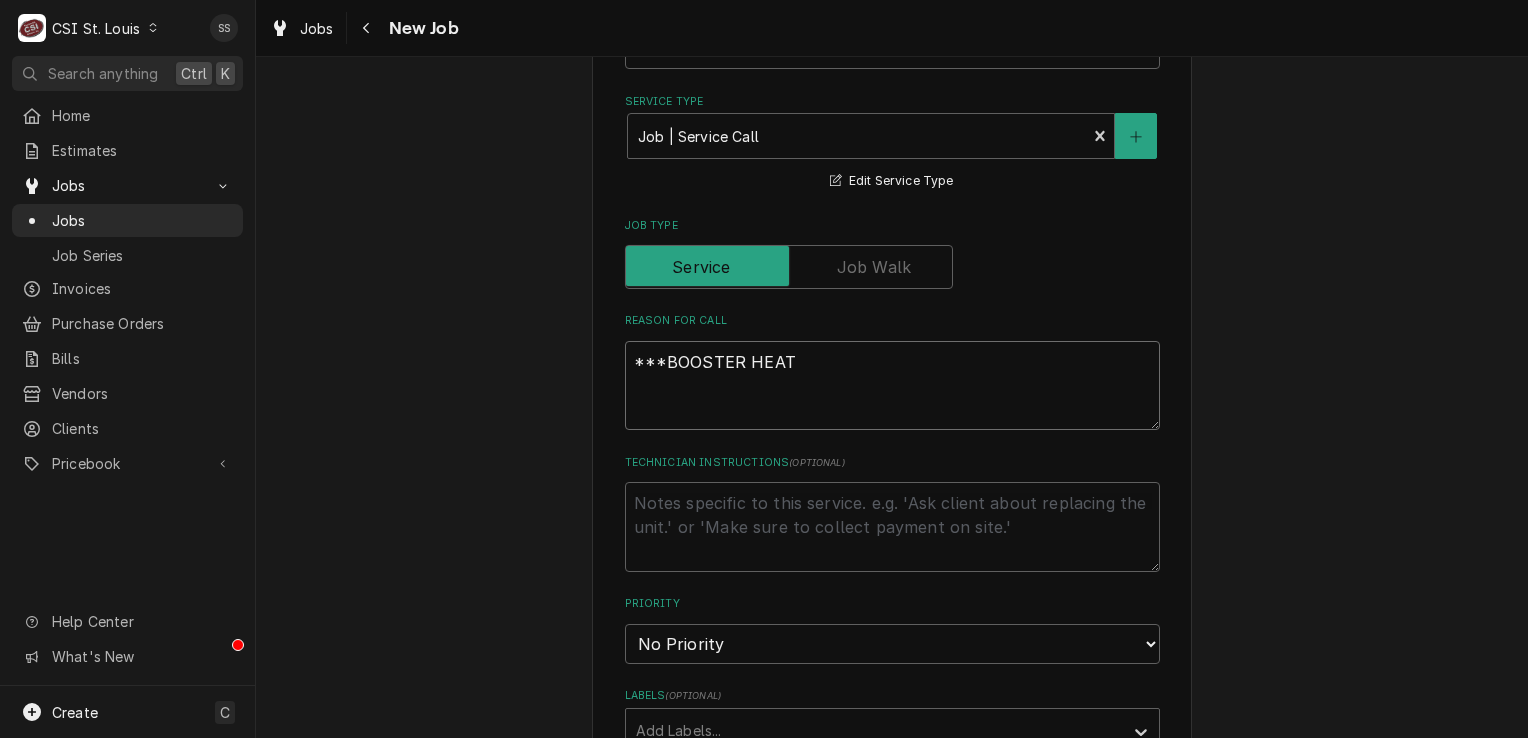 type on "x" 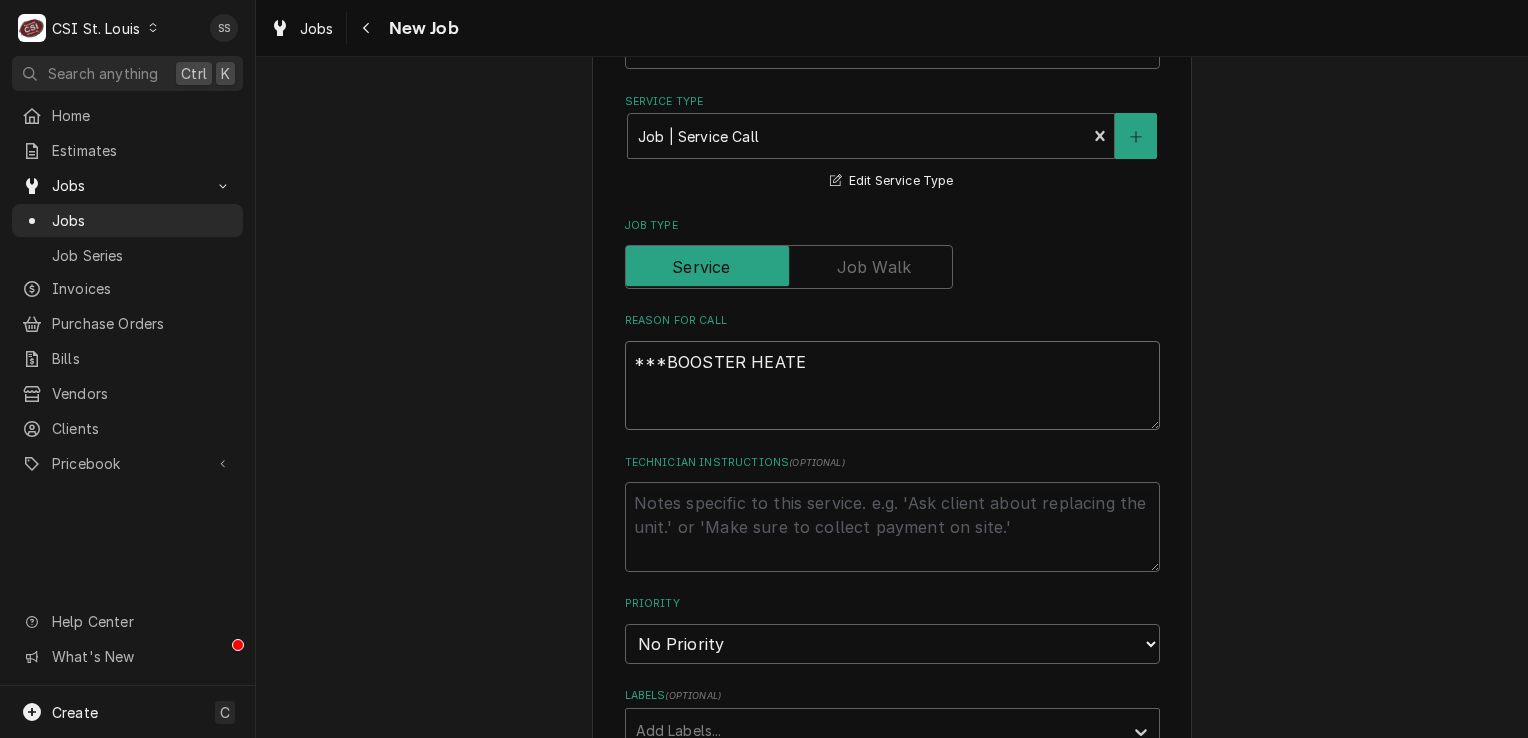 type on "x" 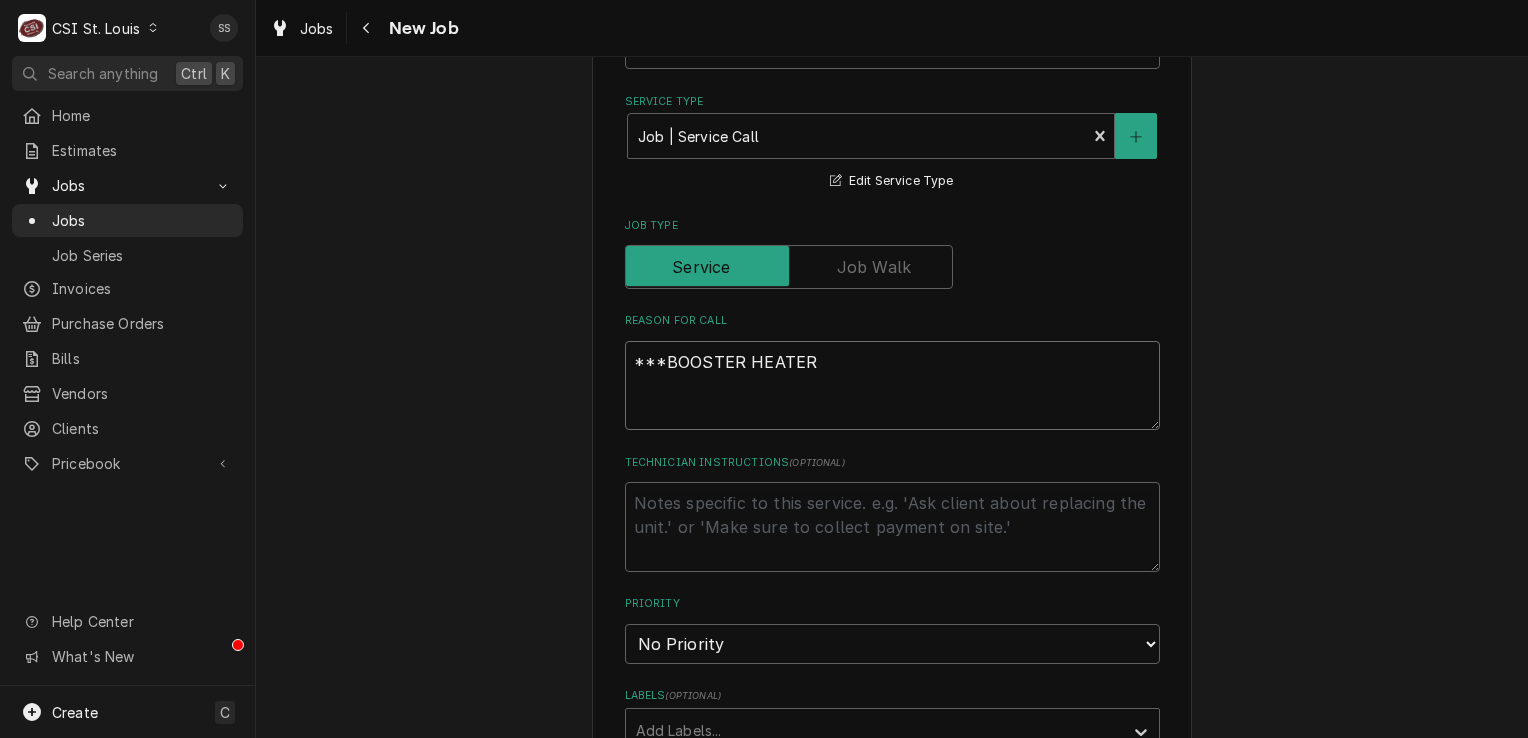 type on "x" 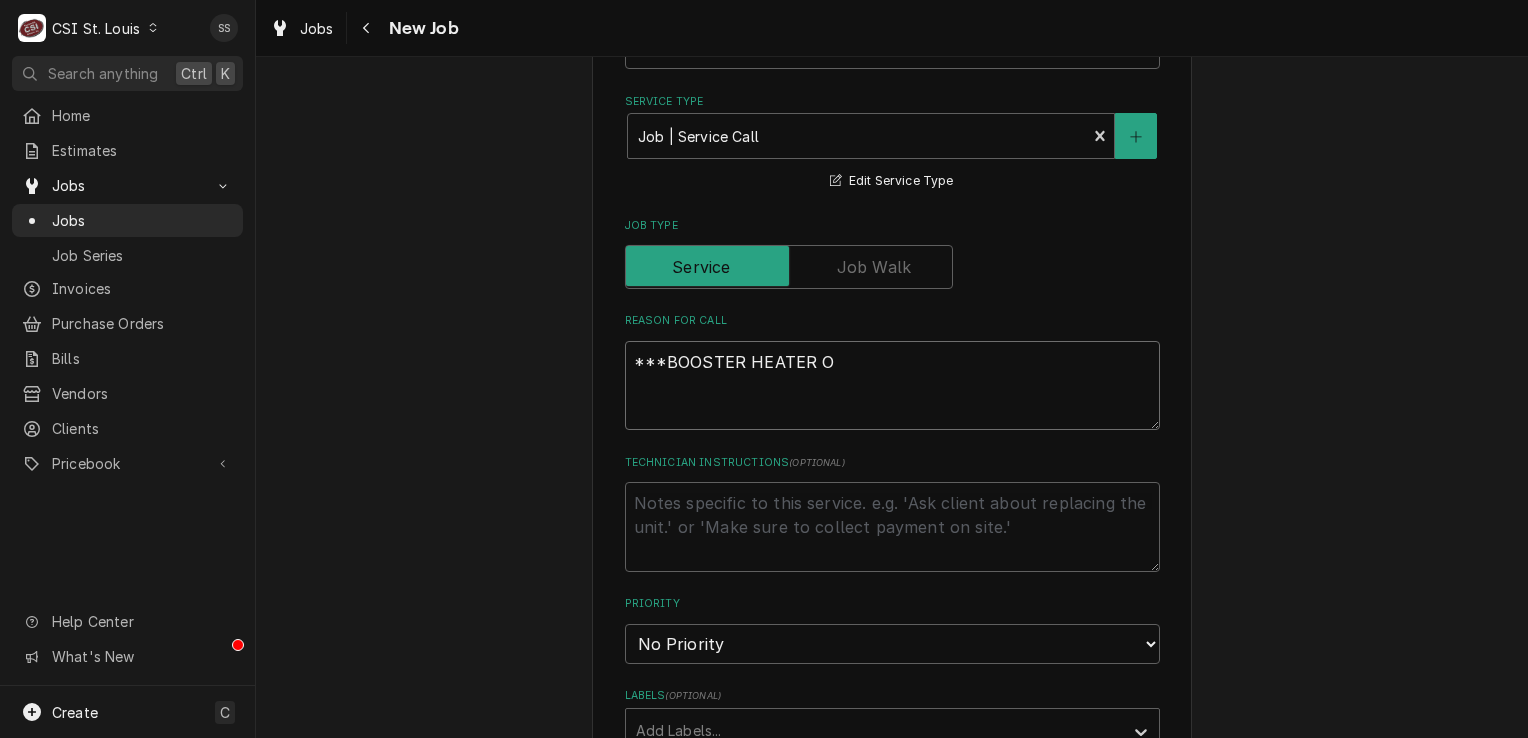 type on "x" 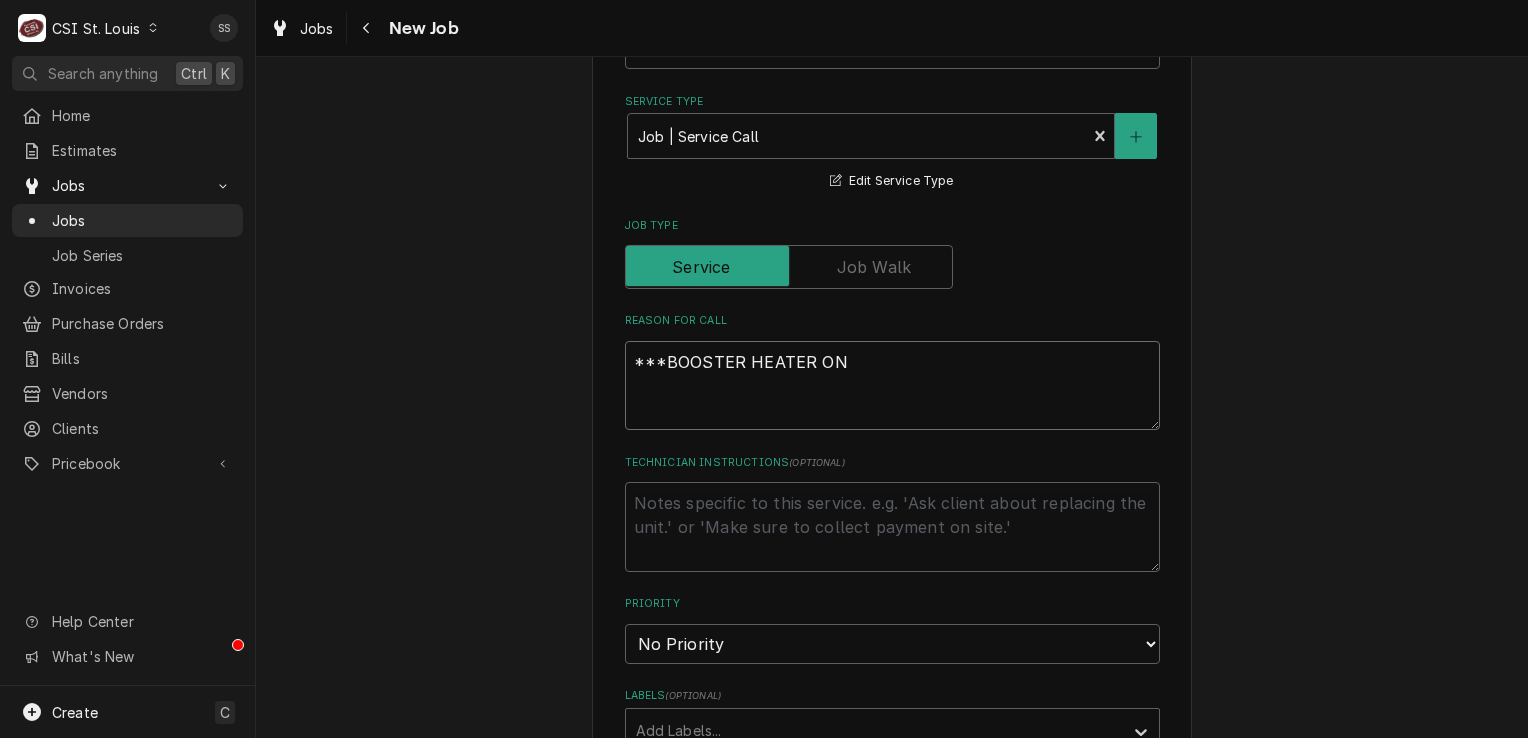 type on "x" 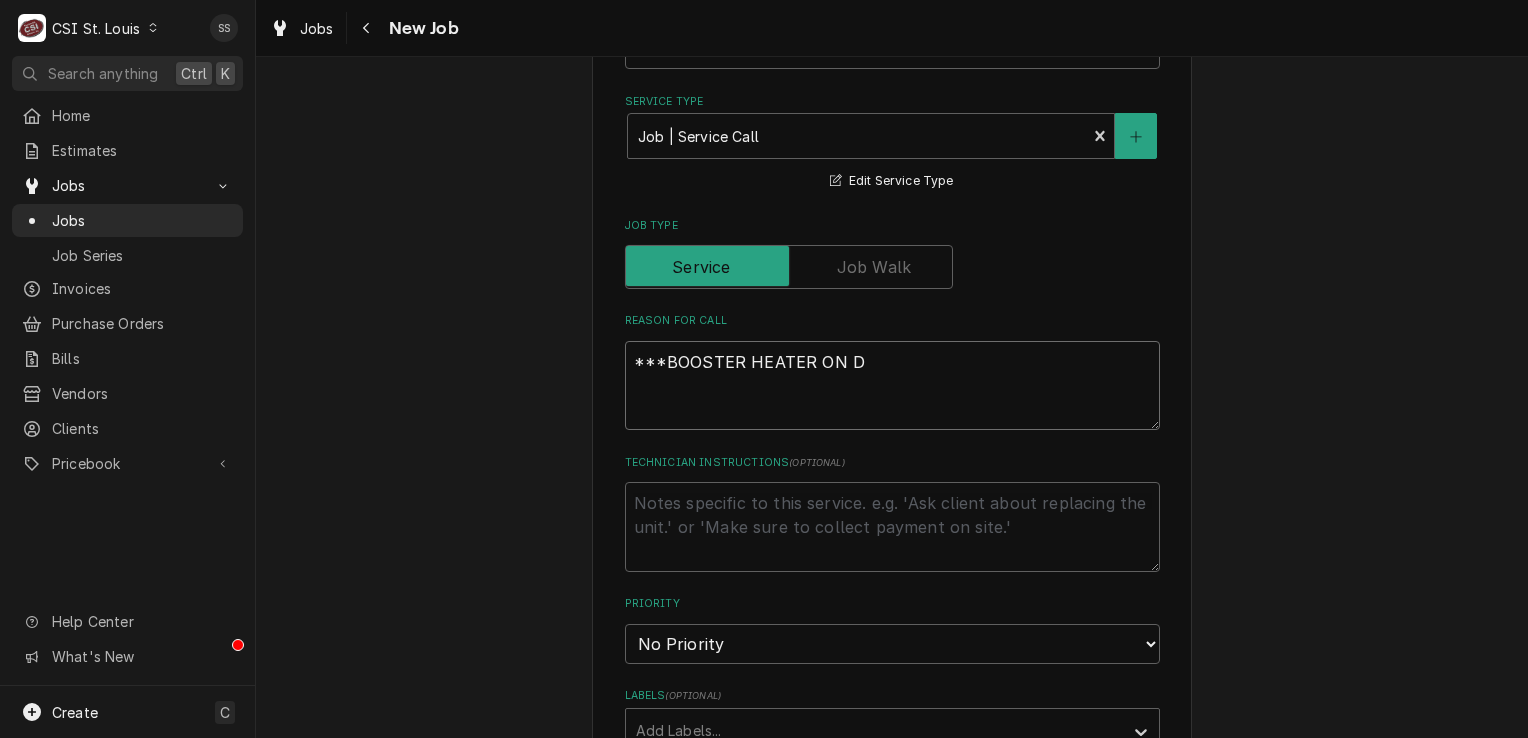 type on "x" 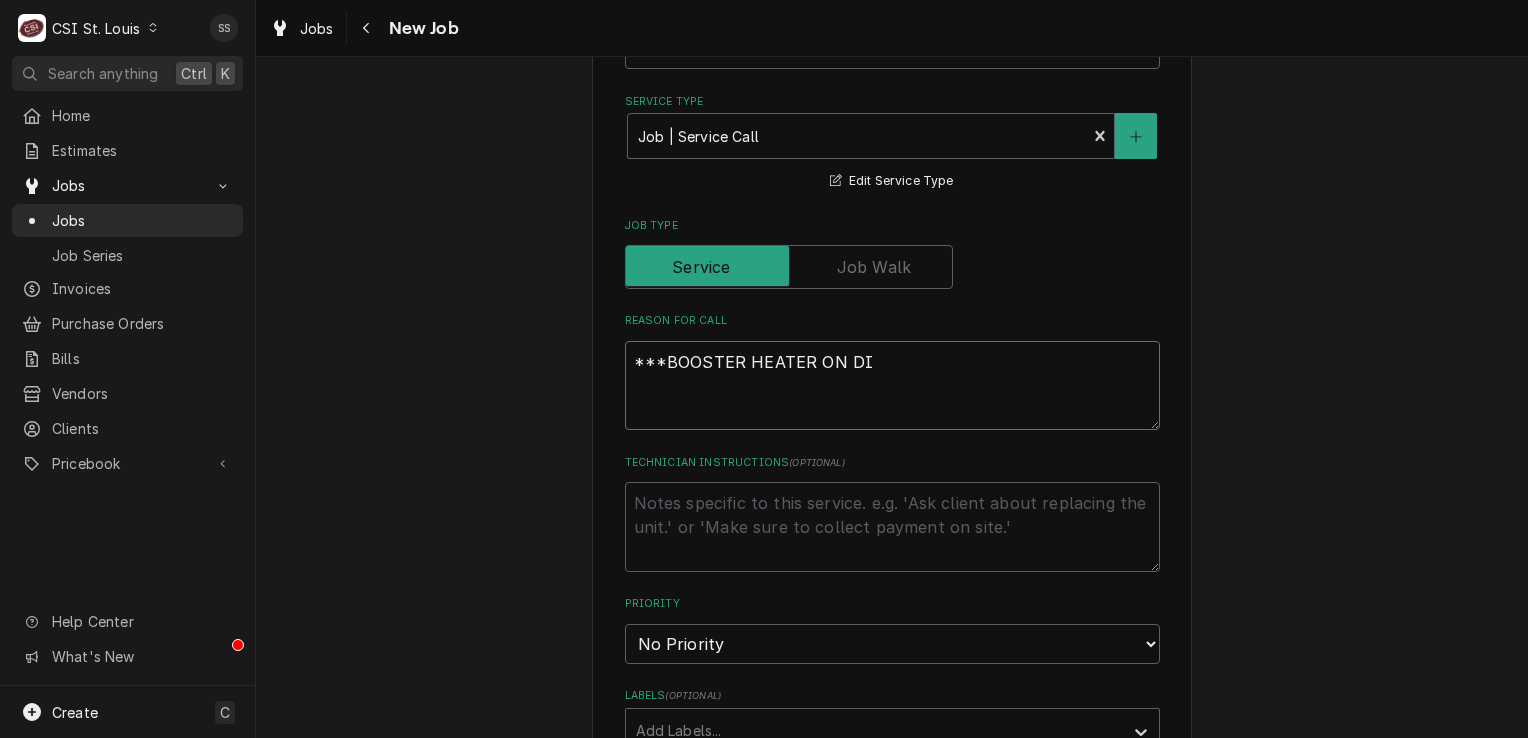 type on "x" 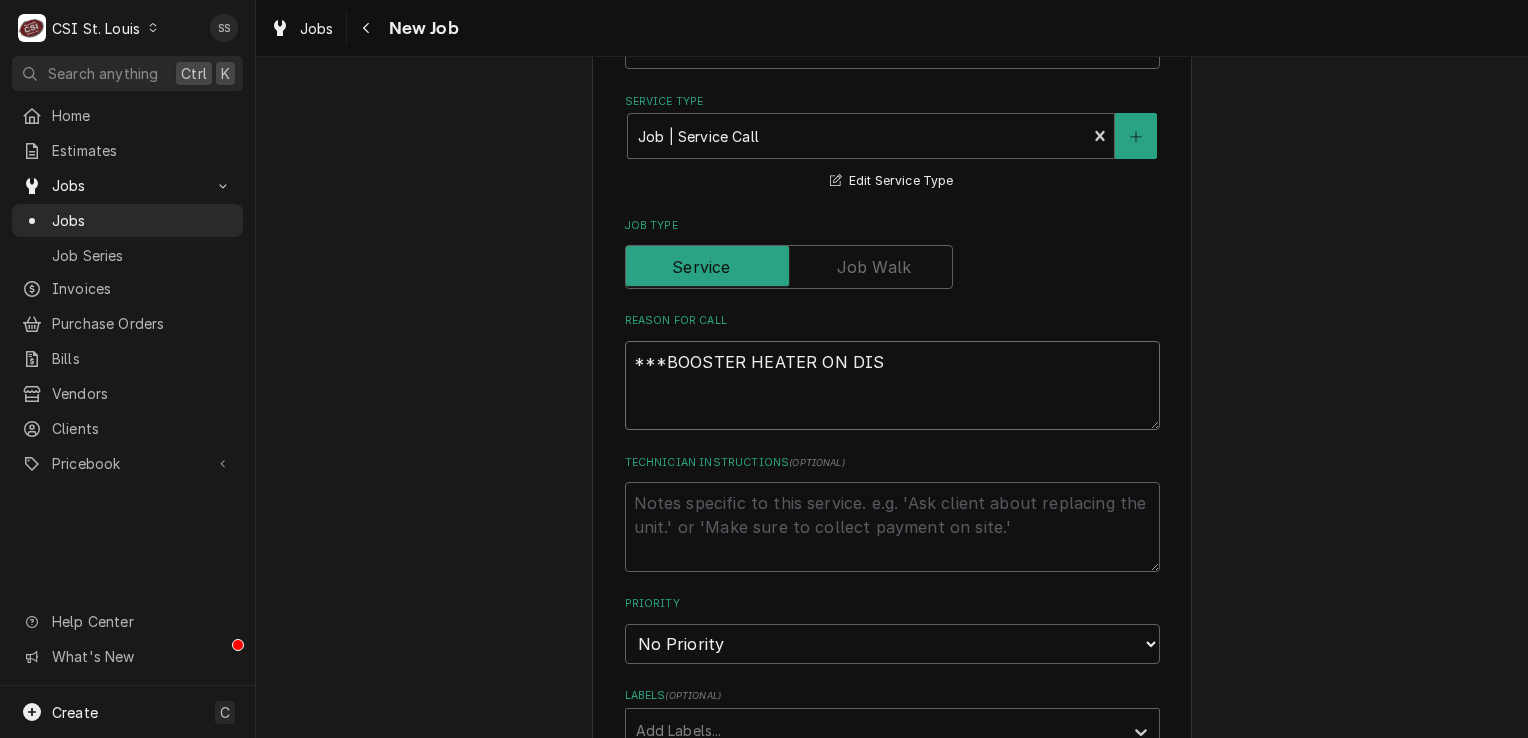 type on "x" 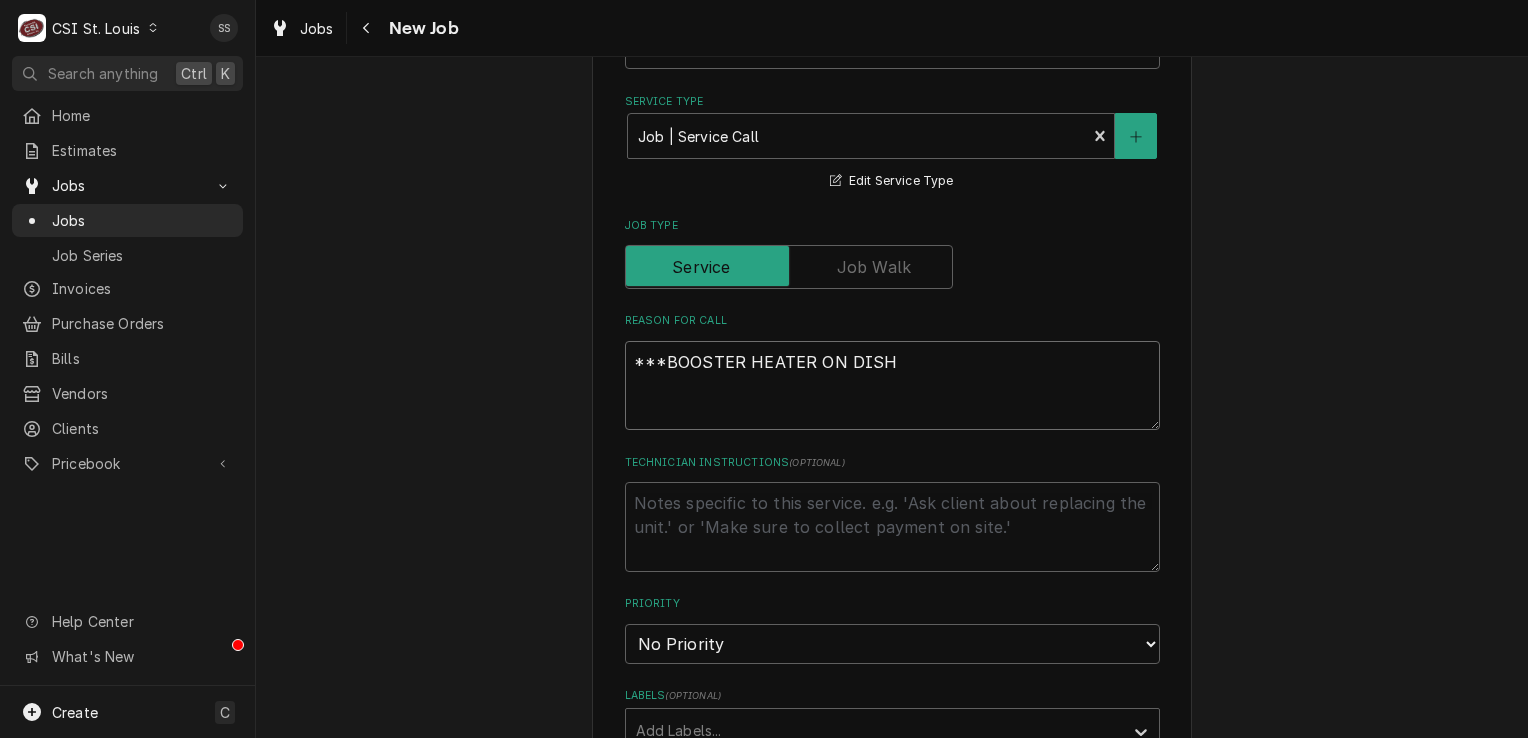 type on "x" 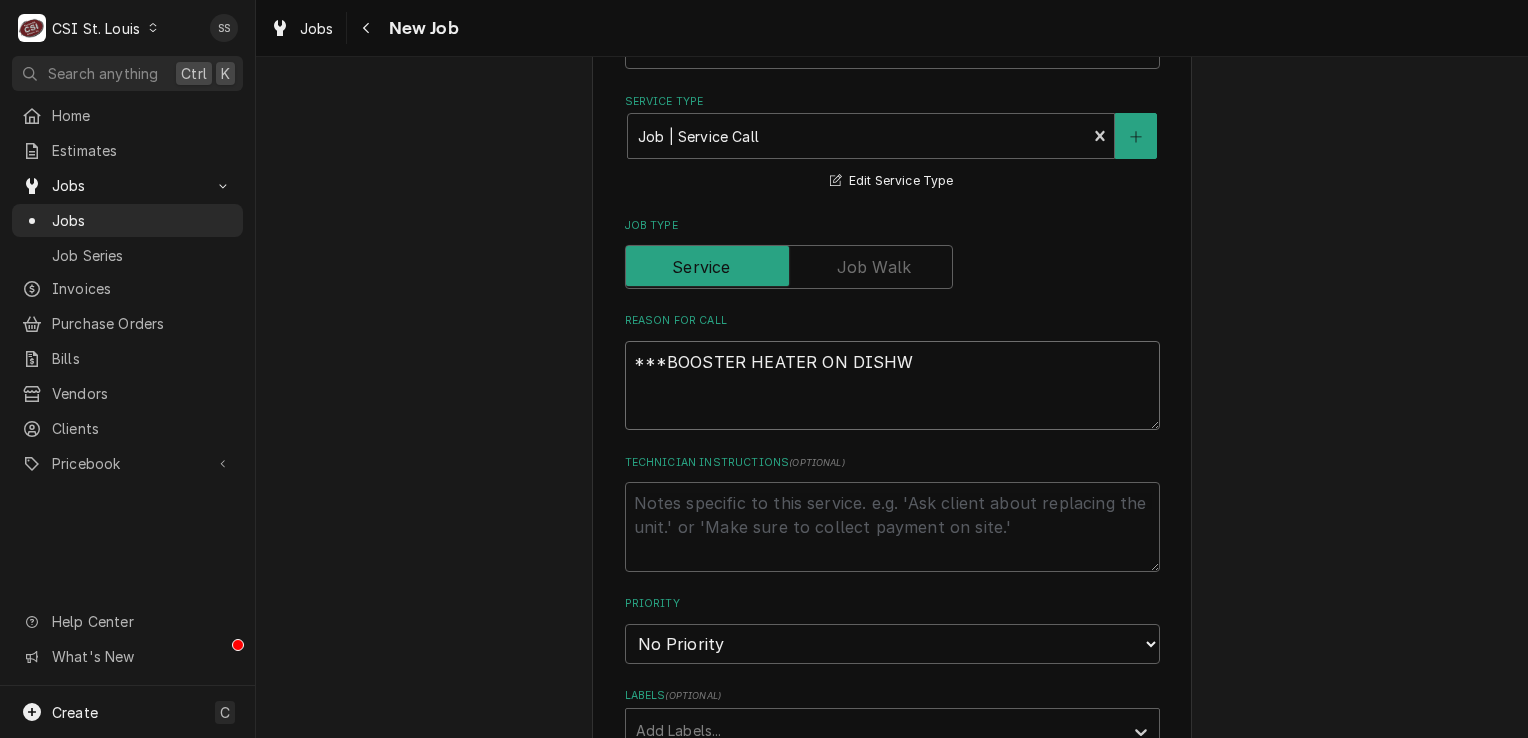 type on "x" 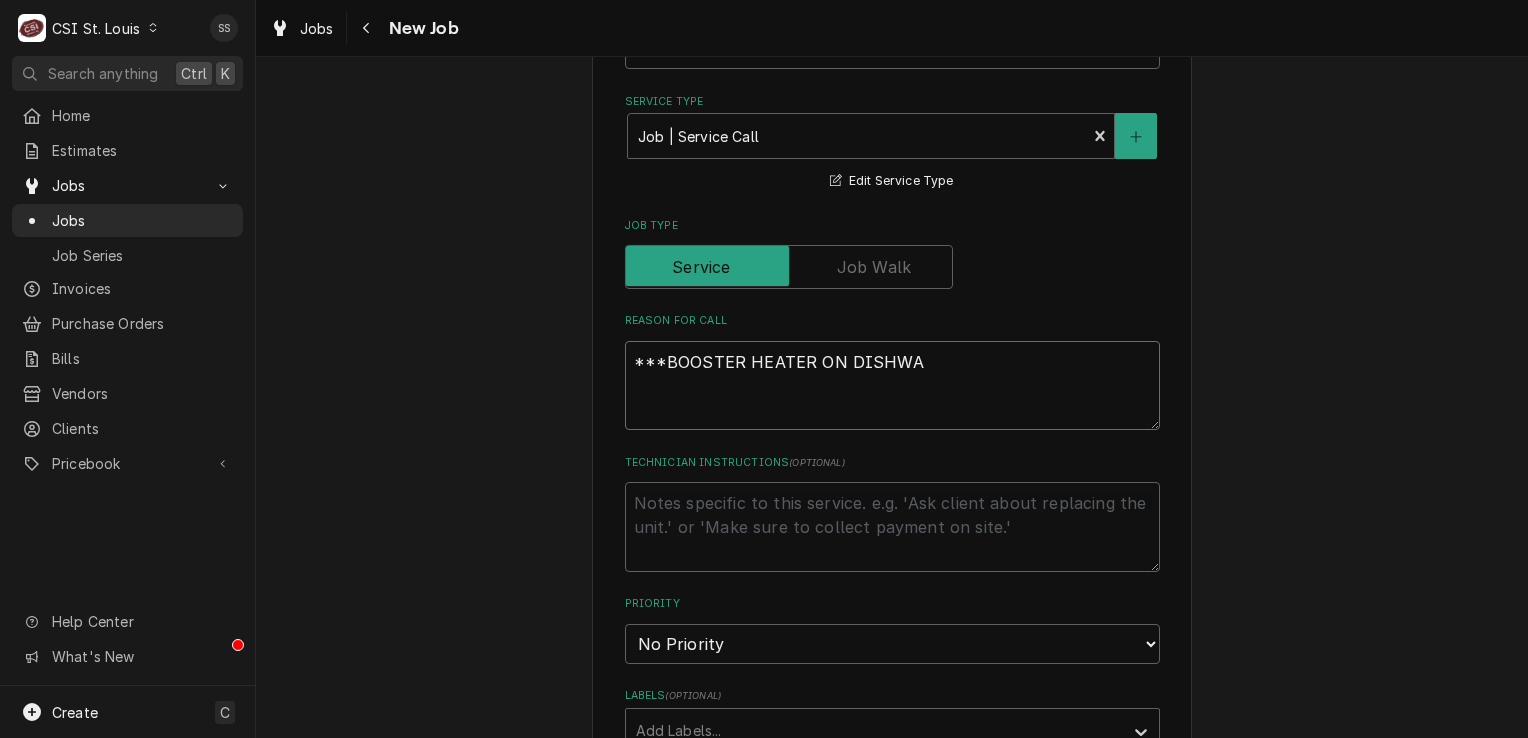 type on "x" 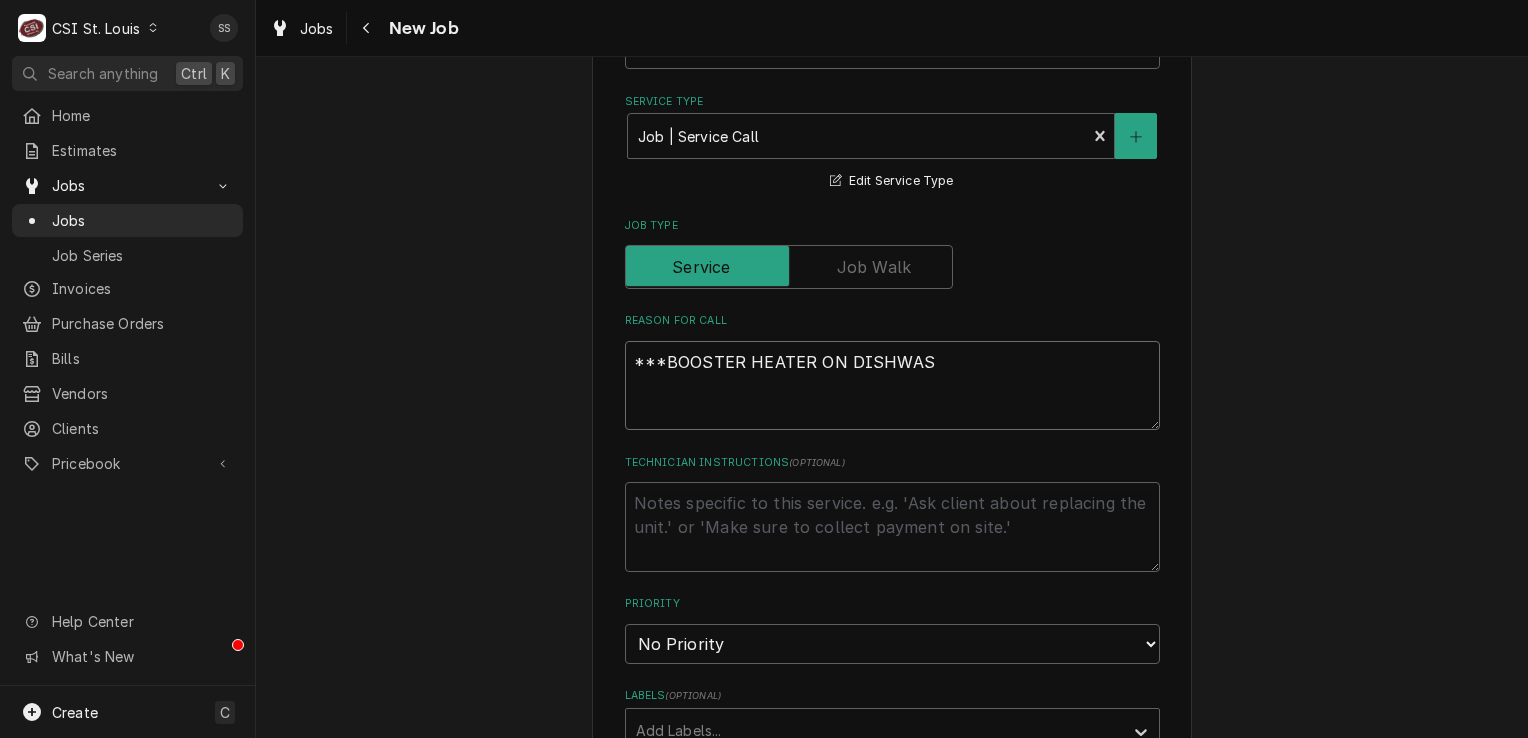 type on "x" 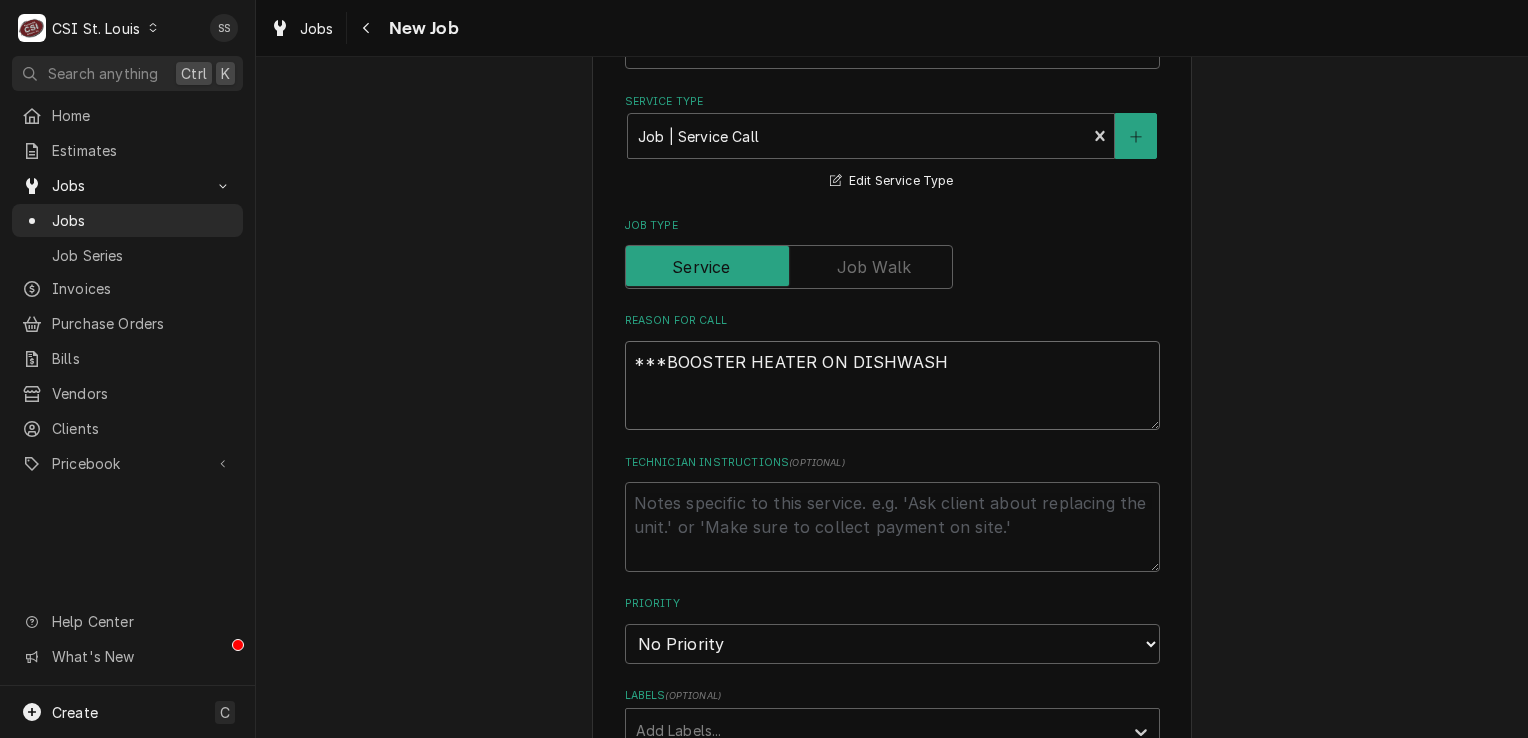 type on "x" 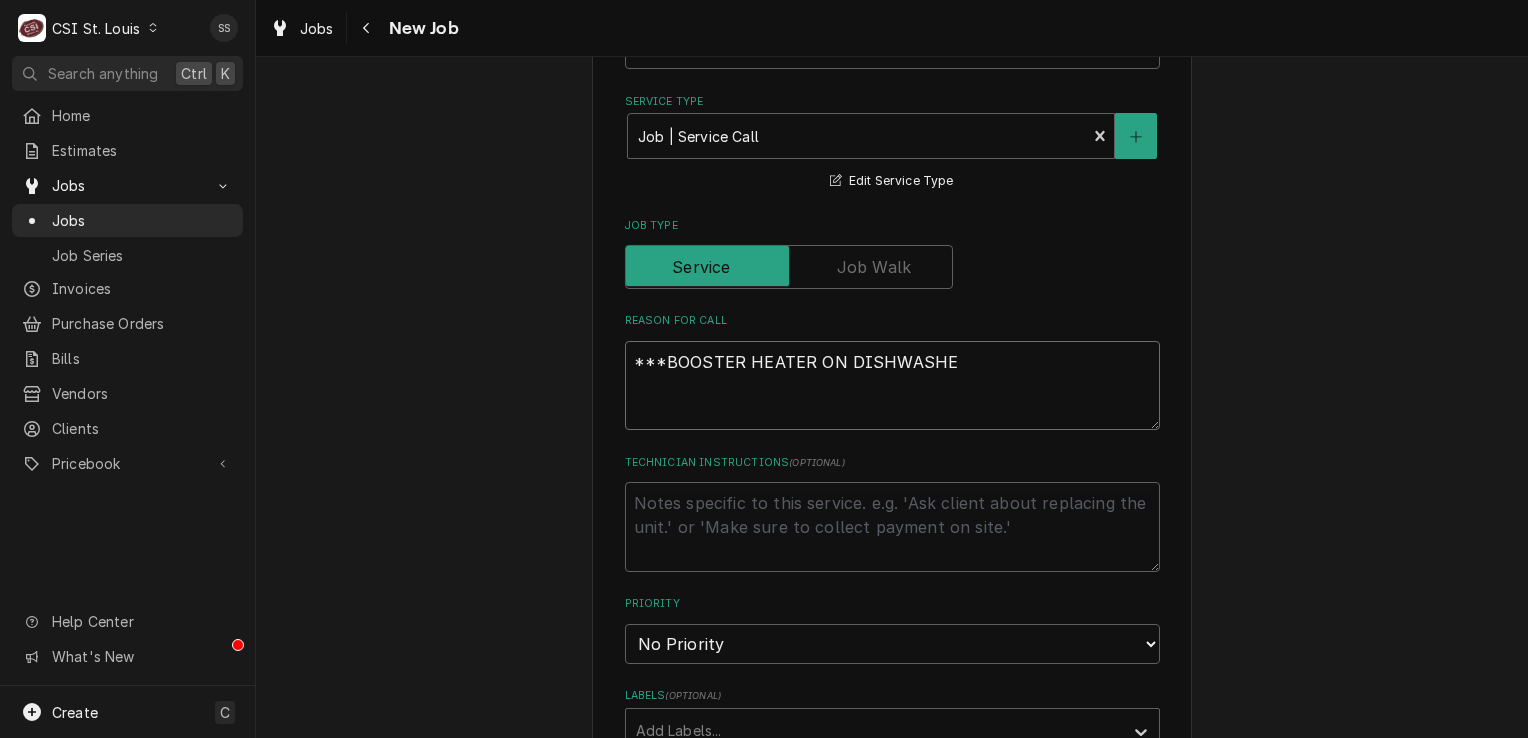 type on "x" 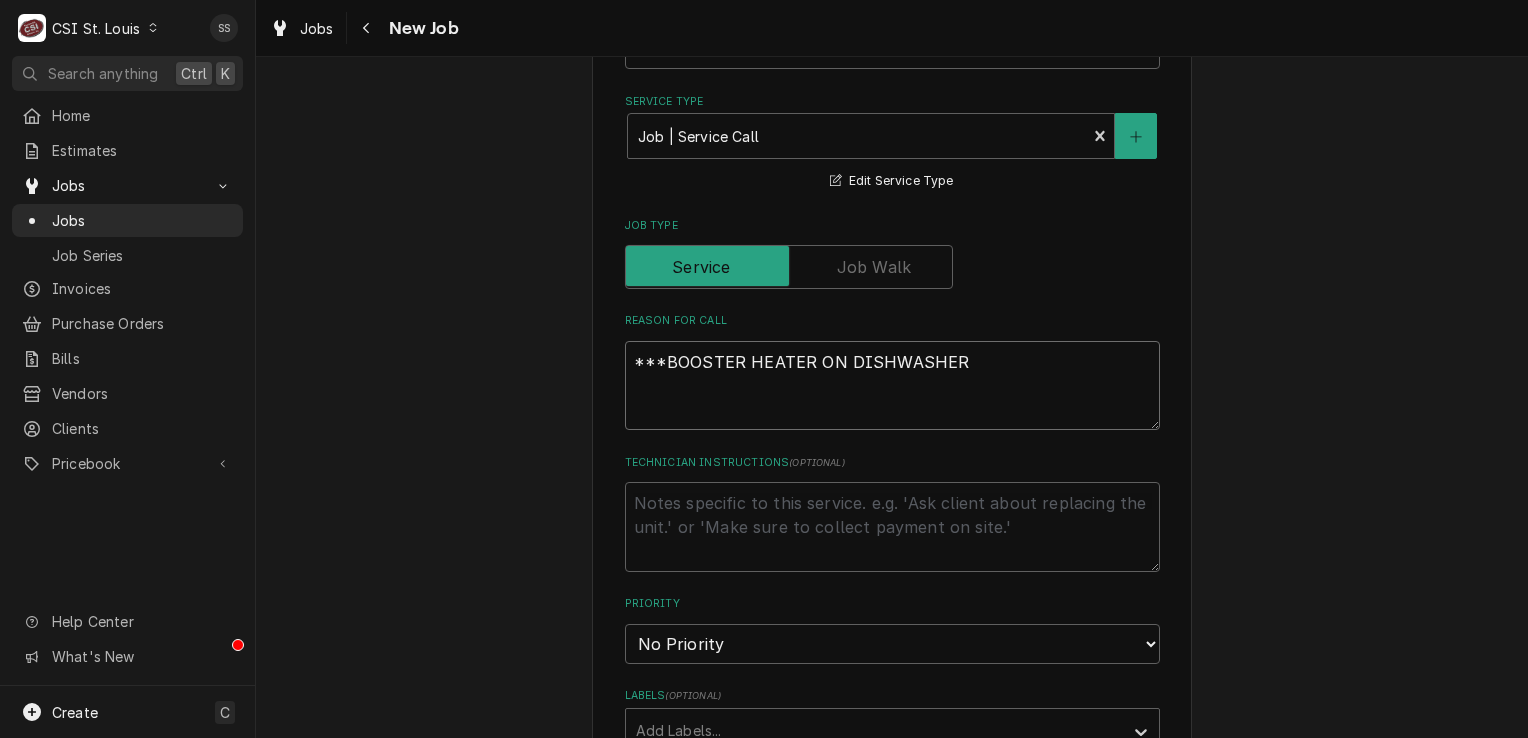 type on "x" 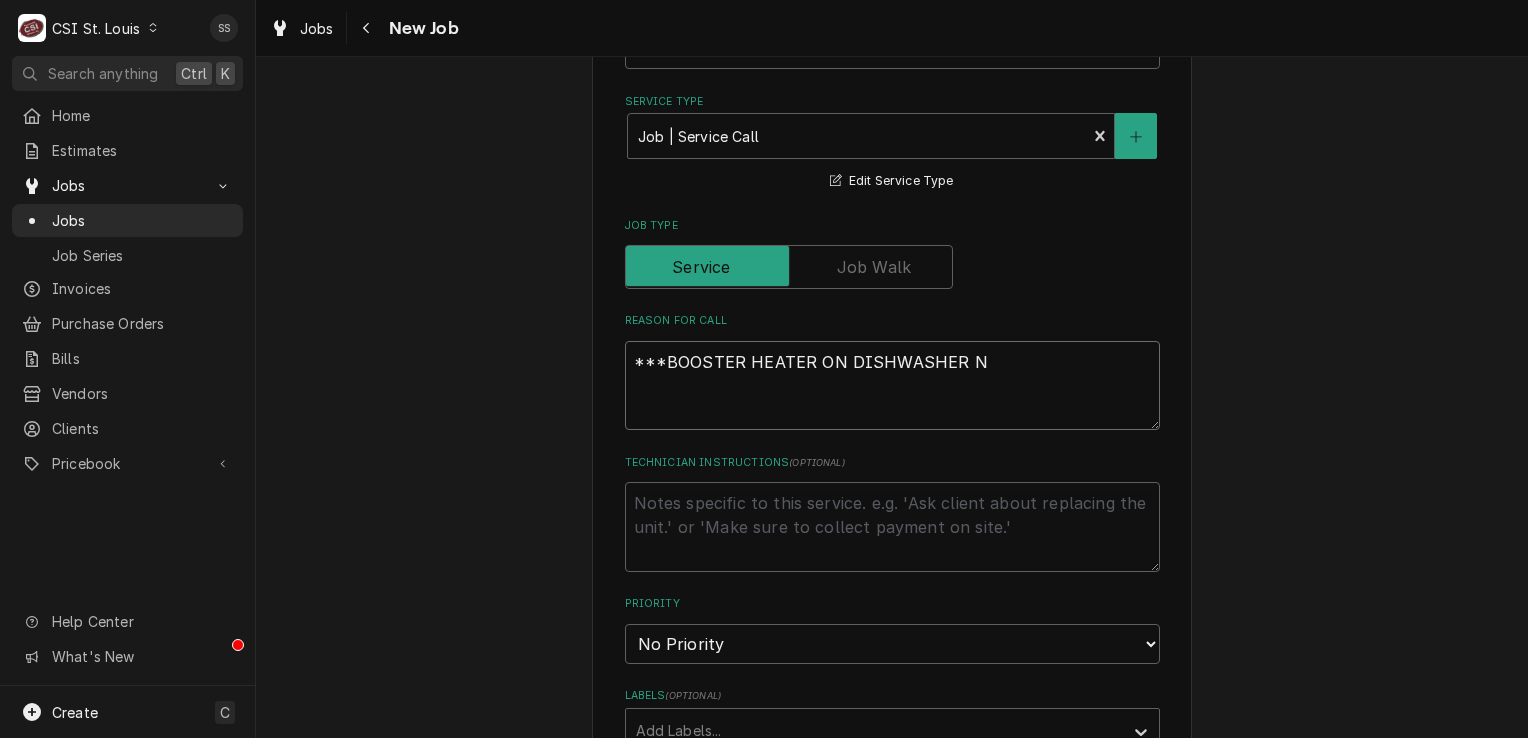 type on "x" 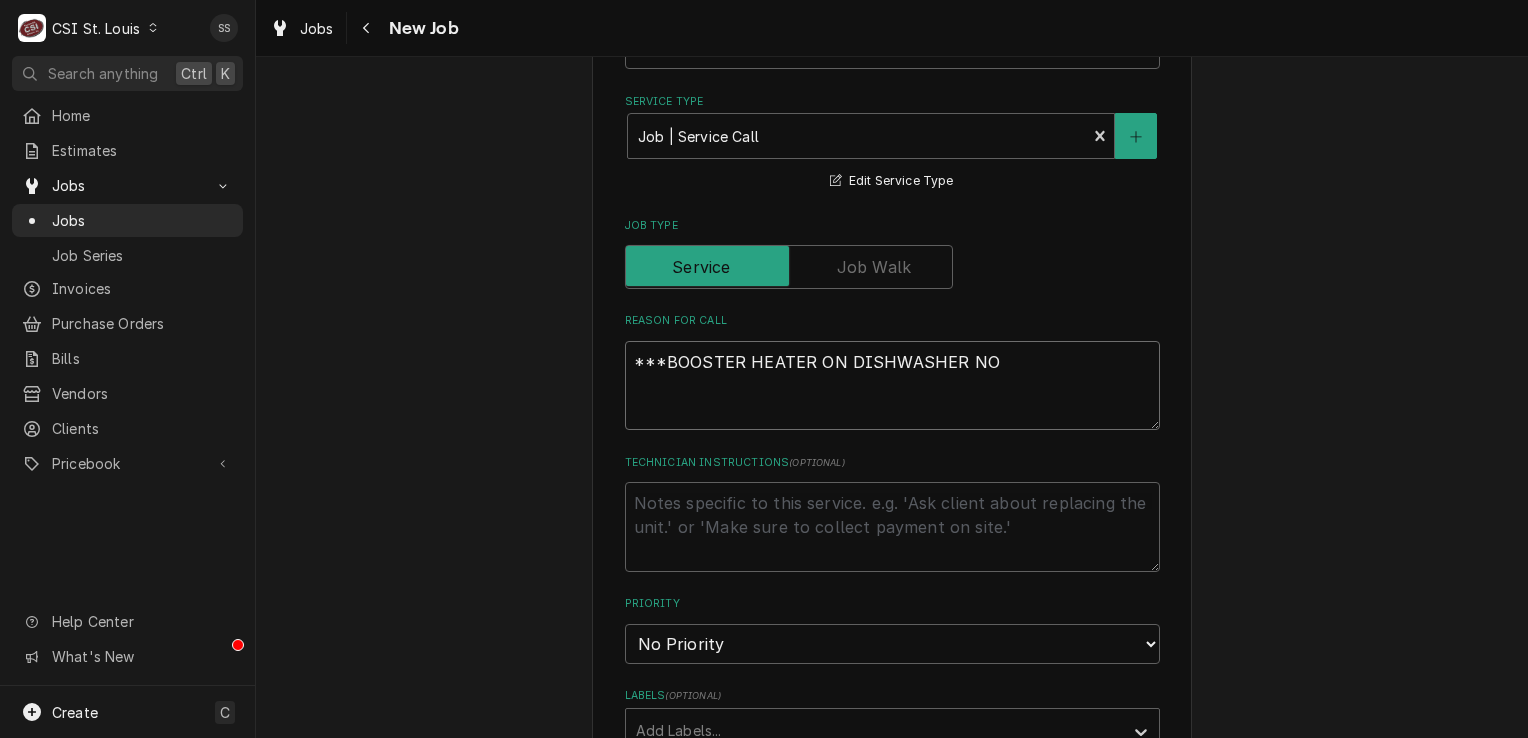 type on "x" 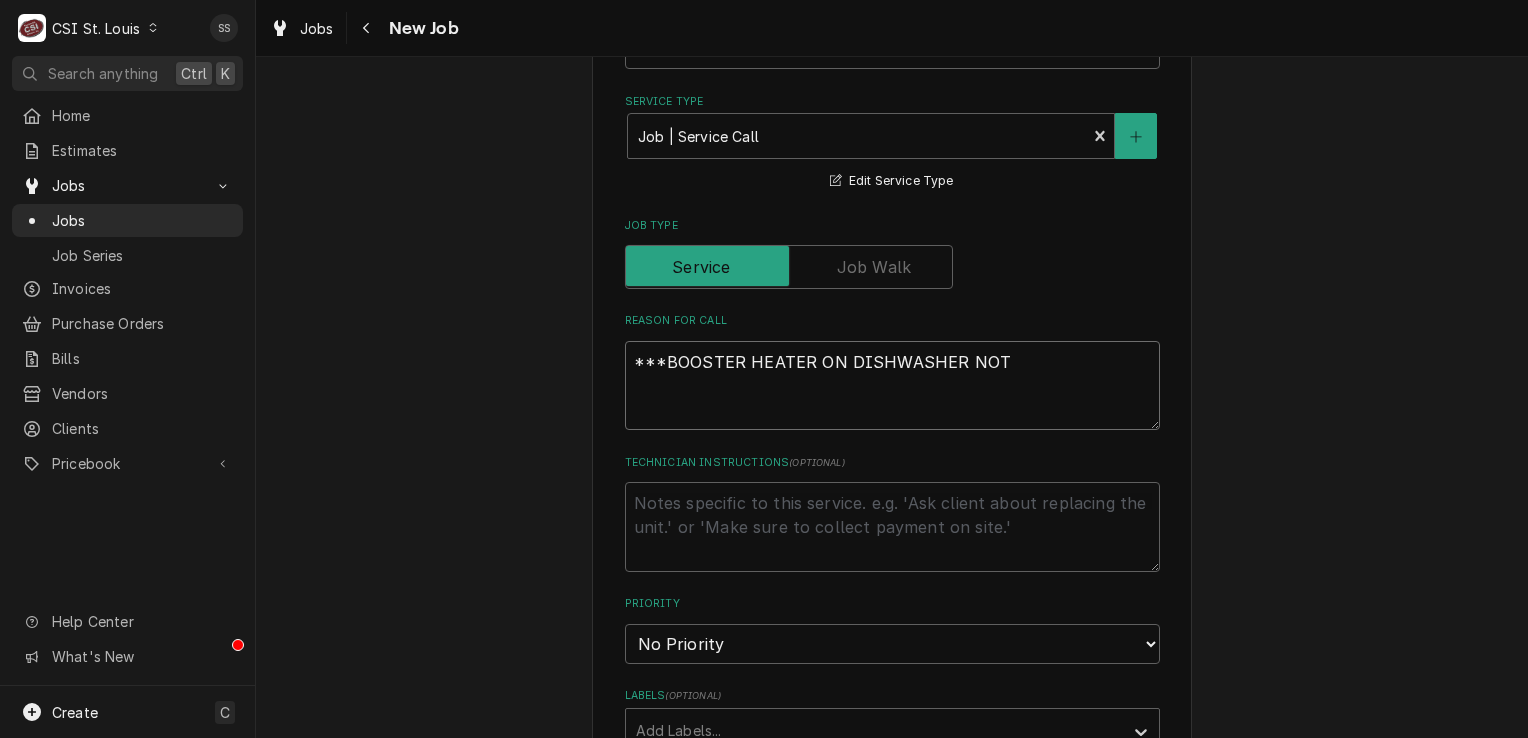 type on "x" 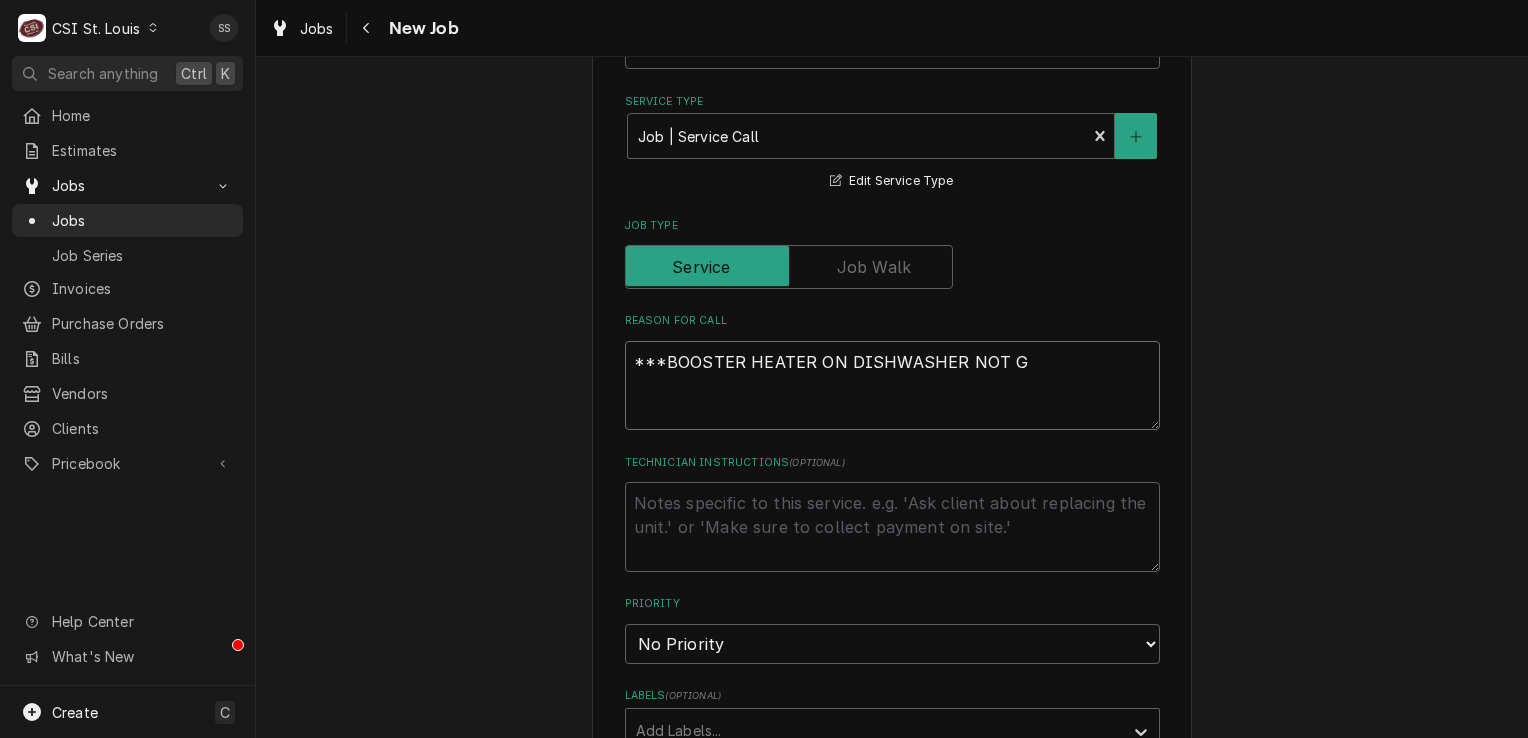 type on "x" 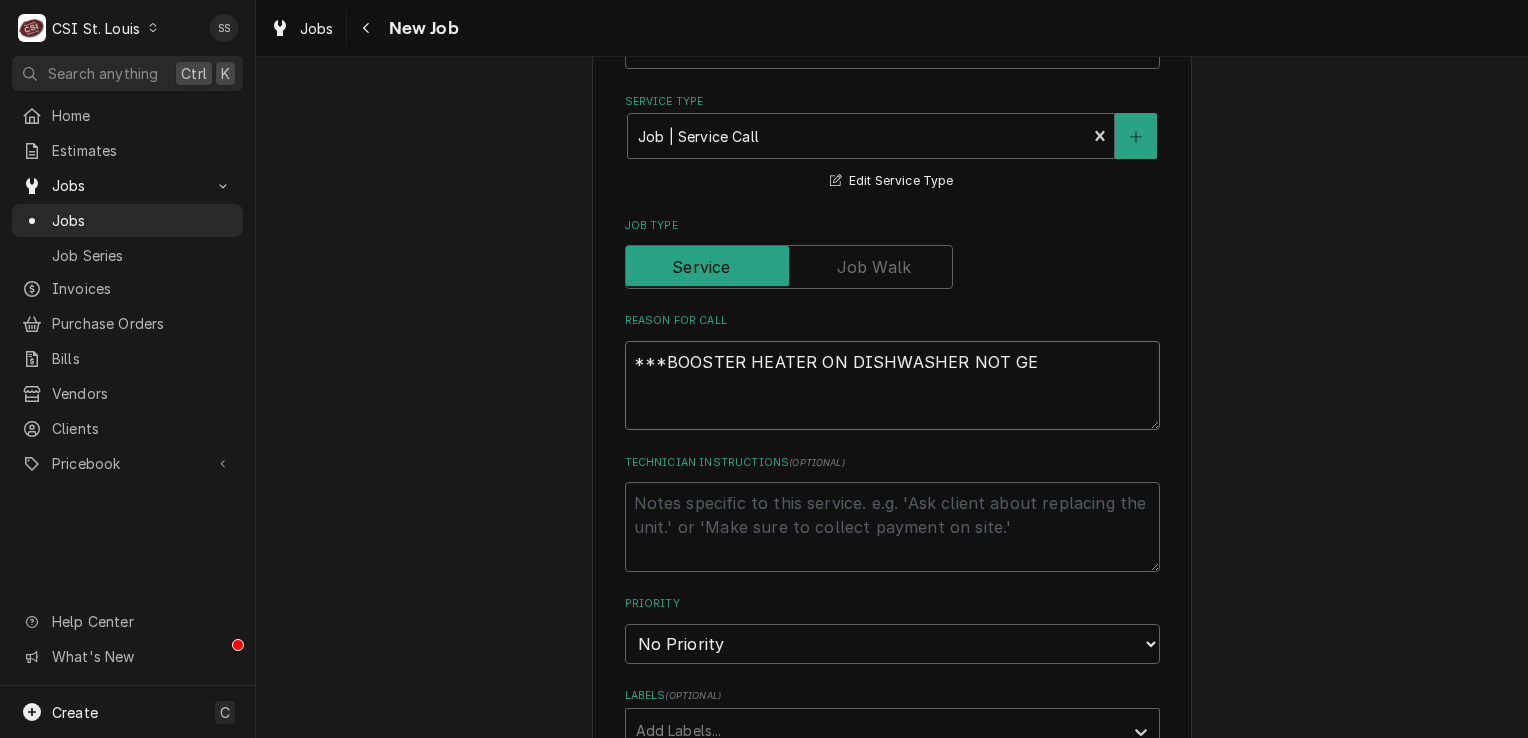 type on "x" 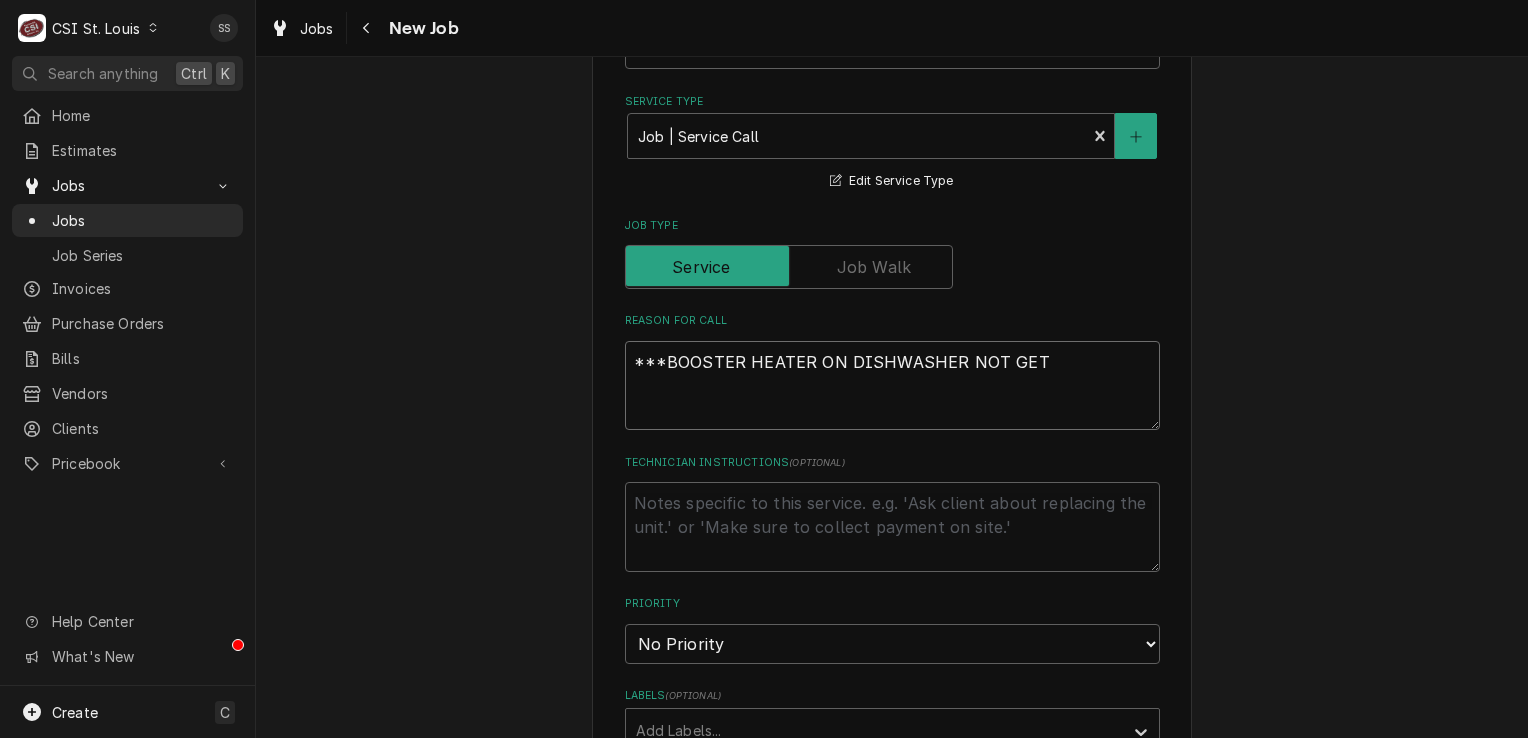 type on "x" 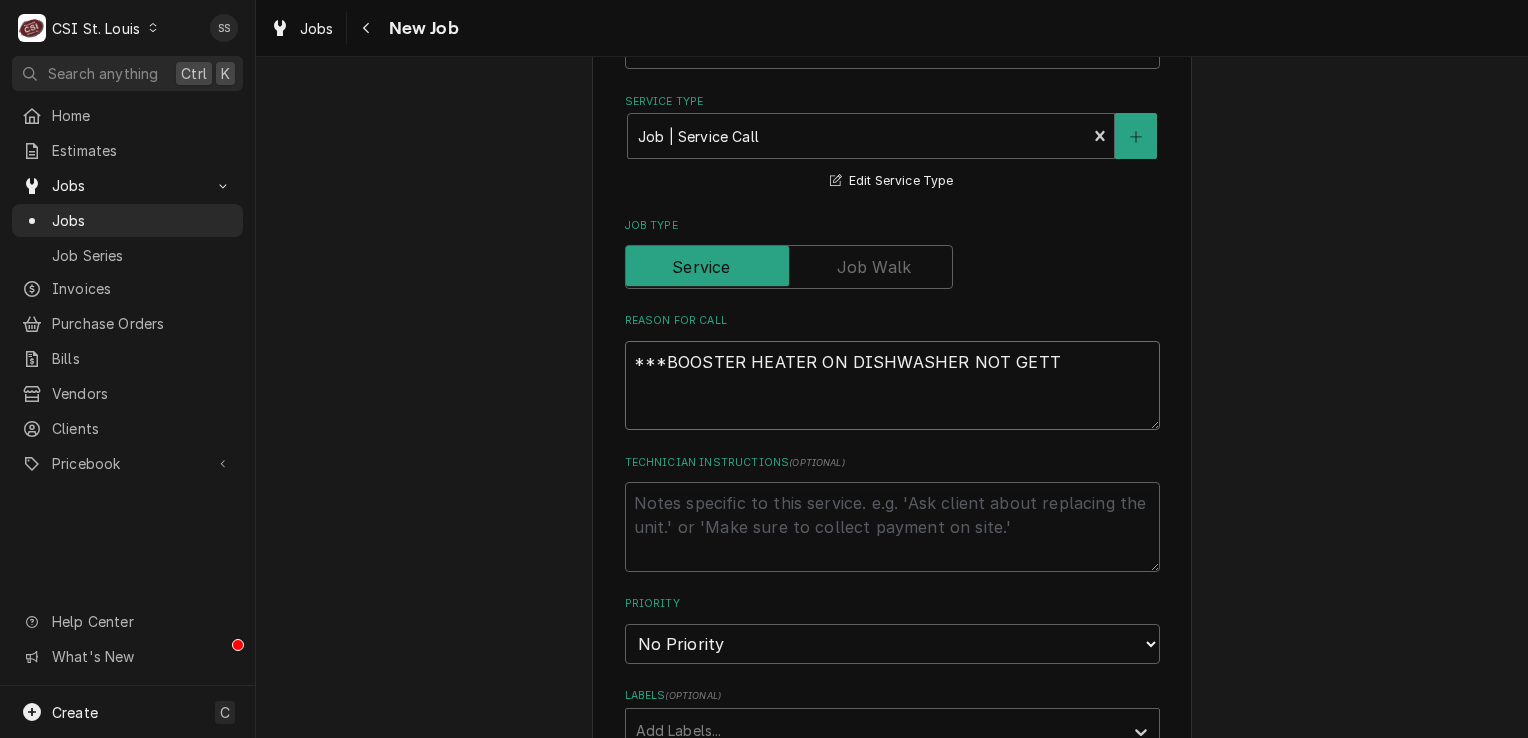type on "x" 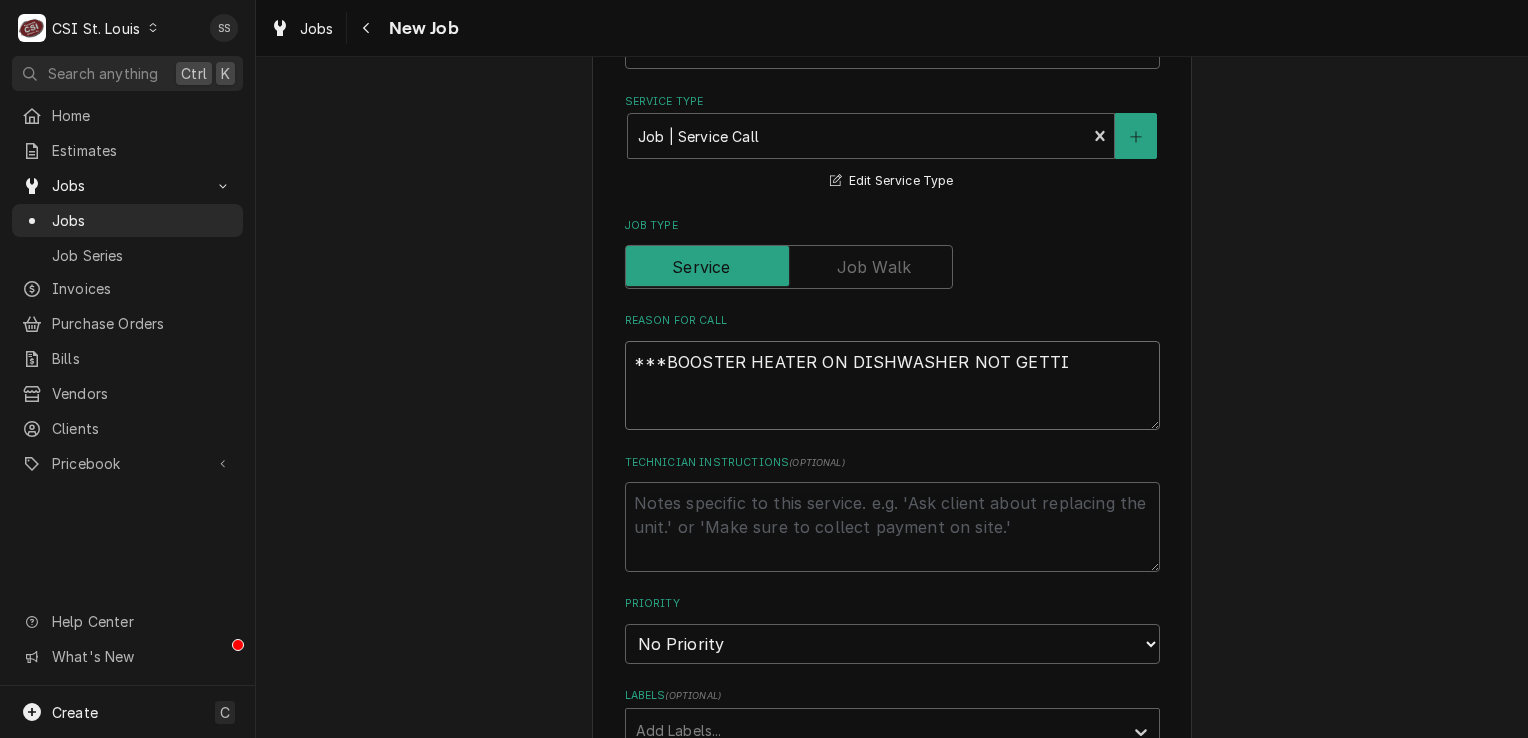 type on "x" 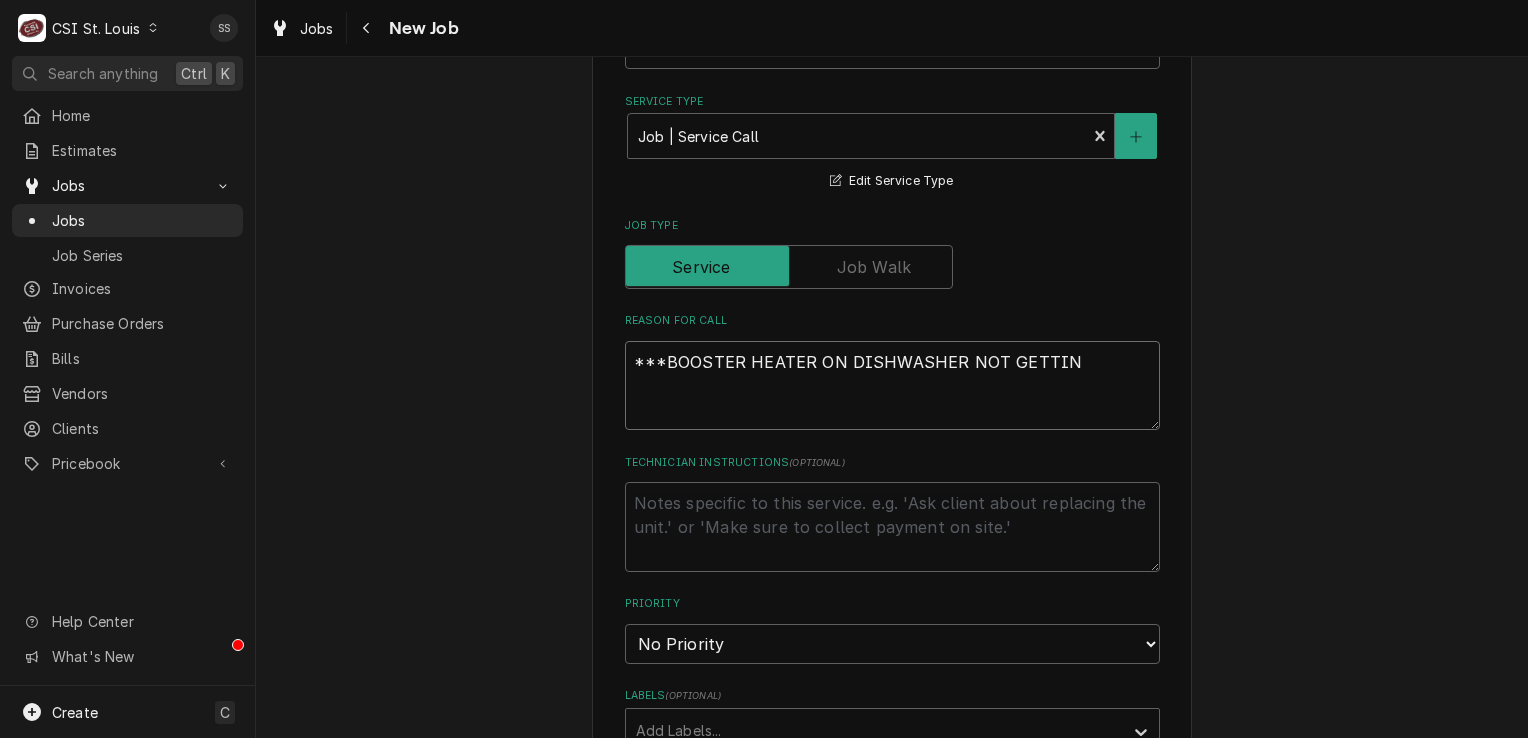type on "x" 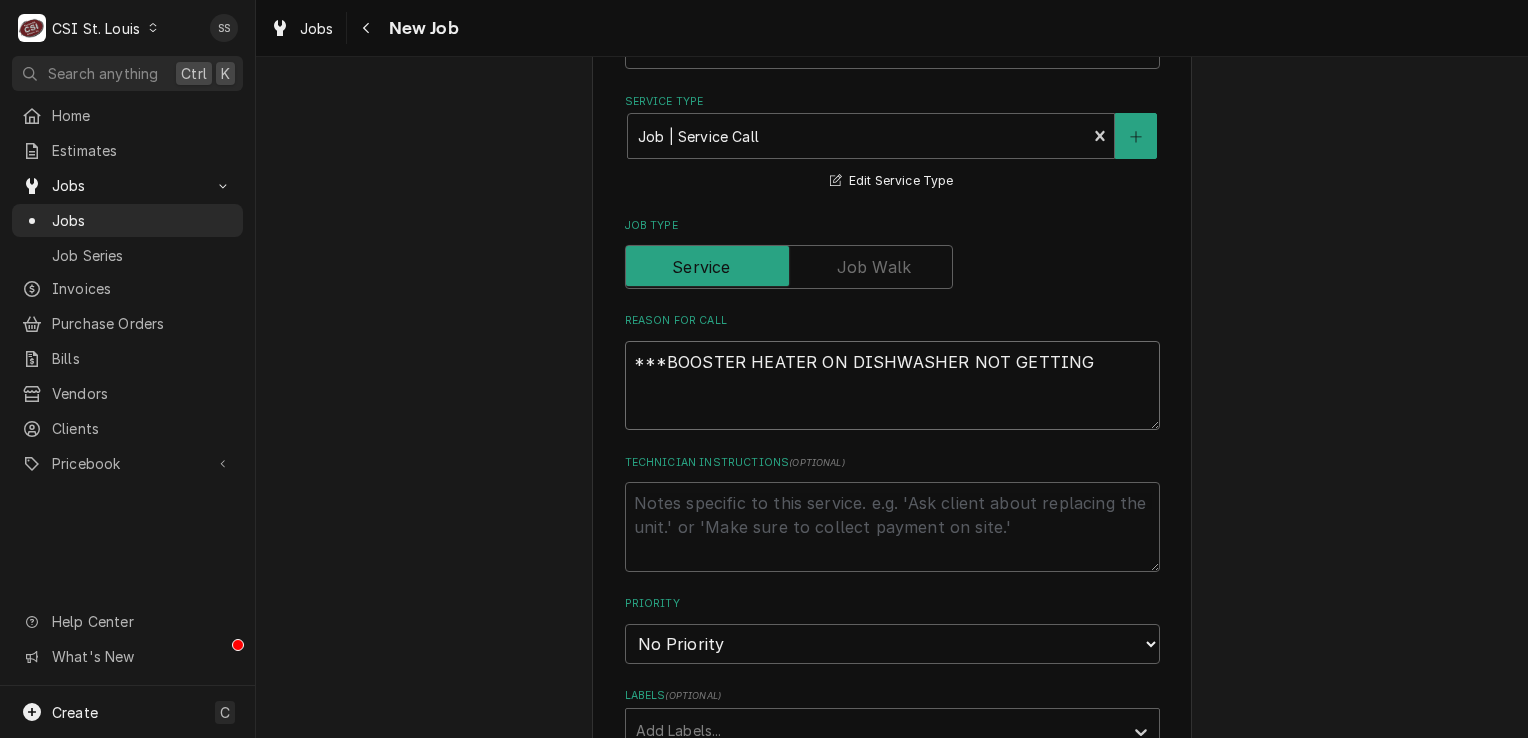 type on "x" 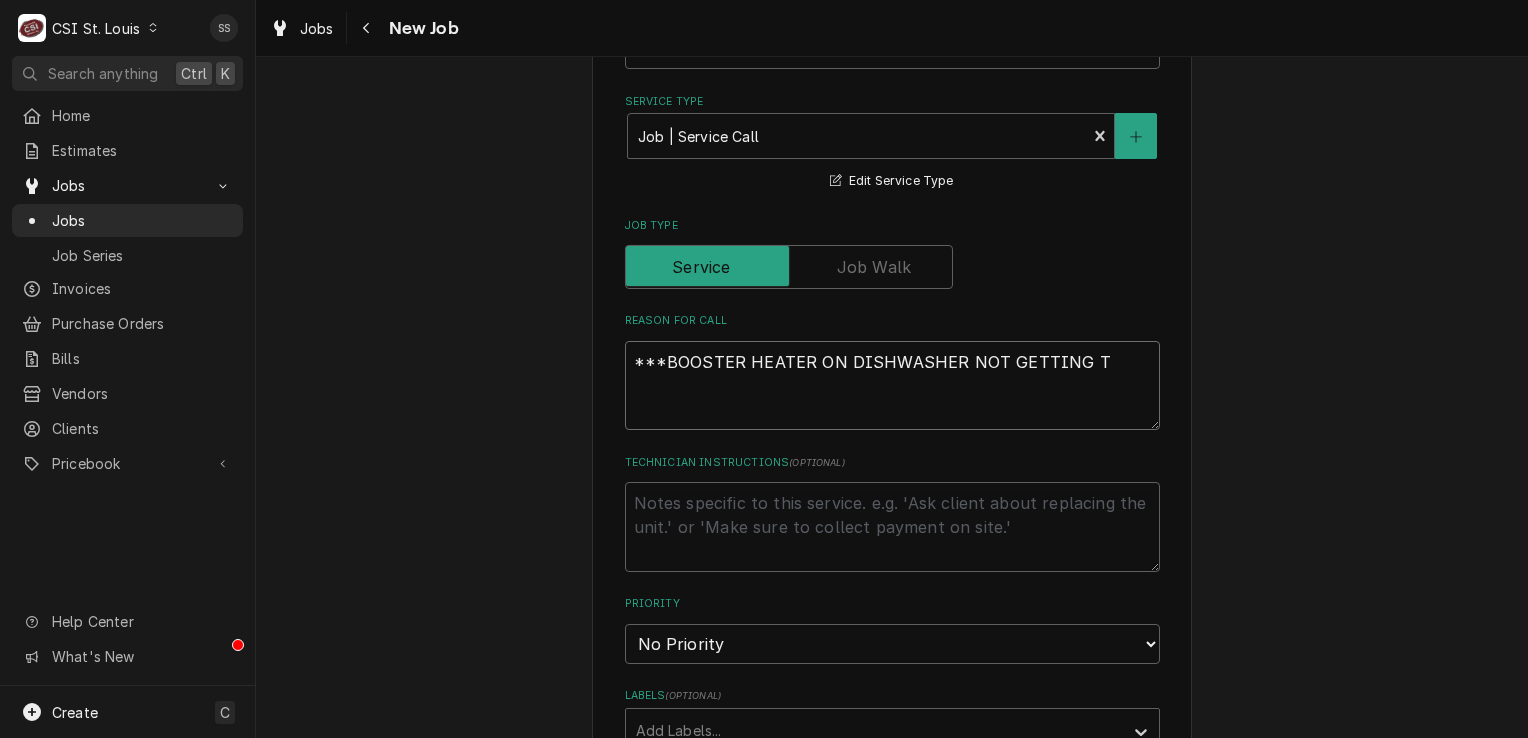 type on "x" 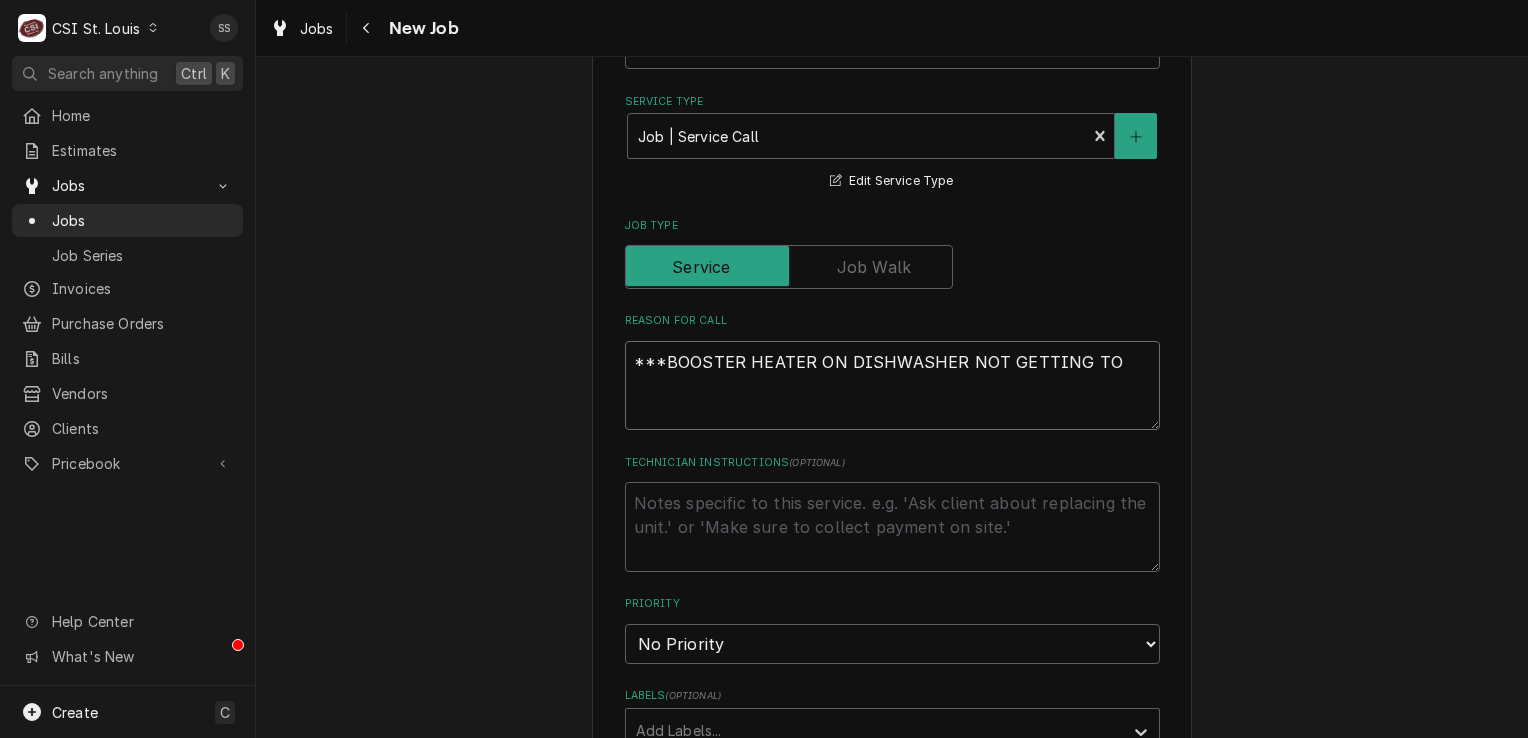 type on "x" 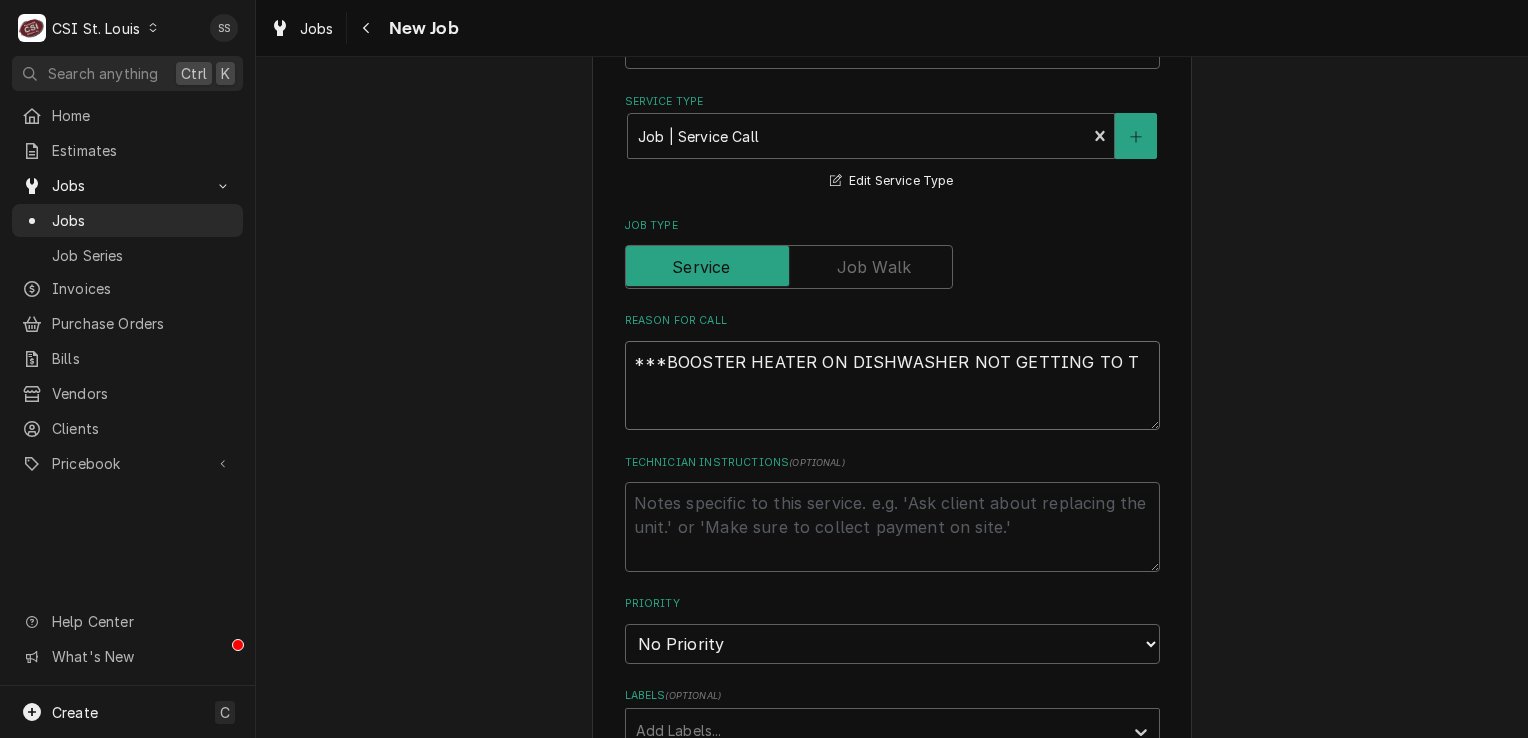 type on "x" 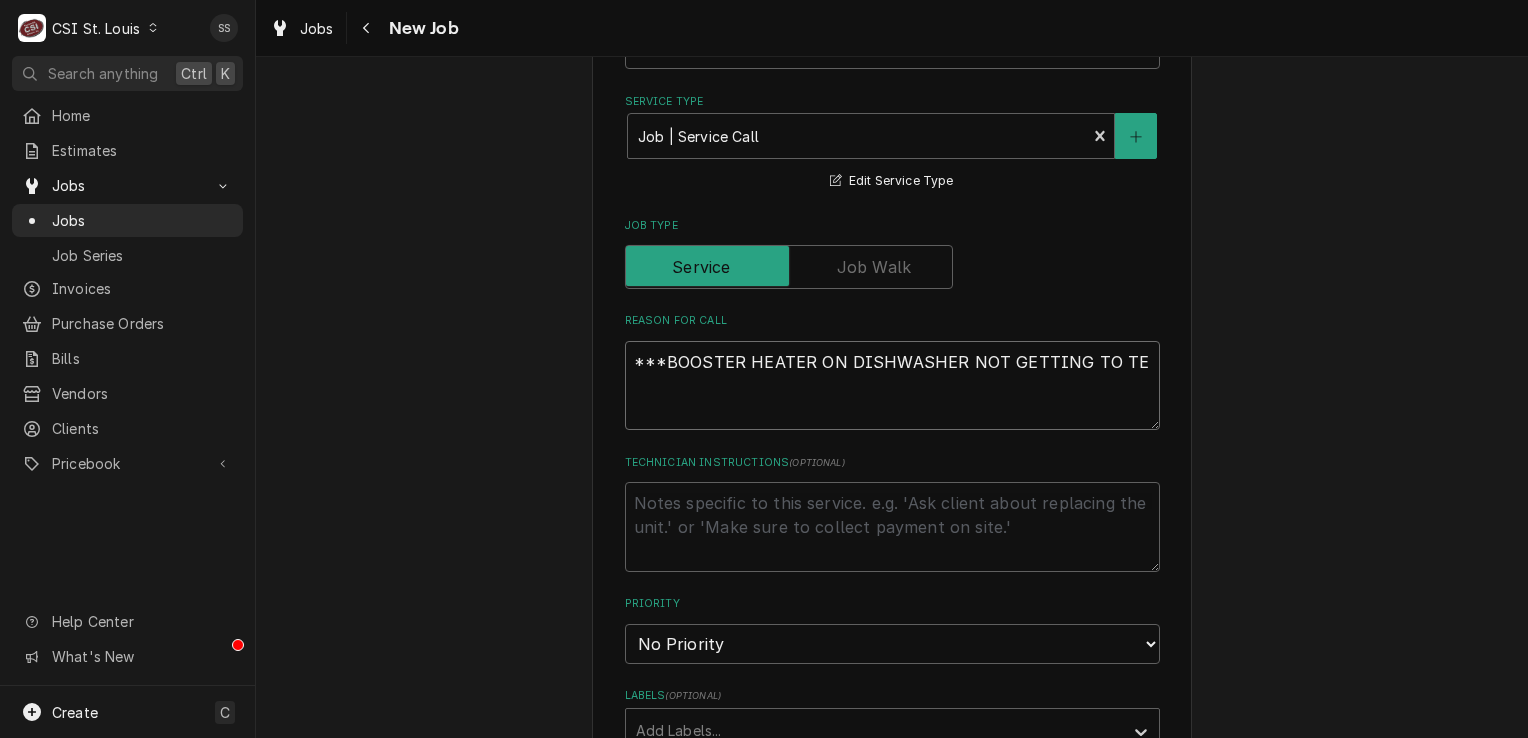type on "x" 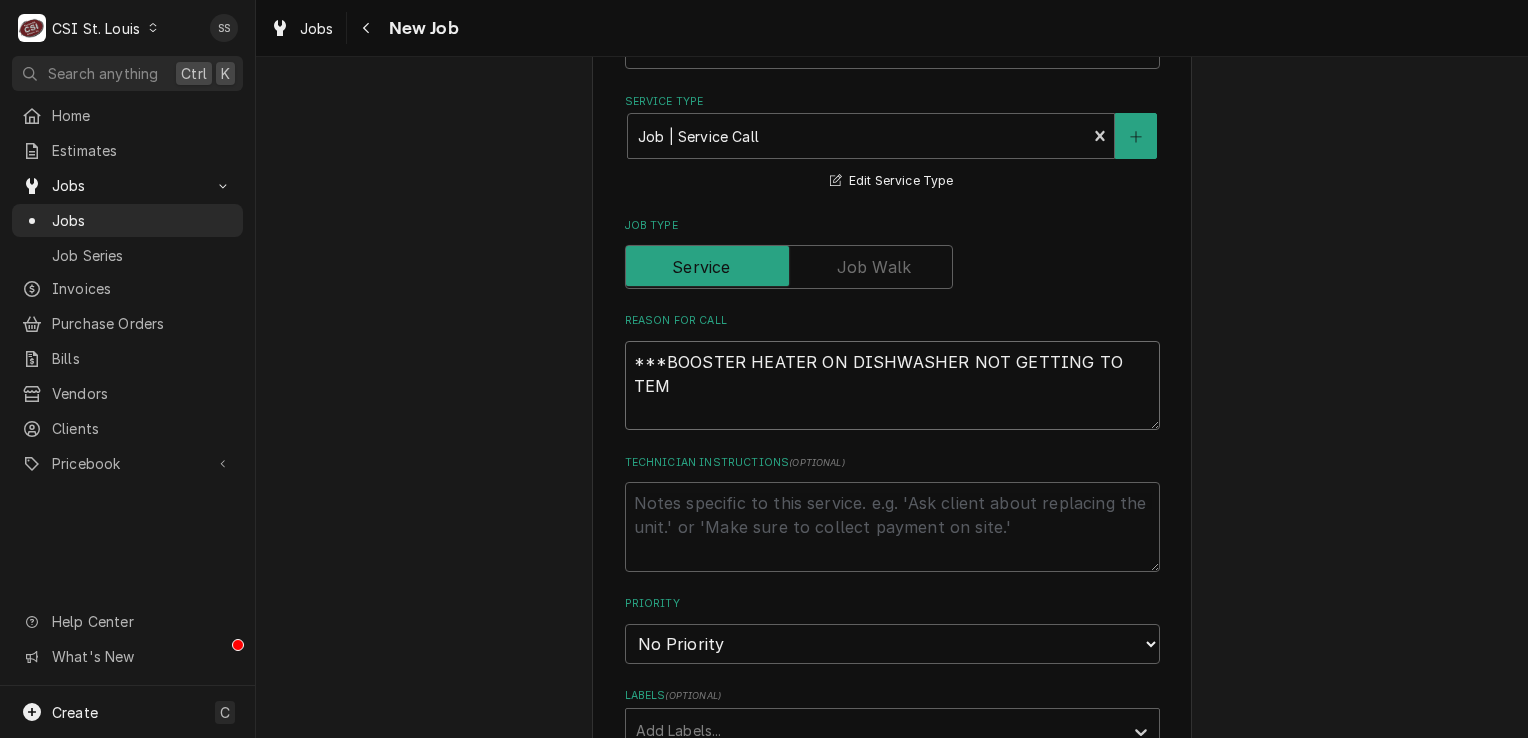type on "x" 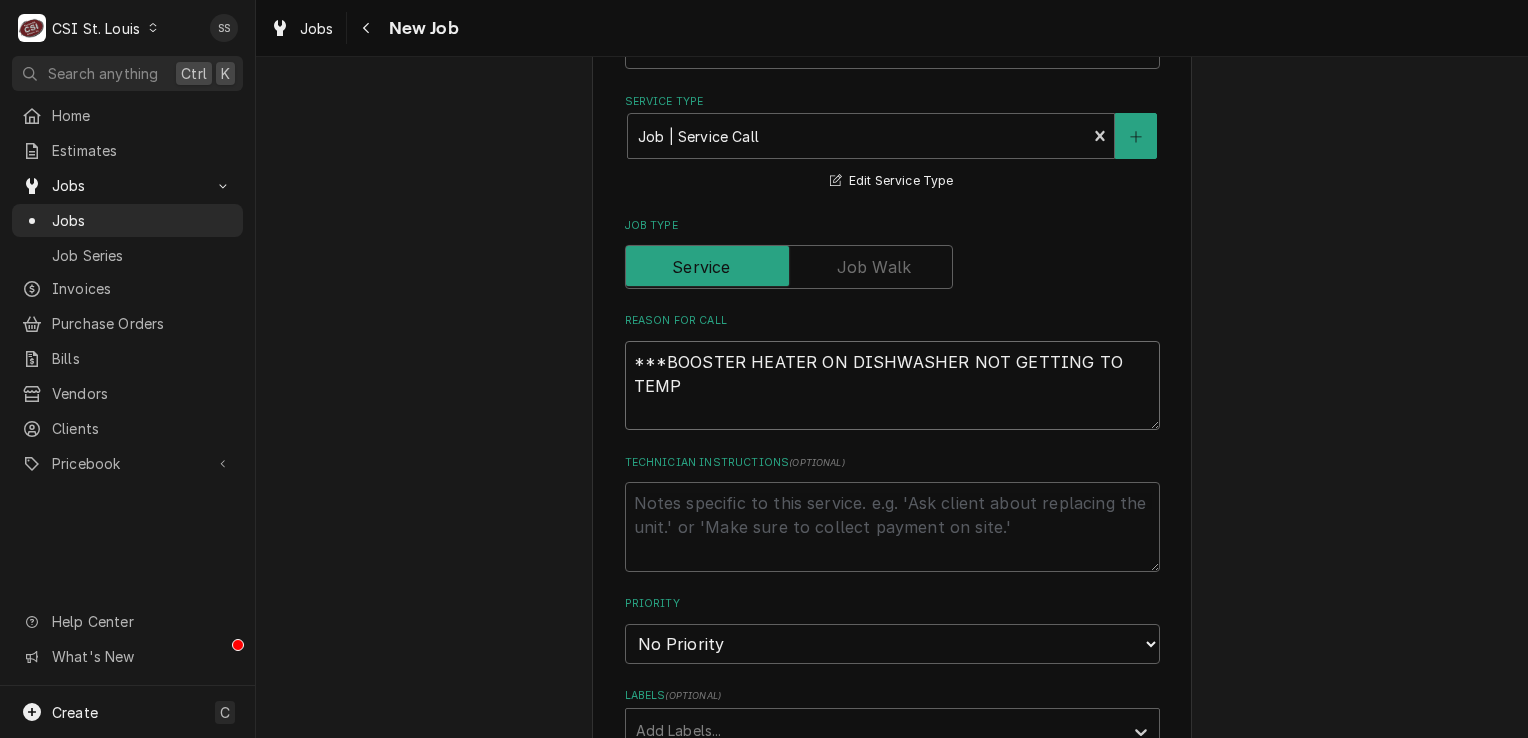 type on "x" 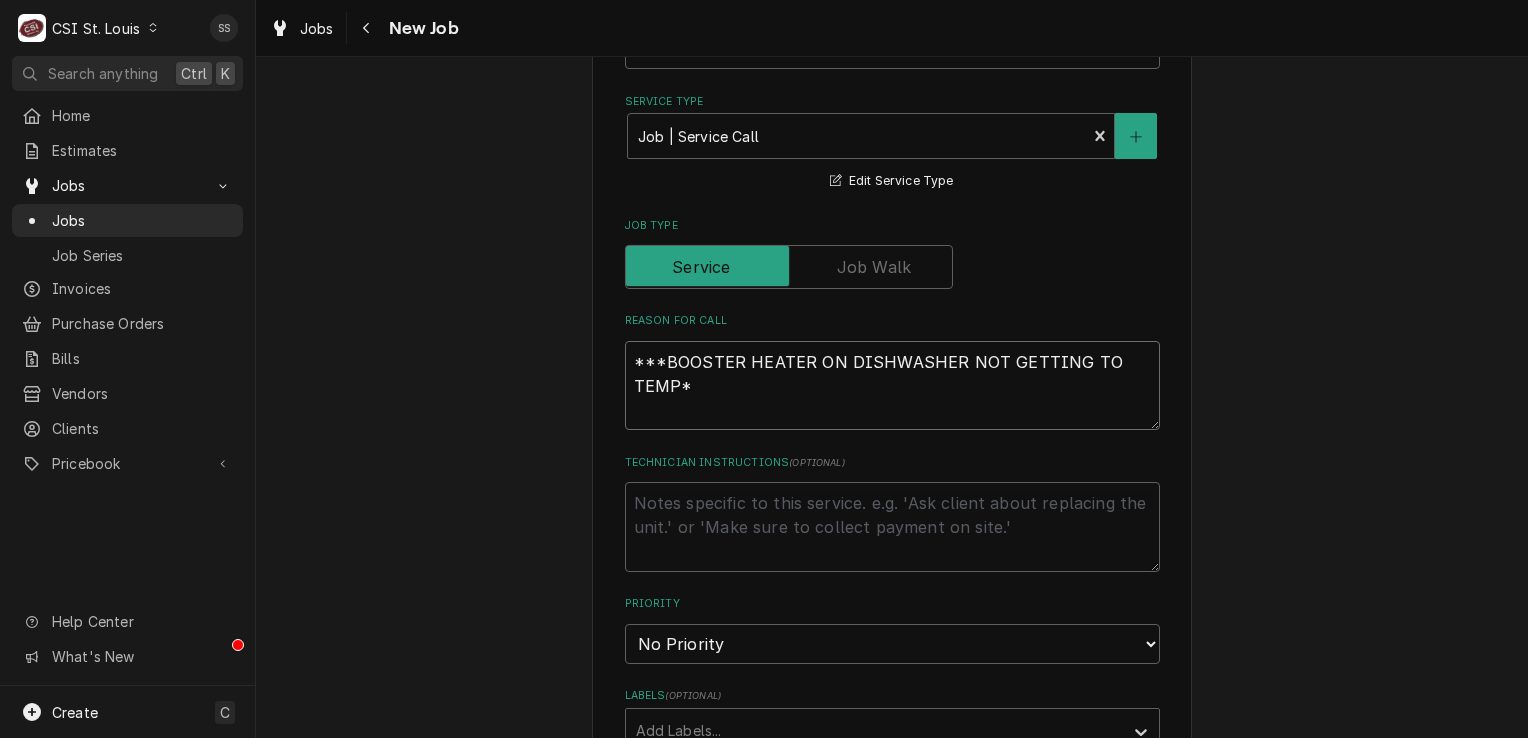 type on "x" 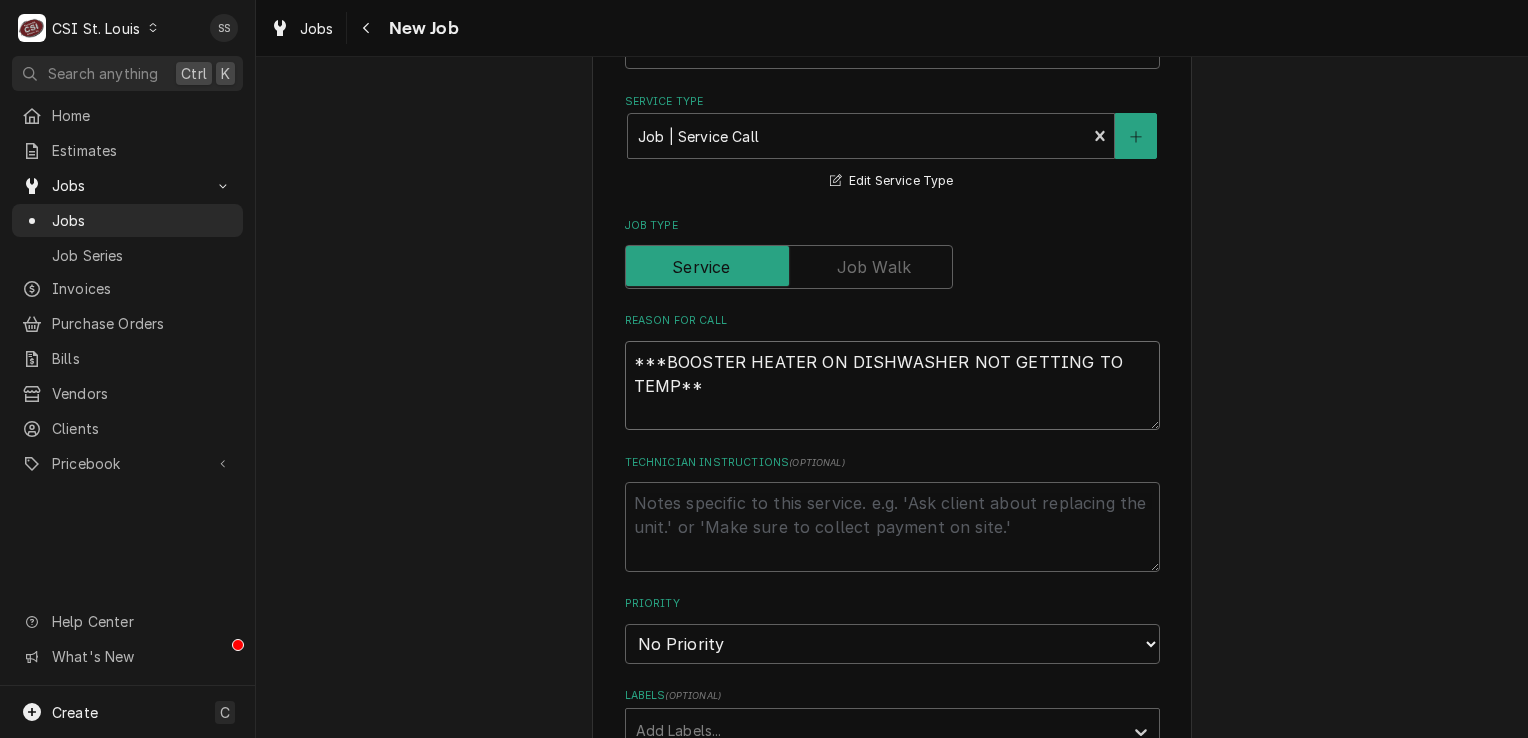type on "x" 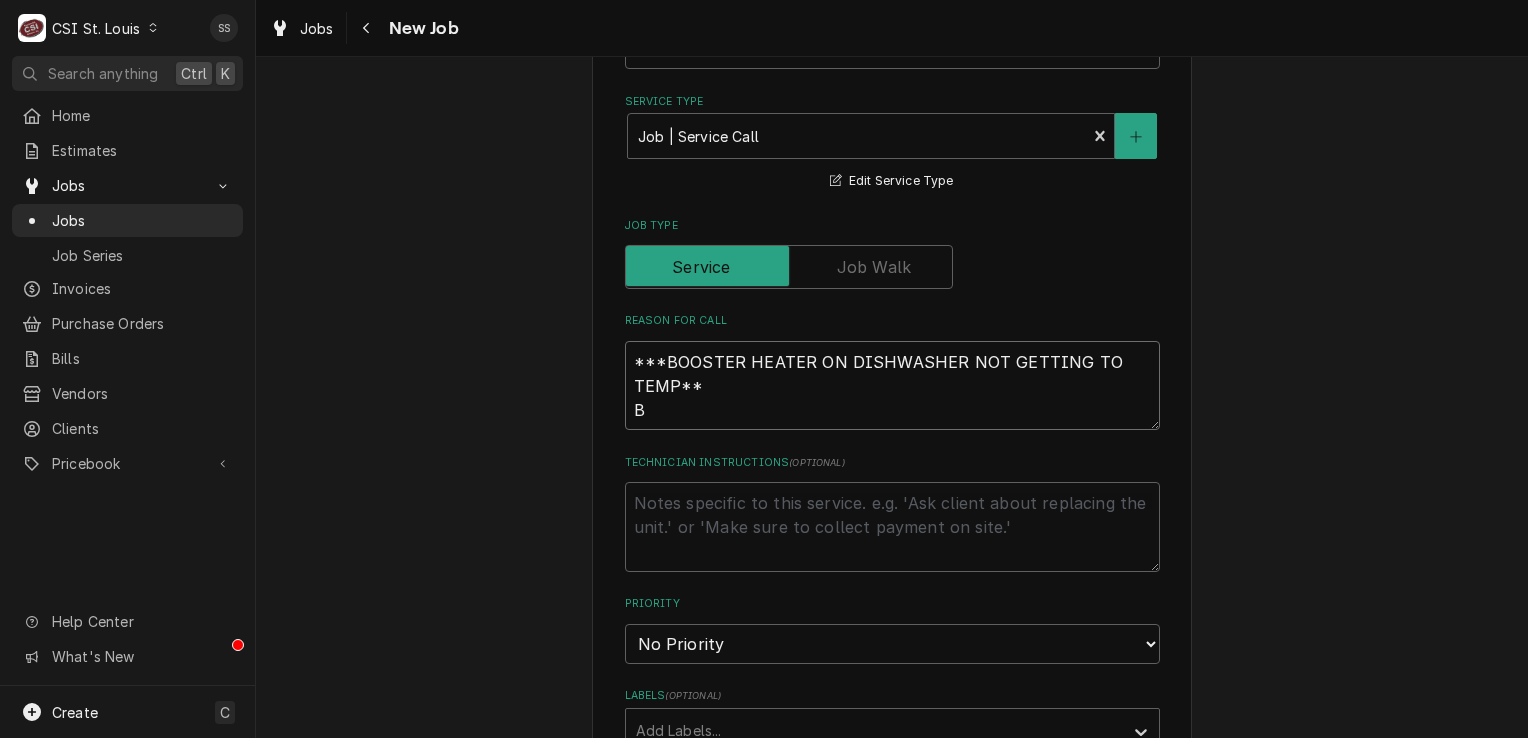 type on "x" 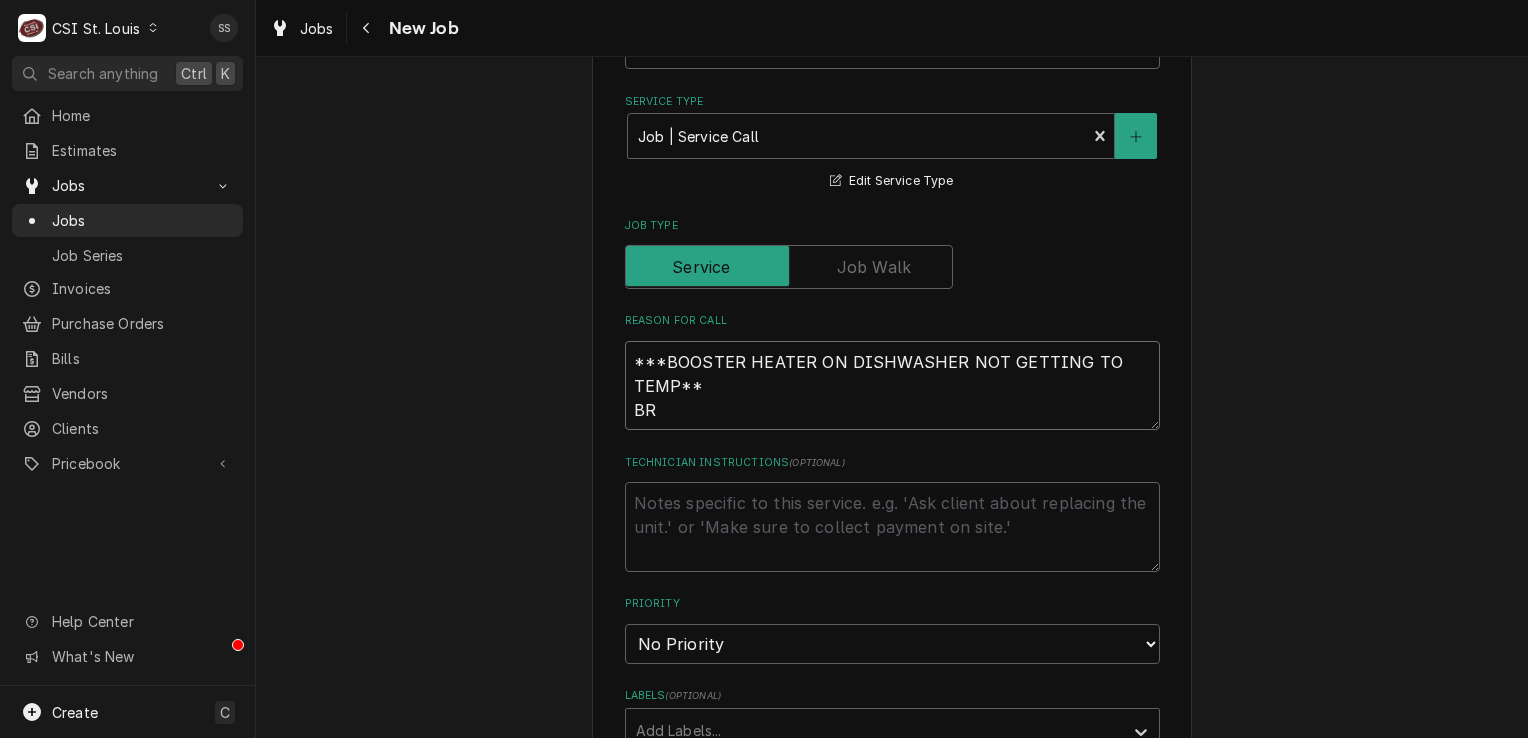 type on "x" 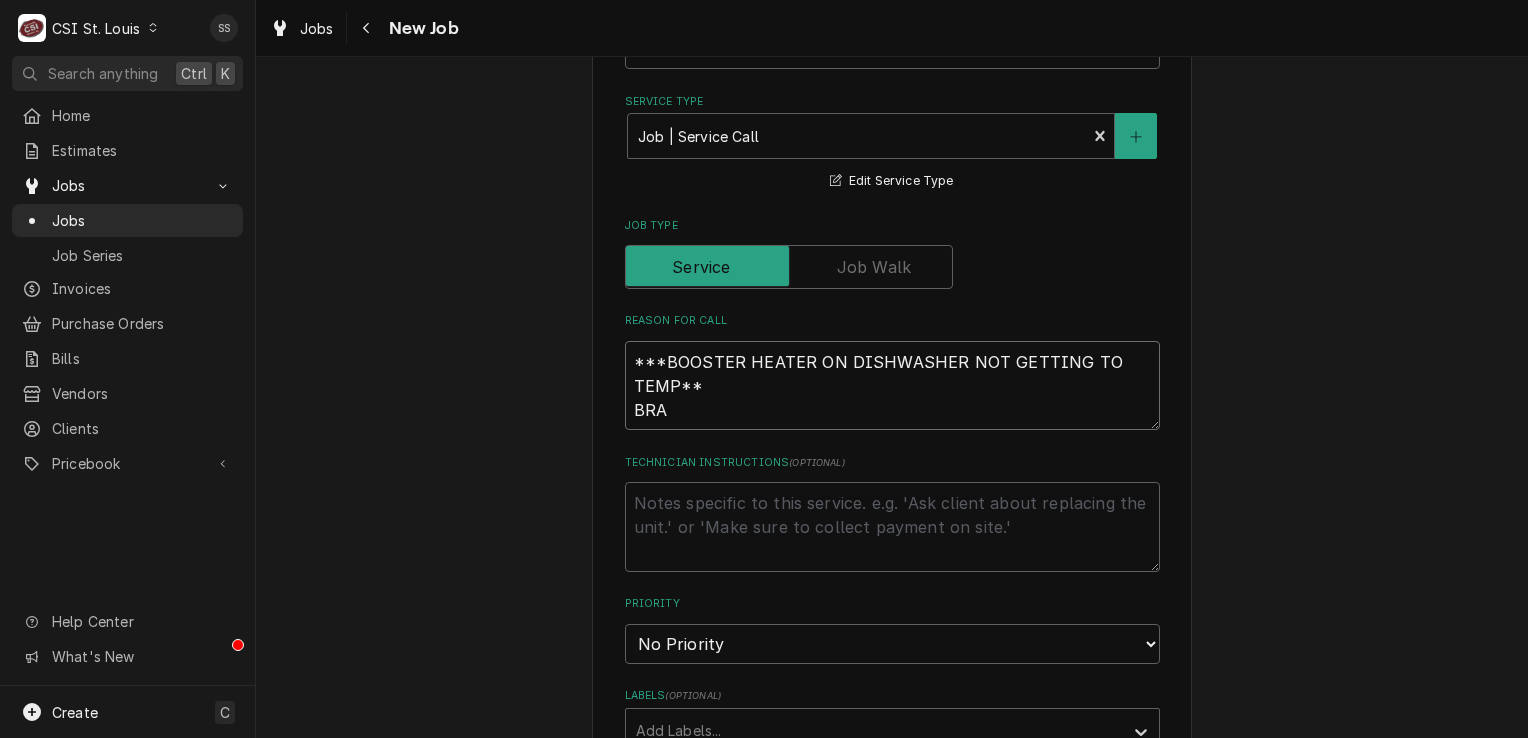 type on "x" 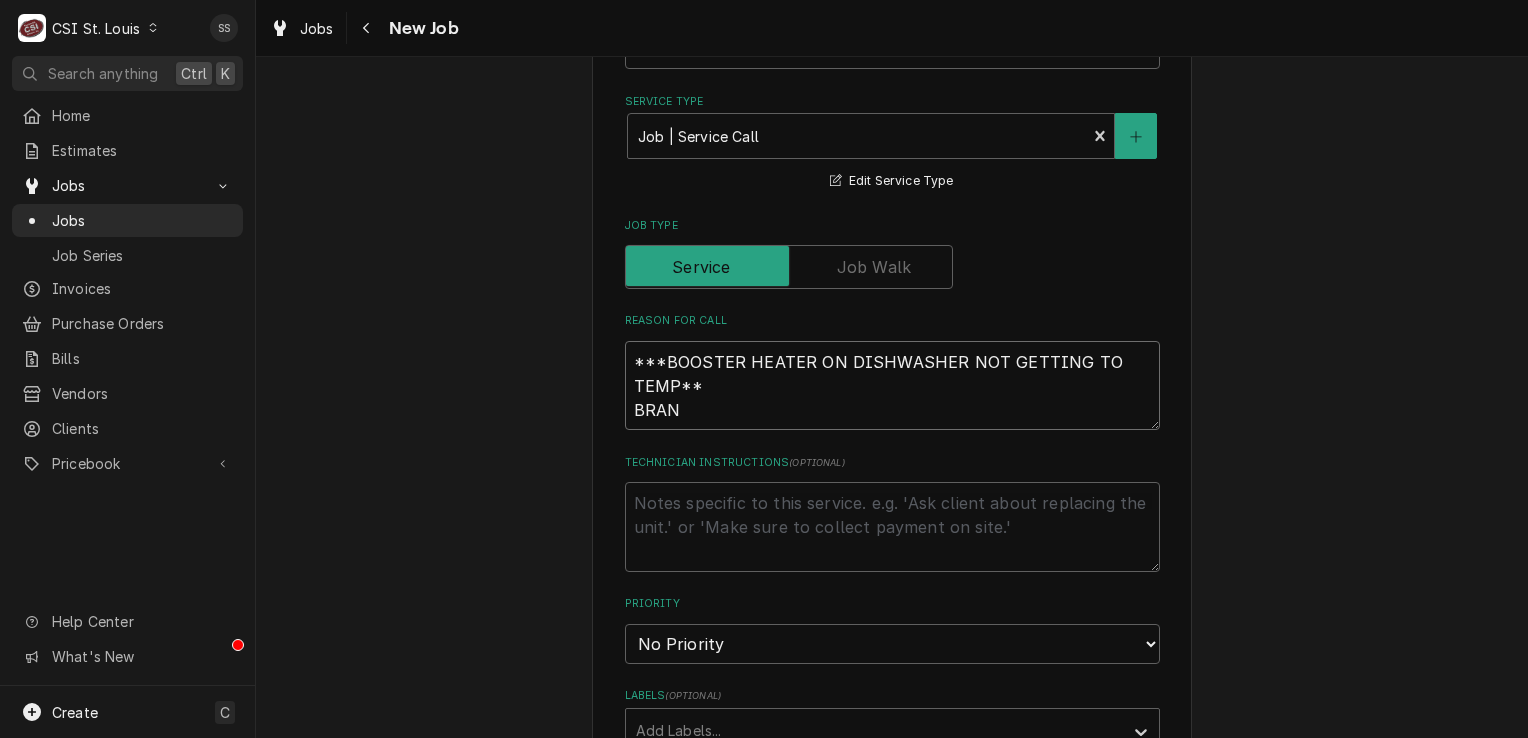 type on "x" 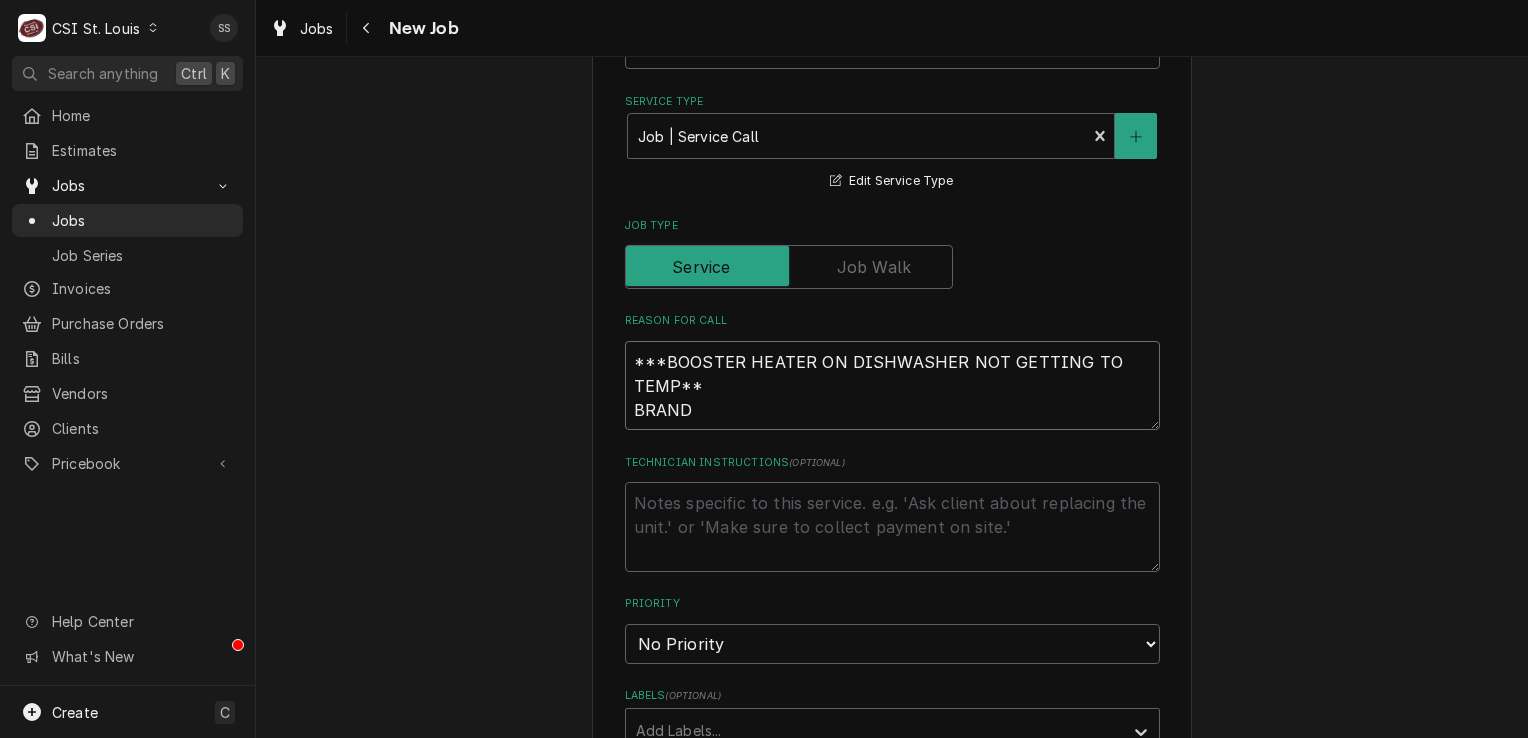 type on "x" 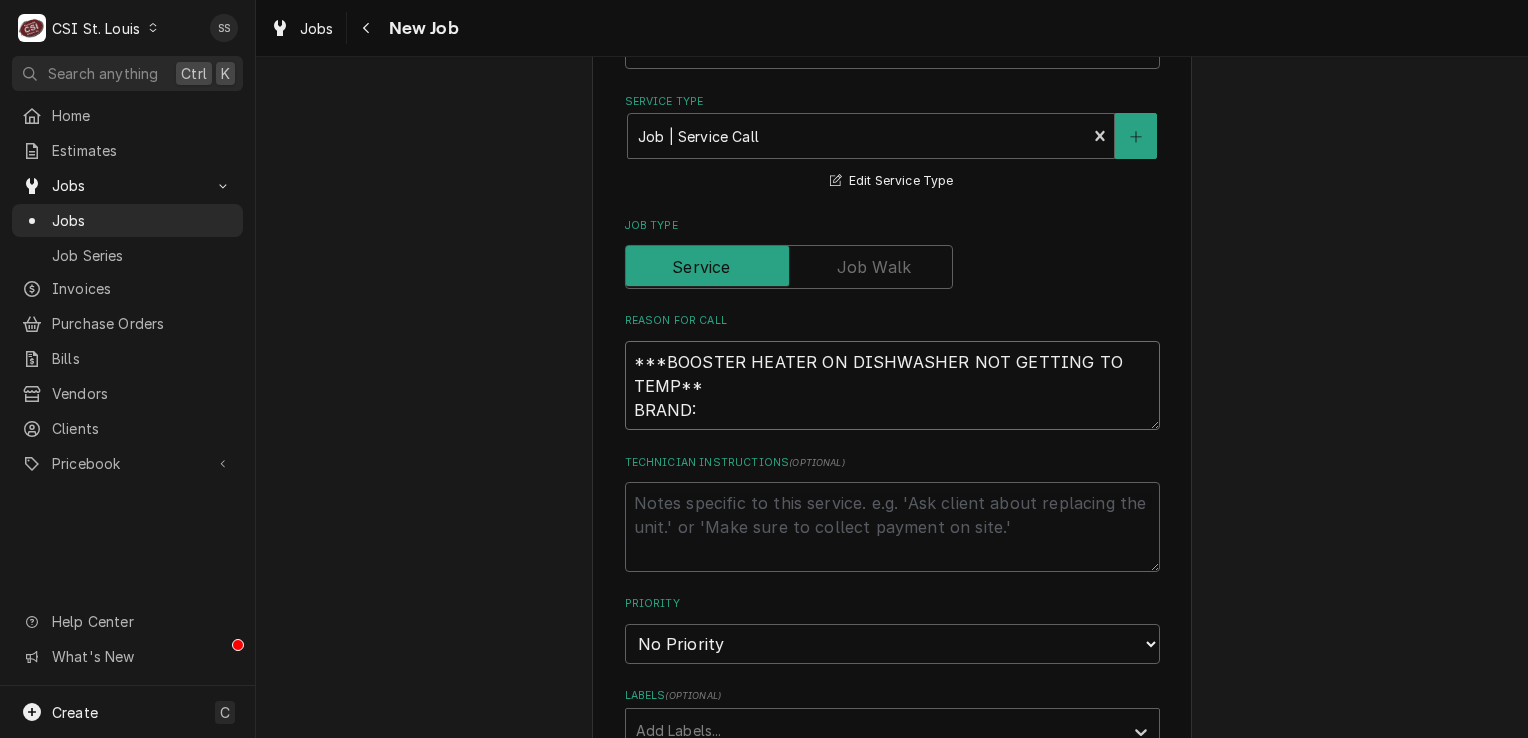 type on "x" 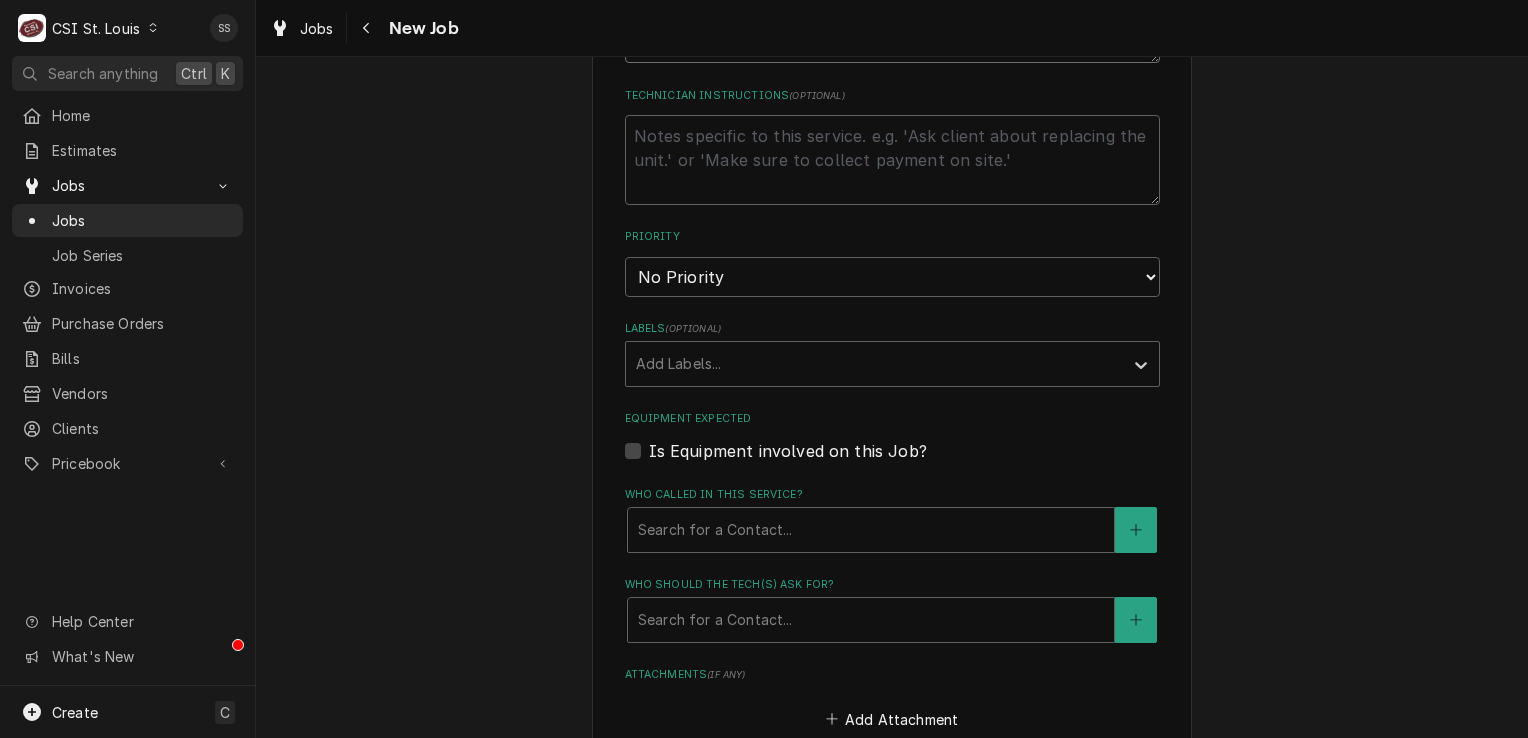 scroll, scrollTop: 1200, scrollLeft: 0, axis: vertical 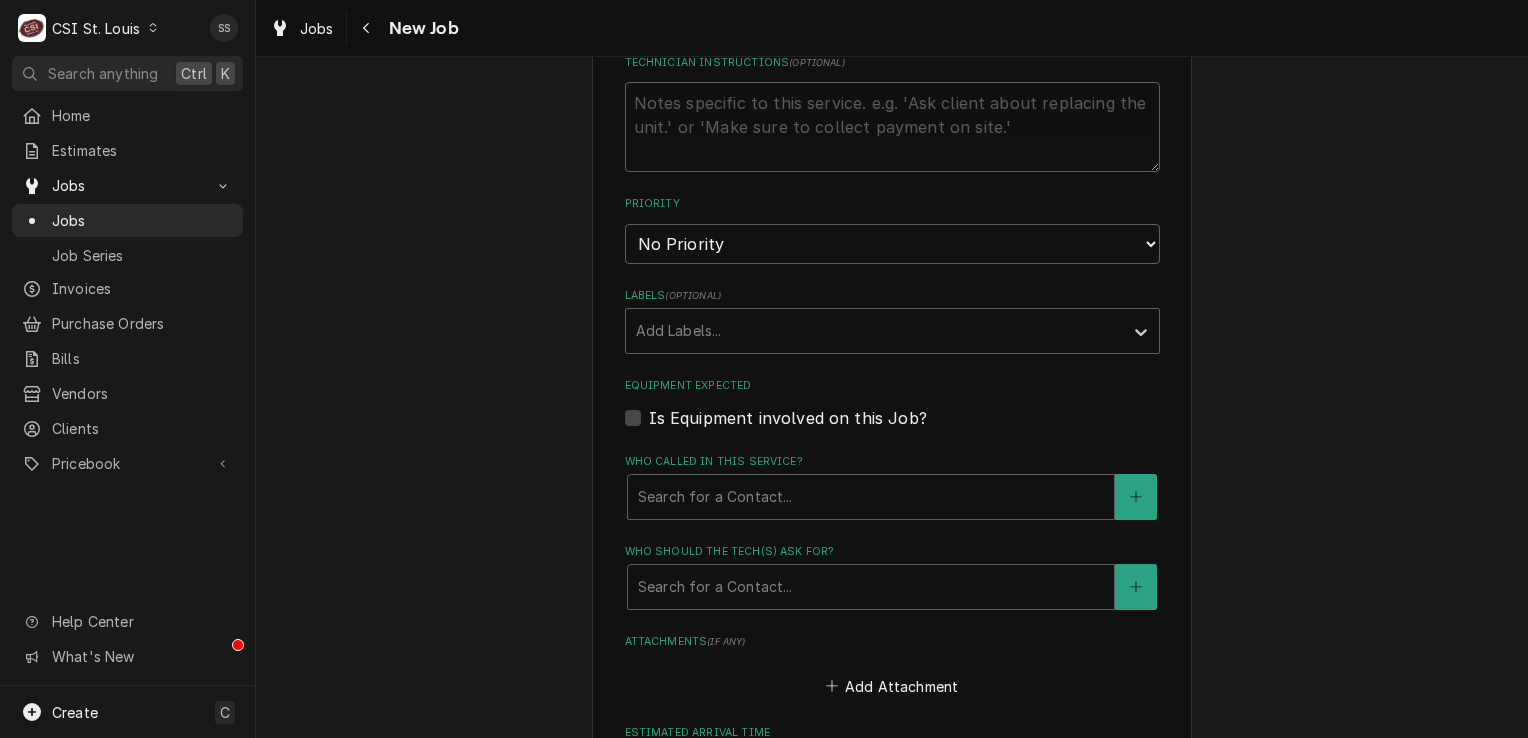 type on "***BOOSTER HEATER ON DISHWASHER NOT GETTING TO TEMP**
BRAND:" 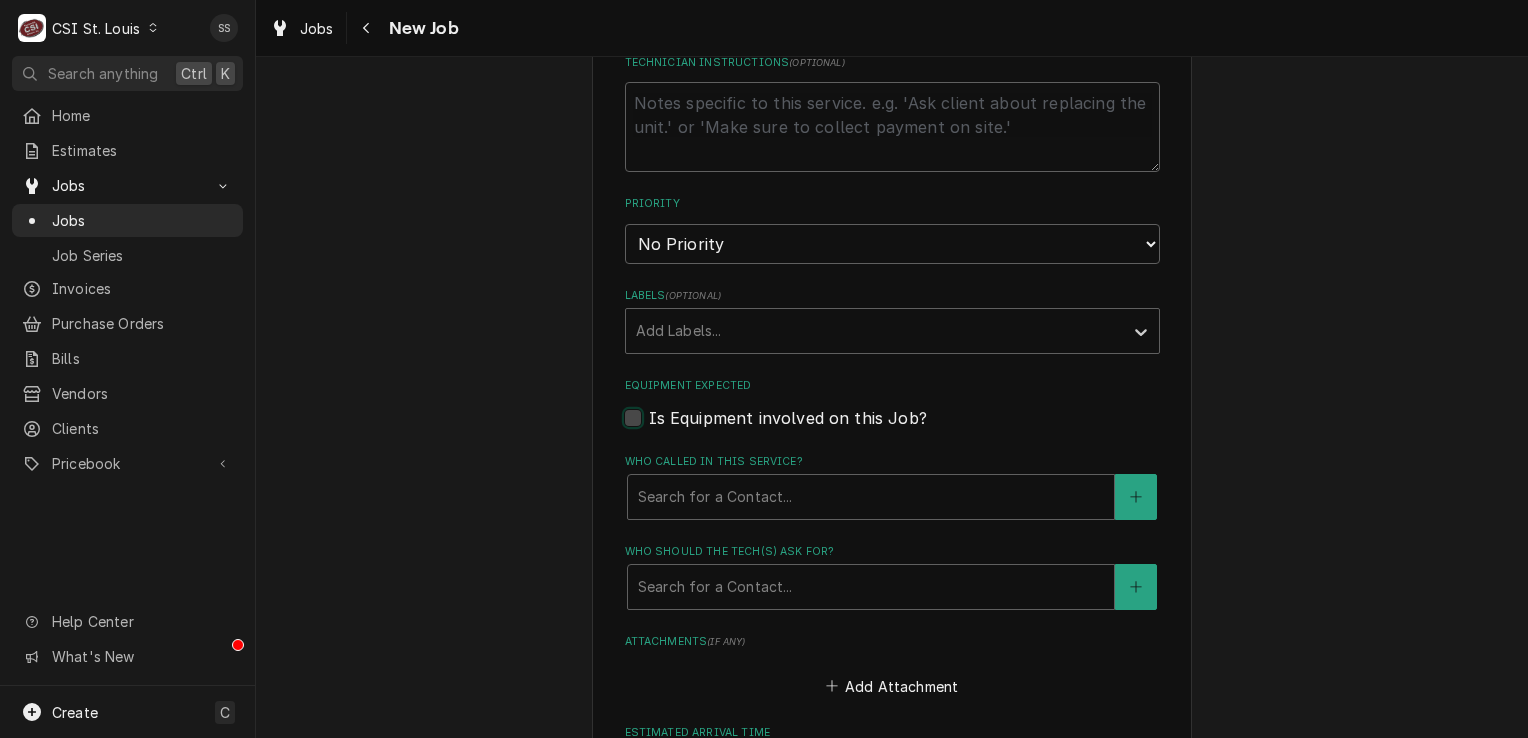 click on "Equipment Expected" at bounding box center (916, 428) 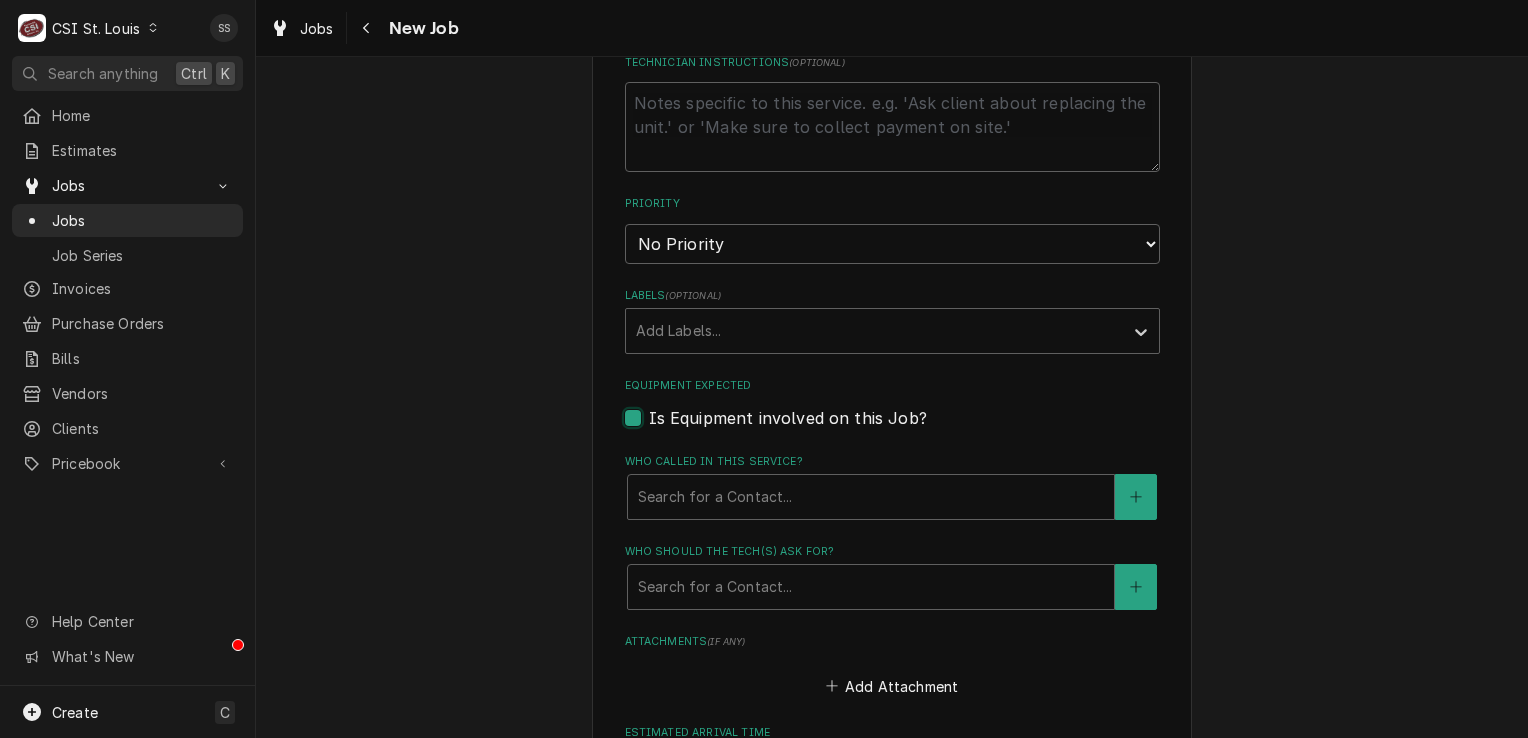 checkbox on "true" 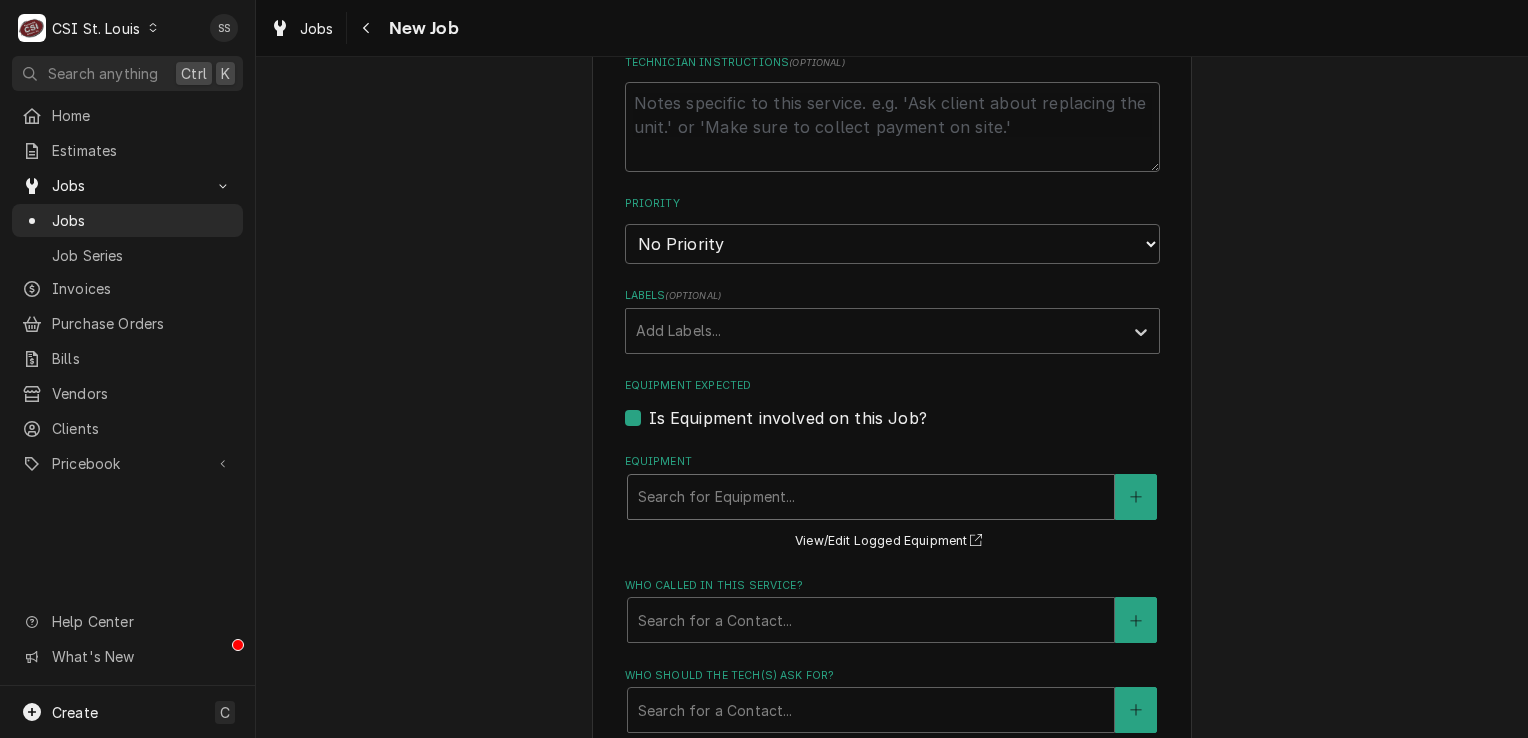 click at bounding box center (871, 497) 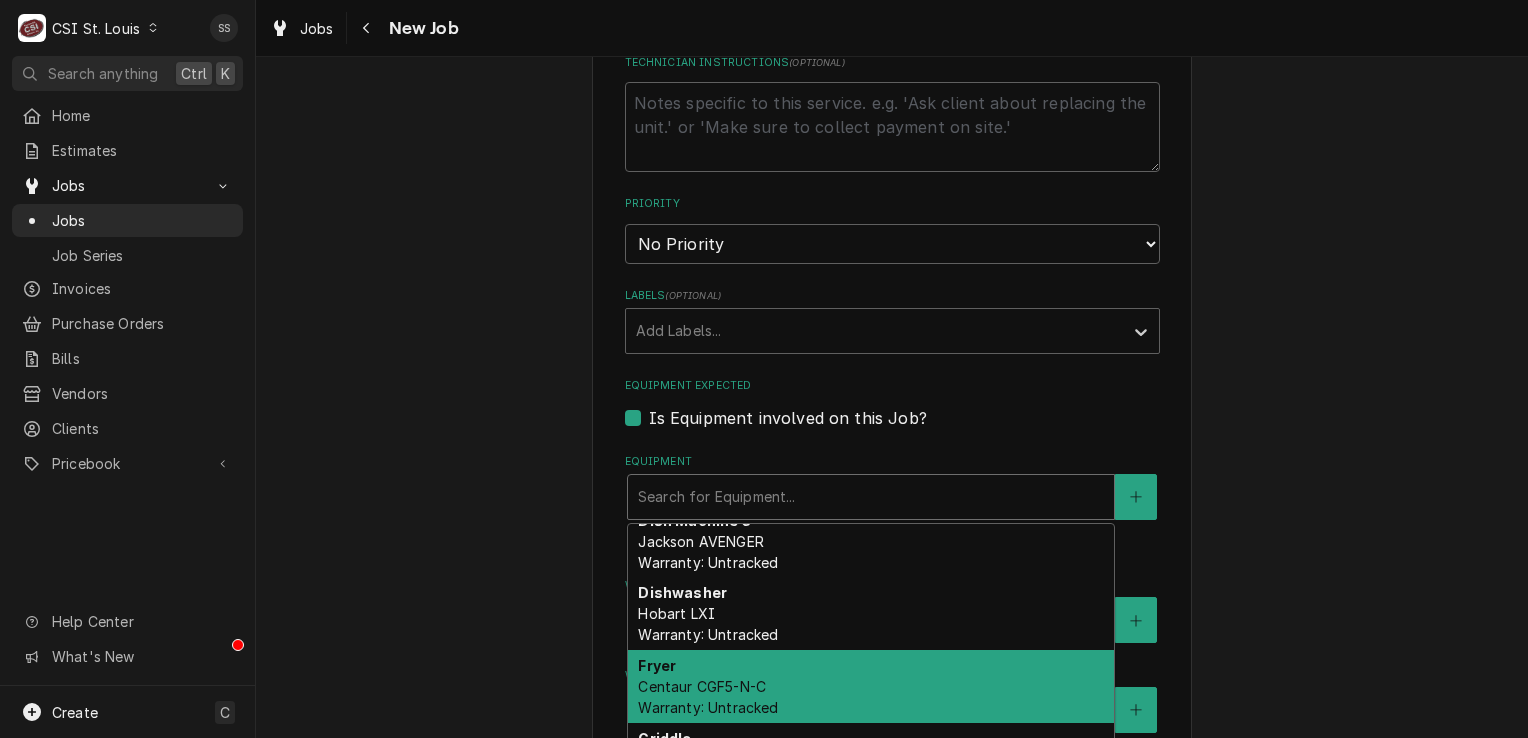 scroll, scrollTop: 200, scrollLeft: 0, axis: vertical 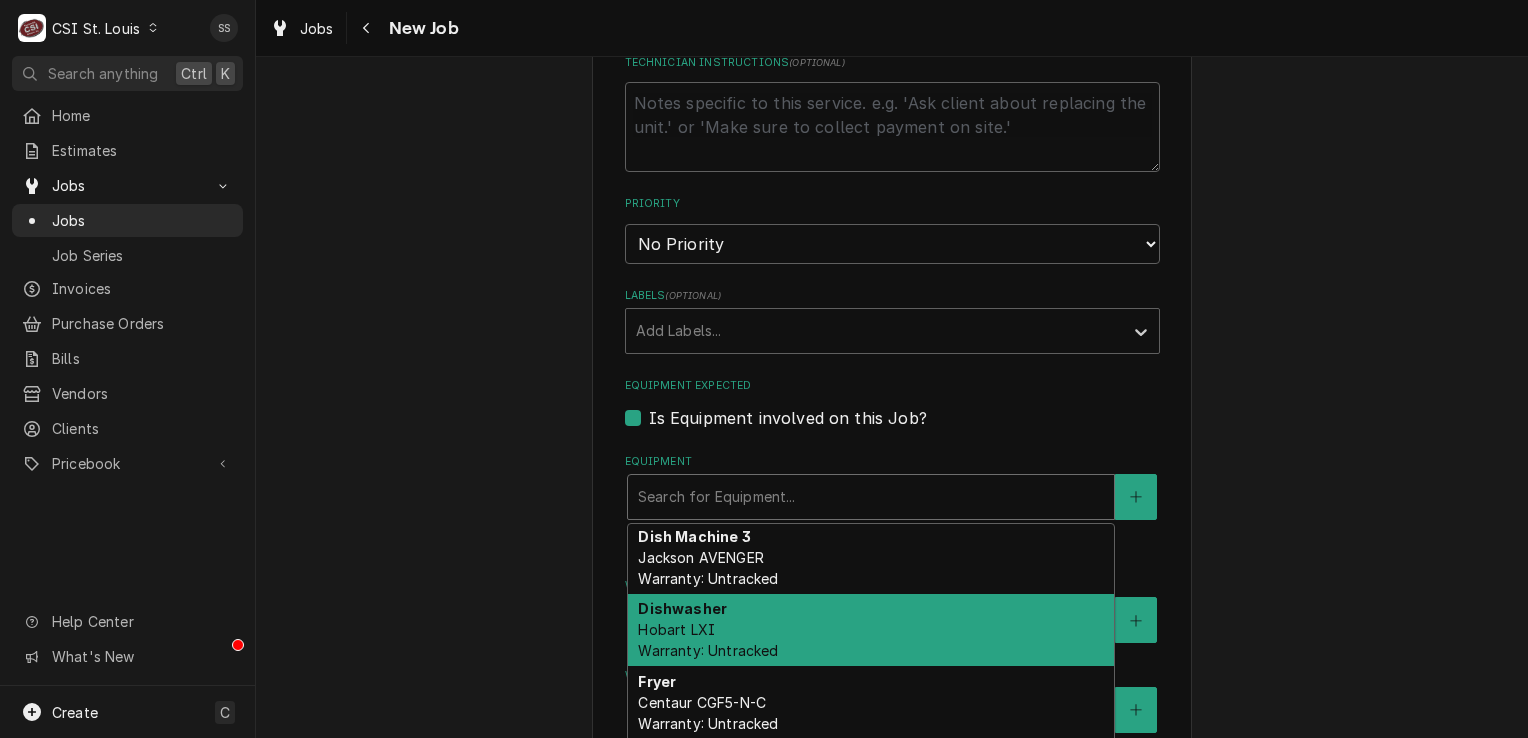 click on "Dishwasher Hobart LXI Warranty: Untracked" at bounding box center [871, 630] 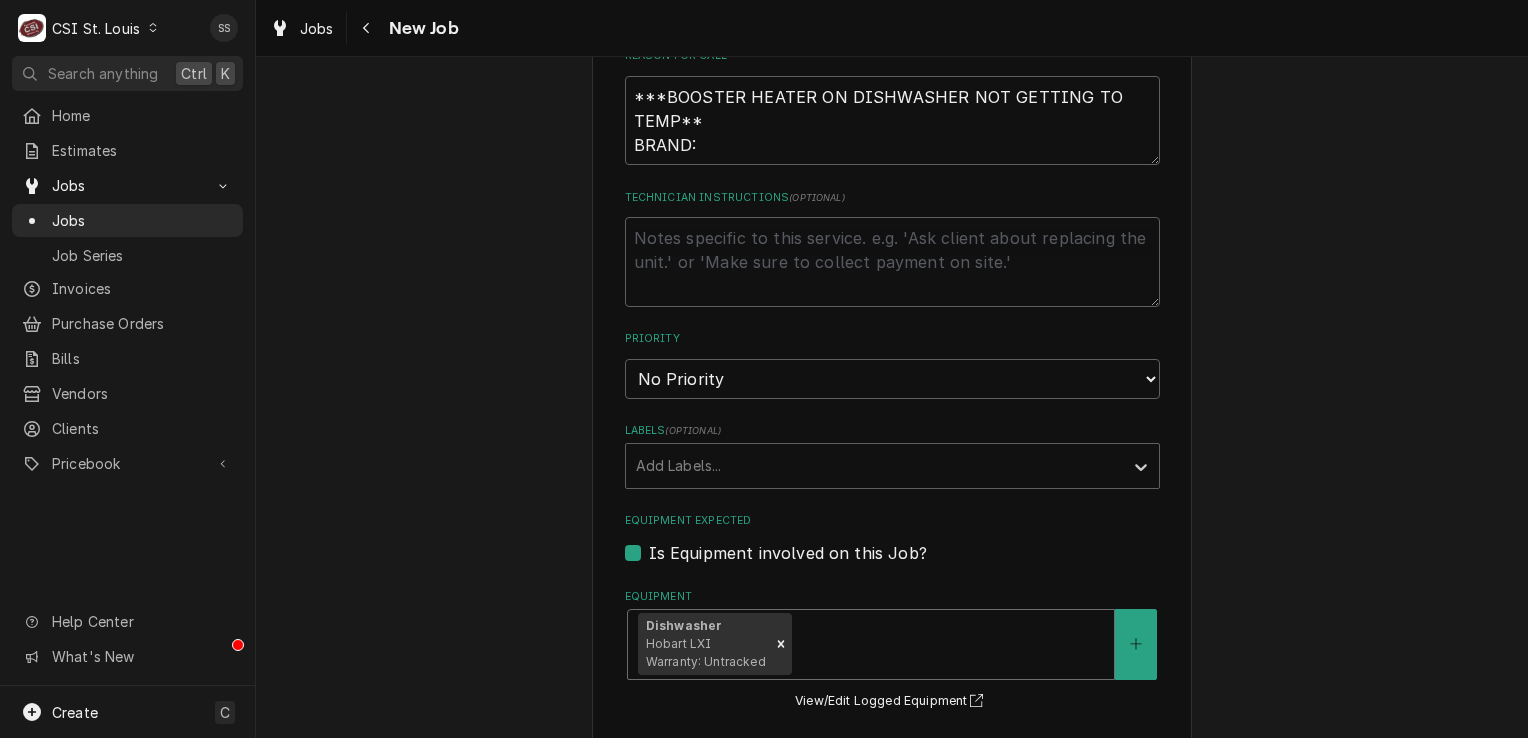 scroll, scrollTop: 700, scrollLeft: 0, axis: vertical 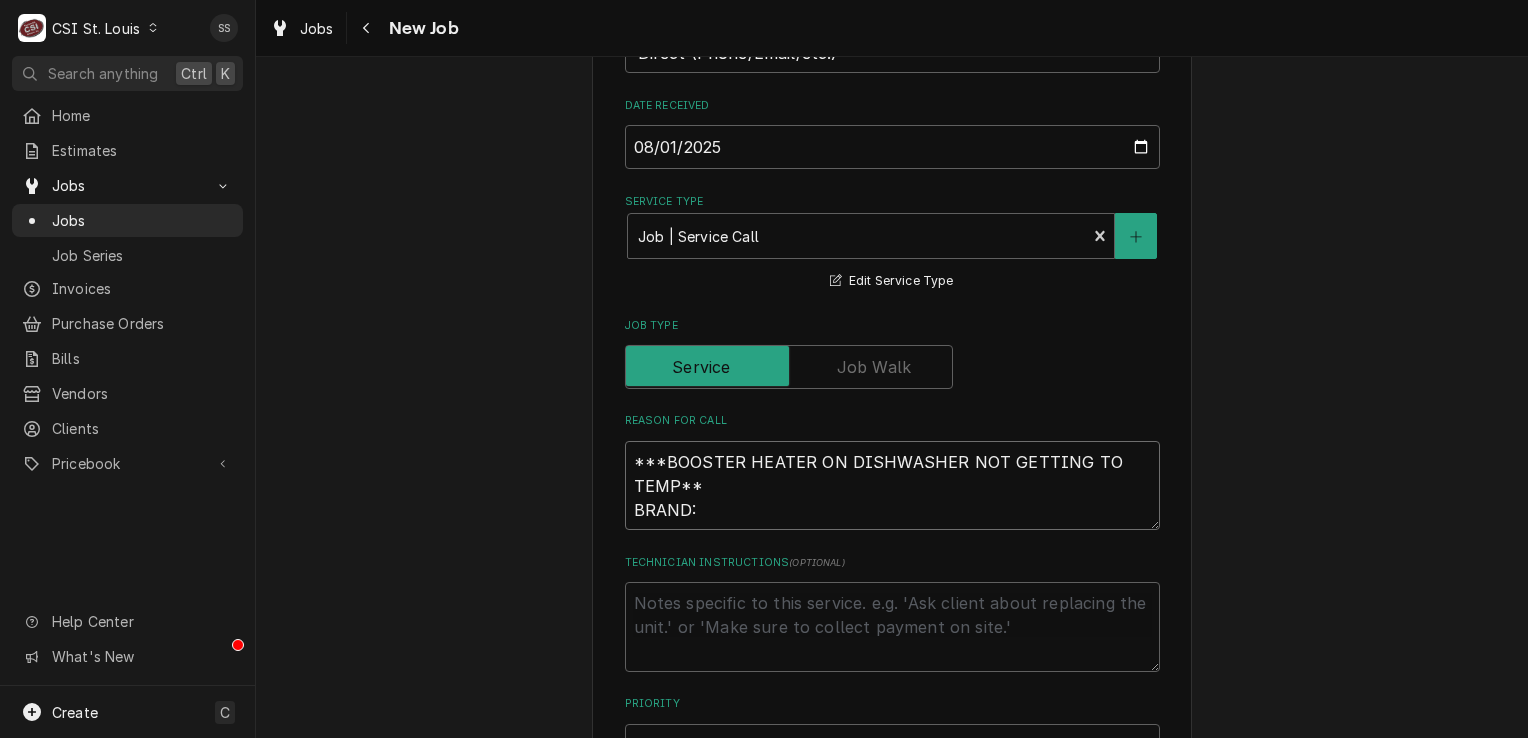 click on "***BOOSTER HEATER ON DISHWASHER NOT GETTING TO TEMP**
BRAND:" at bounding box center [892, 486] 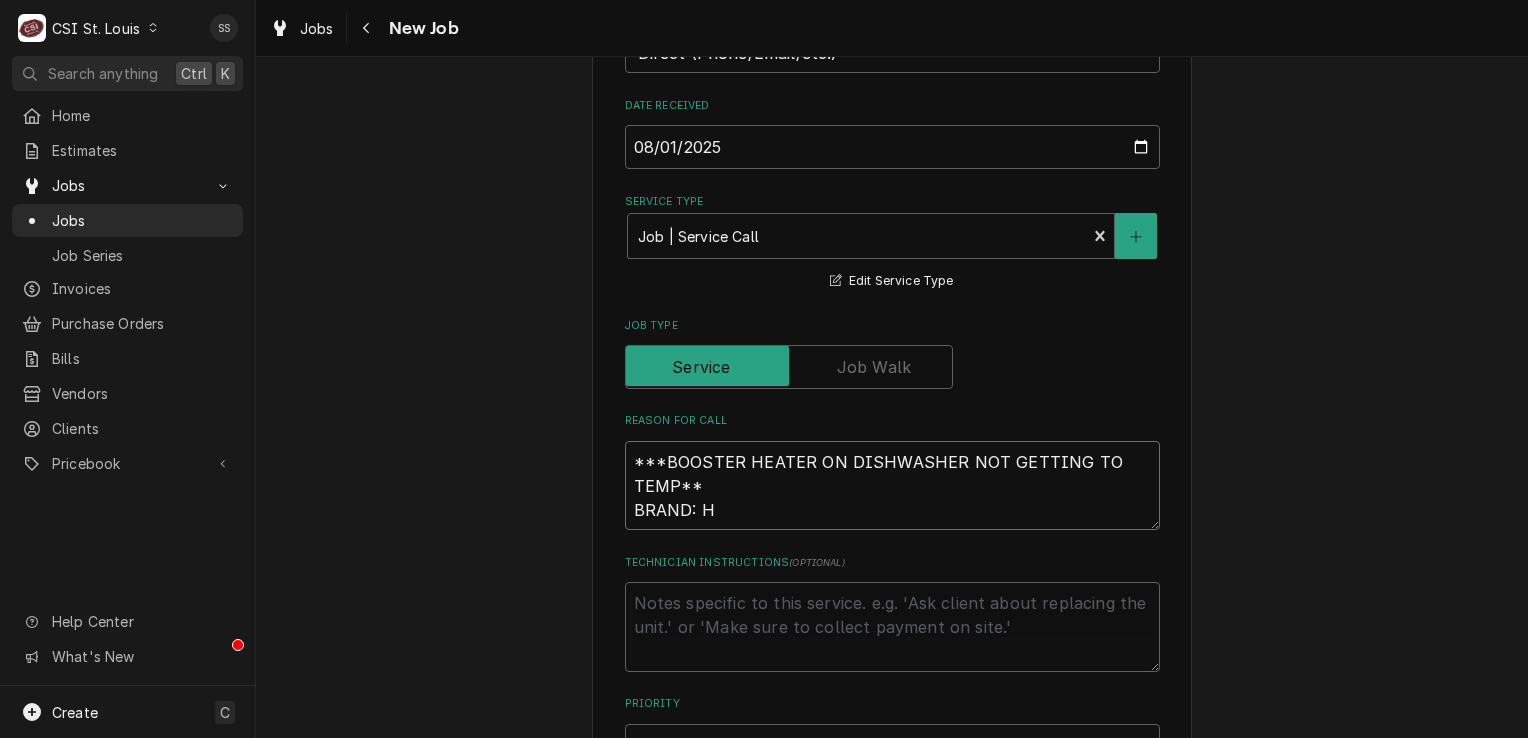 type on "x" 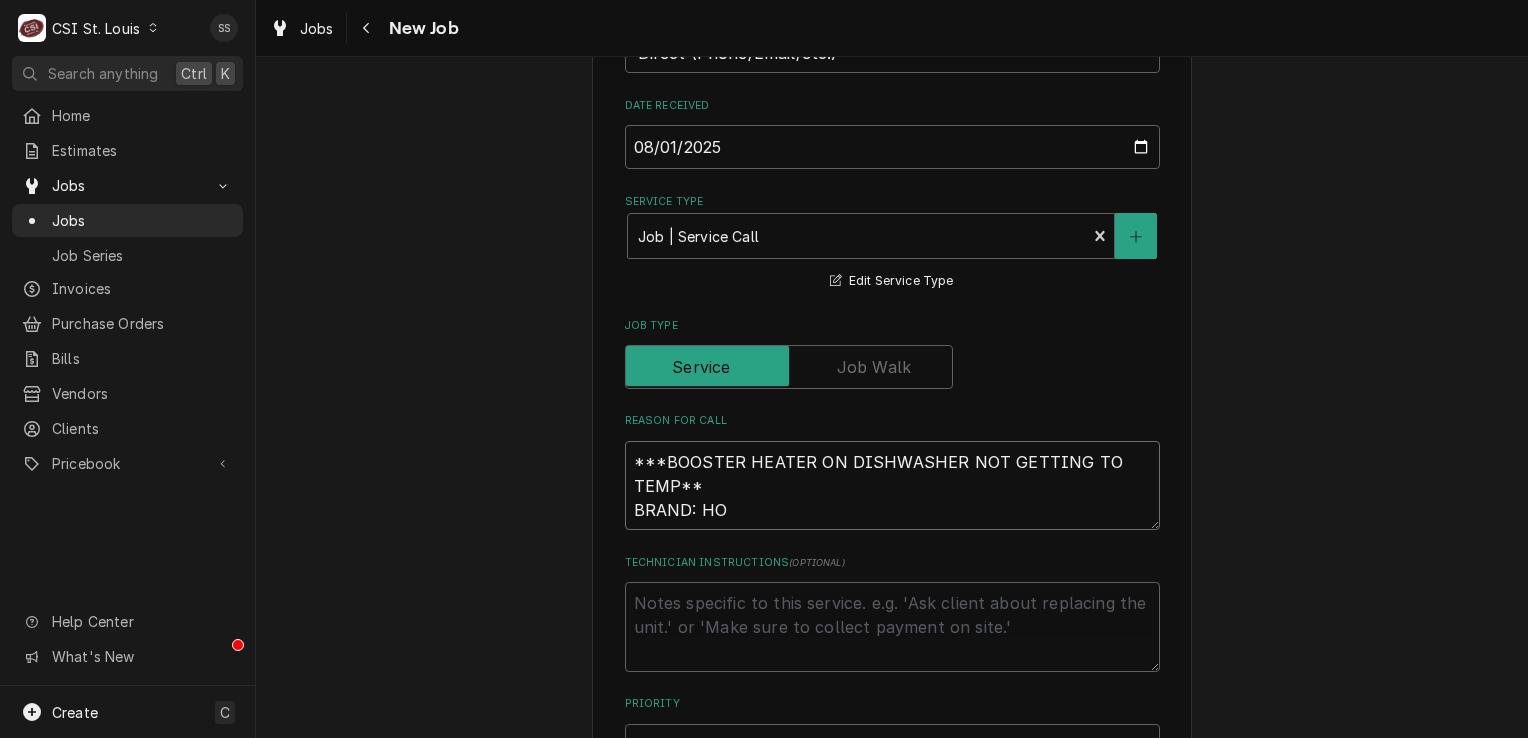 type on "x" 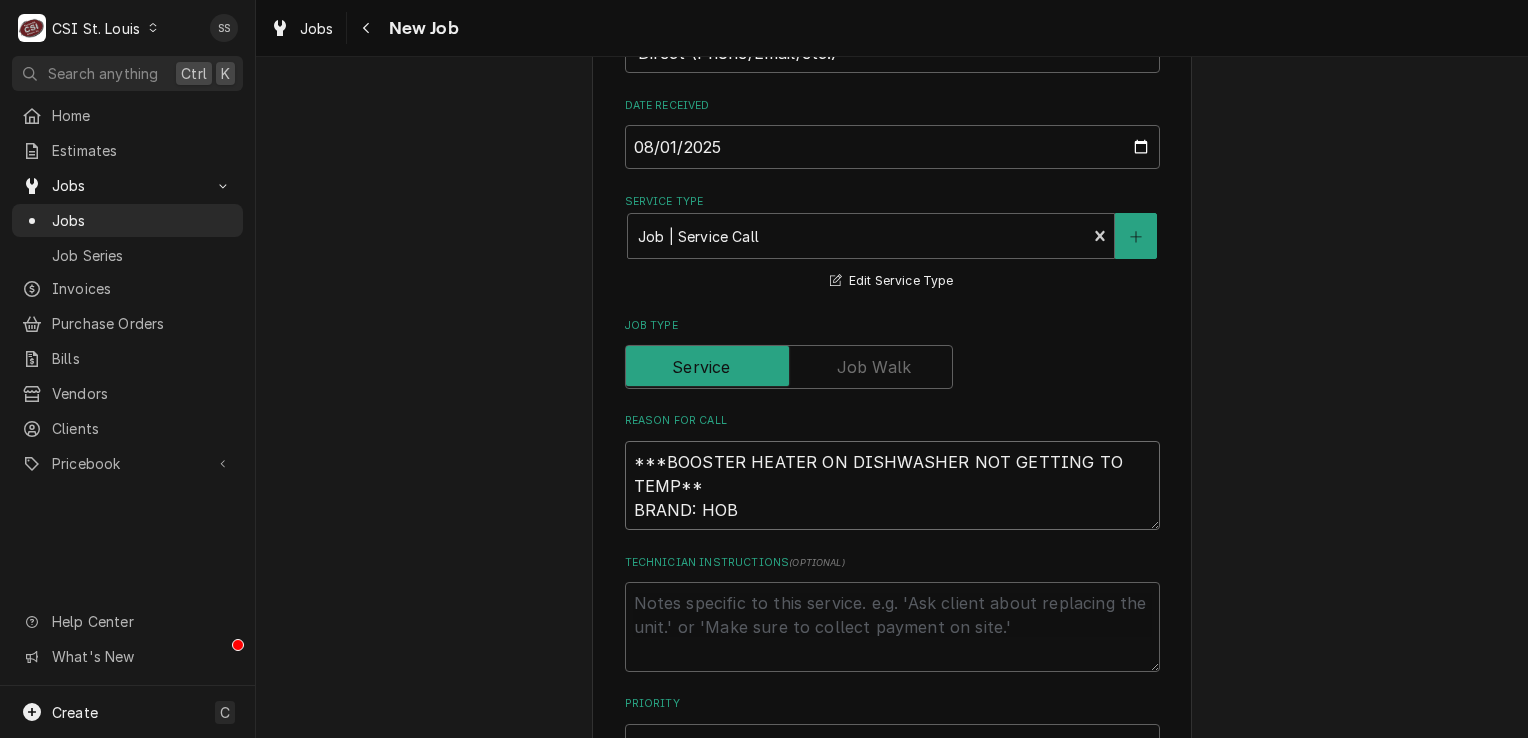 type on "x" 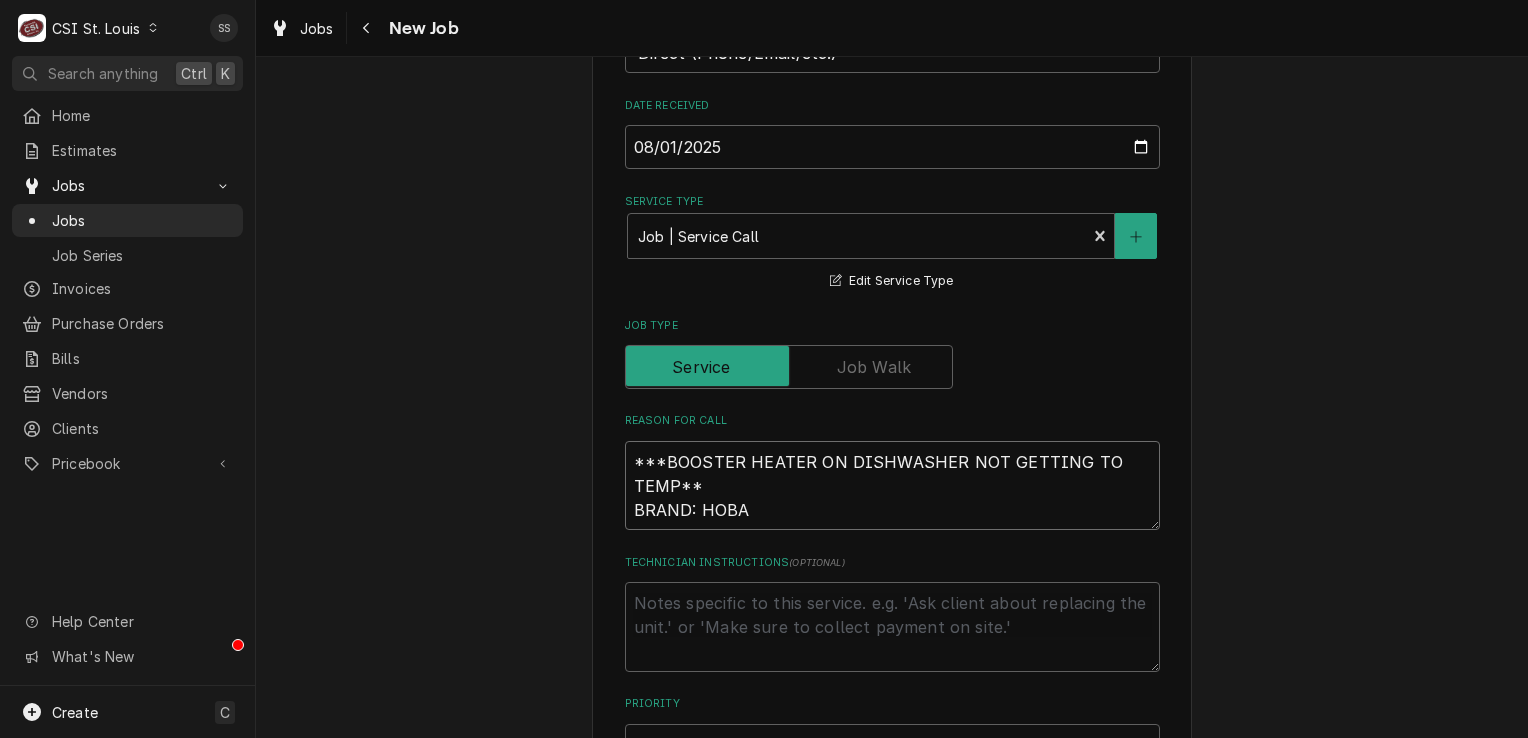 type on "x" 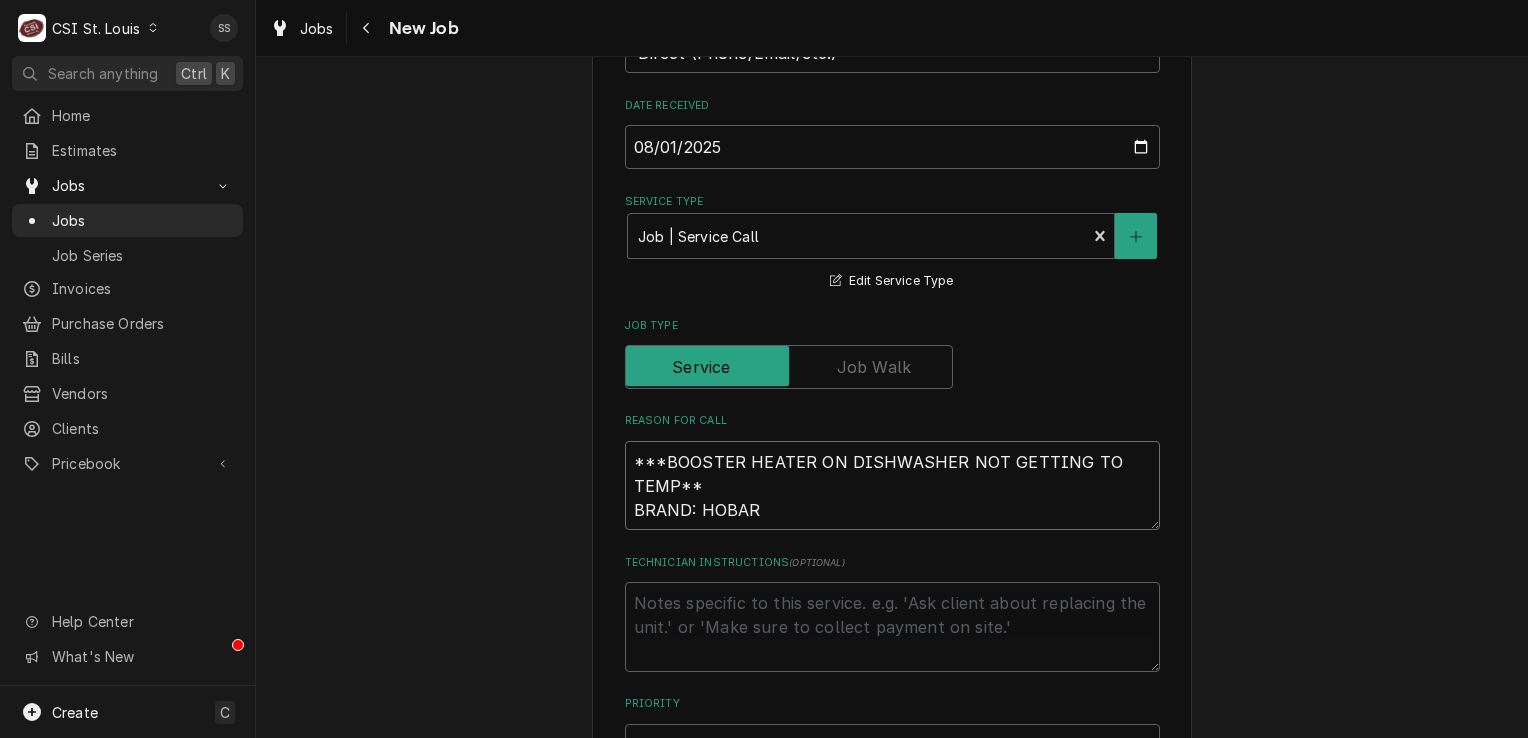type on "x" 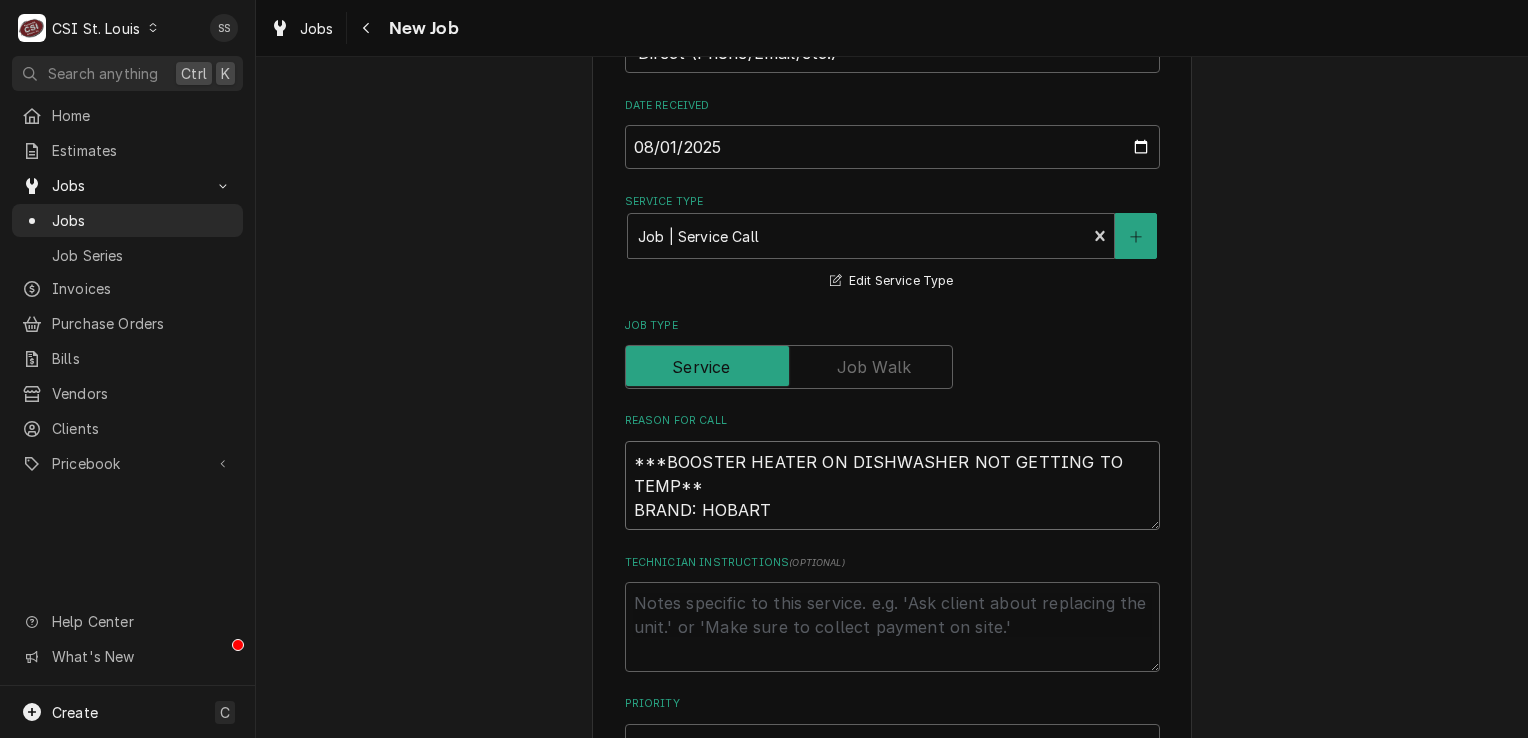 type on "x" 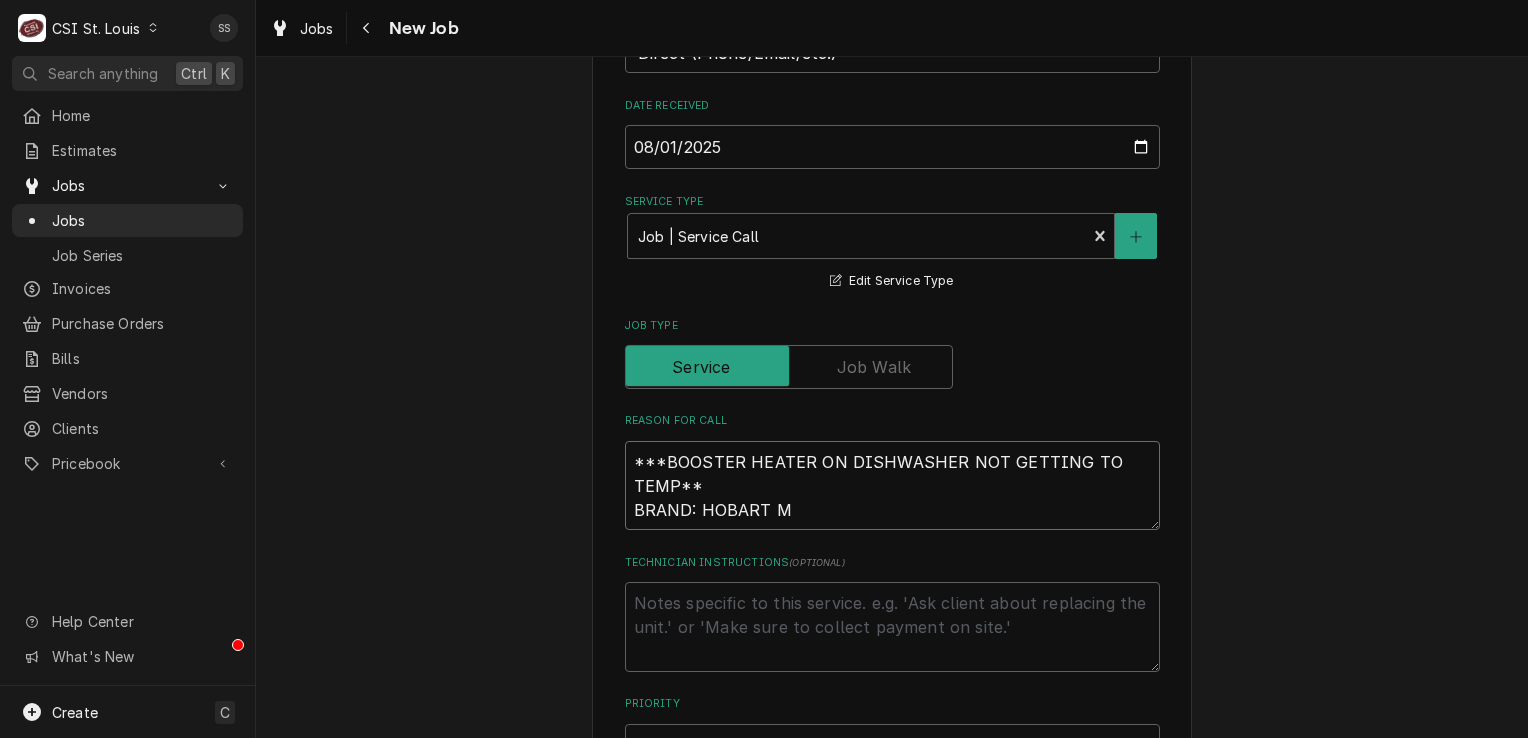 type on "x" 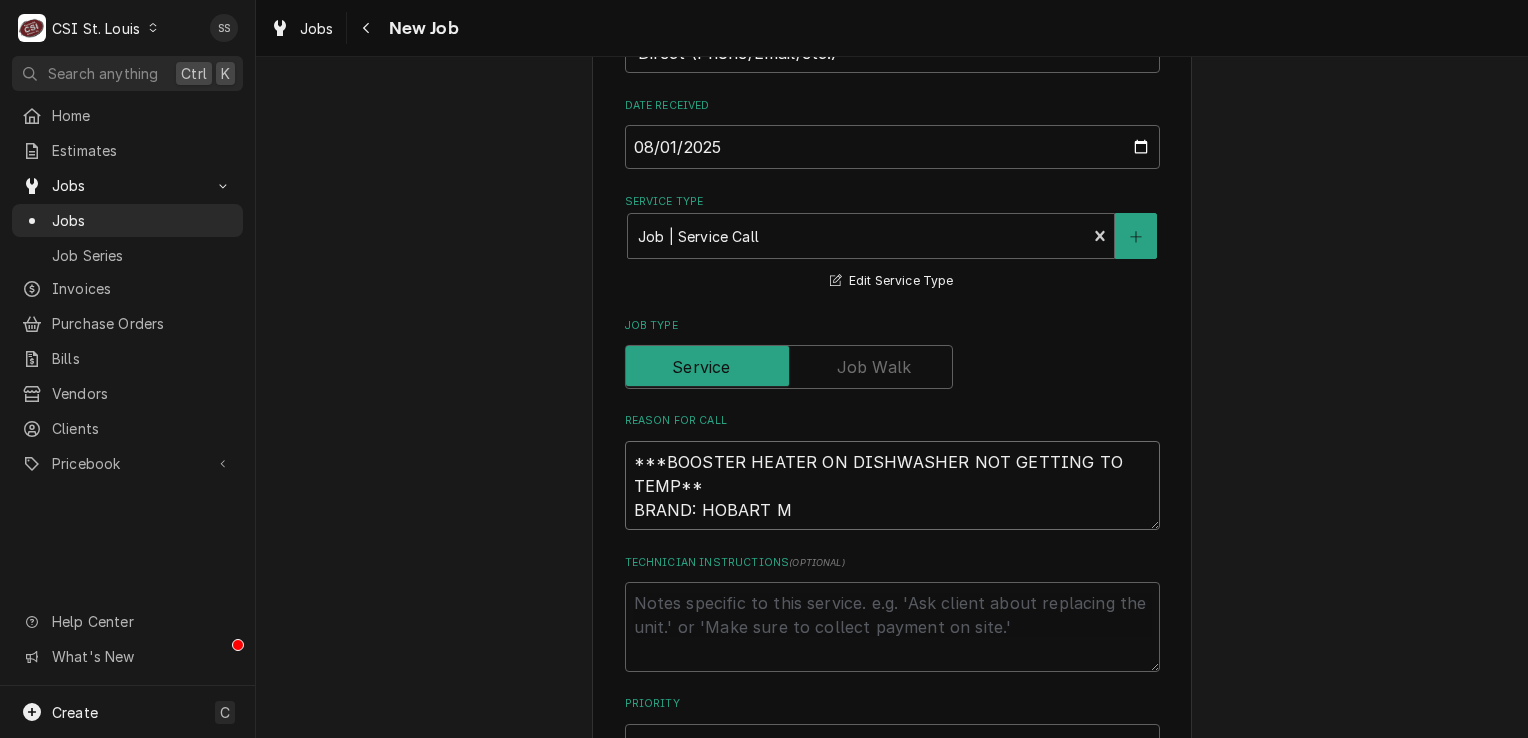 type on "***BOOSTER HEATER ON DISHWASHER NOT GETTING TO TEMP**
BRAND: HOBART M#" 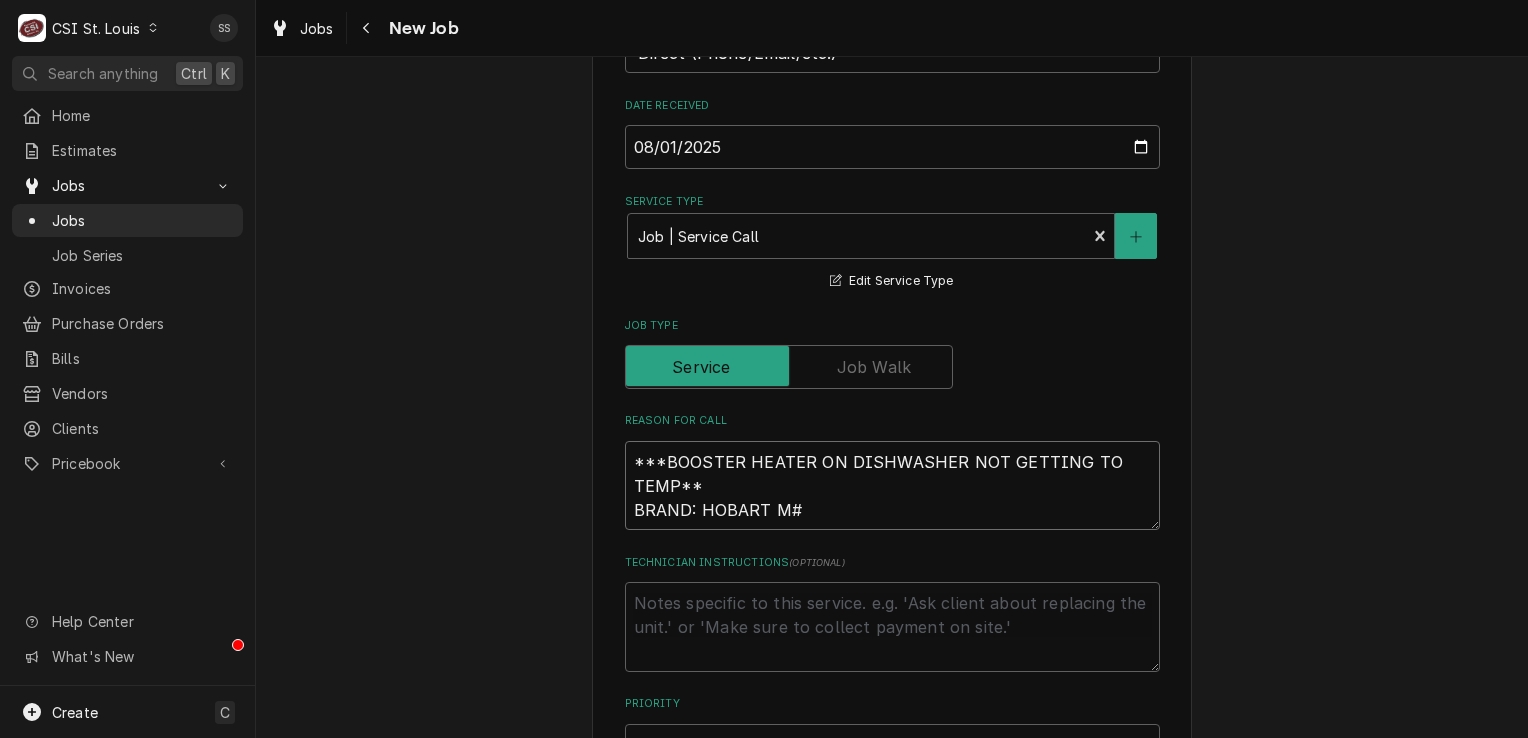 type on "x" 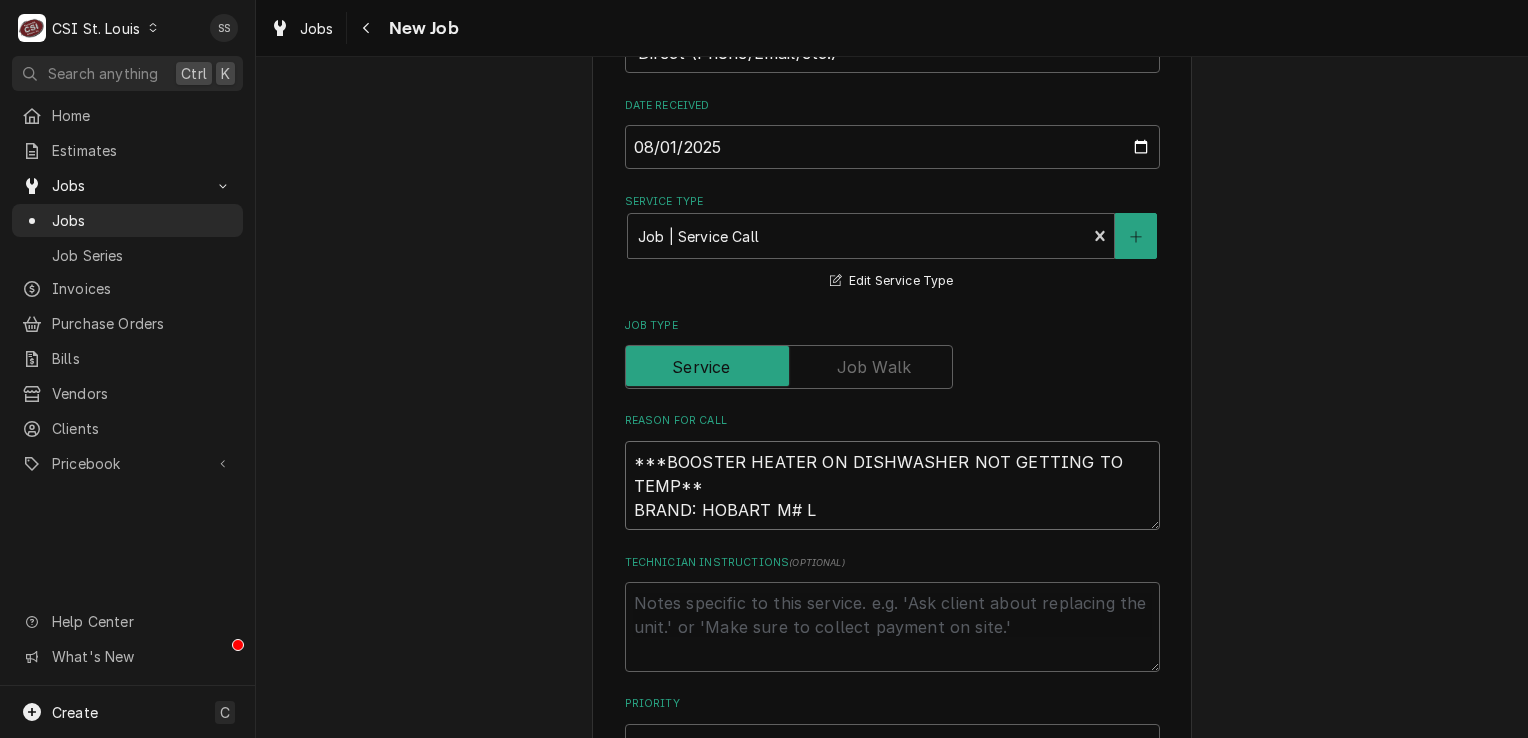 type on "x" 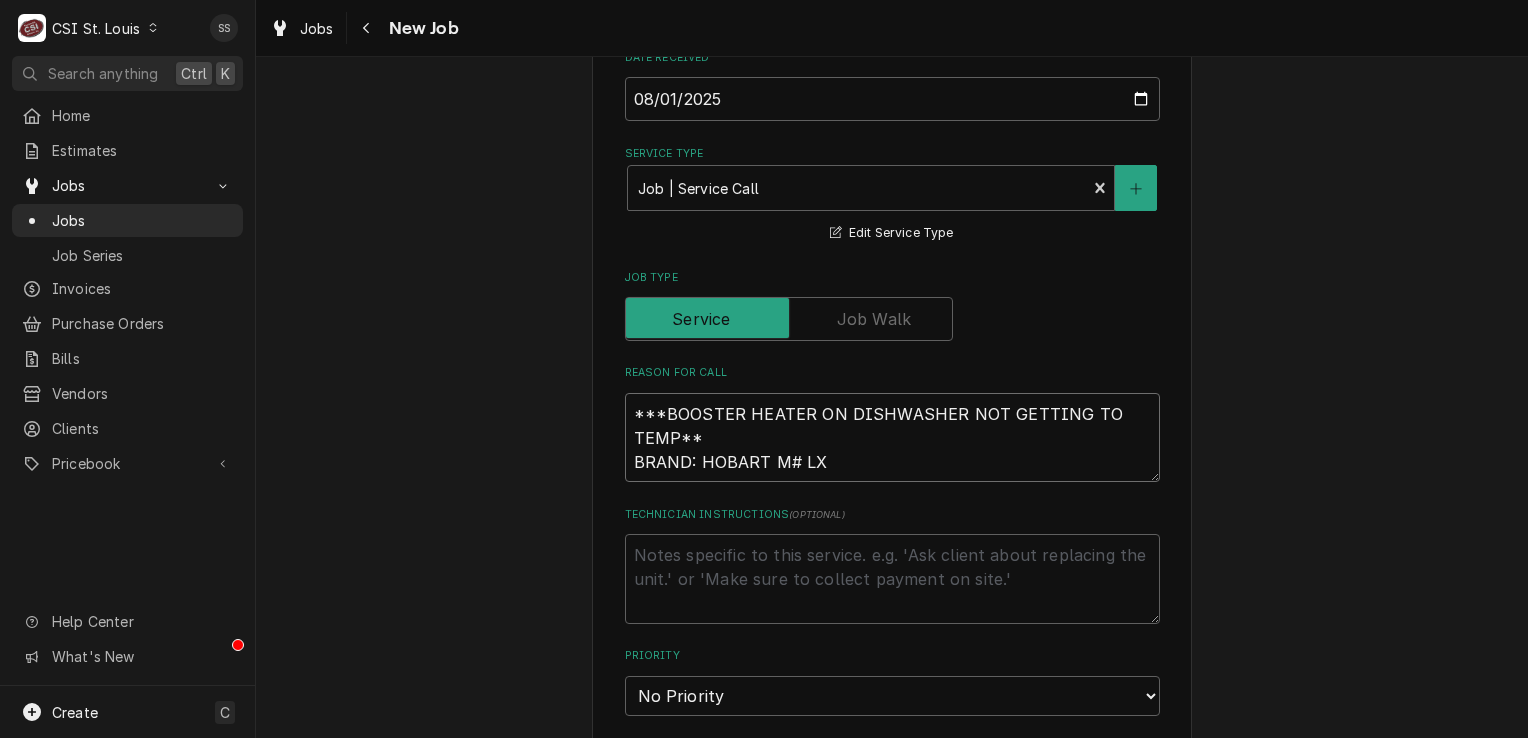 scroll, scrollTop: 700, scrollLeft: 0, axis: vertical 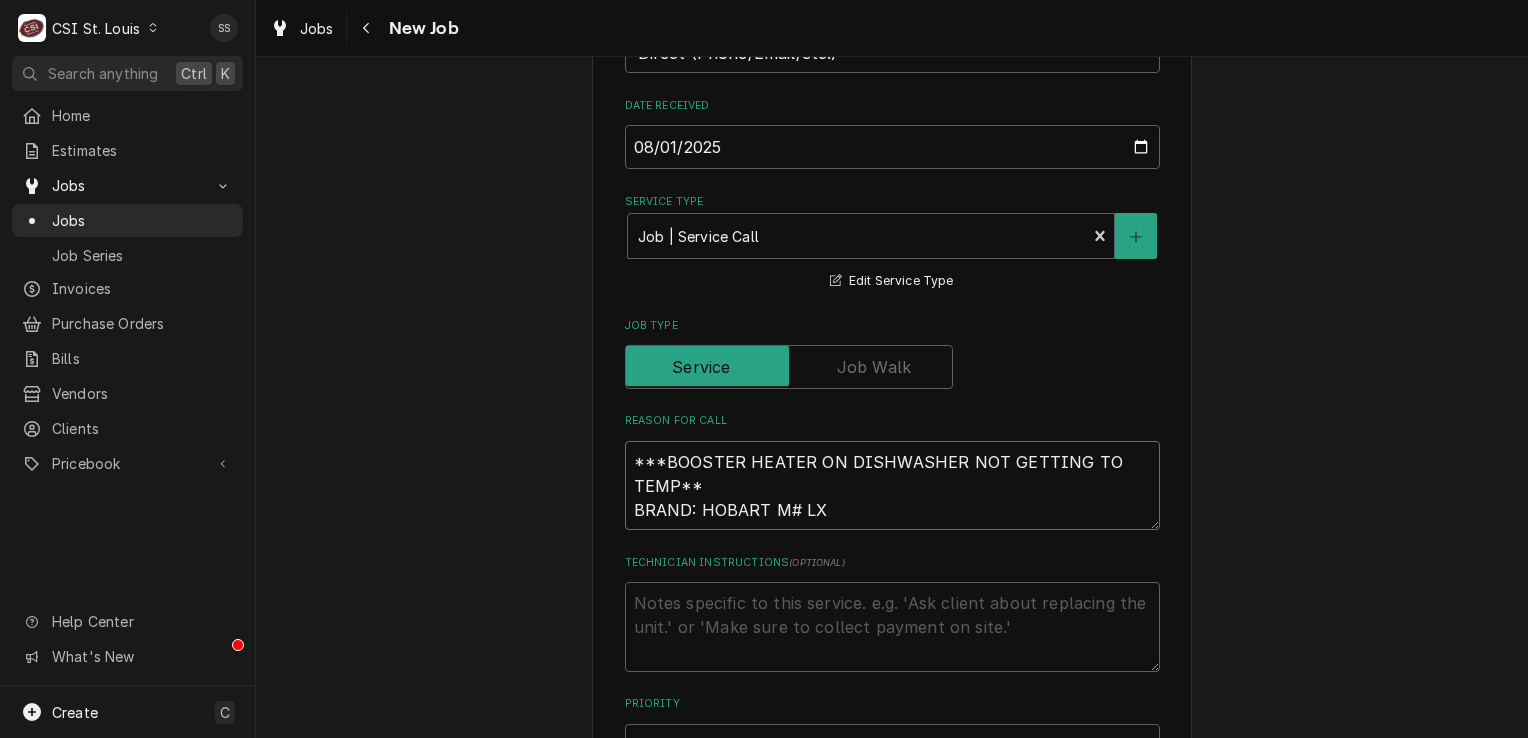 type on "x" 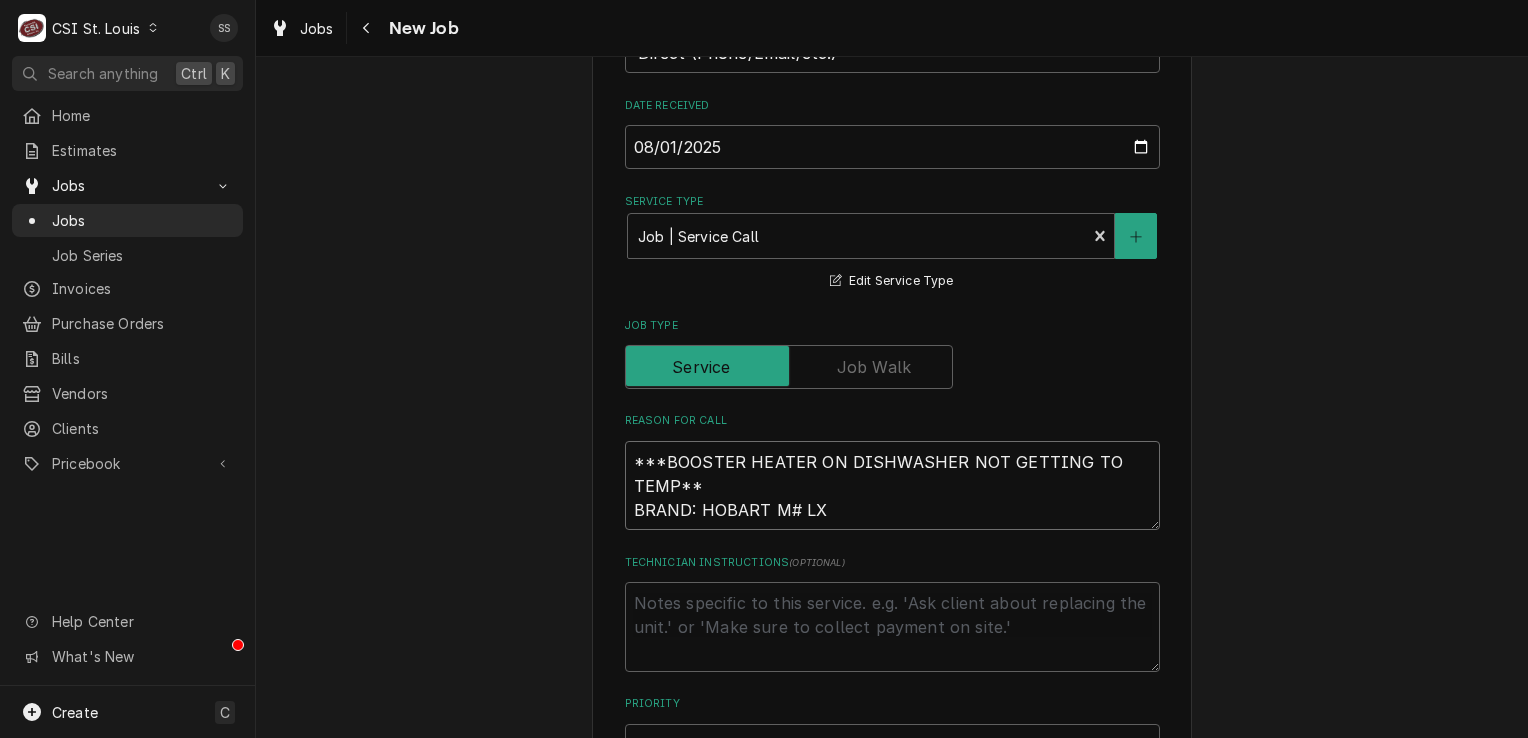 type on "***BOOSTER HEATER ON DISHWASHER NOT GETTING TO TEMP**
BRAND: HOBART M# LXI" 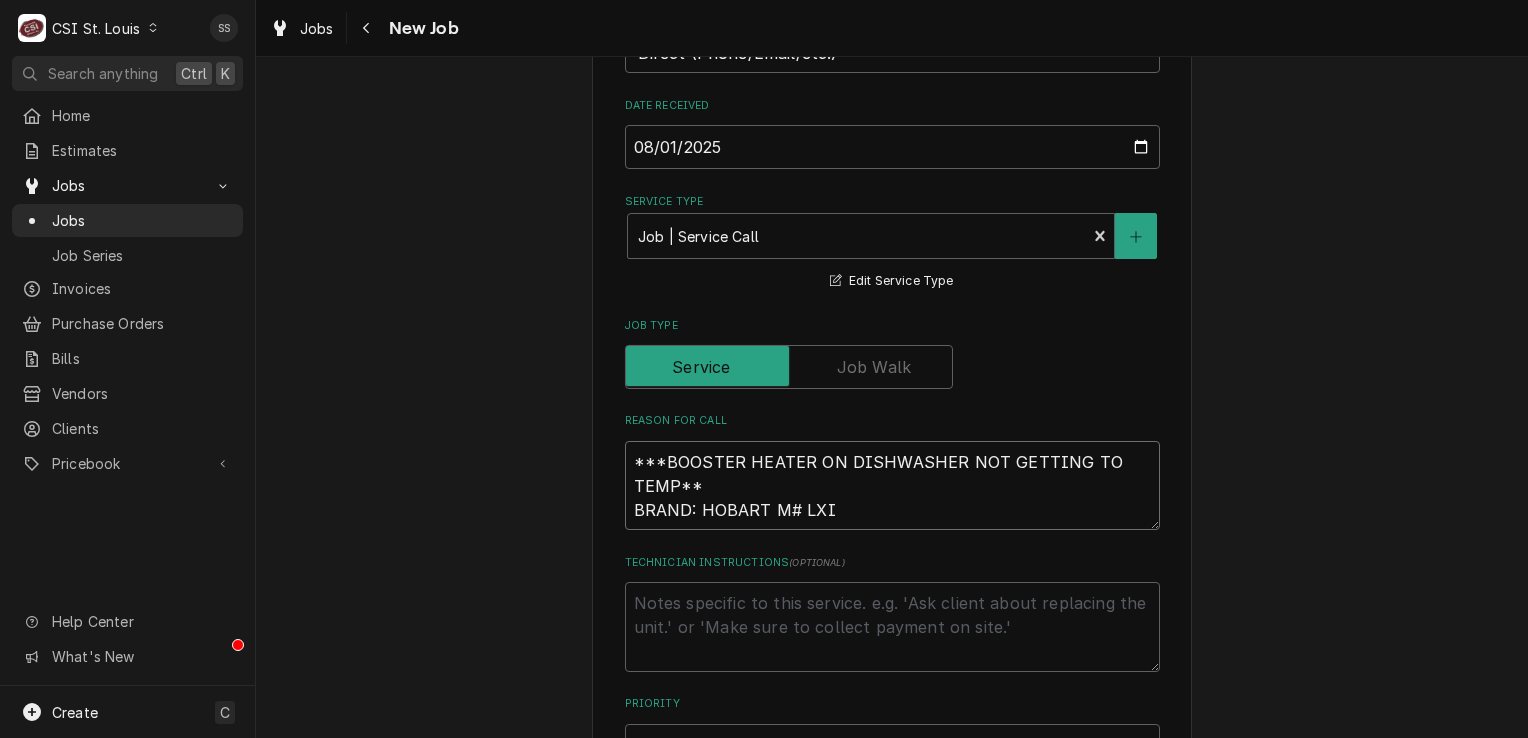 type on "x" 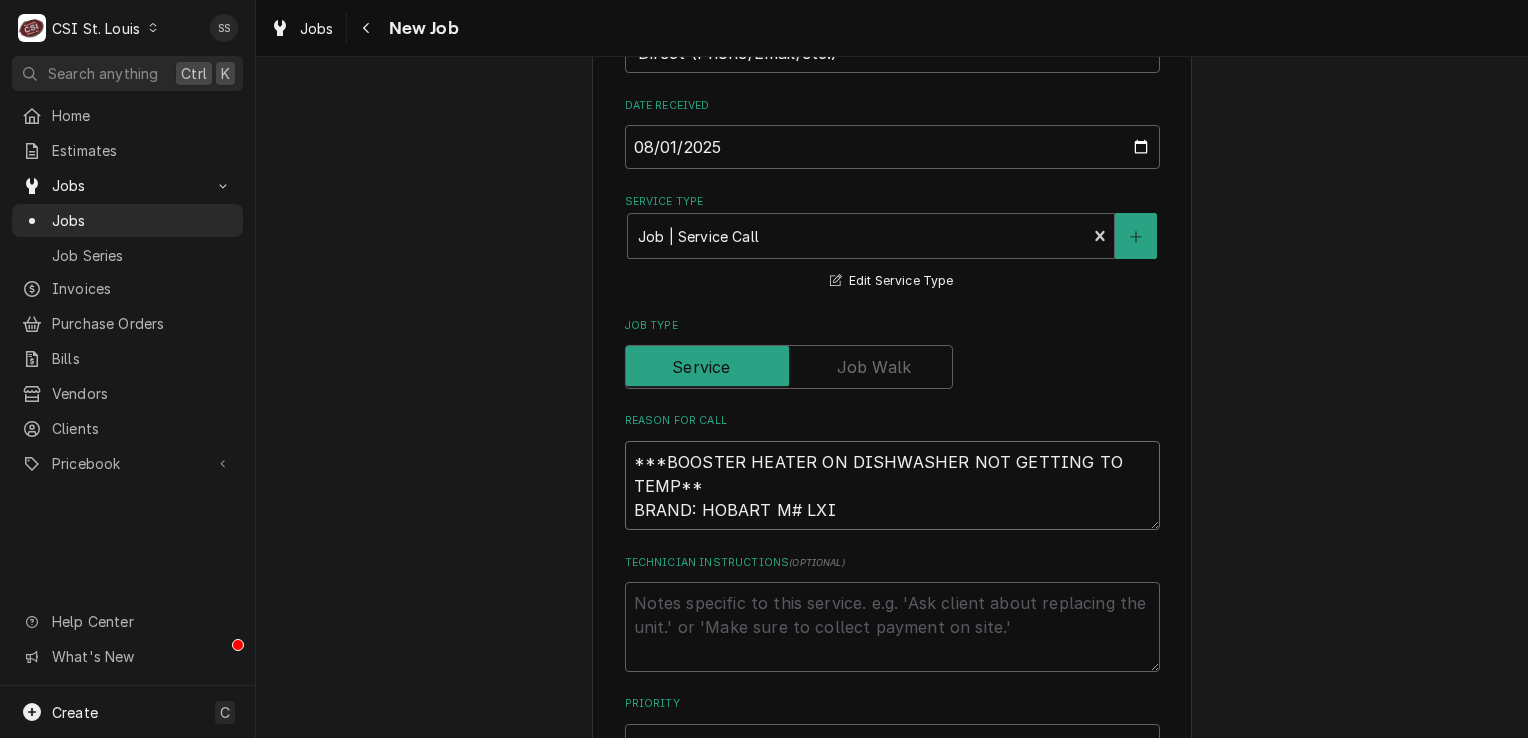 type on "***BOOSTER HEATER ON DISHWASHER NOT GETTING TO TEMP**
BRAND: HOBART M# LXI" 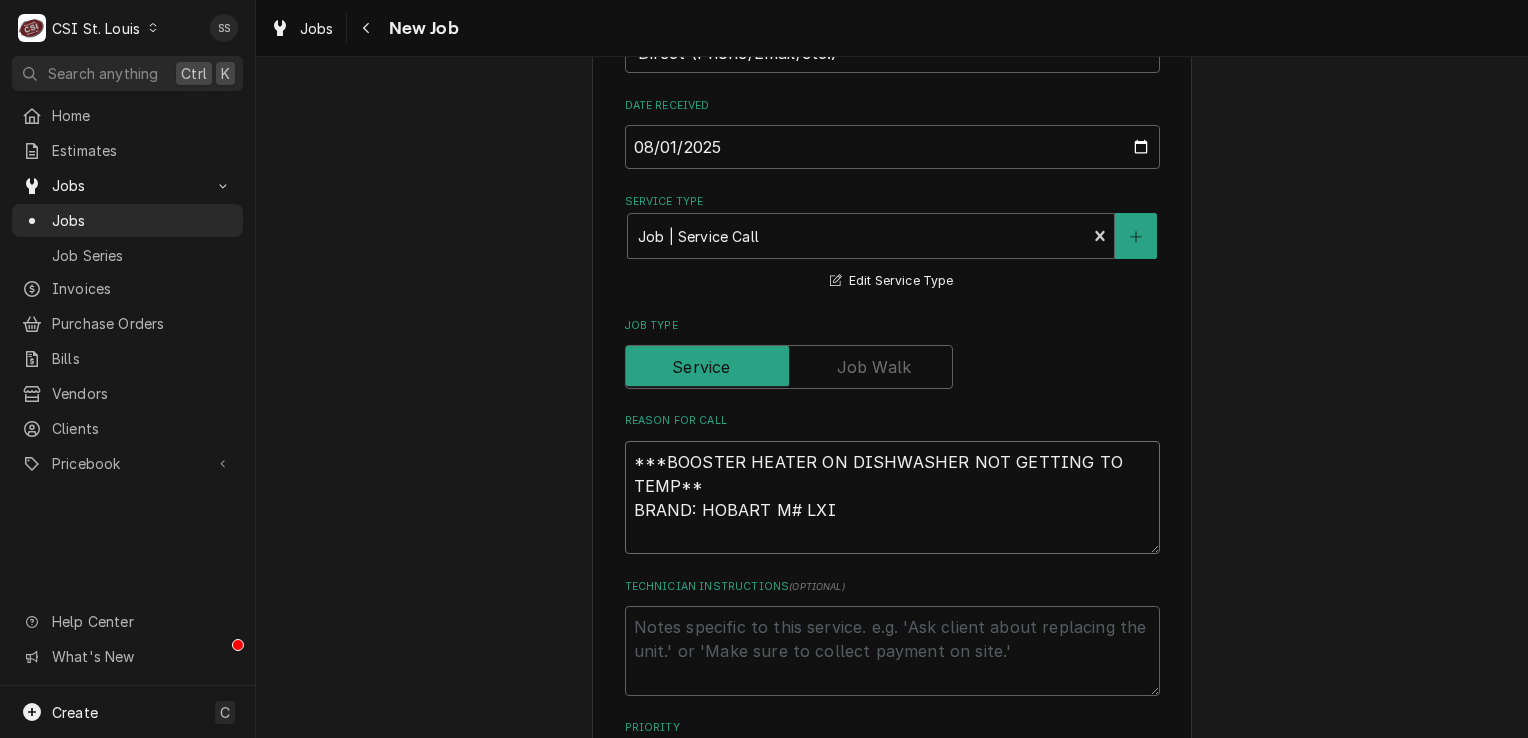 type on "x" 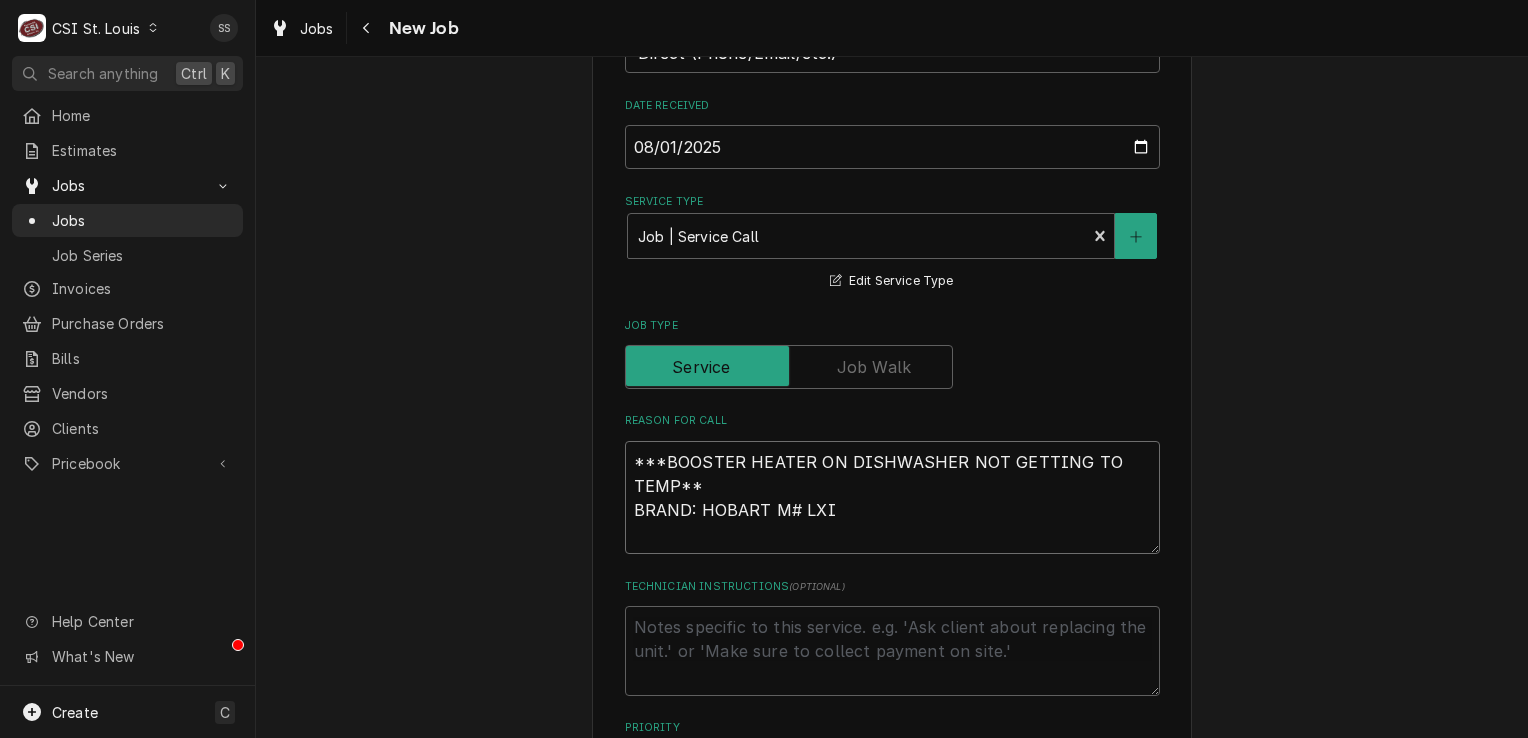 type on "***BOOSTER HEATER ON DISHWASHER NOT GETTING TO TEMP**
BRAND: HOBART M# LXI
*" 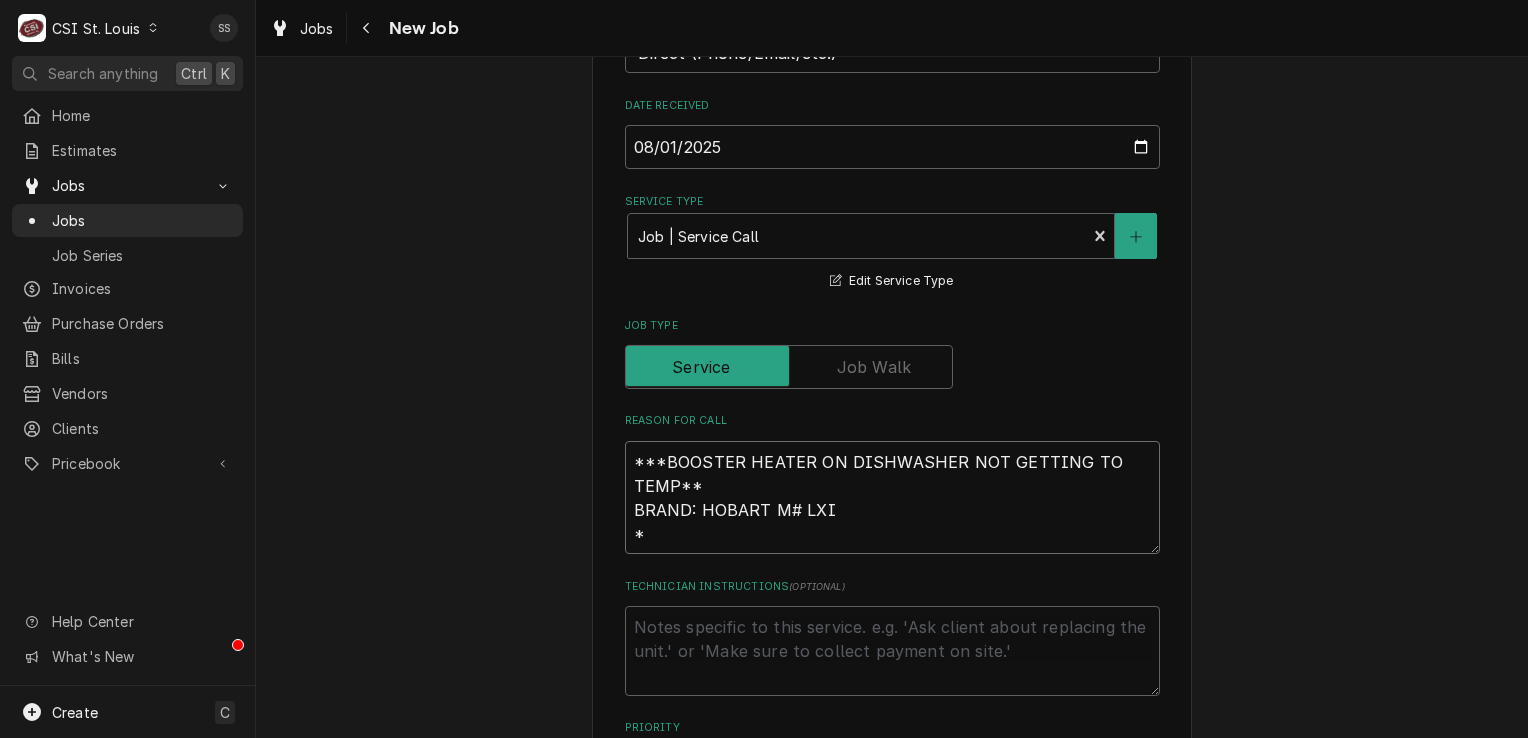type on "x" 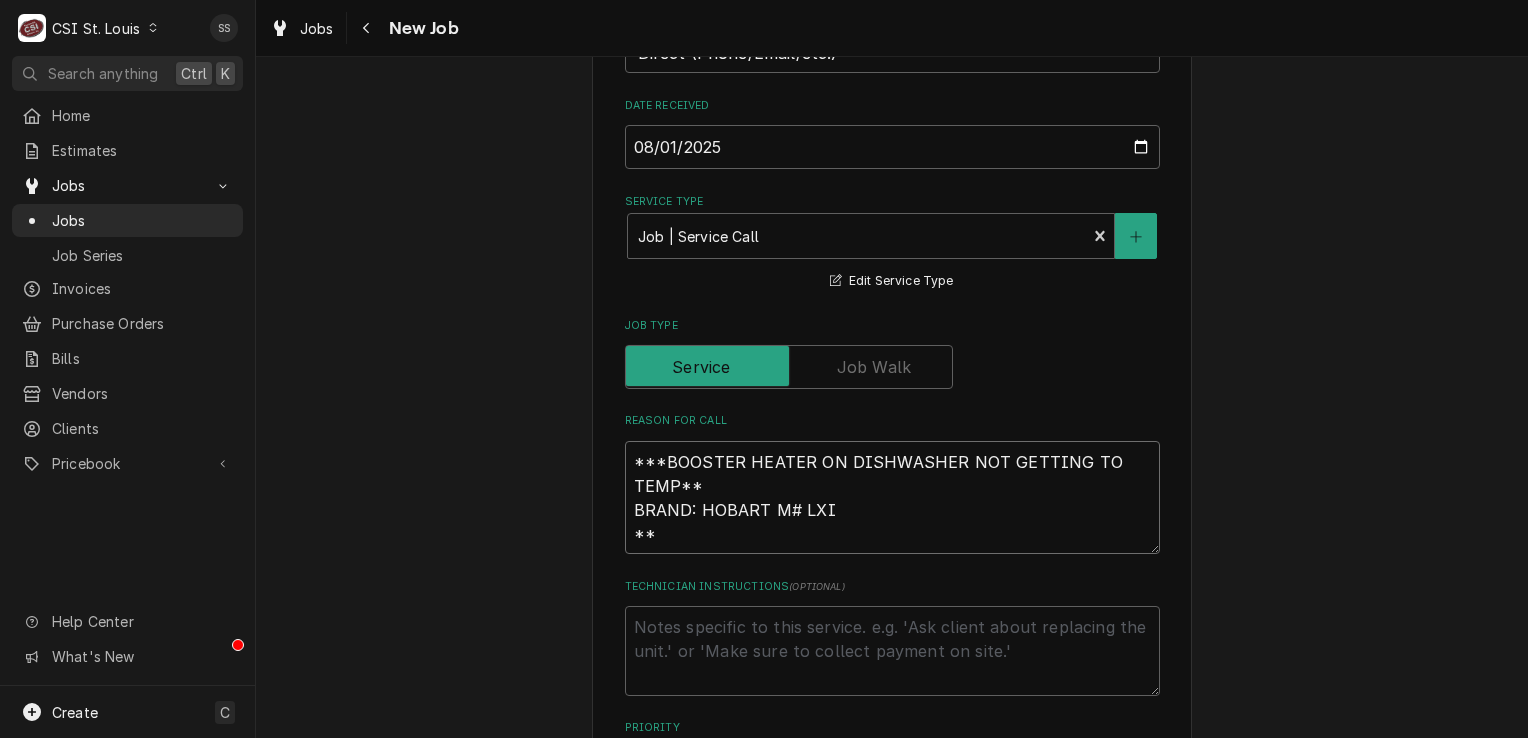 type on "x" 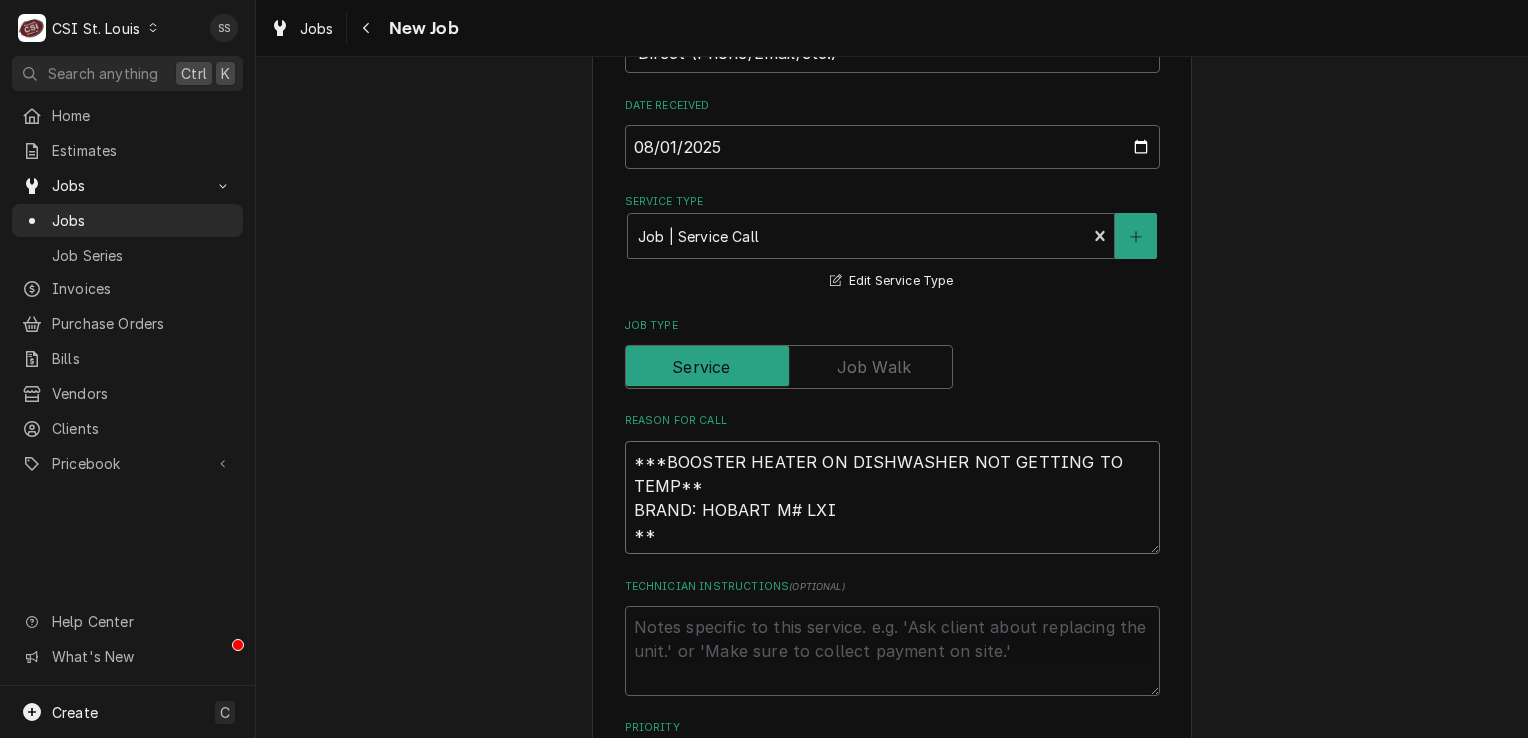 type on "***BOOSTER HEATER ON DISHWASHER NOT GETTING TO TEMP**
BRAND: HOBART M# LXI
***" 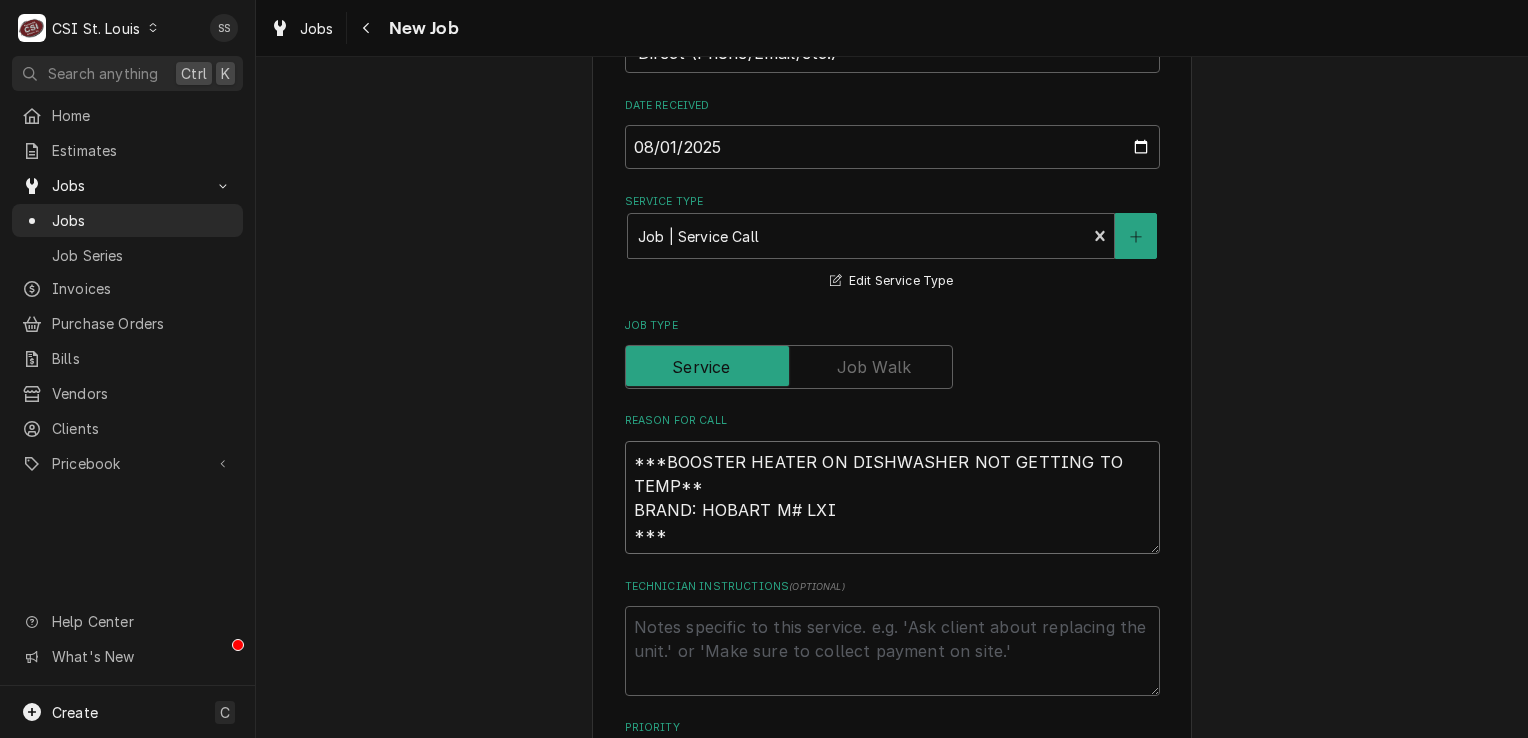 type on "x" 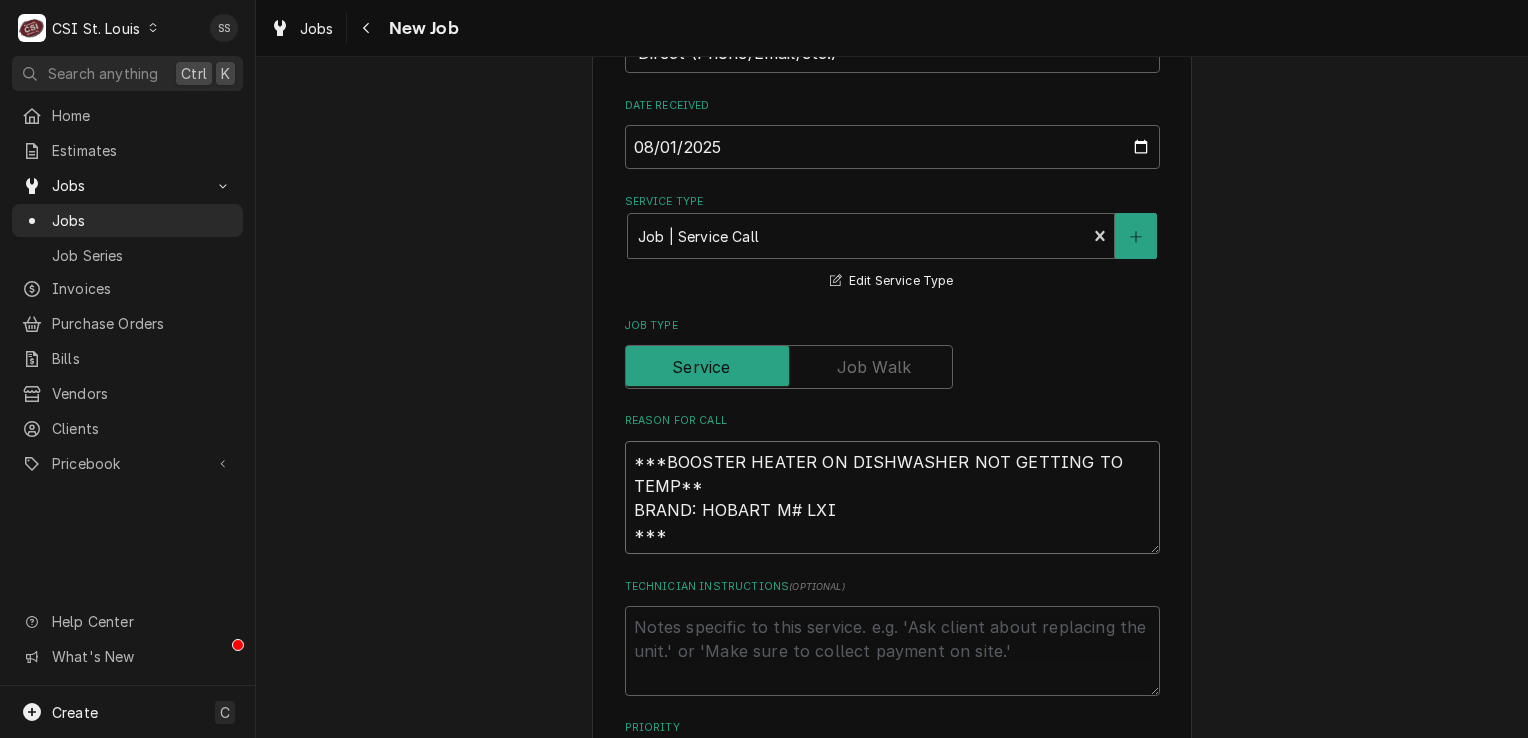 type on "***BOOSTER HEATER ON DISHWASHER NOT GETTING TO TEMP**
BRAND: HOBART M# LXI
**" 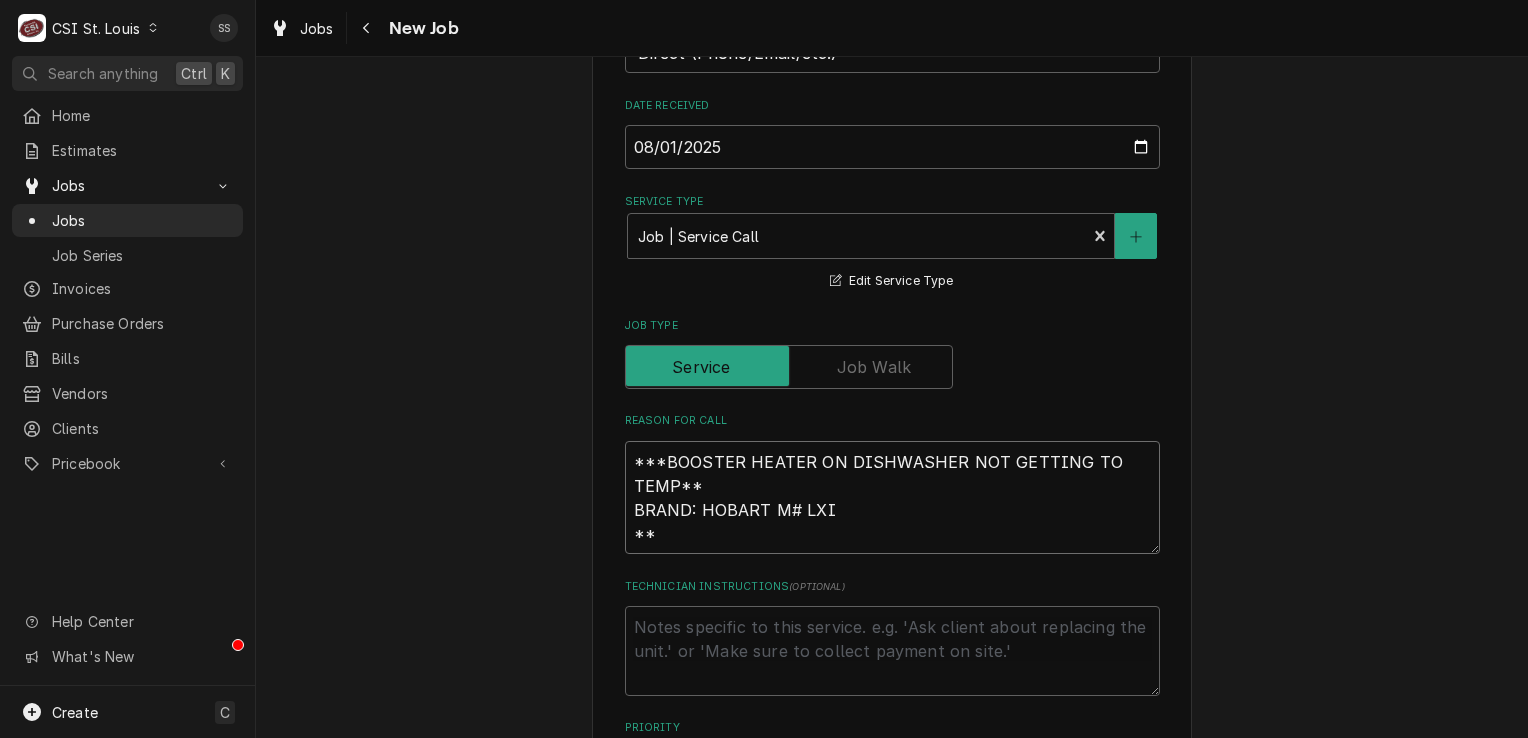 type on "x" 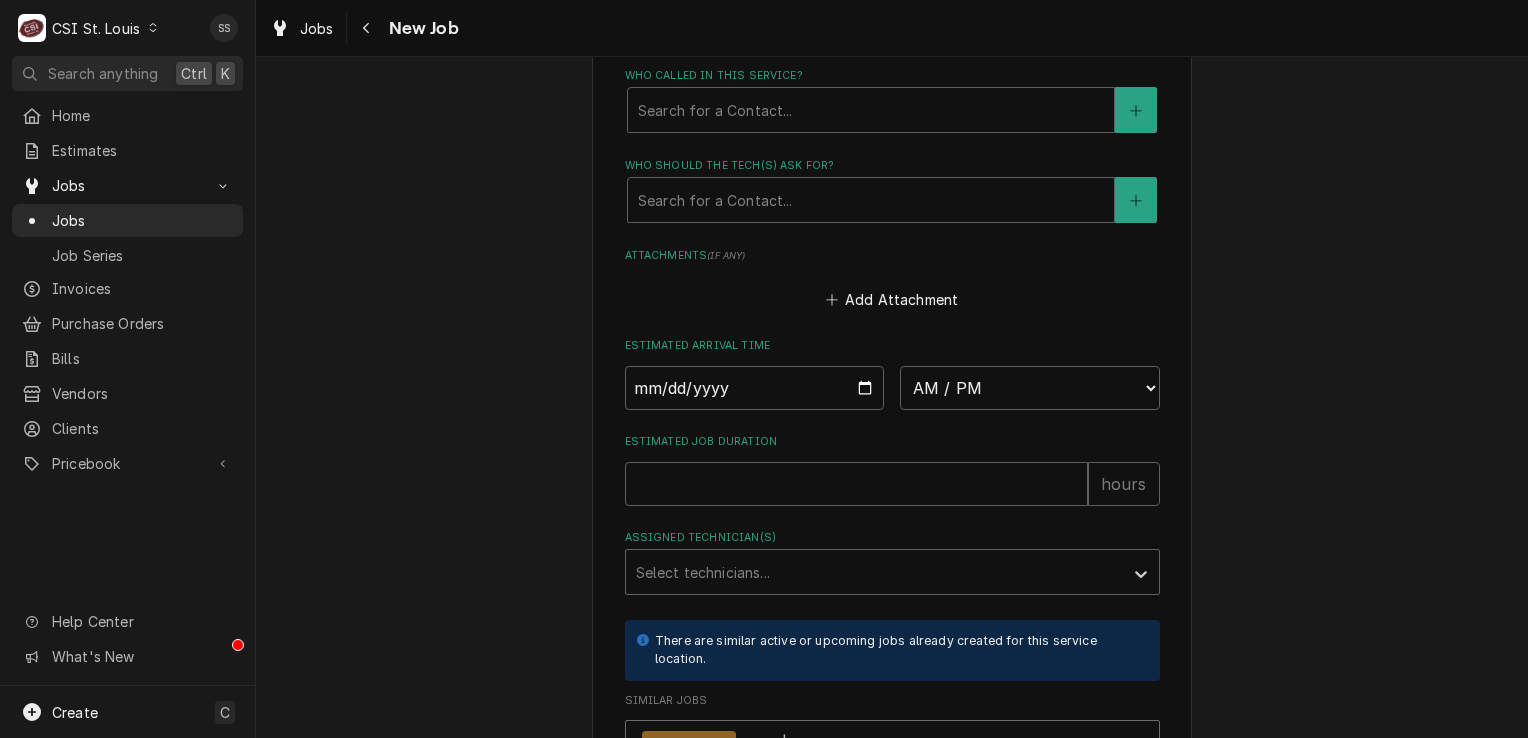 scroll, scrollTop: 2000, scrollLeft: 0, axis: vertical 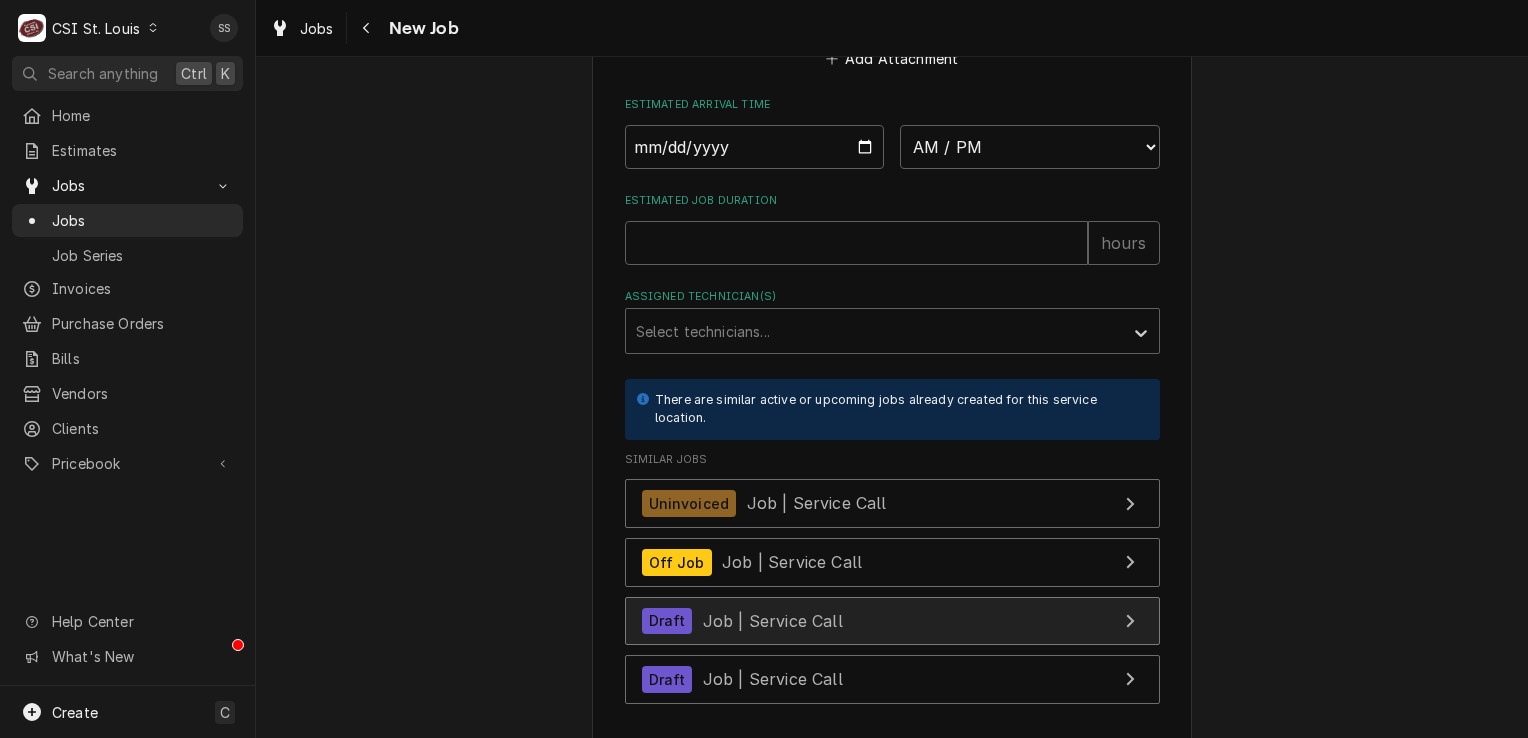 type on "***BOOSTER HEATER ON DISHWASHER NOT GETTING TO TEMP**
BRAND: HOBART M# LXI
**" 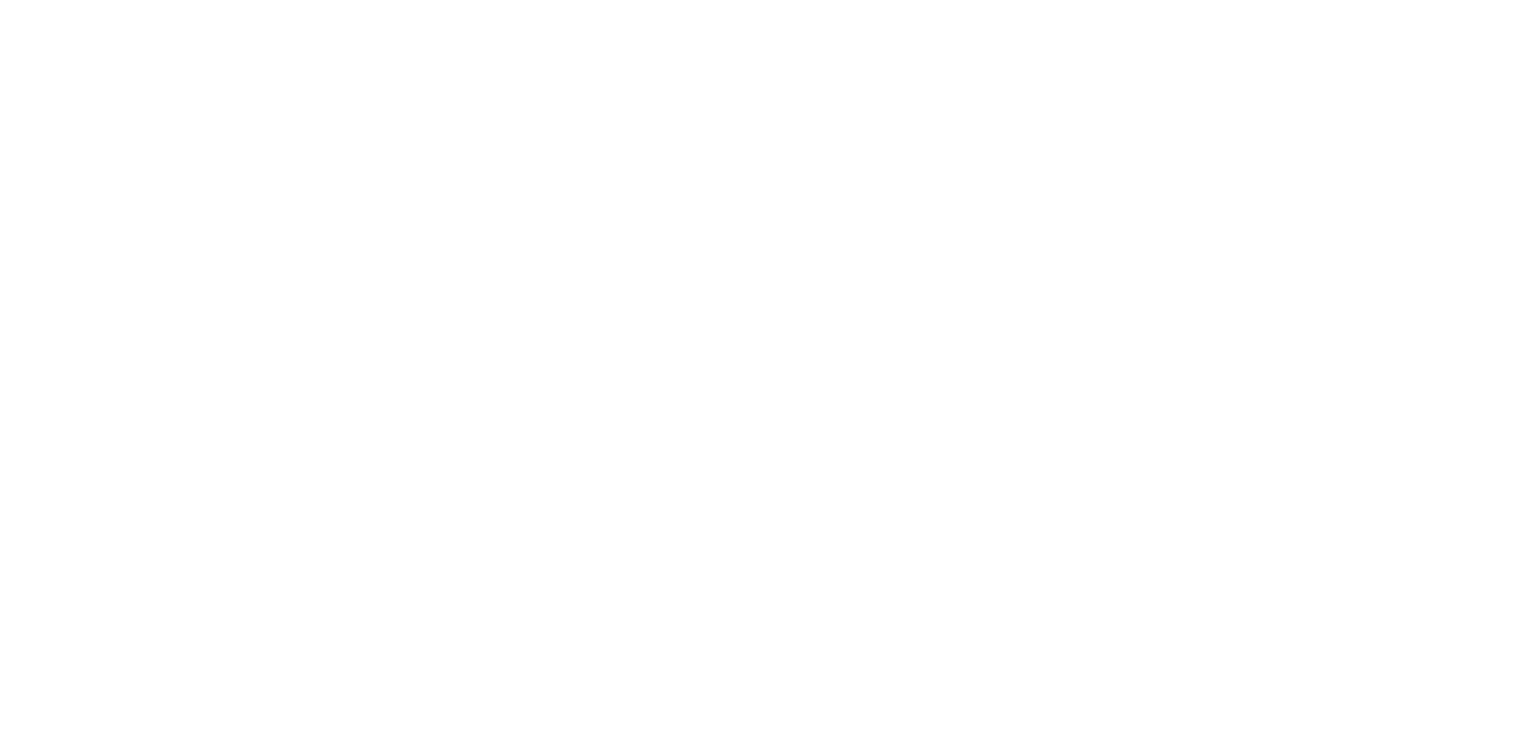 scroll, scrollTop: 0, scrollLeft: 0, axis: both 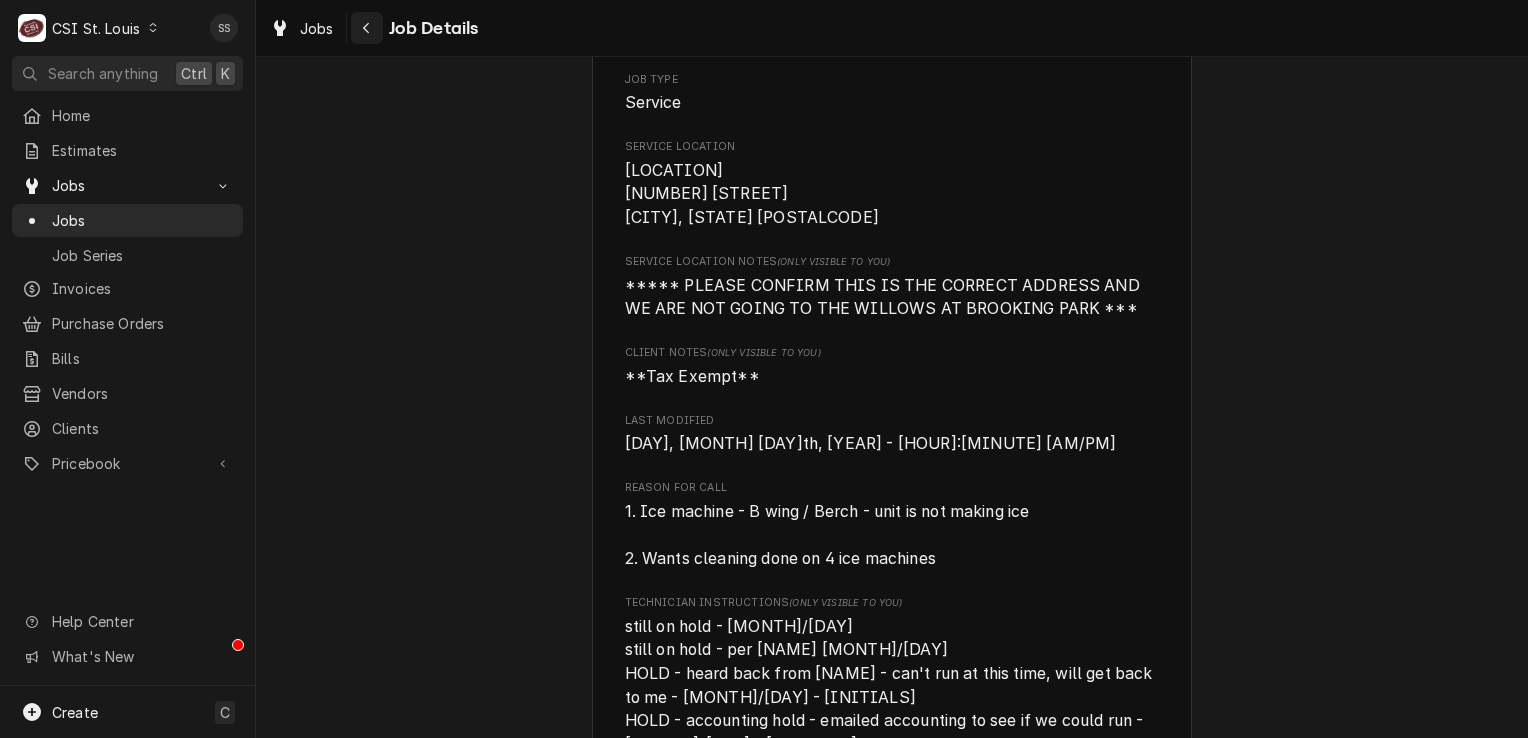 click 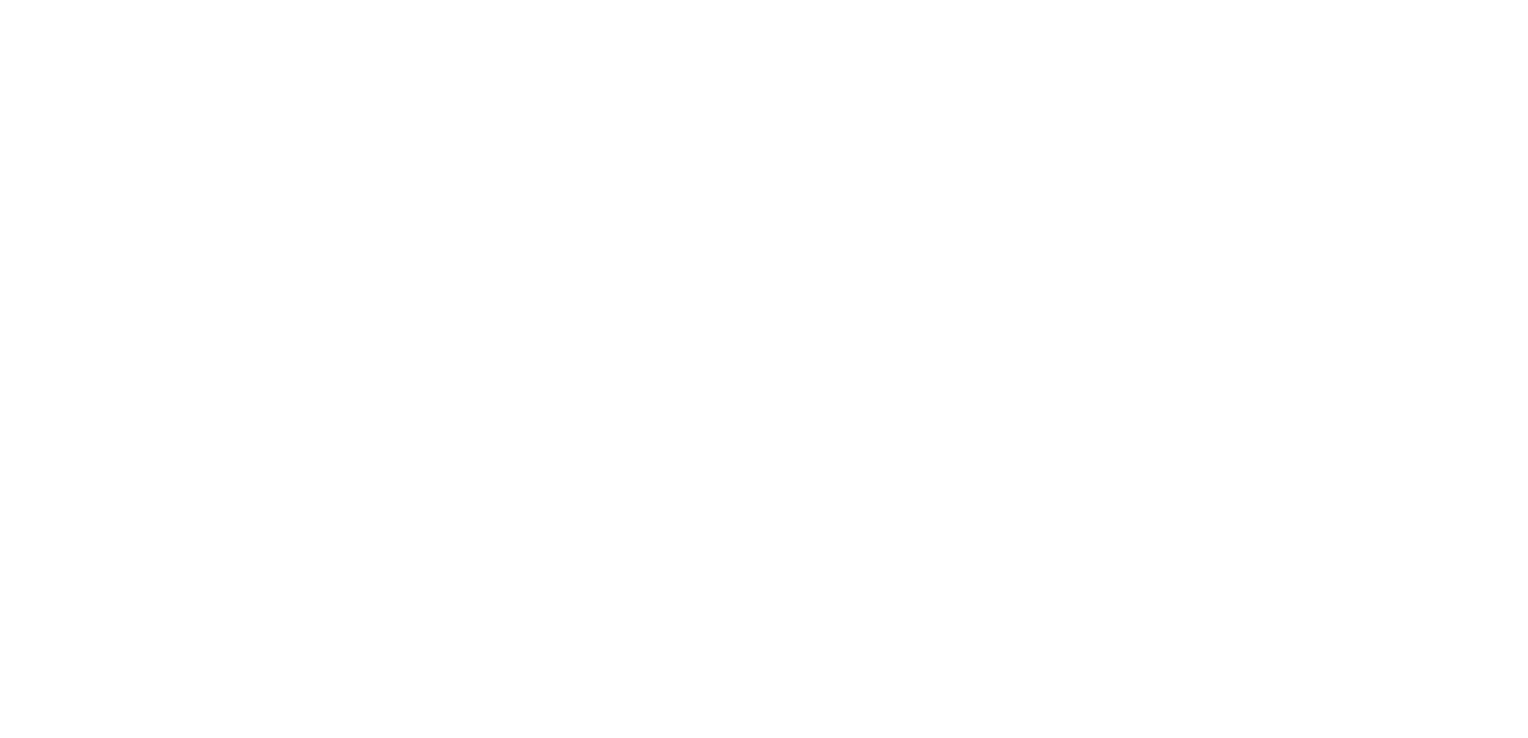scroll, scrollTop: 0, scrollLeft: 0, axis: both 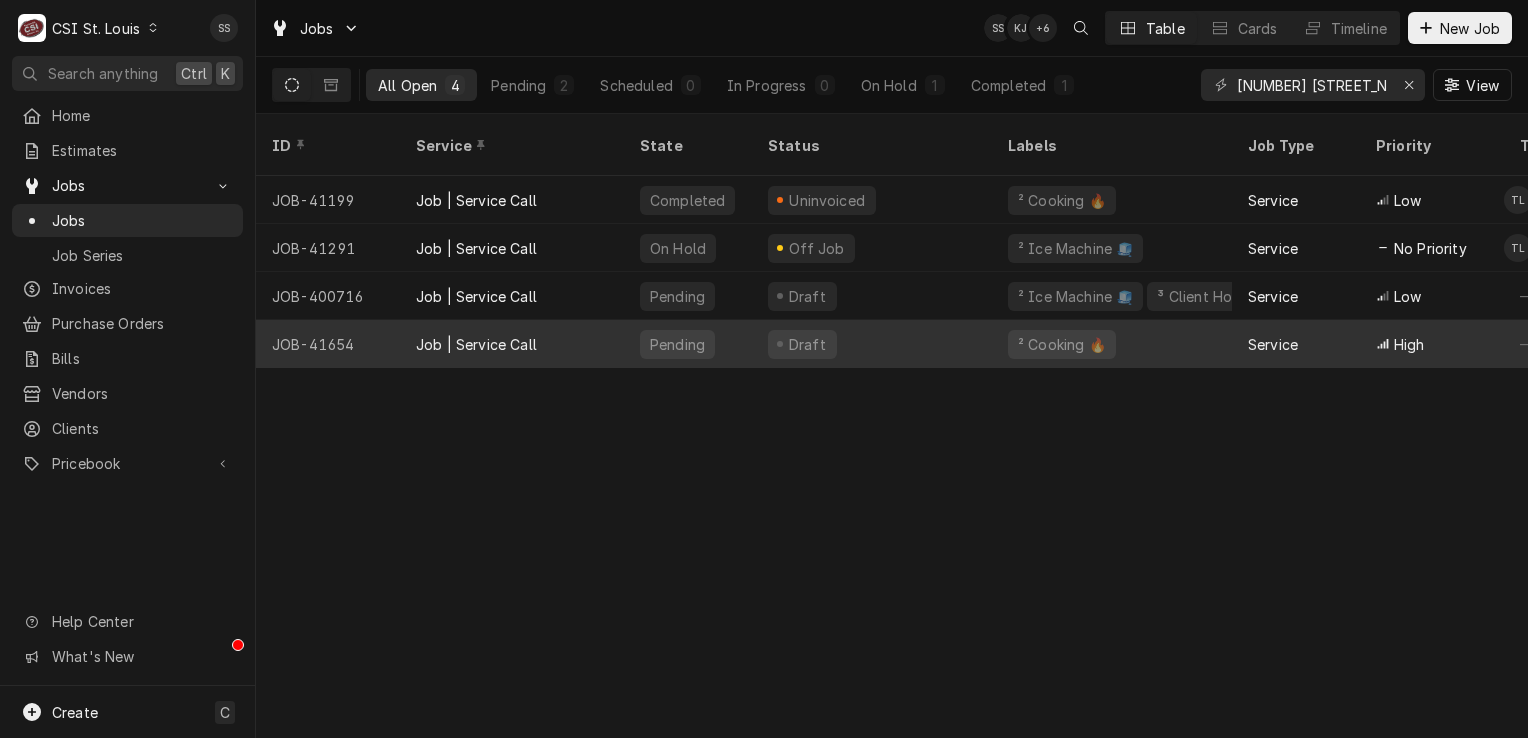 click on "Job | Service Call" at bounding box center (512, 344) 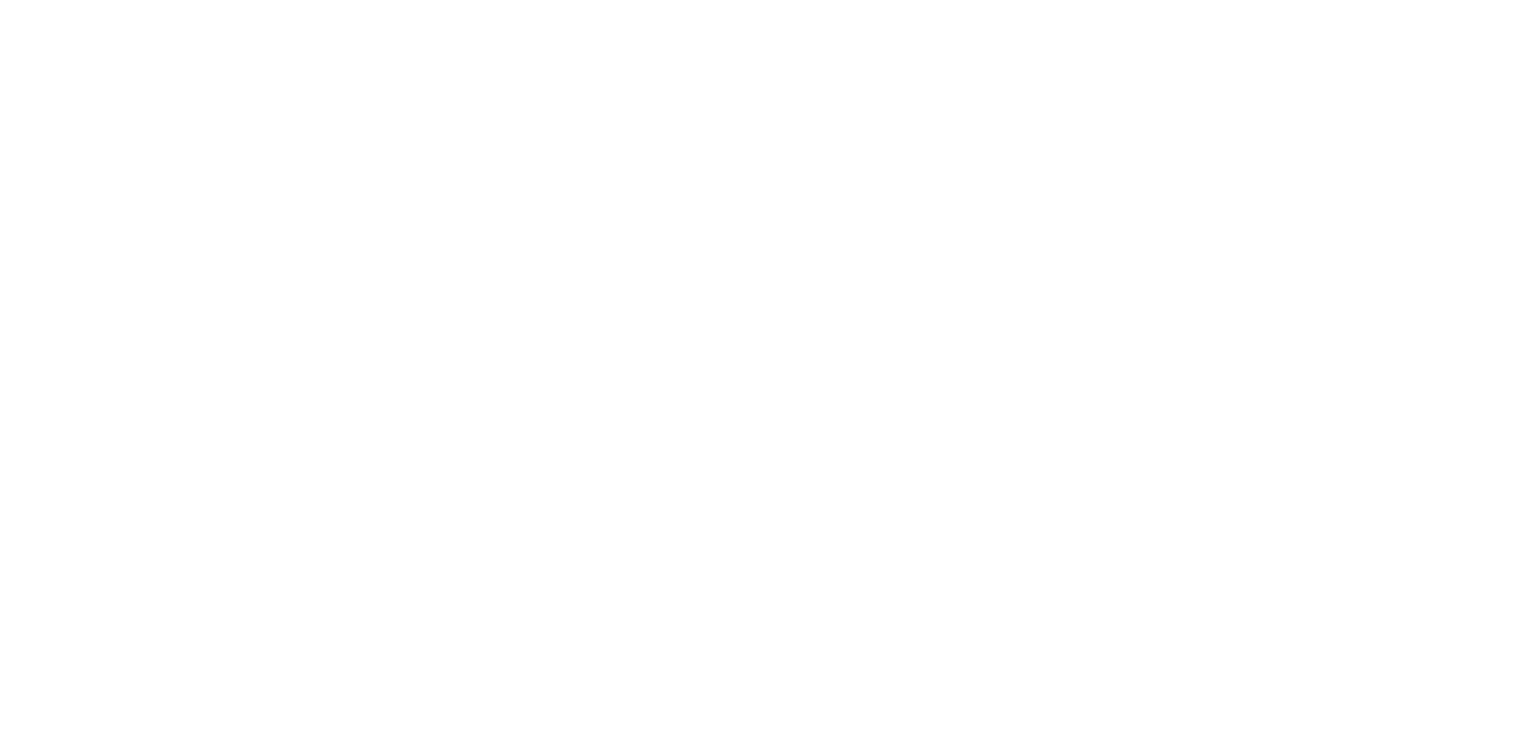 scroll, scrollTop: 0, scrollLeft: 0, axis: both 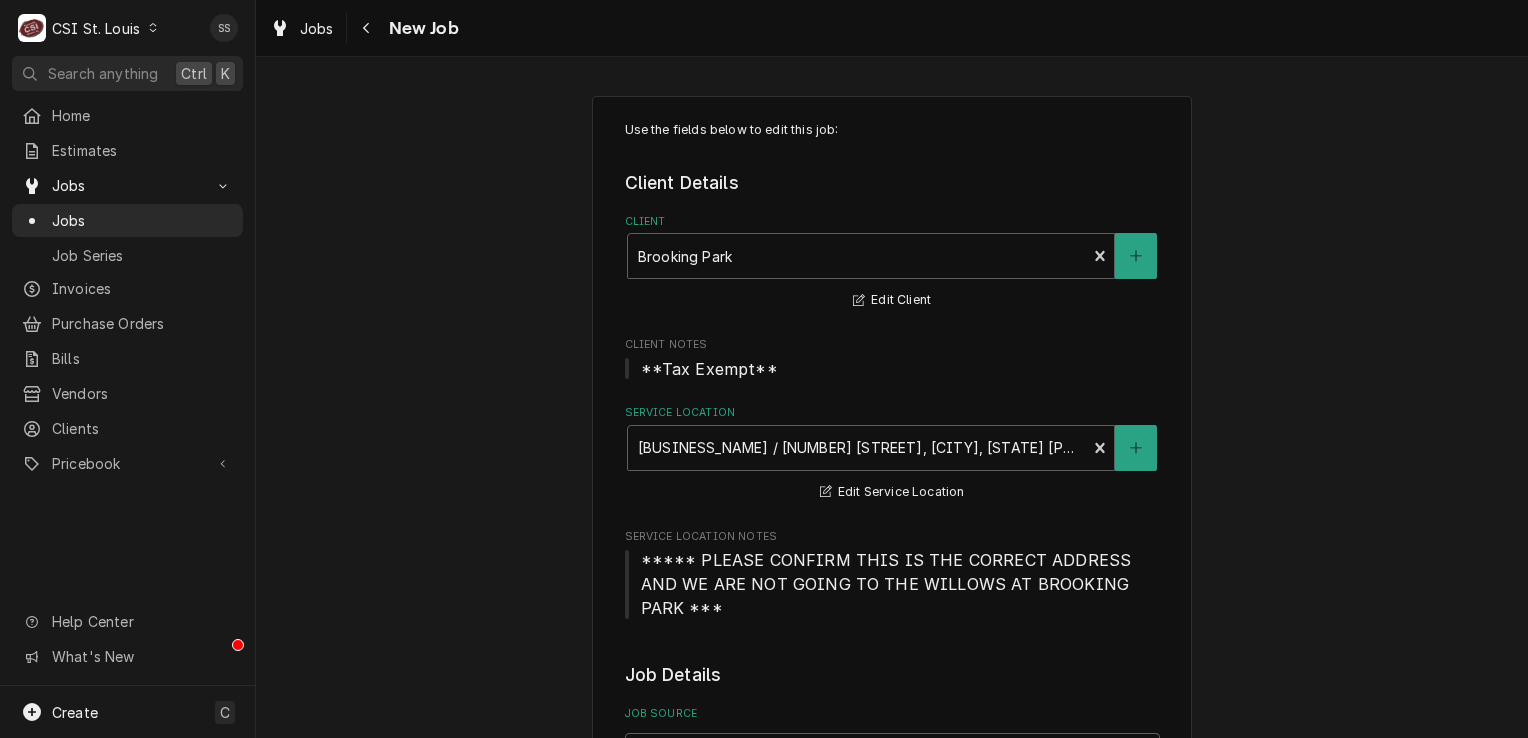 type on "x" 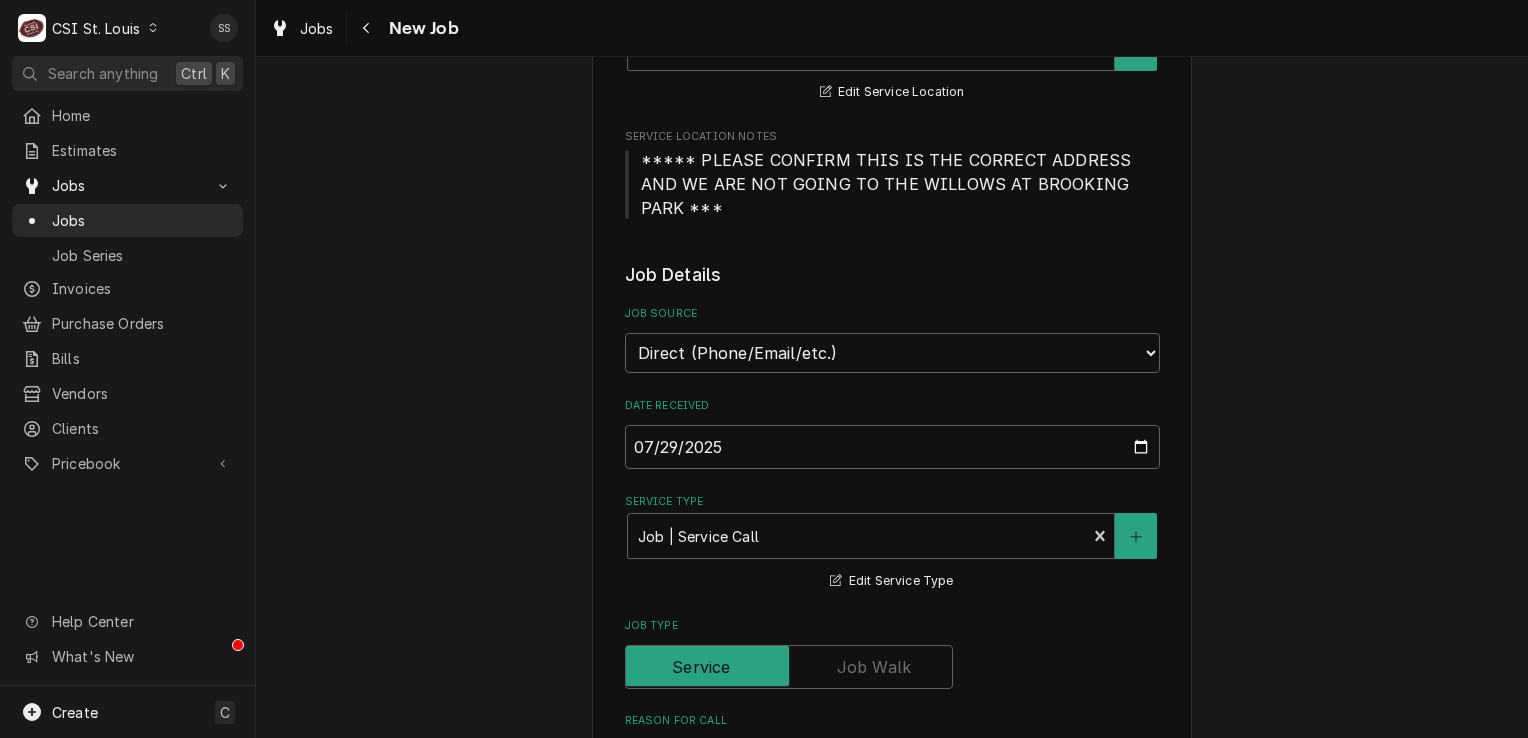 scroll, scrollTop: 0, scrollLeft: 0, axis: both 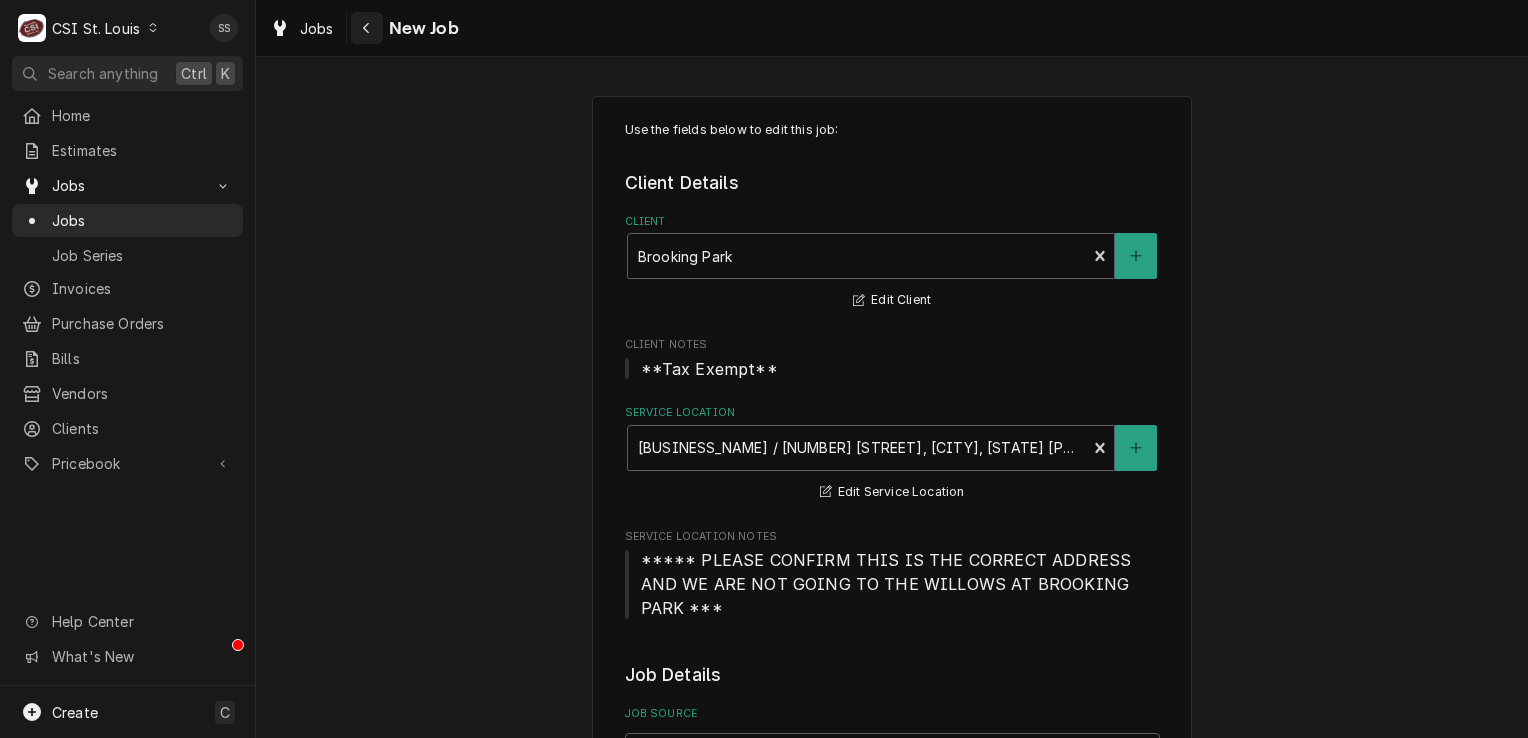 click at bounding box center (367, 28) 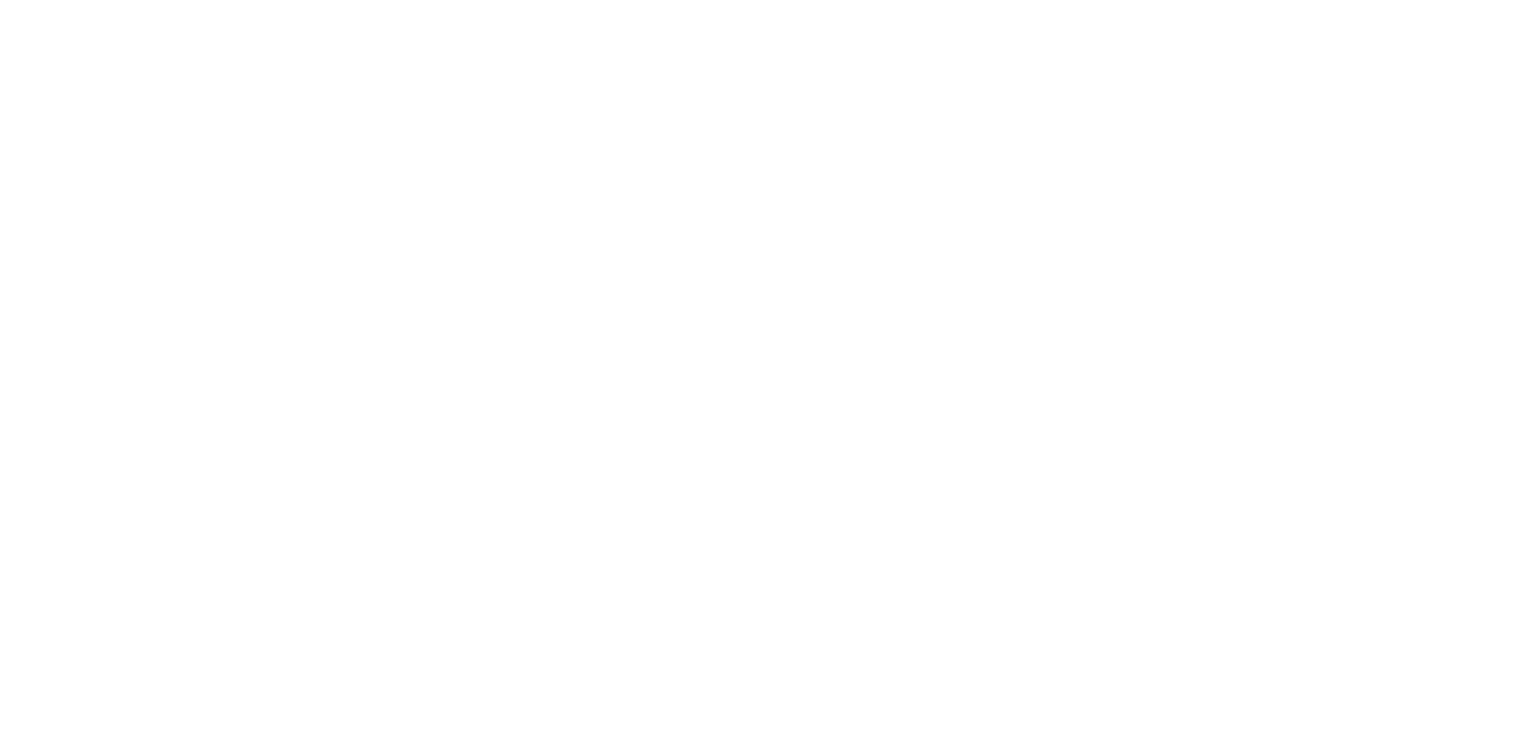 scroll, scrollTop: 0, scrollLeft: 0, axis: both 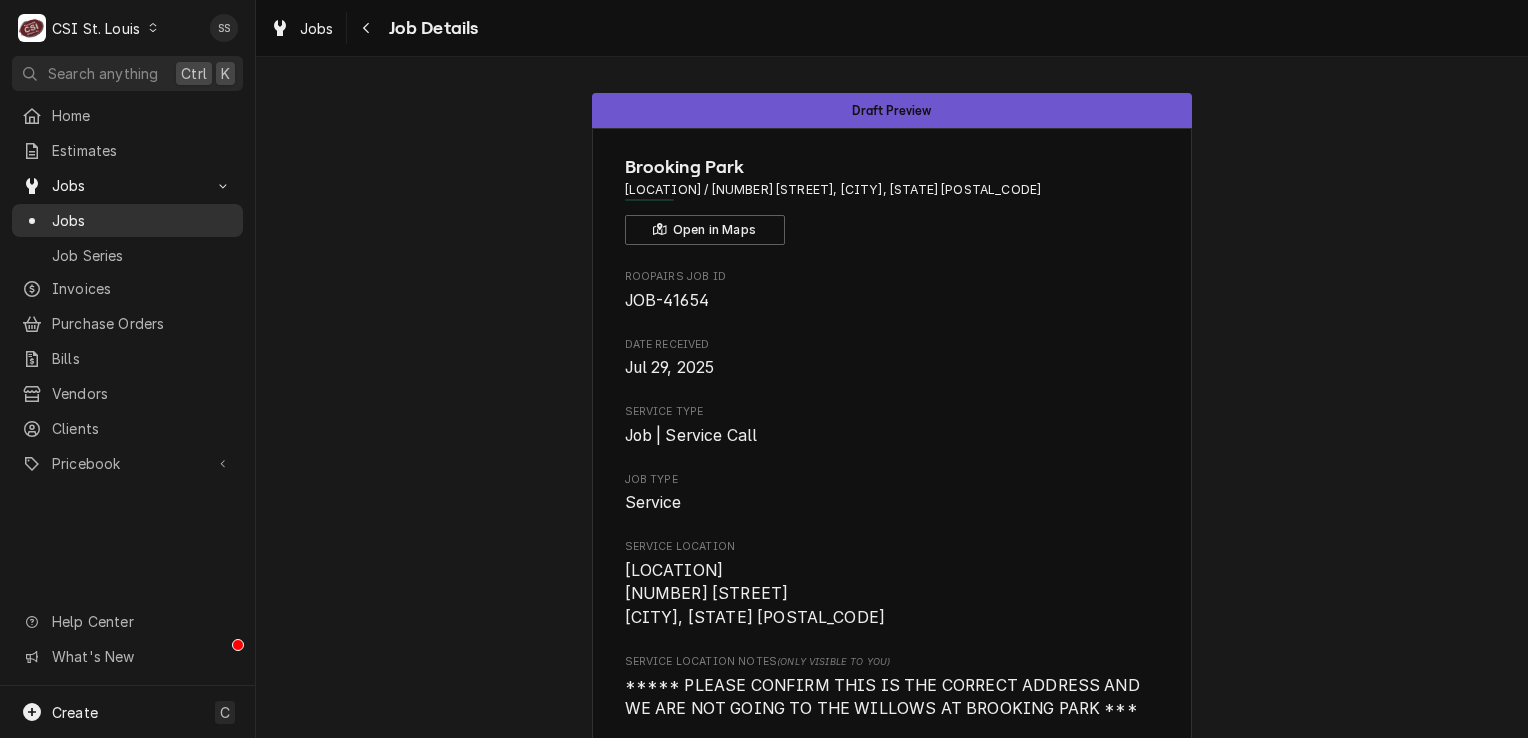 click on "Jobs" at bounding box center [127, 220] 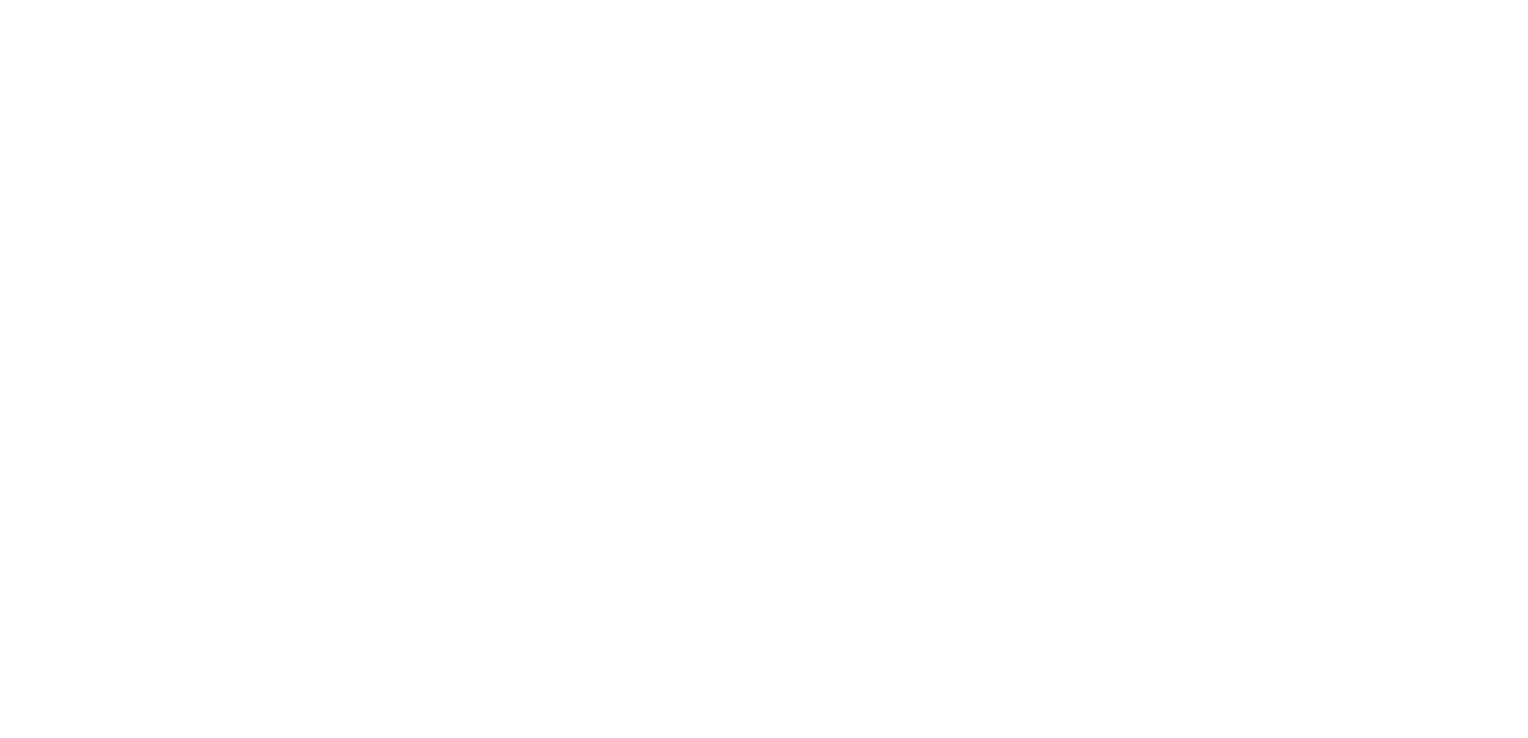 scroll, scrollTop: 0, scrollLeft: 0, axis: both 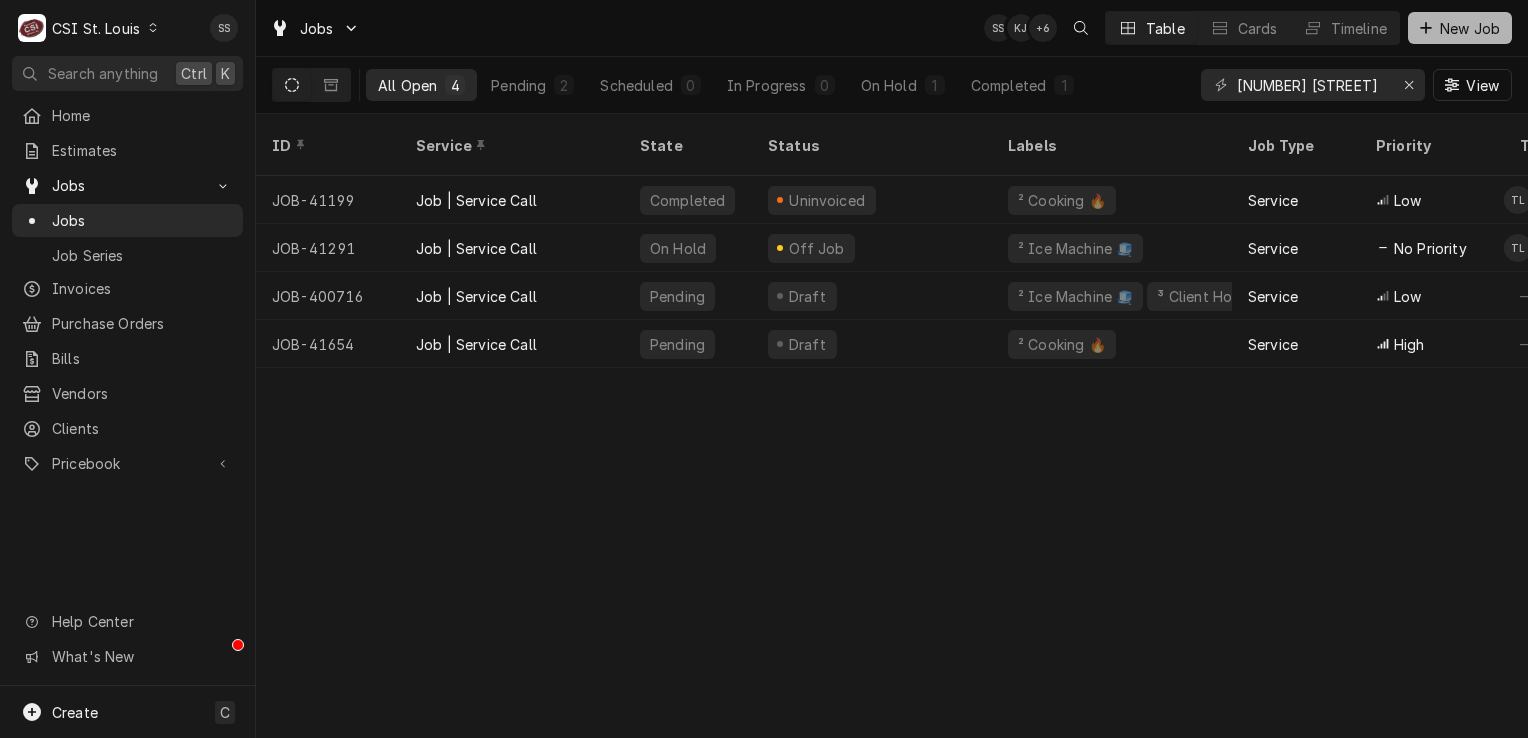 click 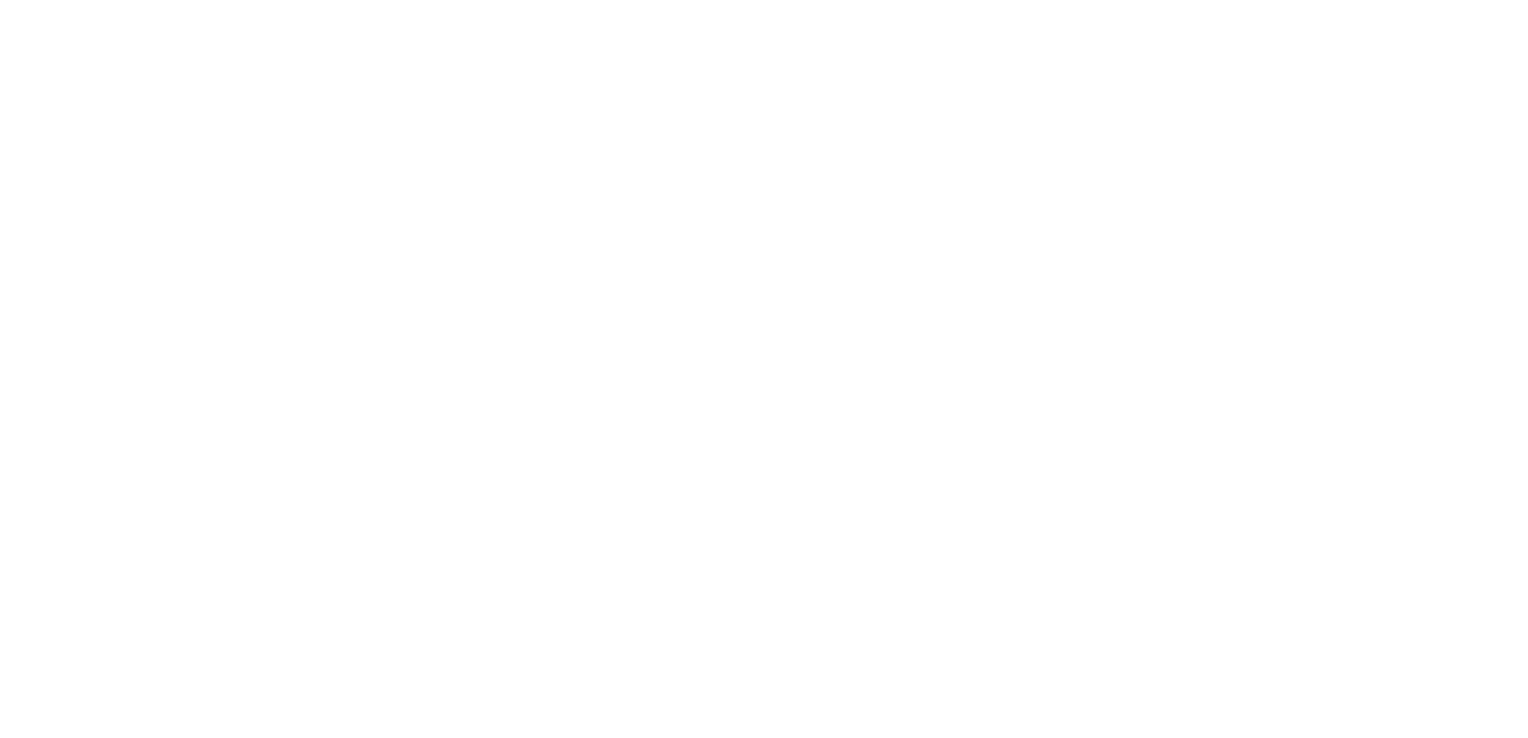scroll, scrollTop: 0, scrollLeft: 0, axis: both 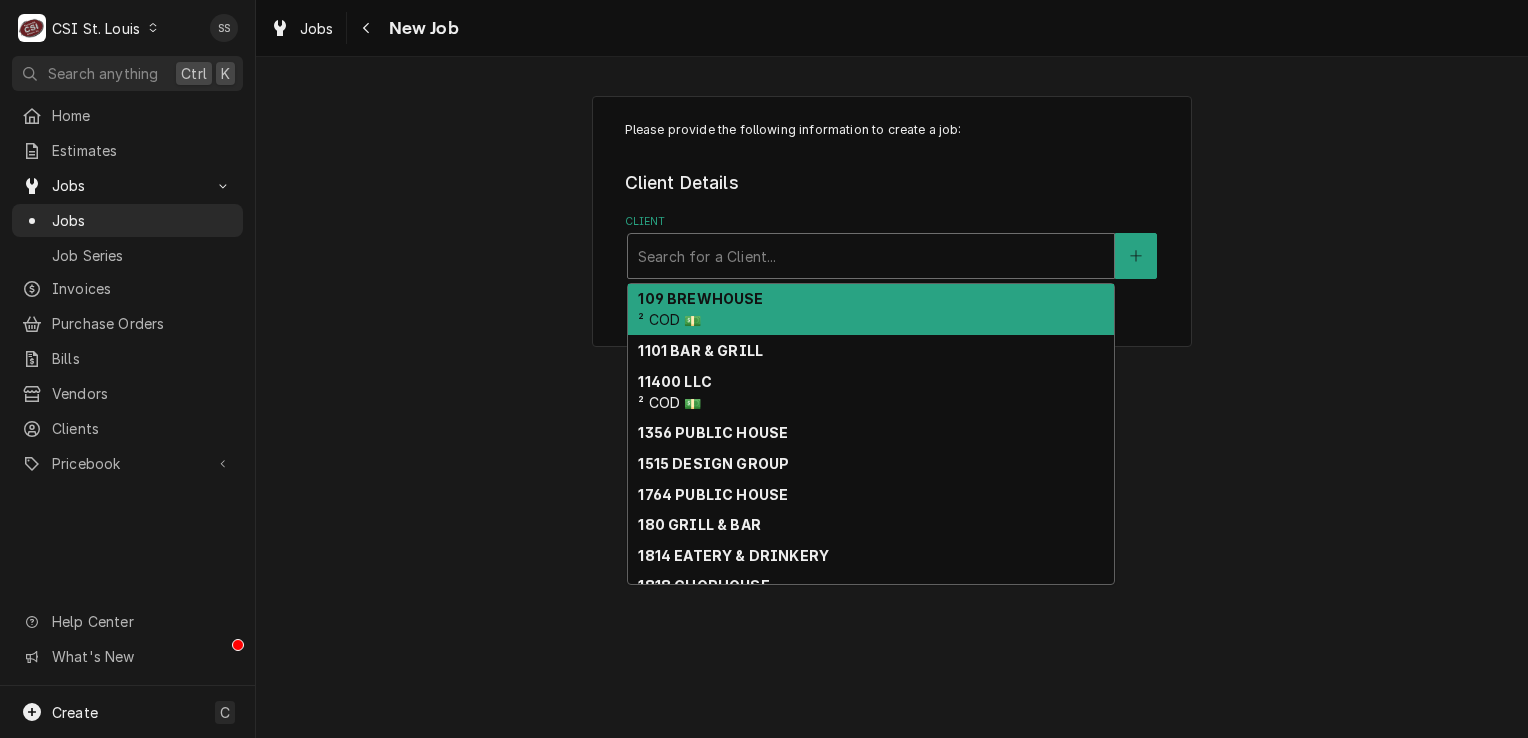 click at bounding box center [871, 256] 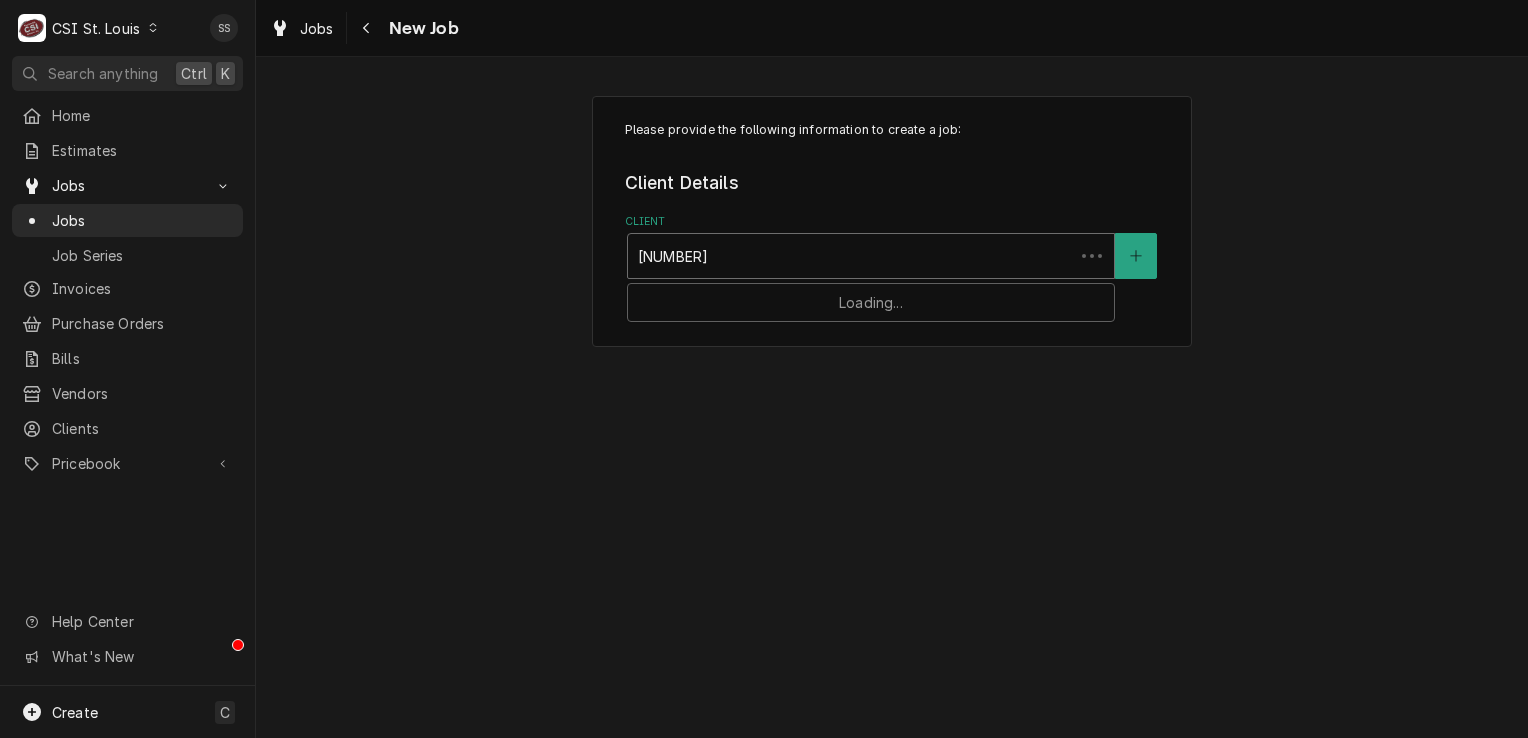 type on "[NUMBER] S [STREET]" 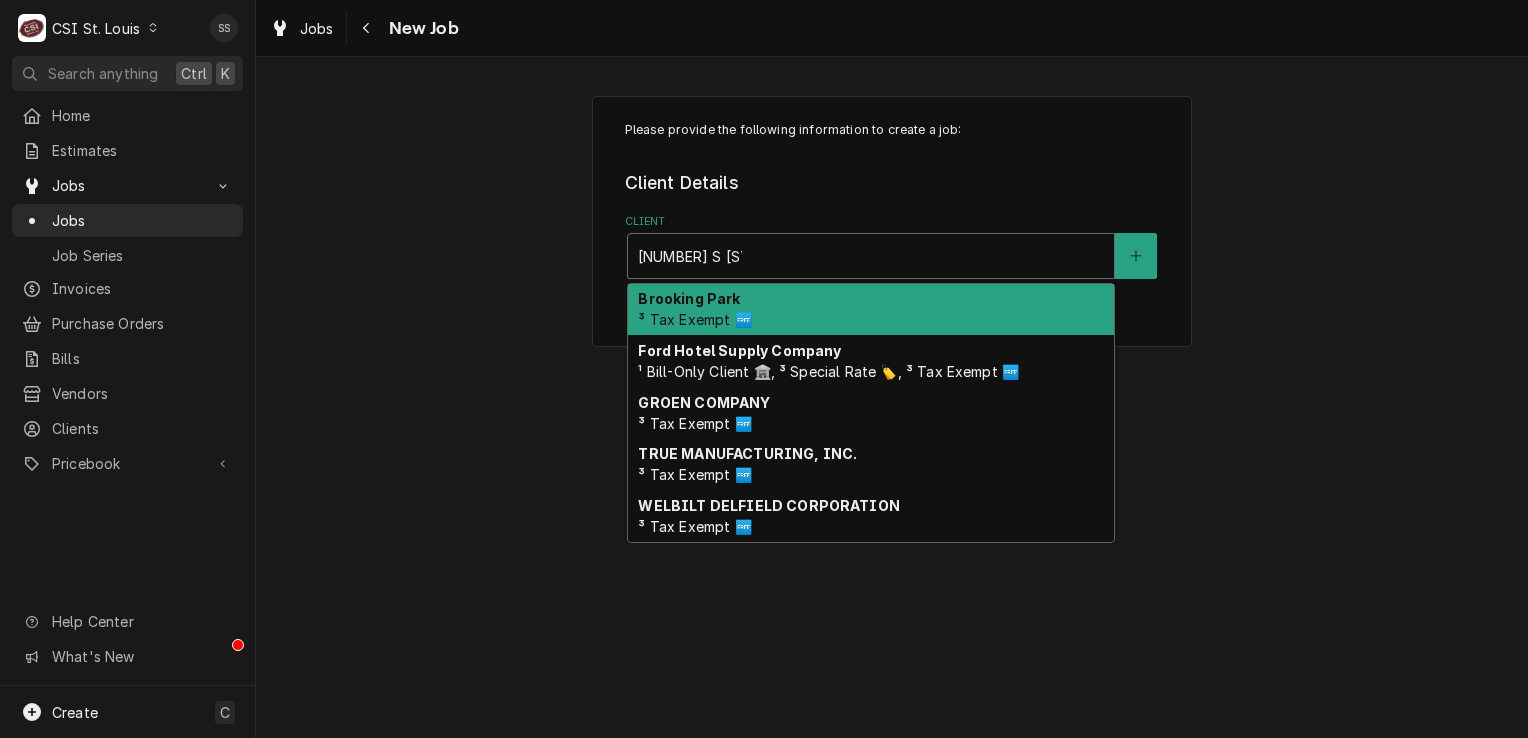 click on "Brooking Park ³ Tax Exempt 🆓" at bounding box center (871, 310) 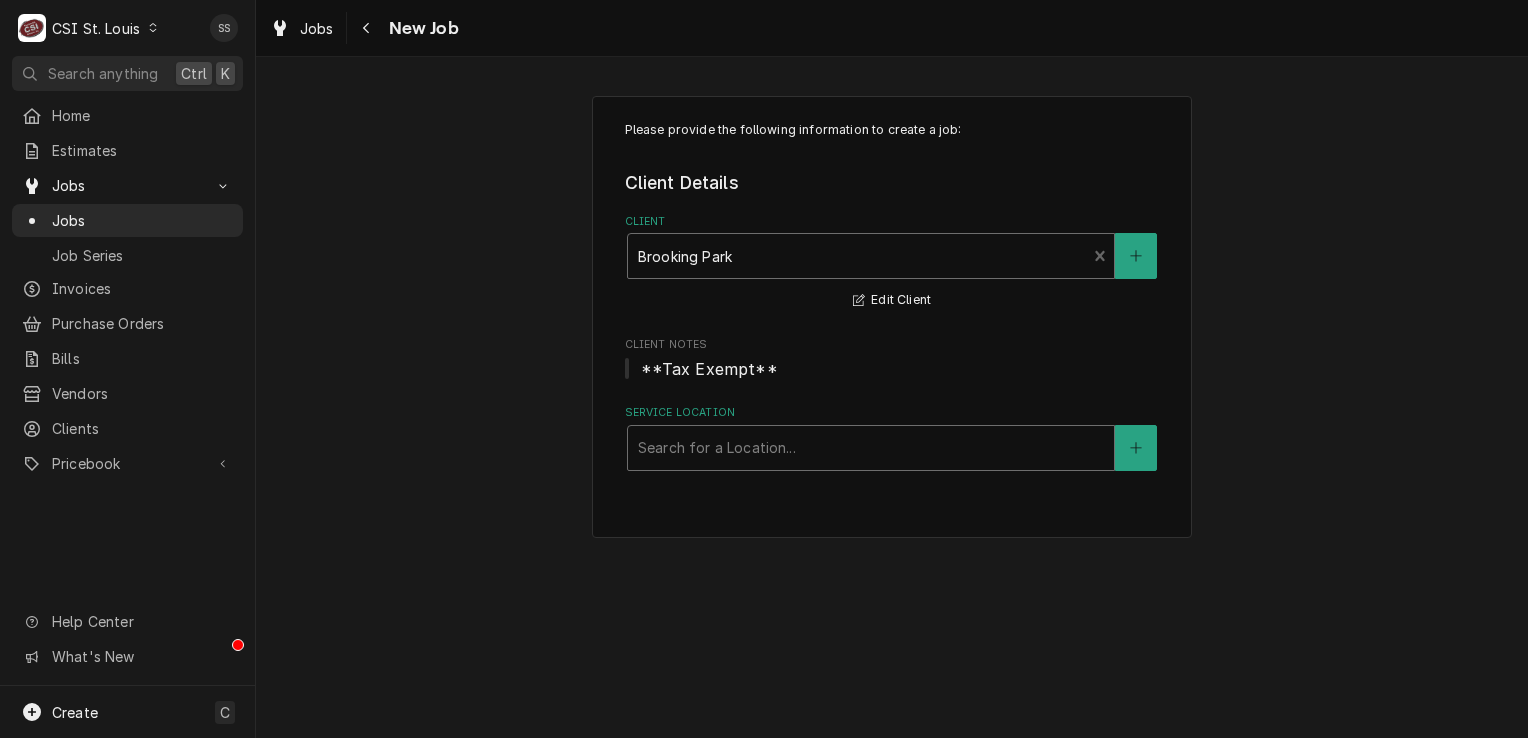 click at bounding box center (871, 448) 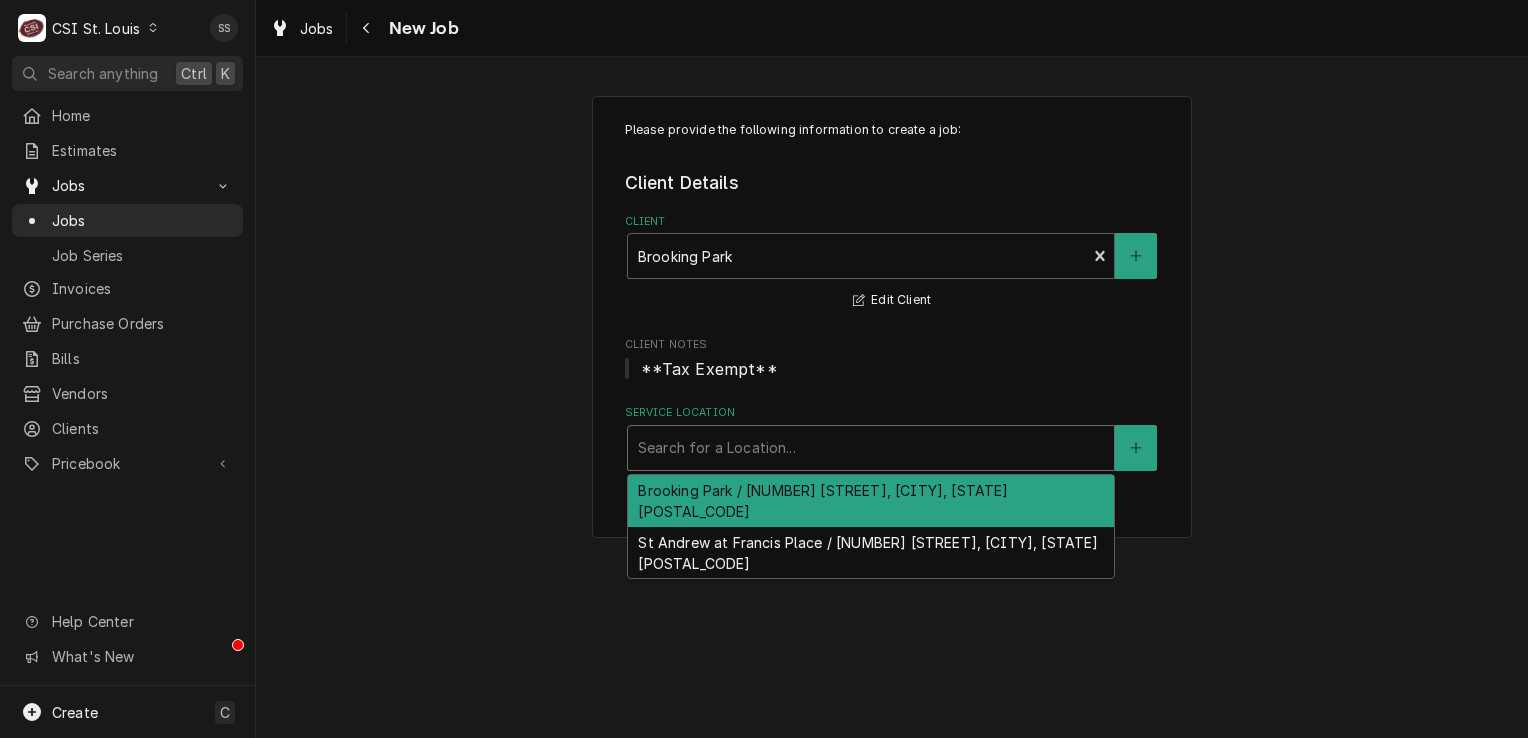 click on "[PARK NAME] / [NUMBER] [STREET], [CITY], [STATE] [POSTAL CODE]" at bounding box center [871, 501] 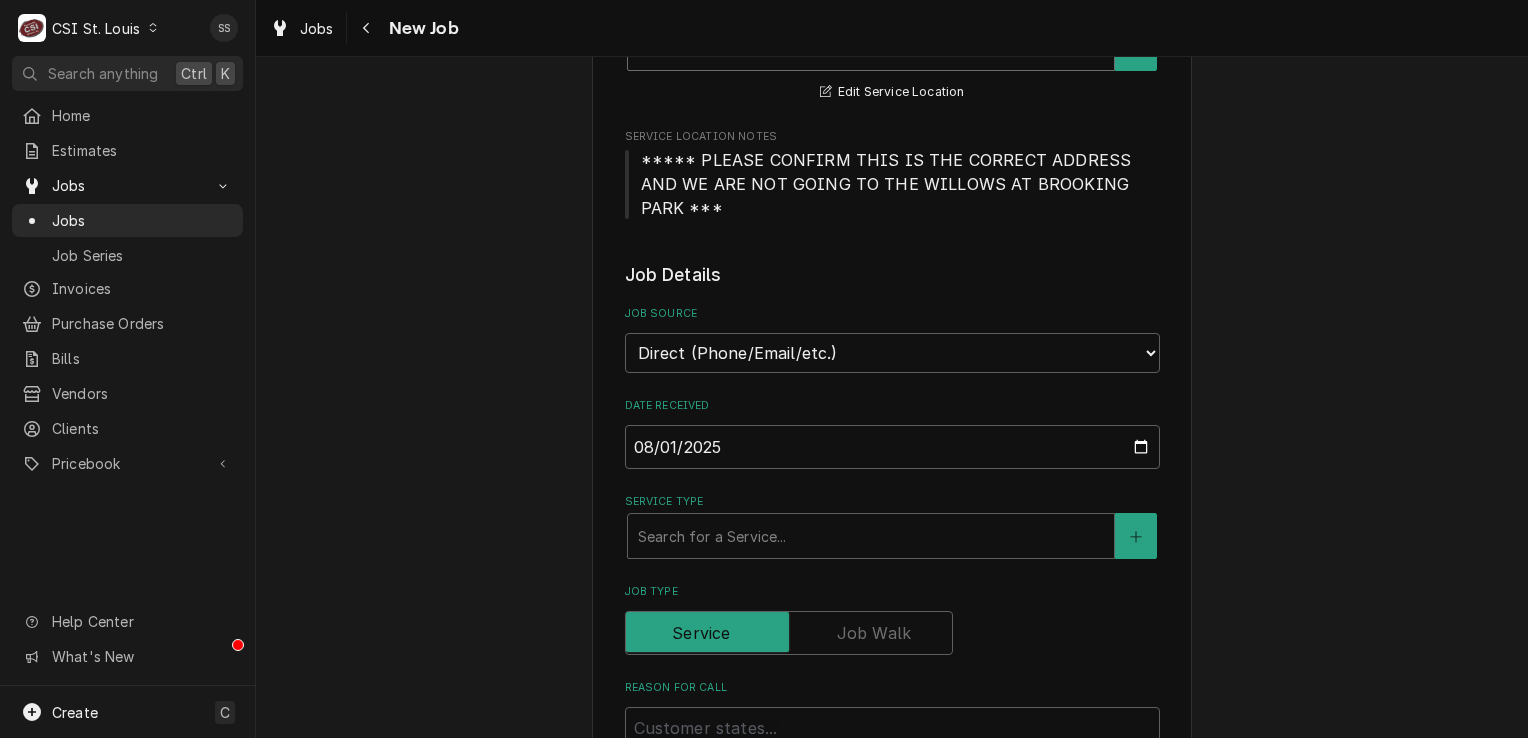 scroll, scrollTop: 500, scrollLeft: 0, axis: vertical 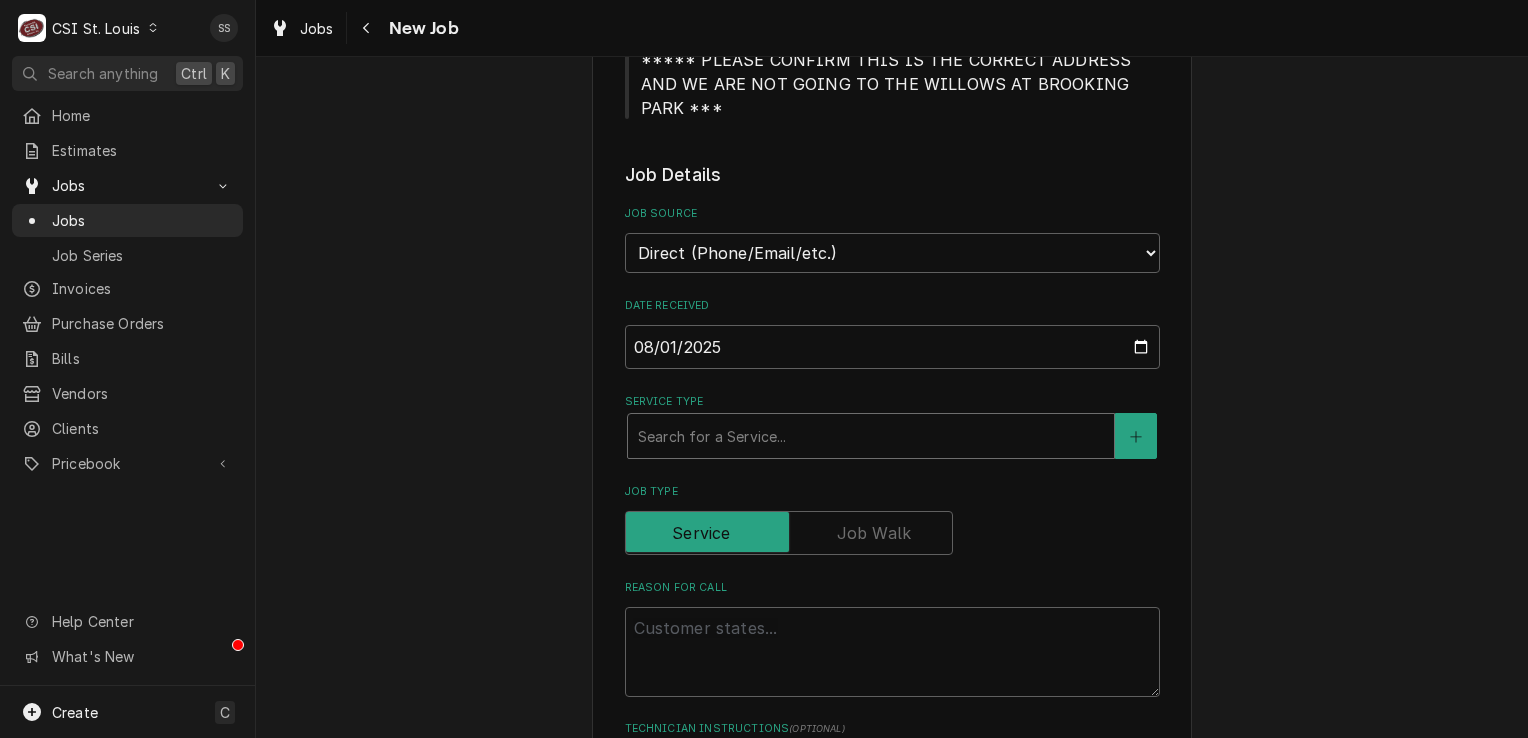 click at bounding box center (871, 436) 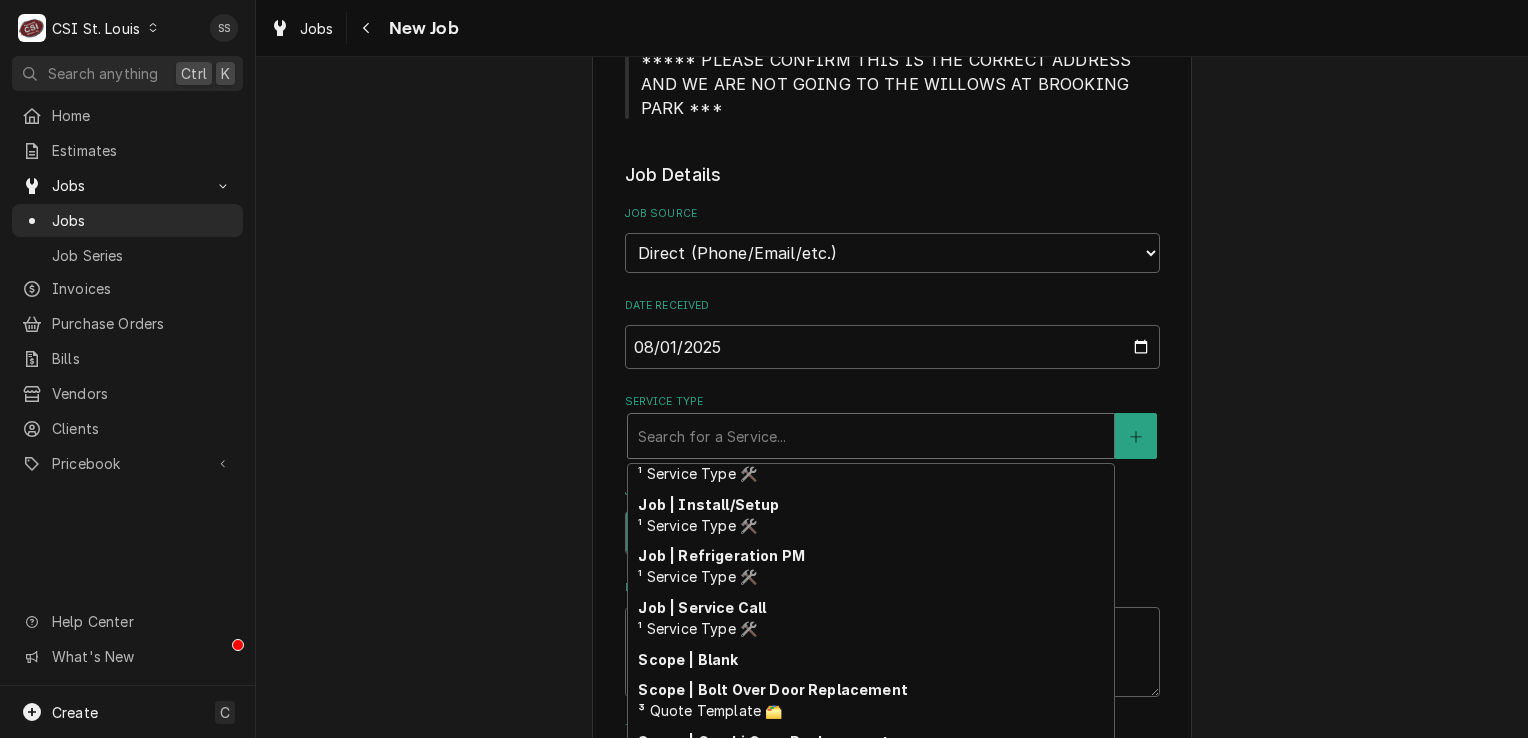 scroll, scrollTop: 1143, scrollLeft: 0, axis: vertical 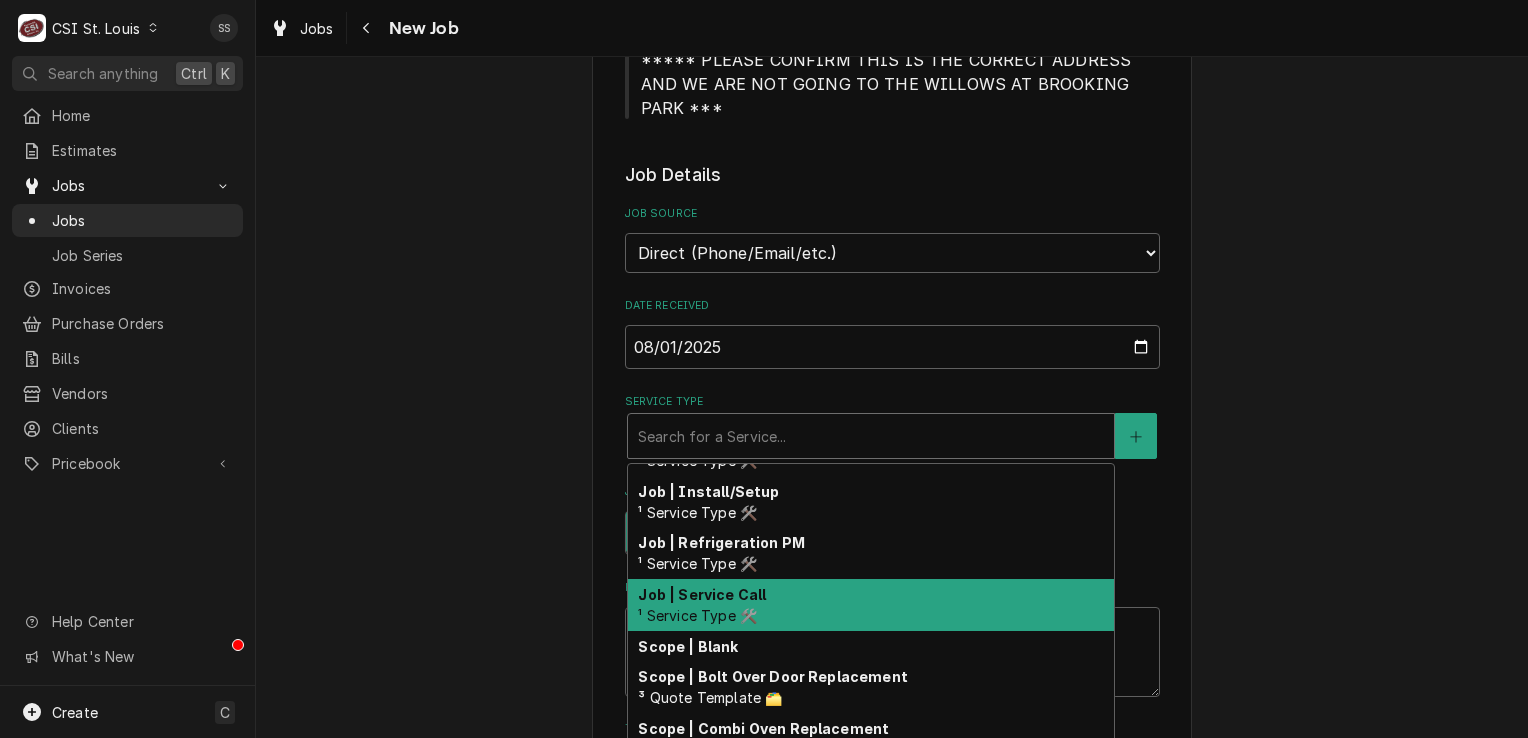 click on "Job | Service Call ¹ Service Type 🛠️" at bounding box center (871, 605) 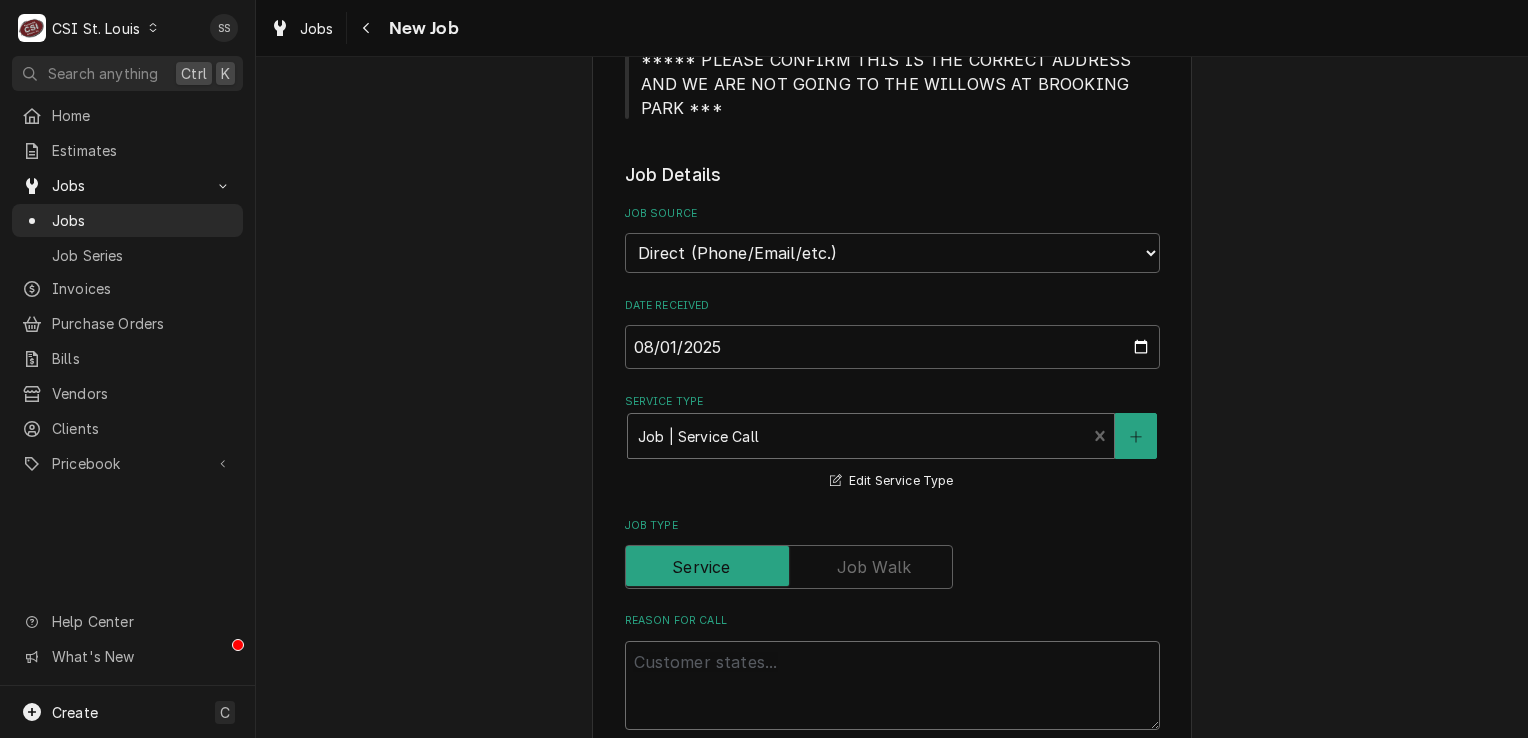 click on "Reason For Call" at bounding box center [892, 686] 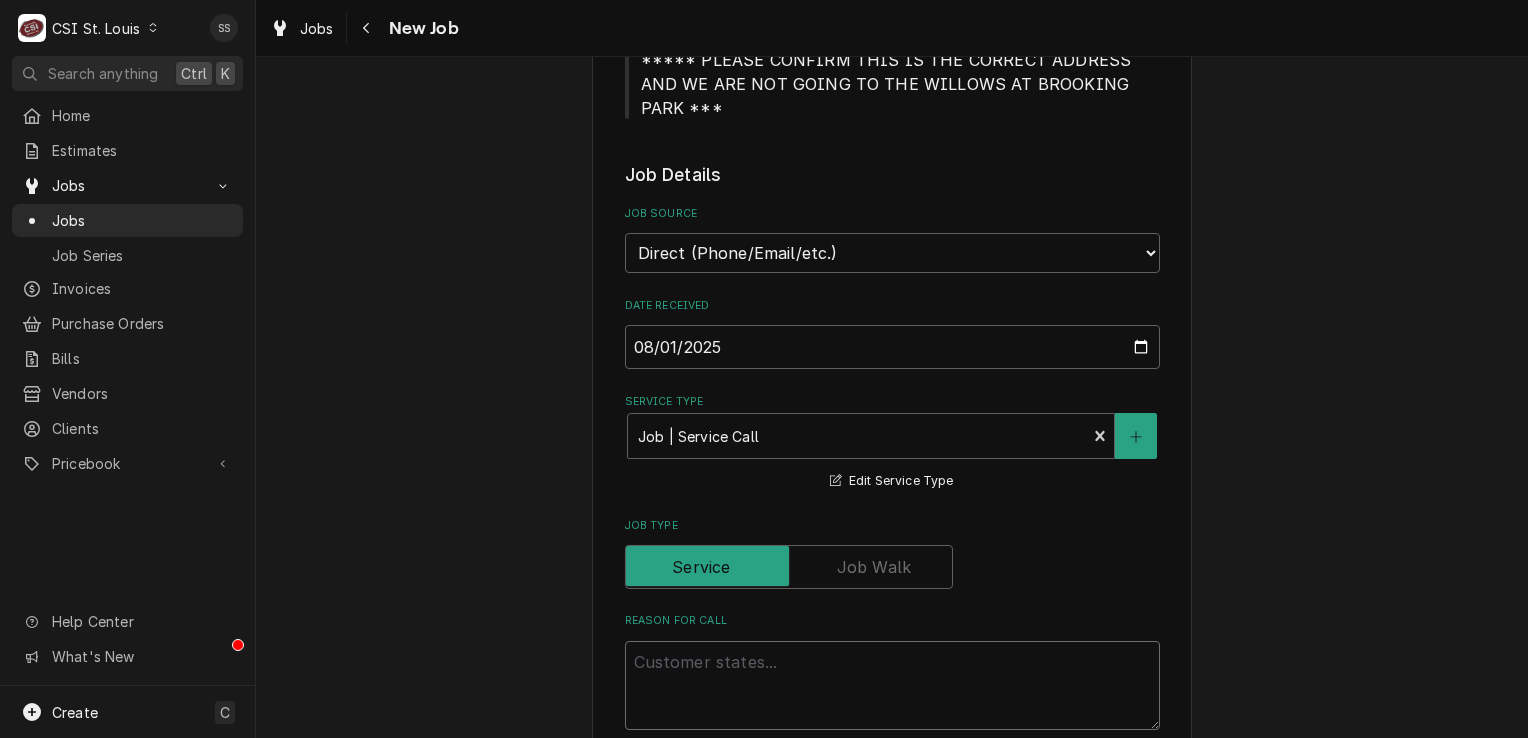 type on "x" 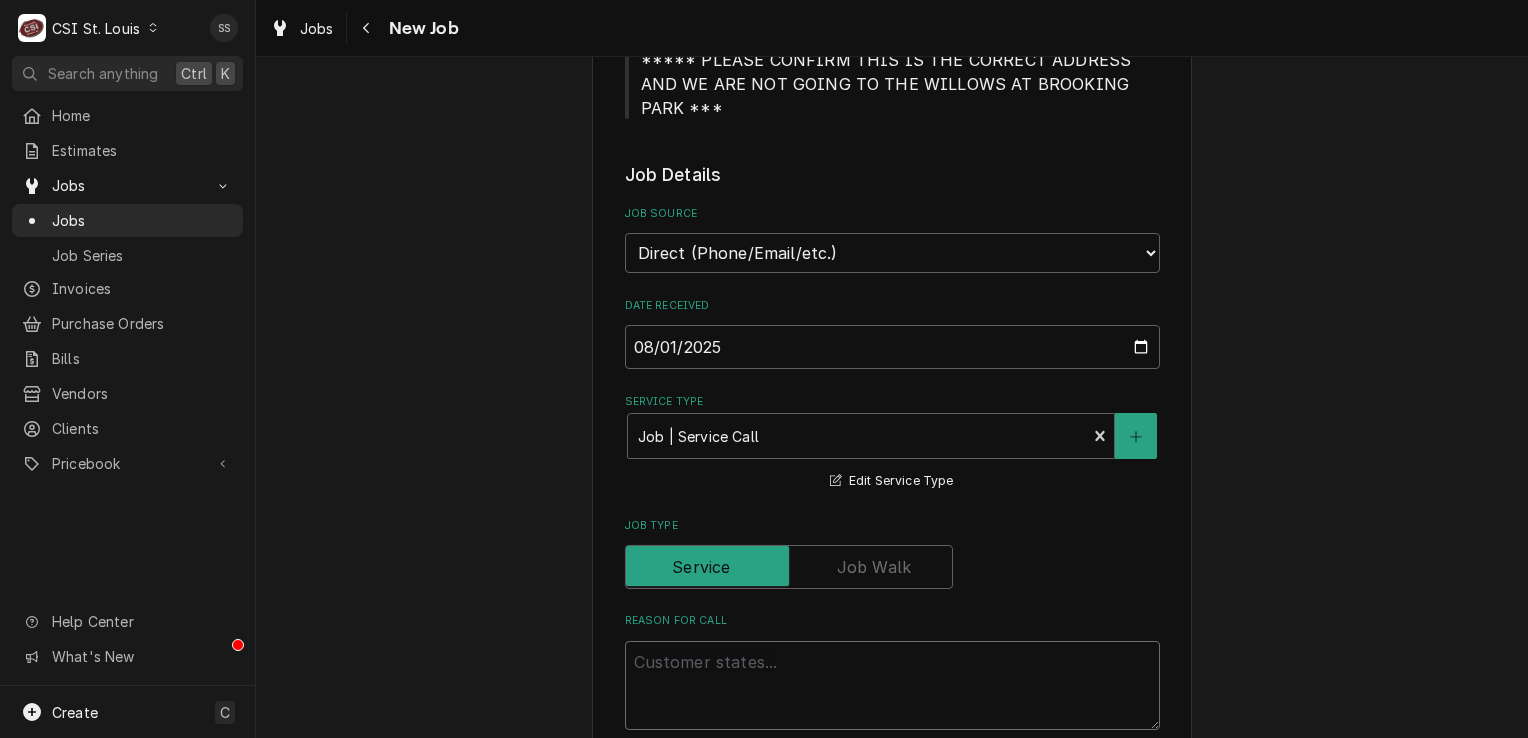 type on "*" 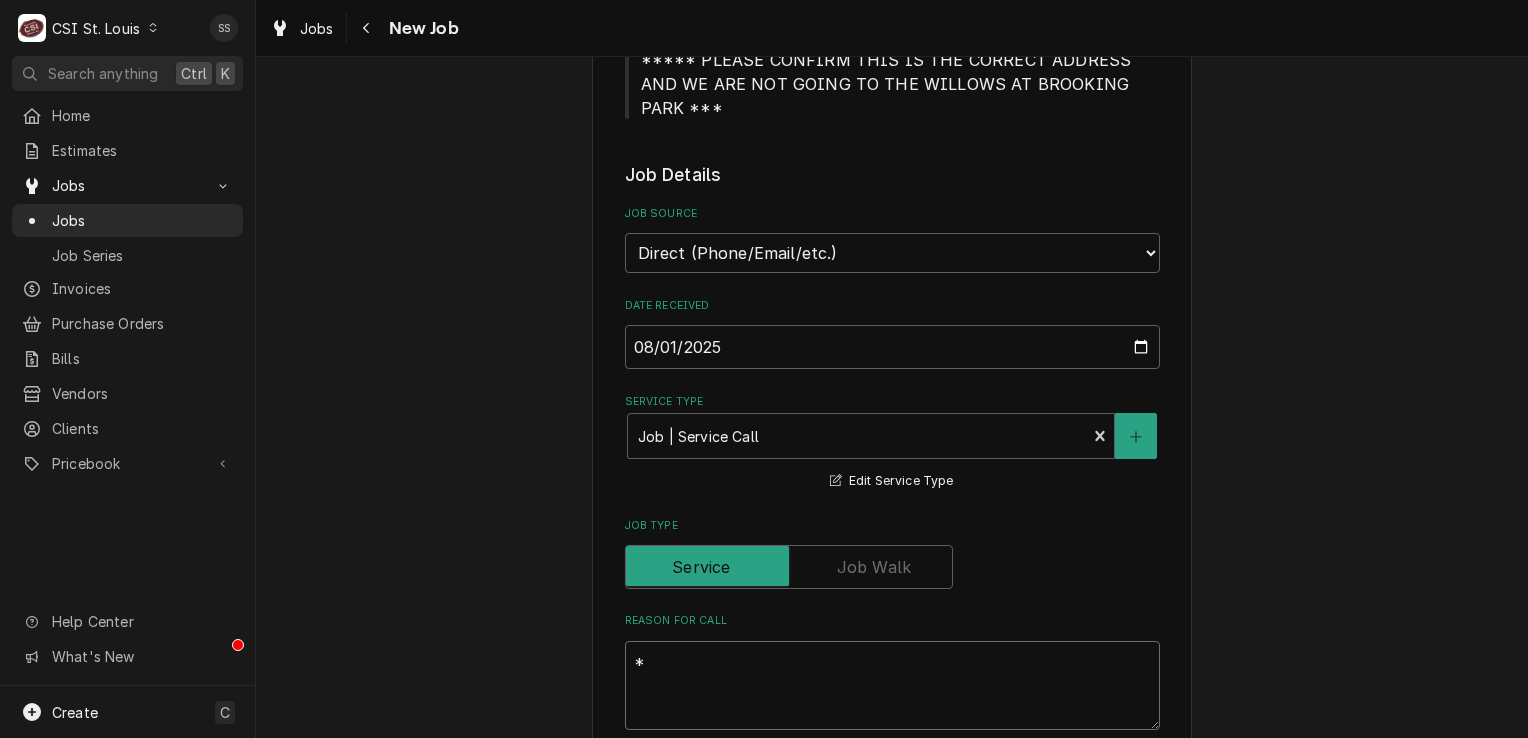 type on "x" 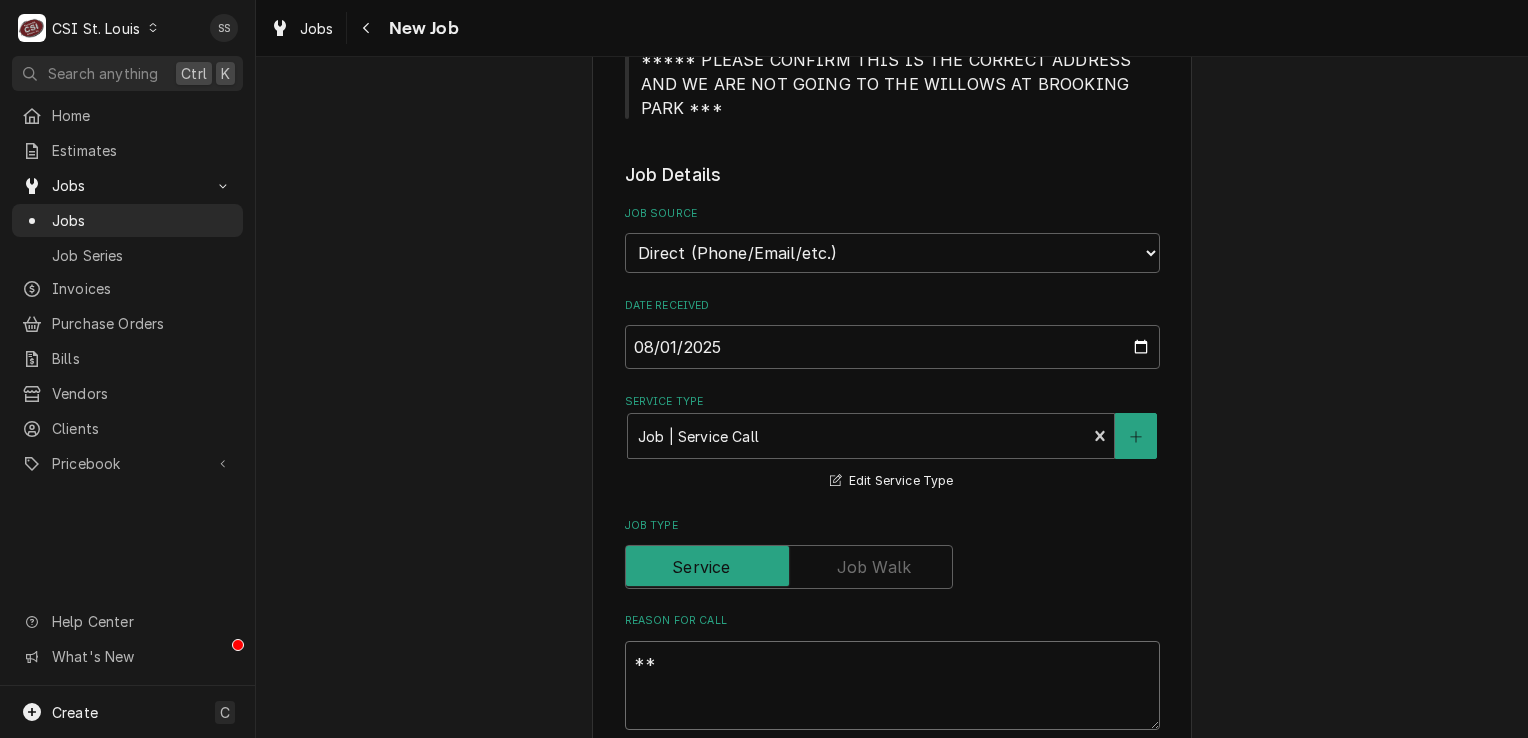 type on "x" 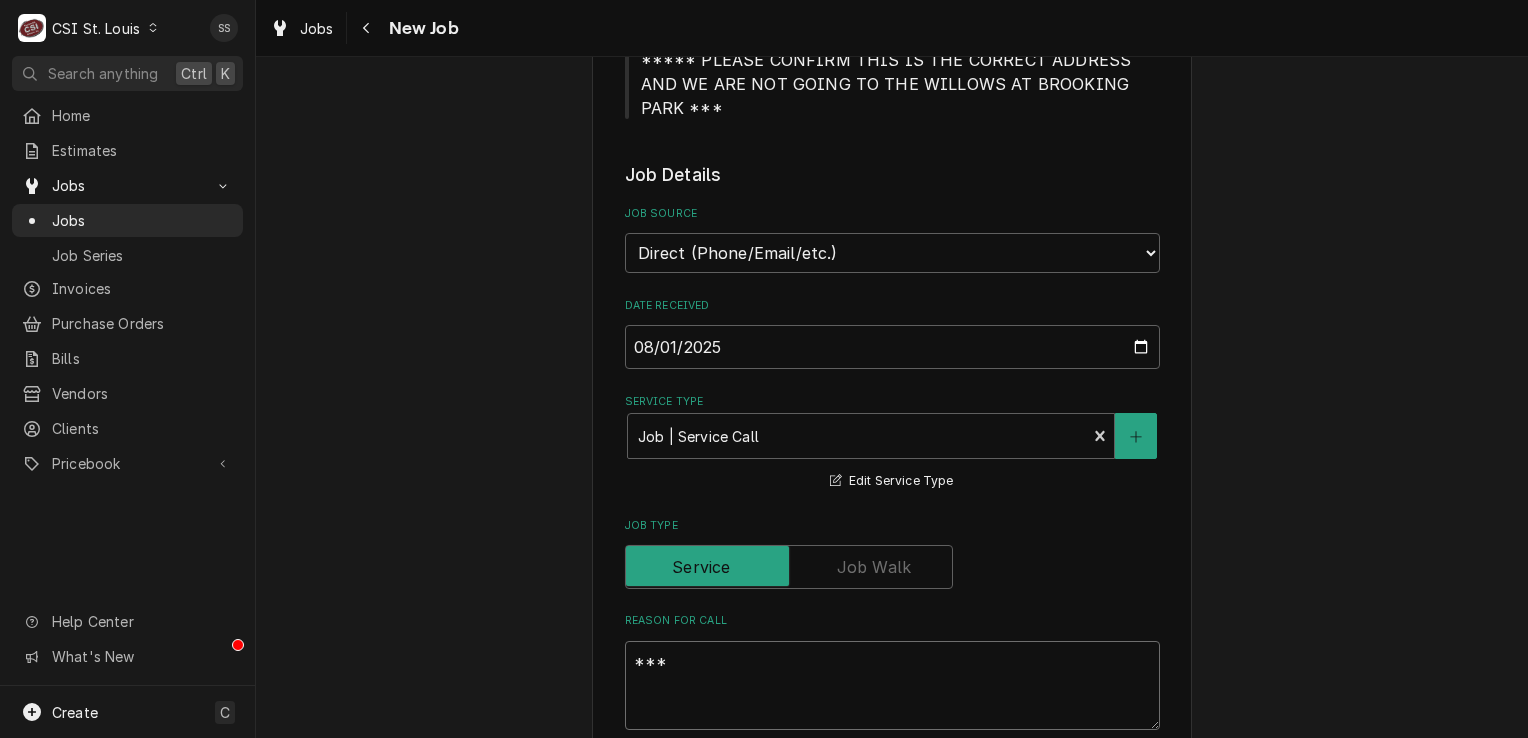 type on "x" 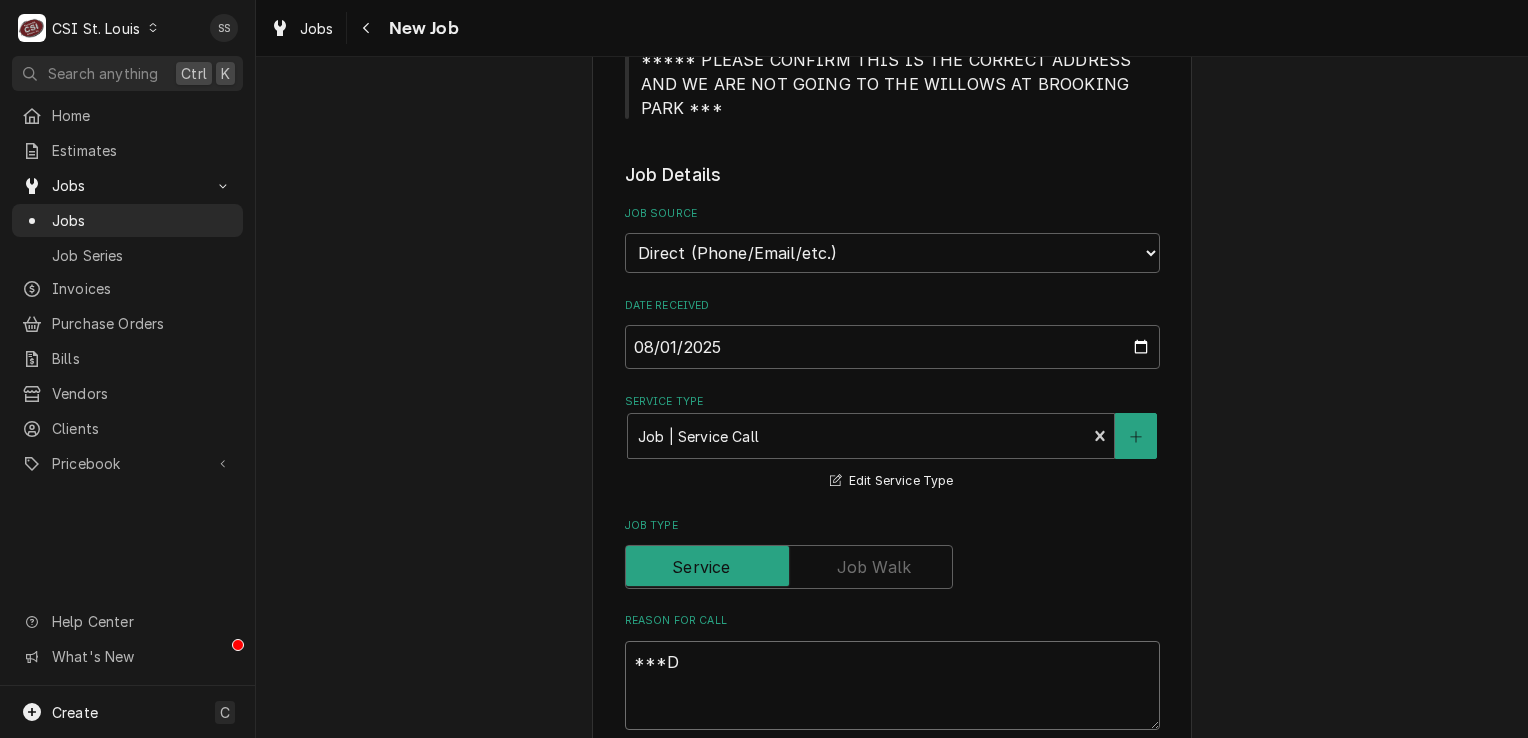 type on "***DI" 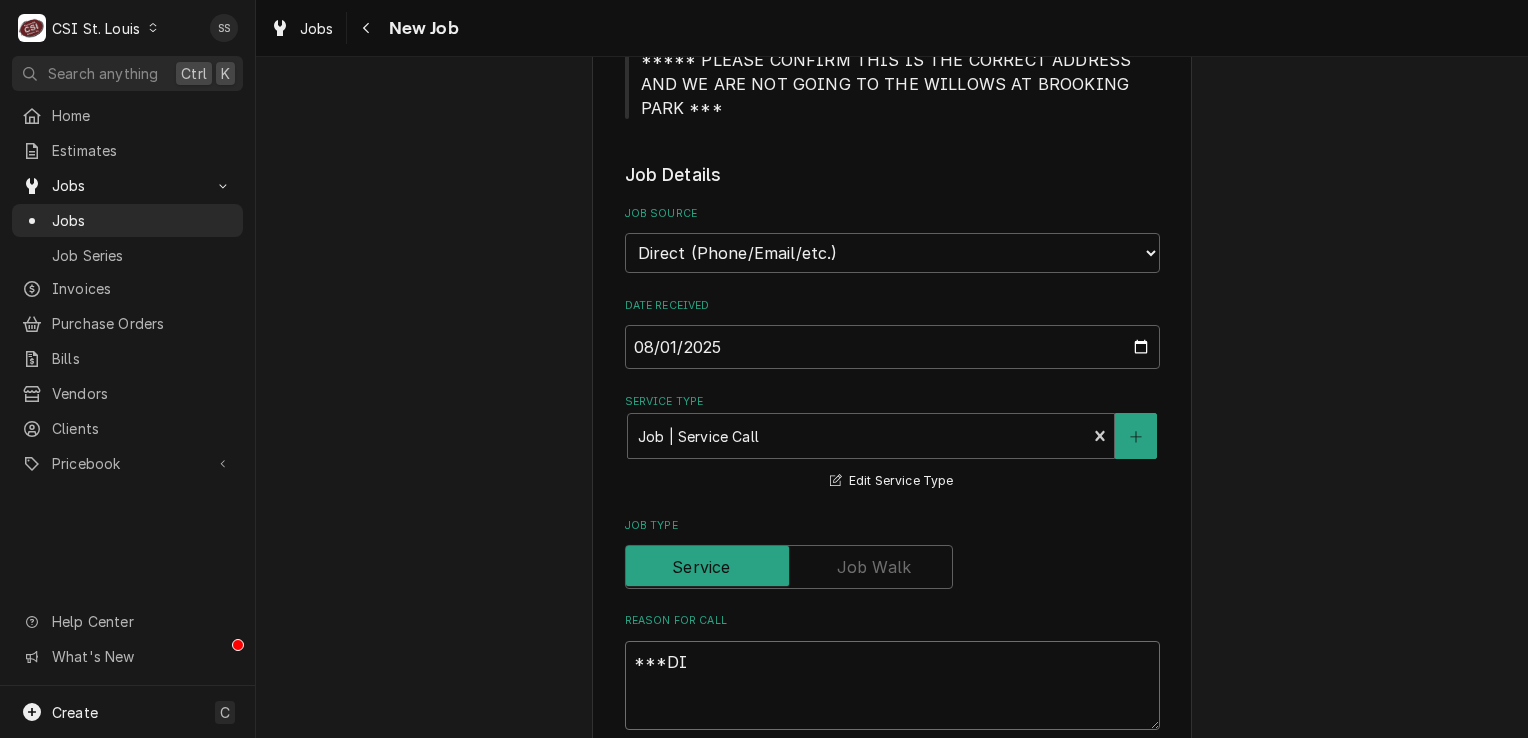 type on "x" 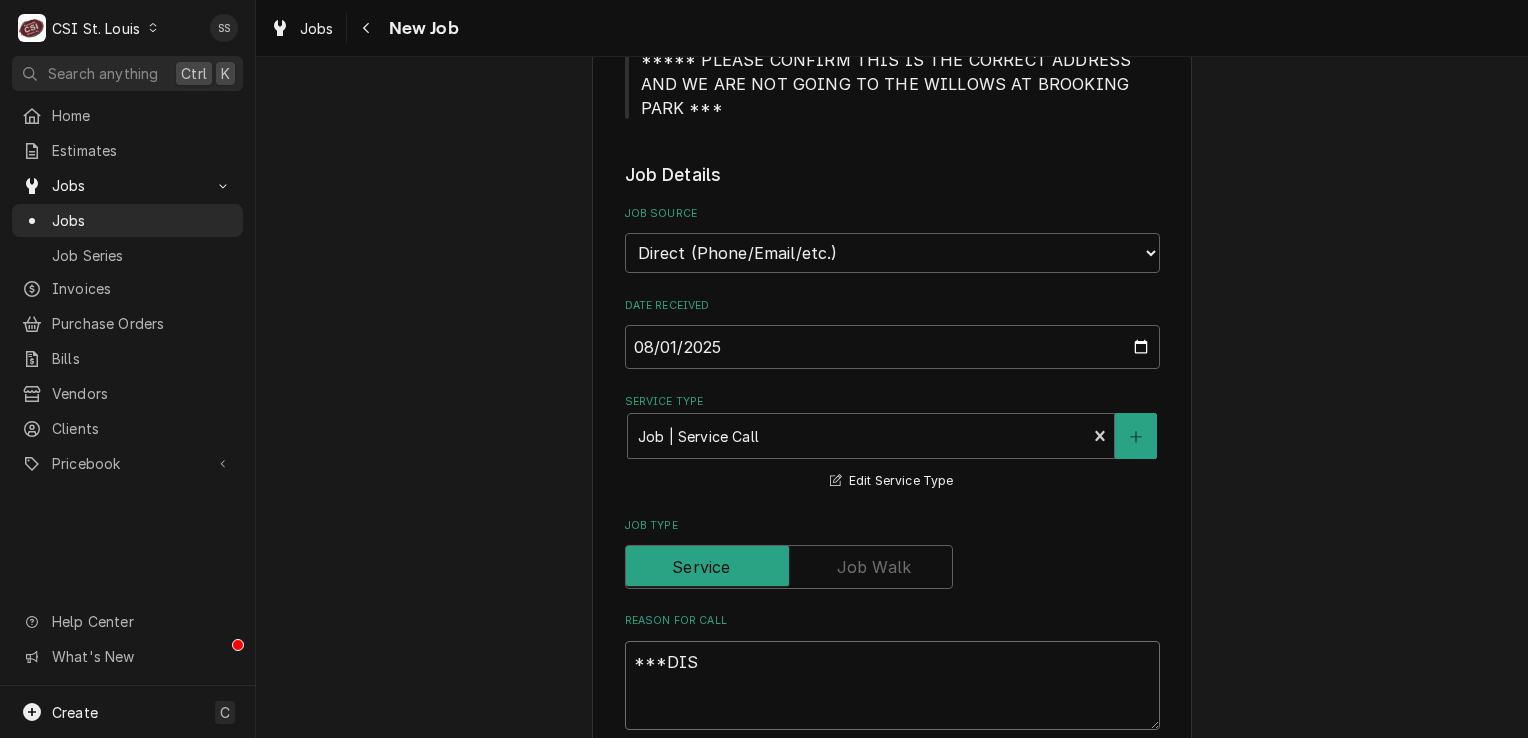 type on "x" 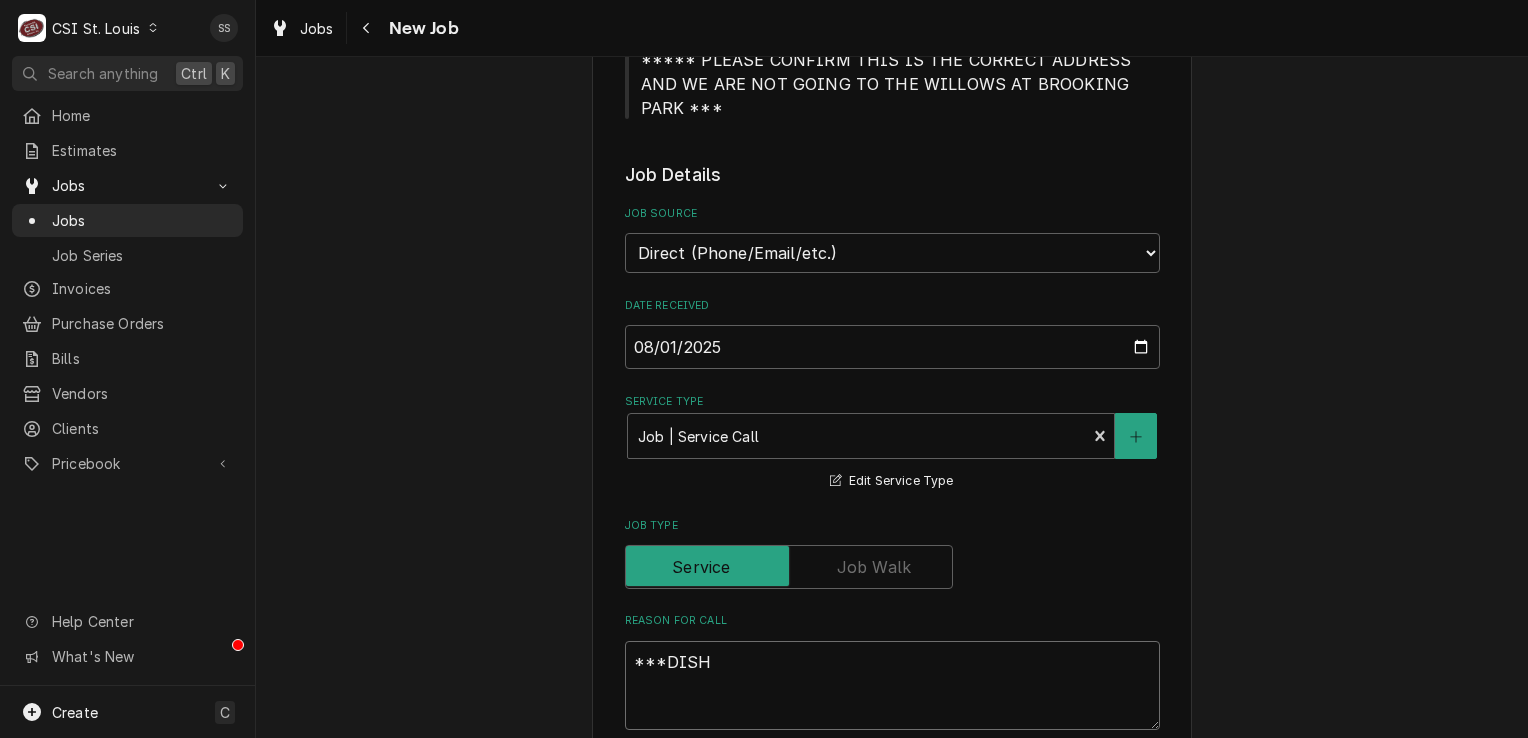 type on "x" 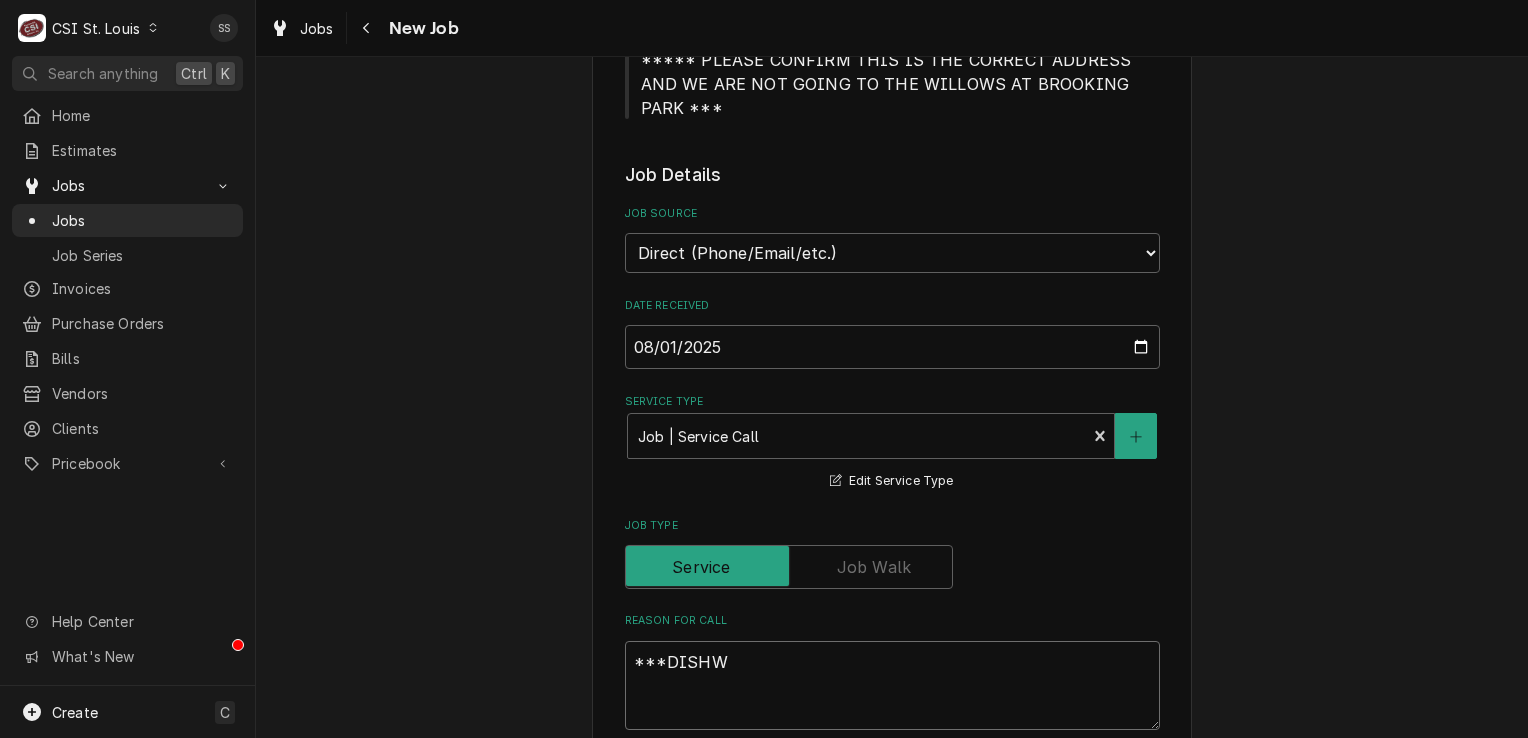 type on "x" 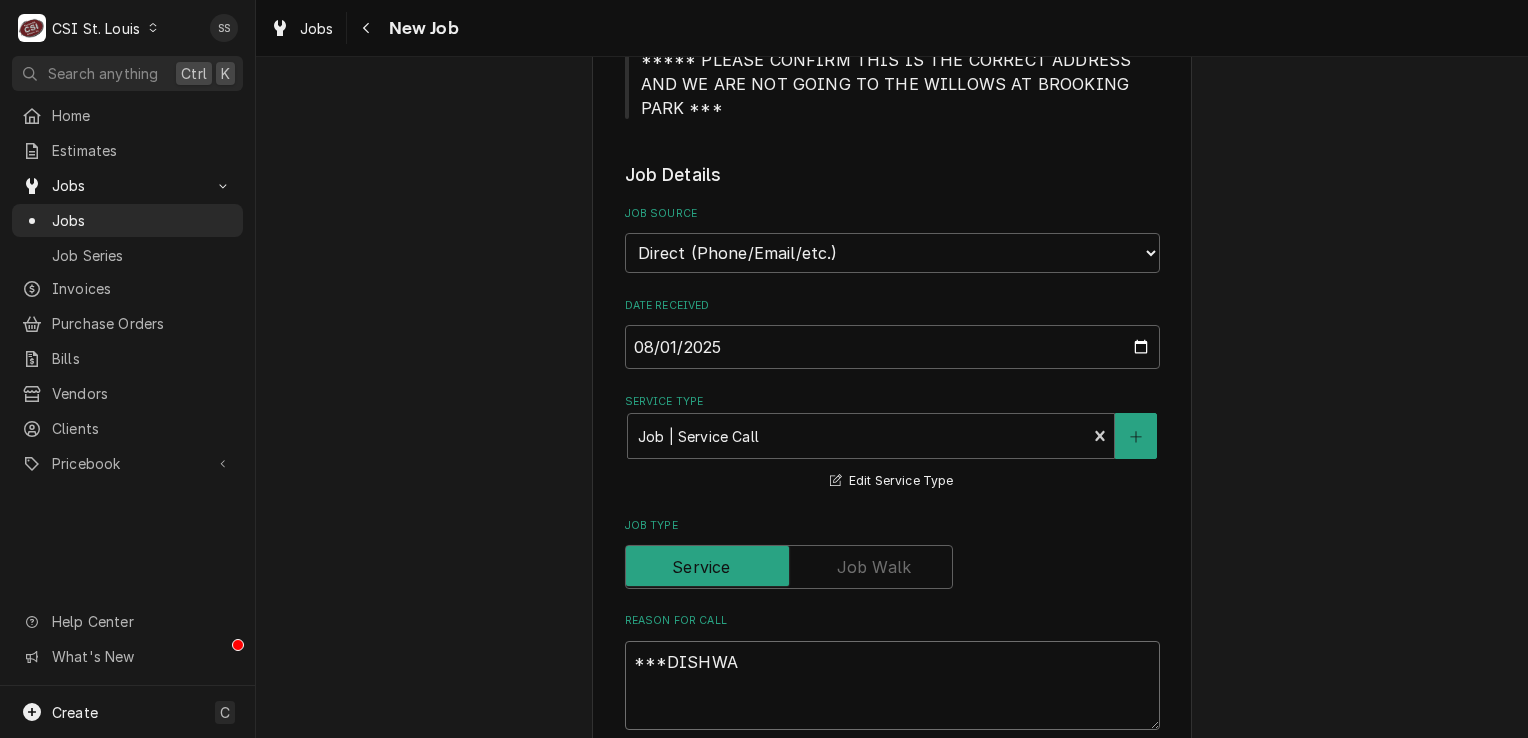 type on "x" 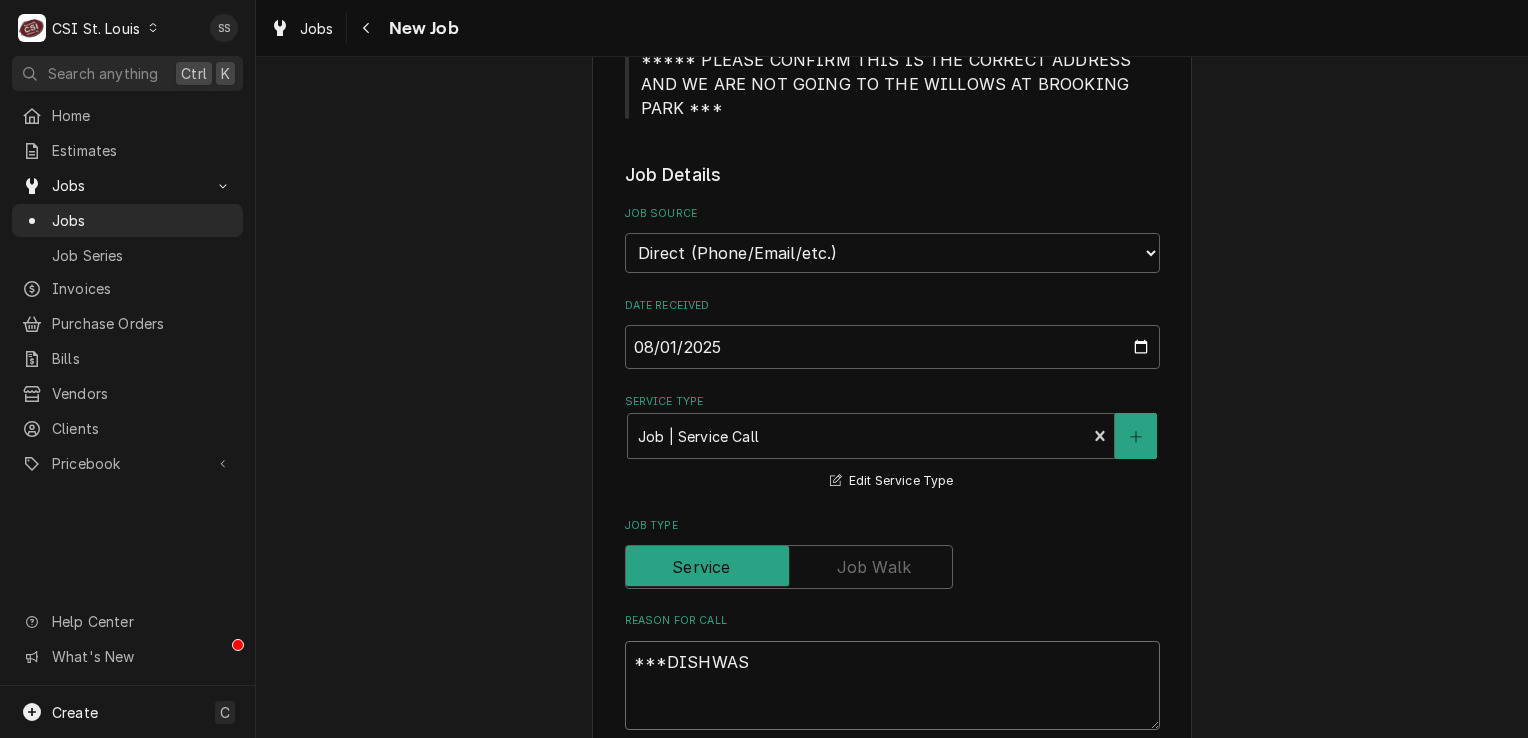 type on "x" 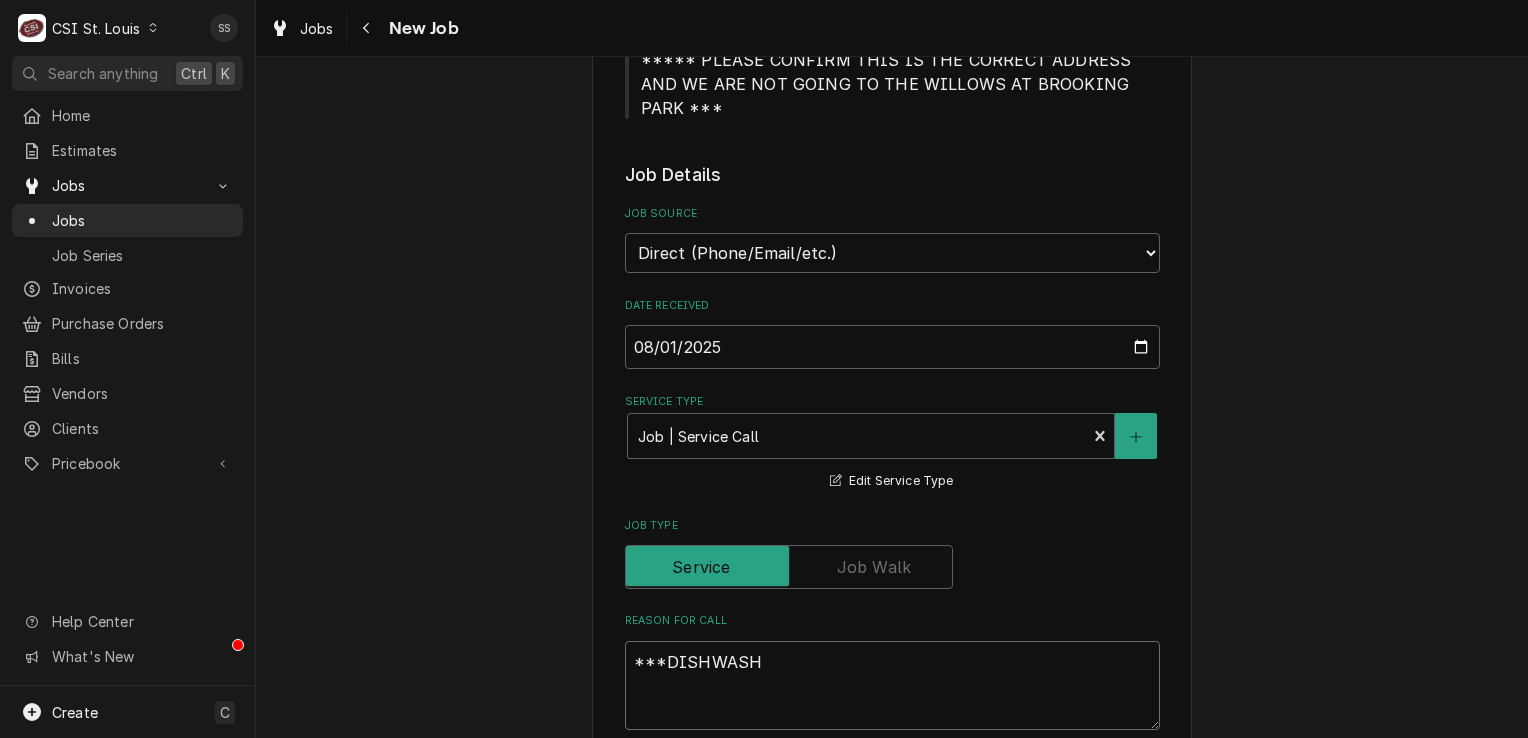 type on "x" 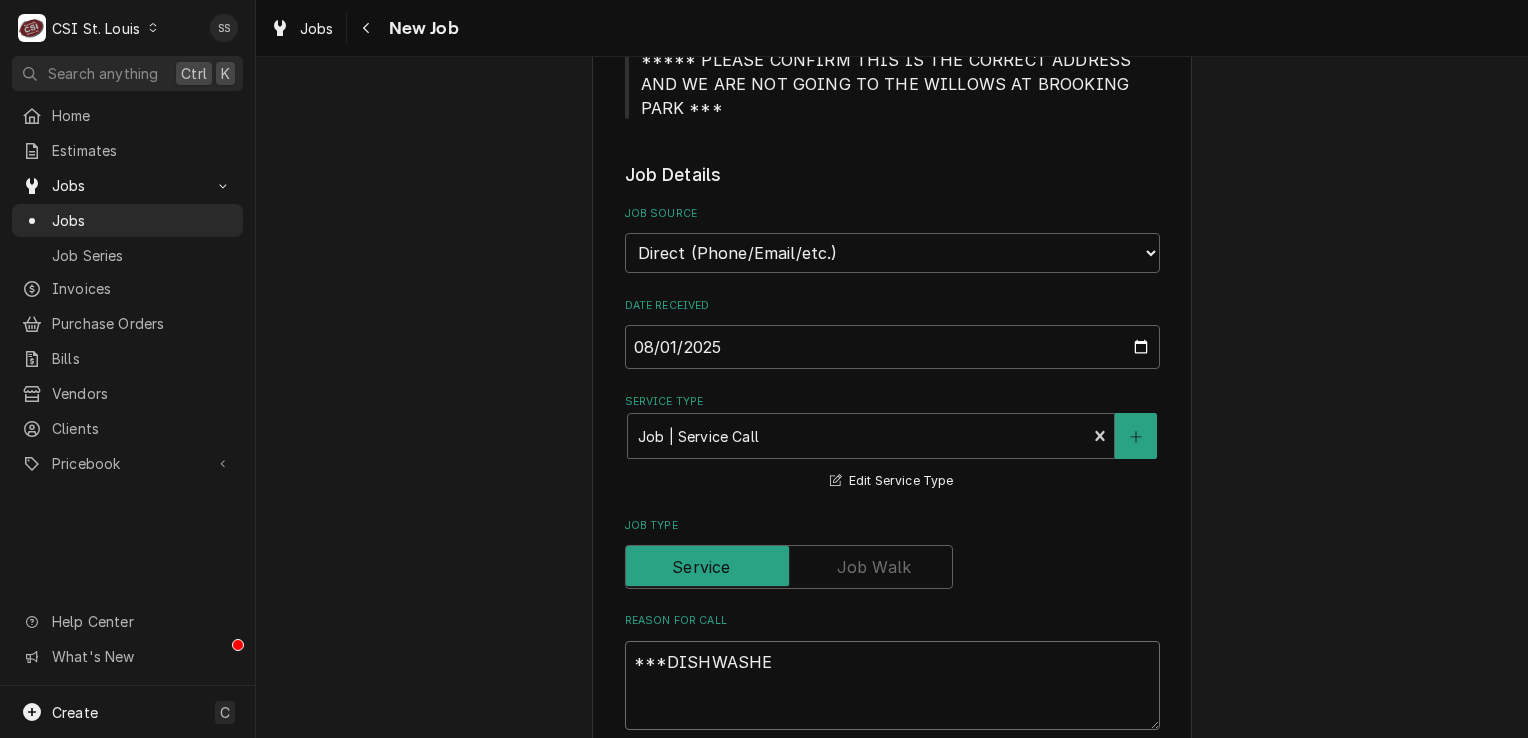 type on "x" 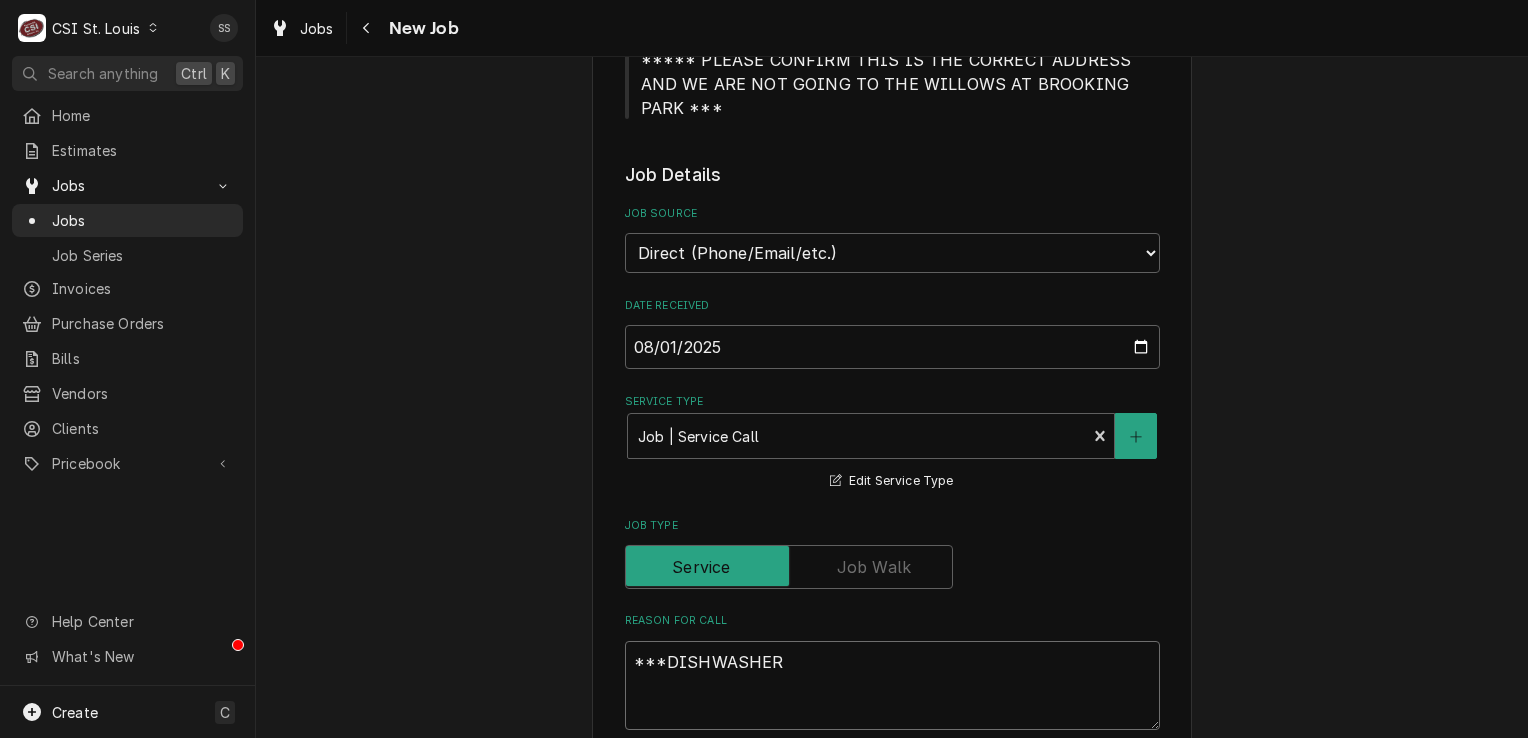 type on "x" 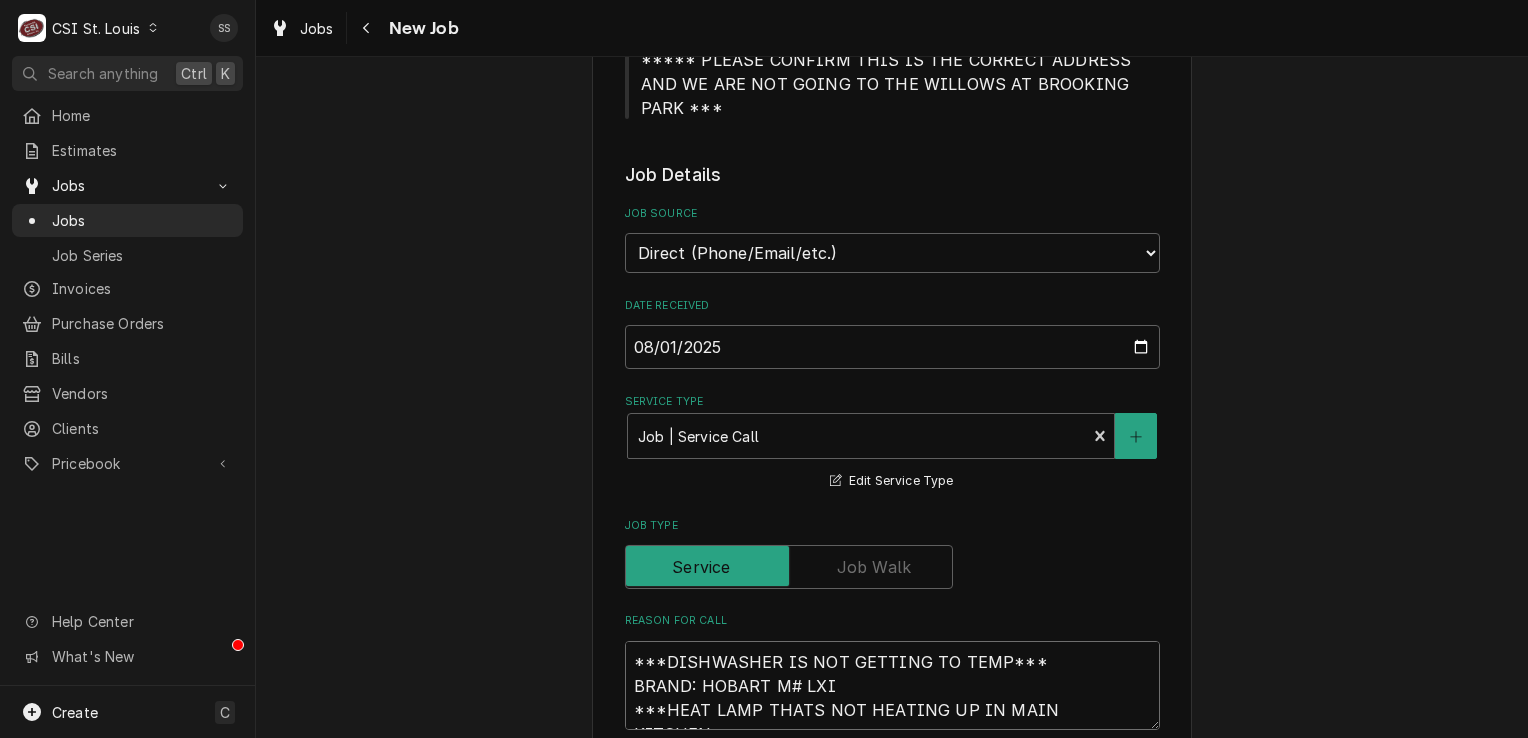 type on "x" 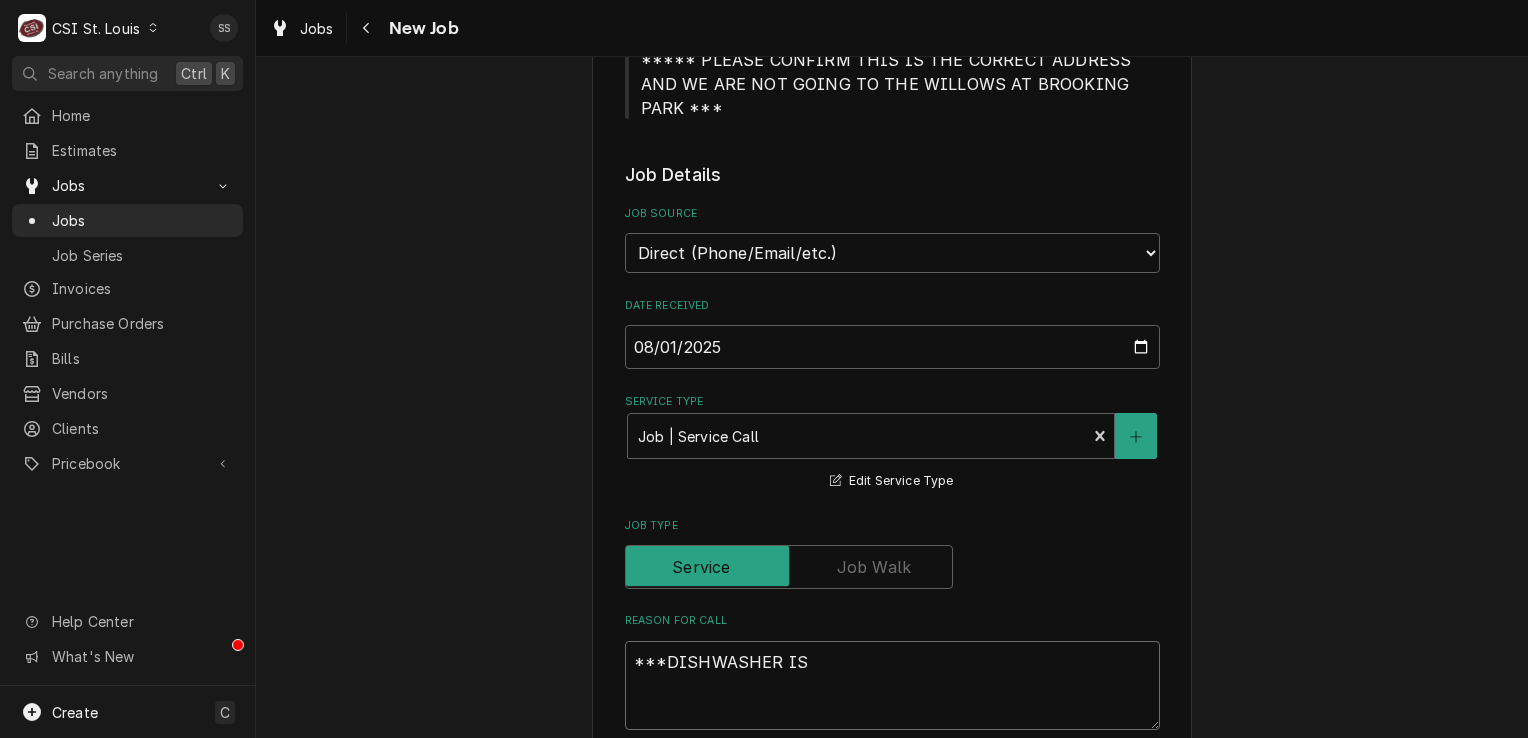 type on "x" 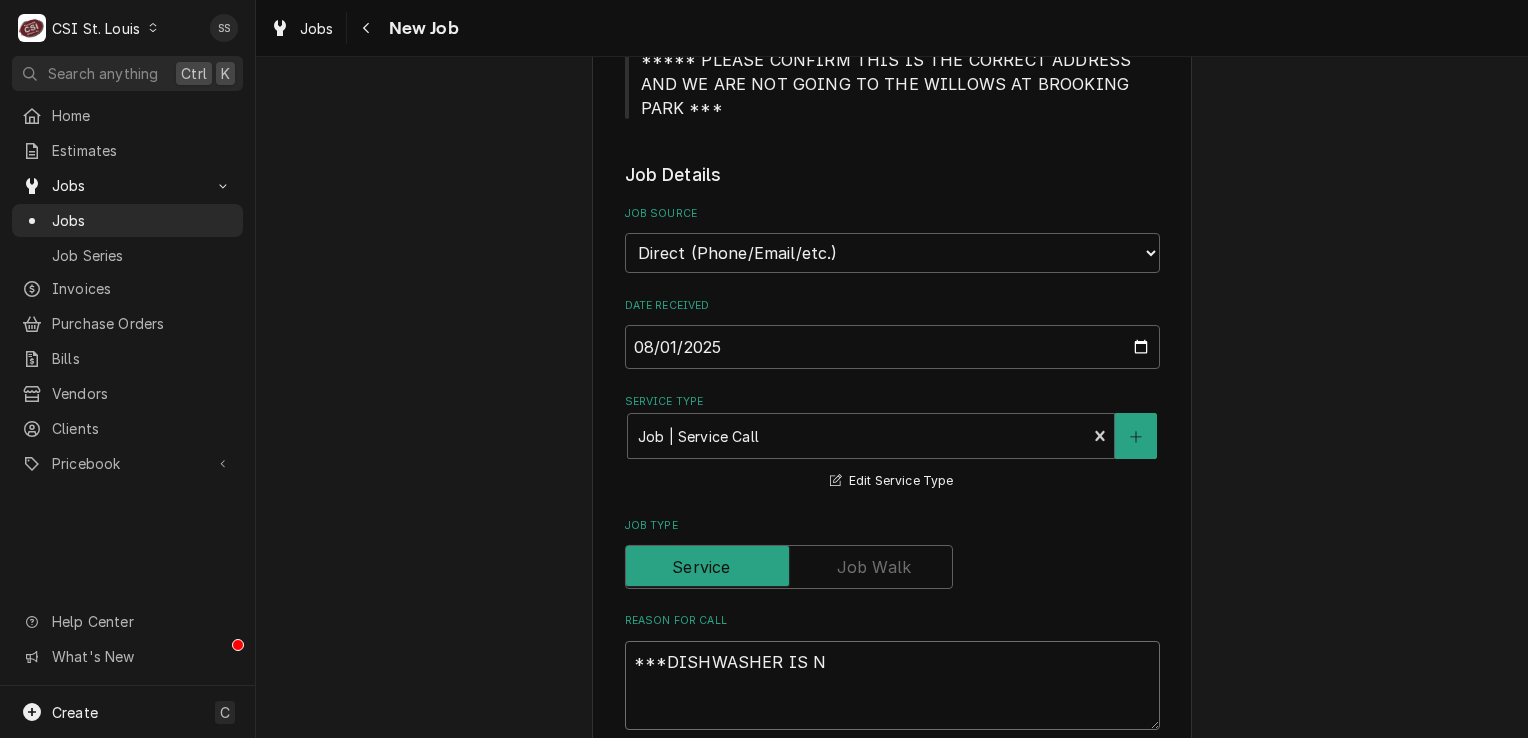 type on "x" 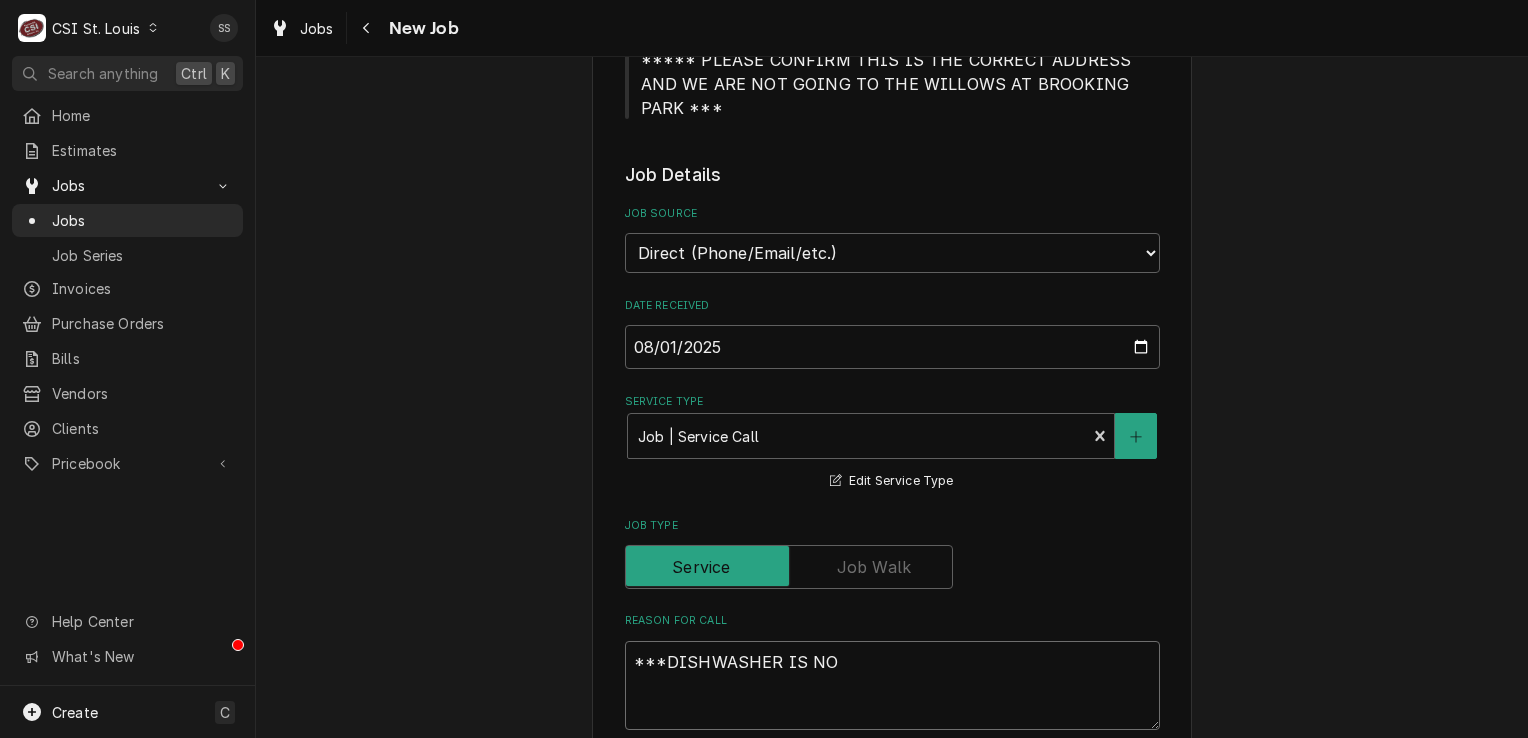 type on "x" 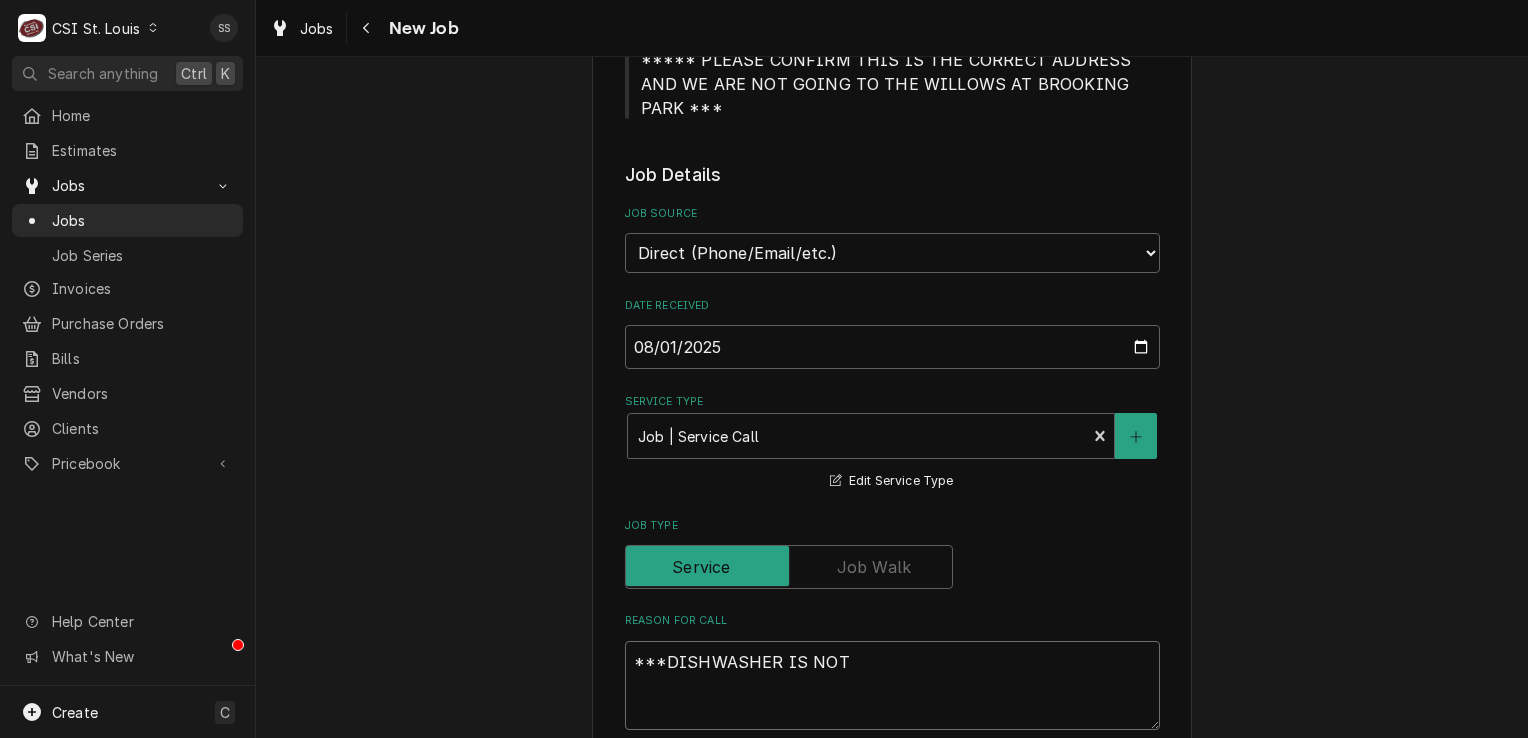 type on "x" 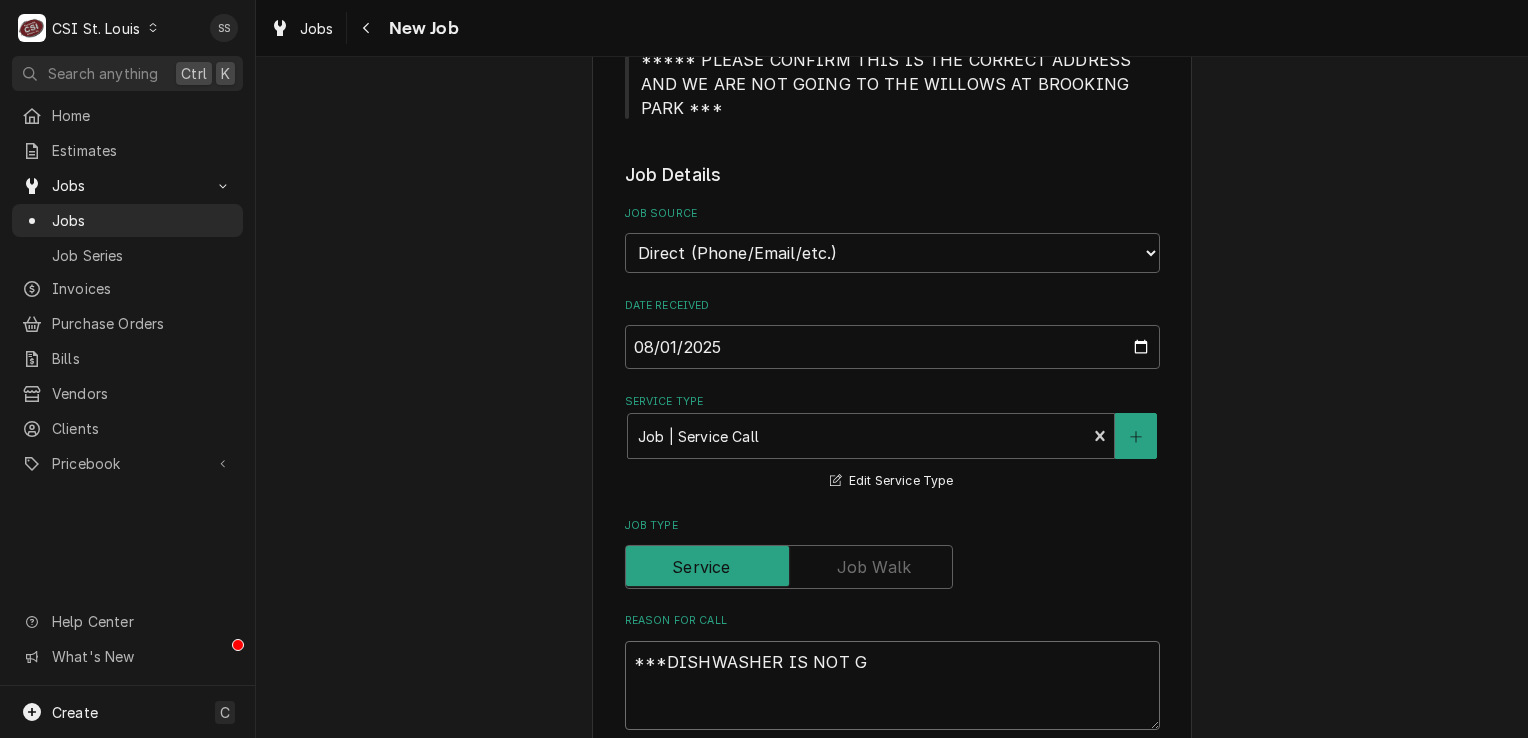 type on "x" 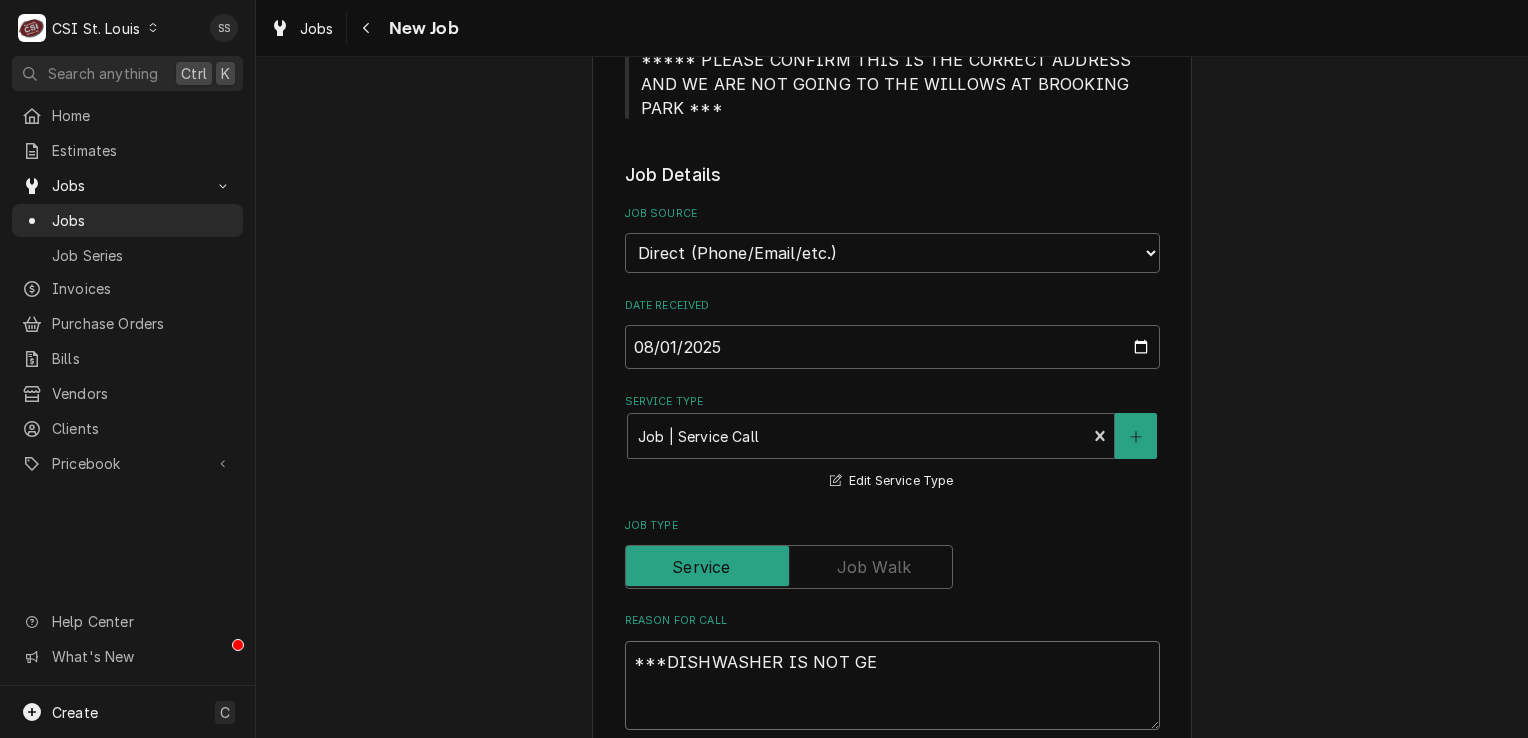 type on "x" 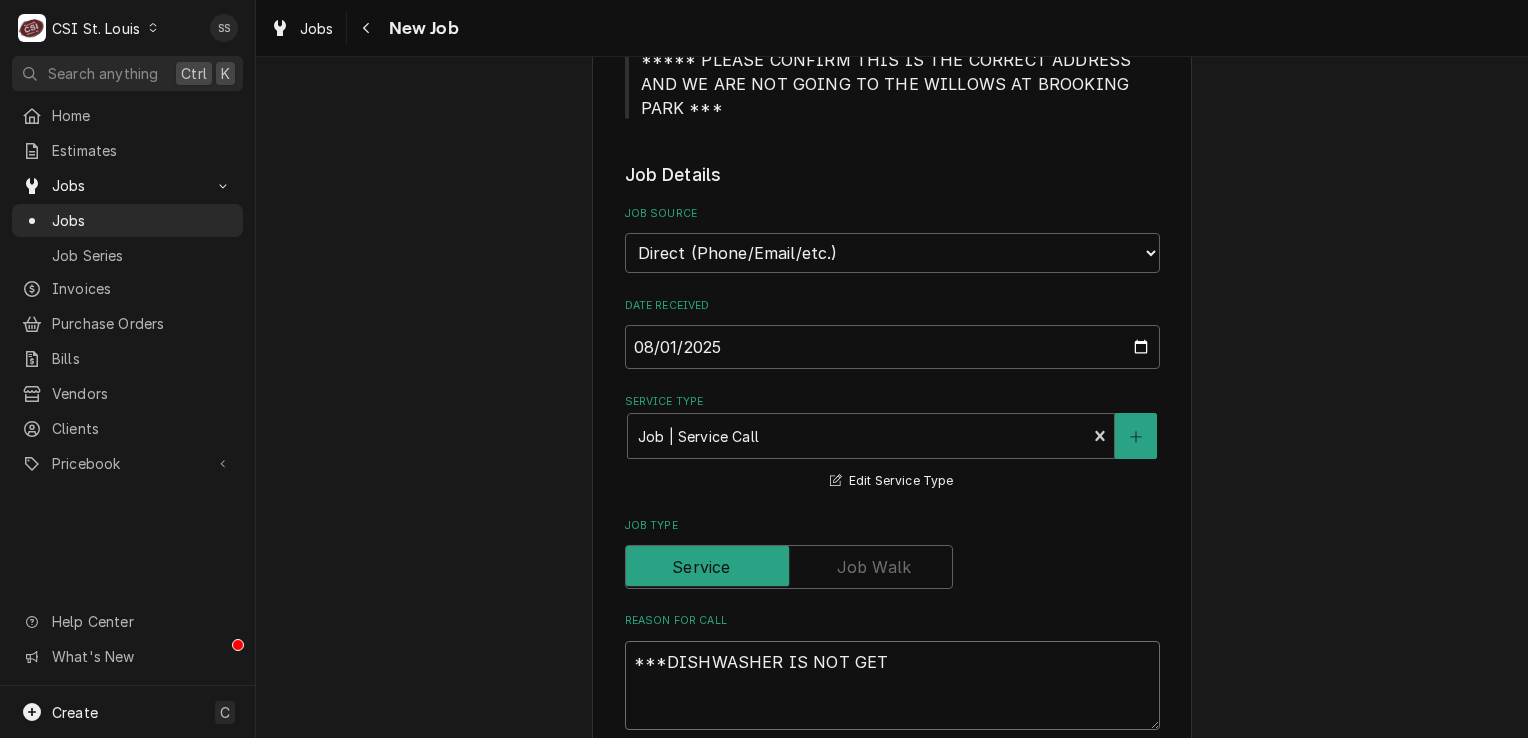 type on "x" 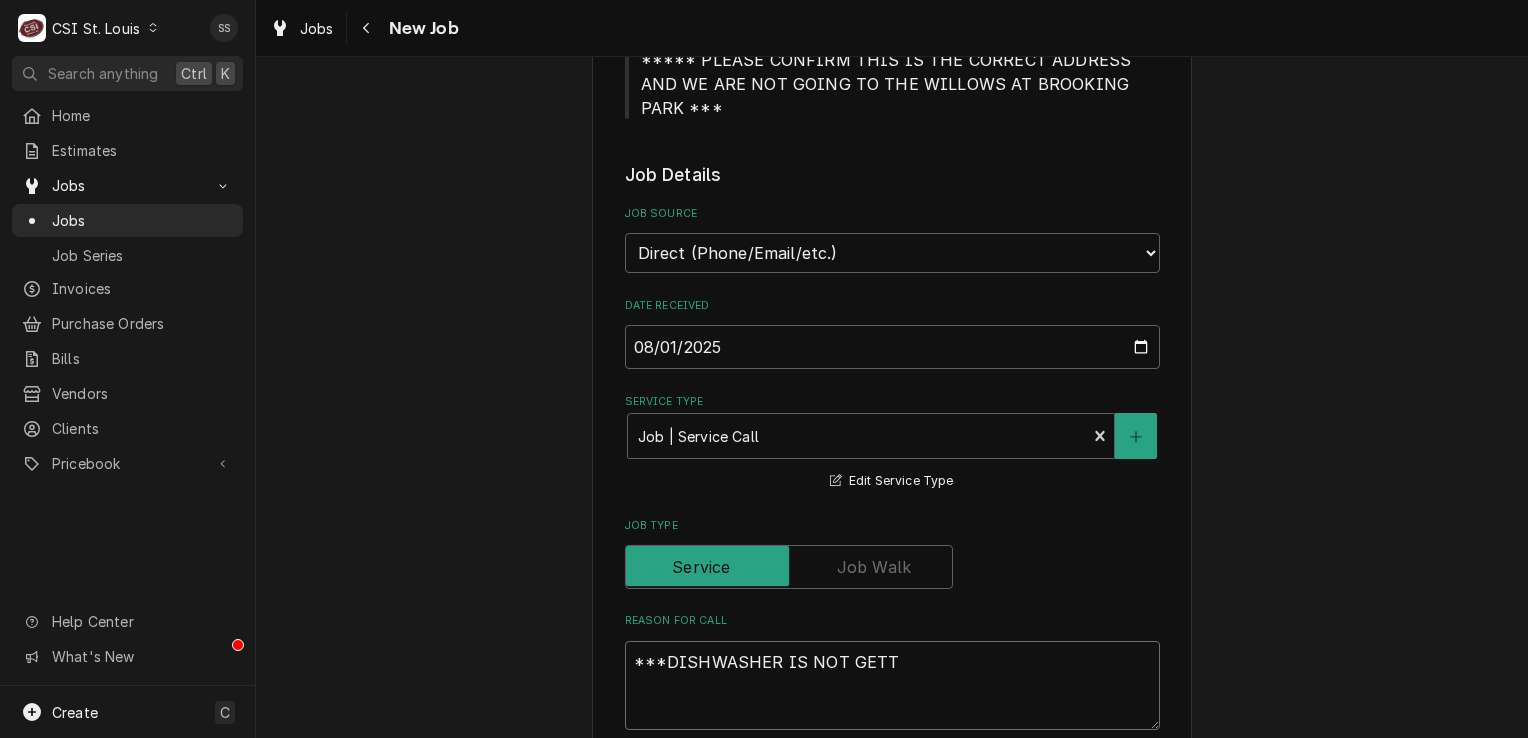 type on "x" 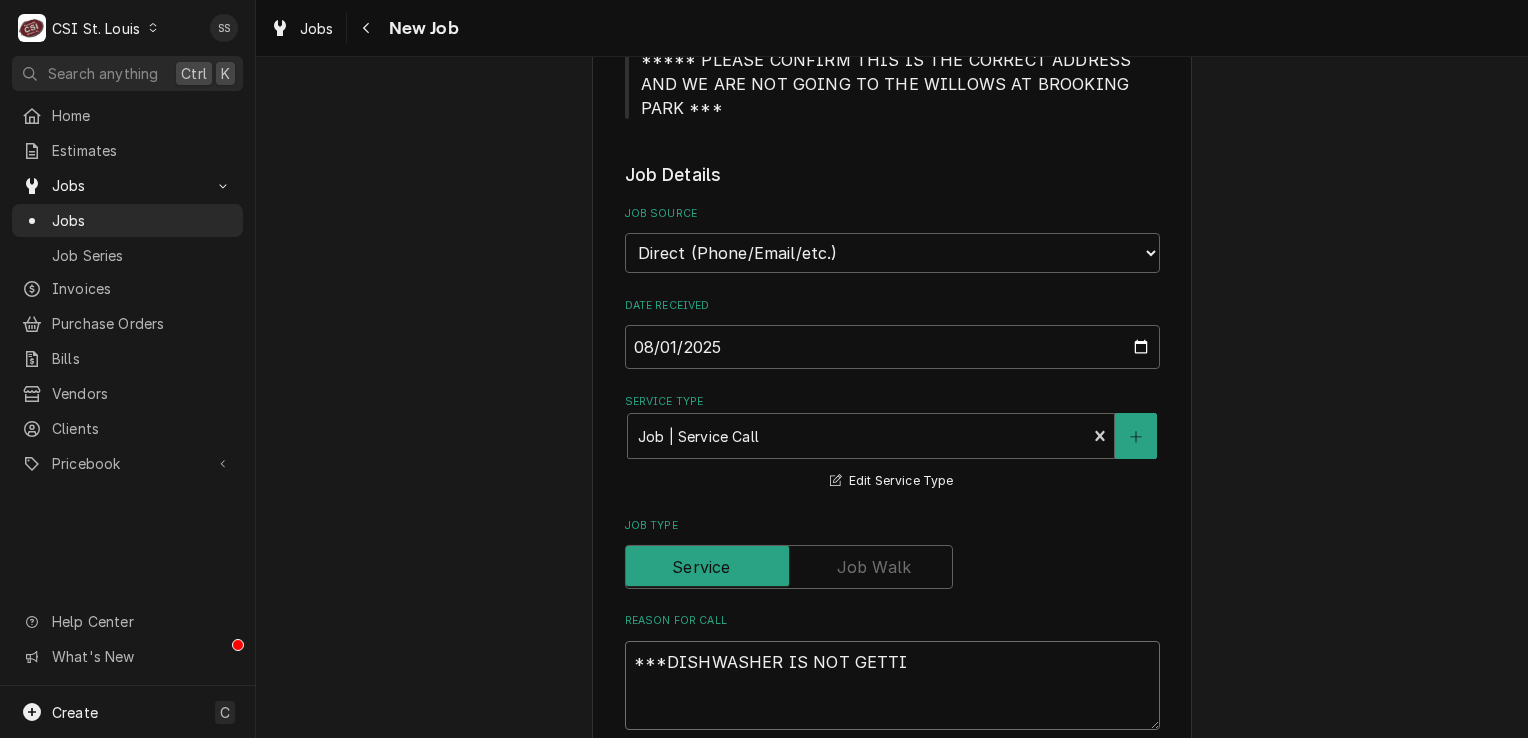 type on "x" 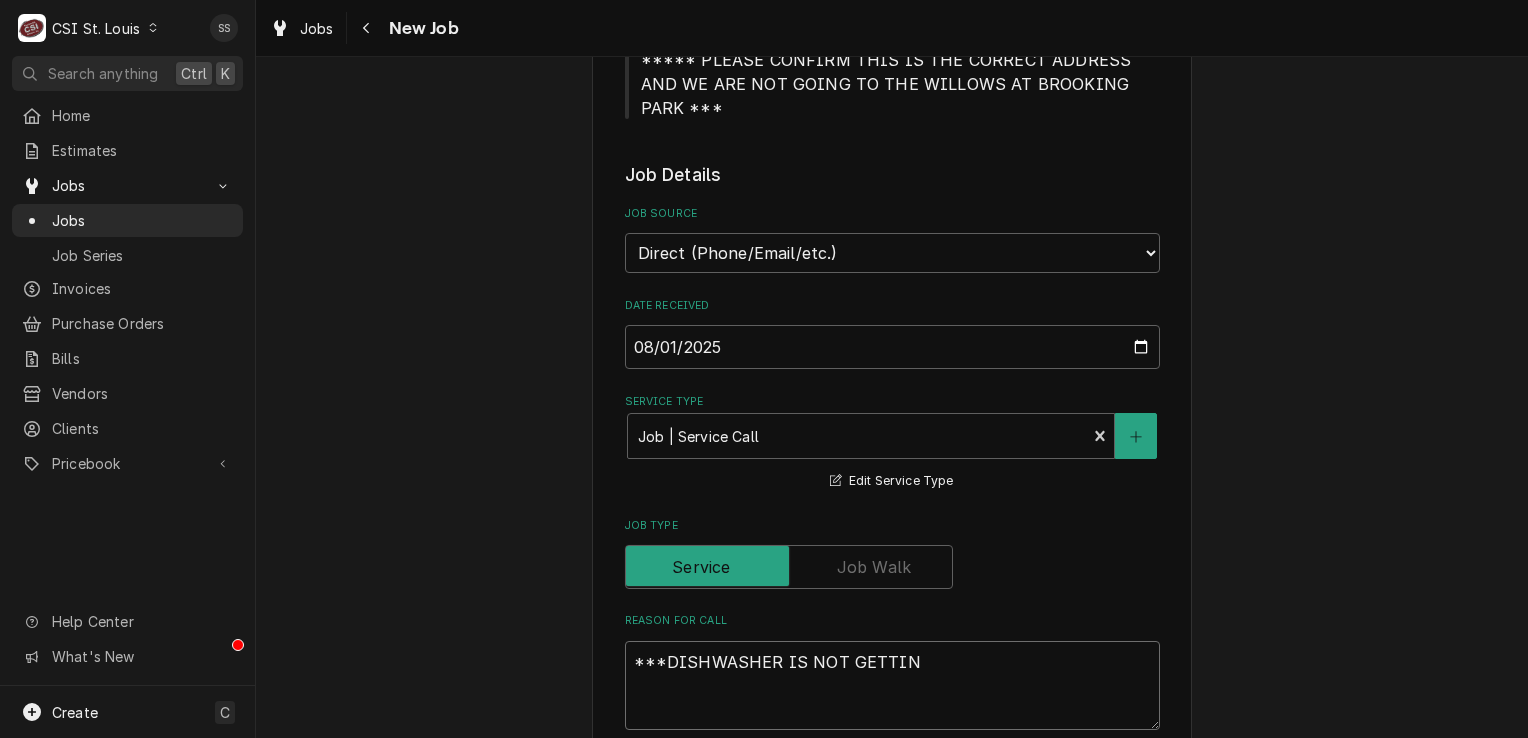 type on "x" 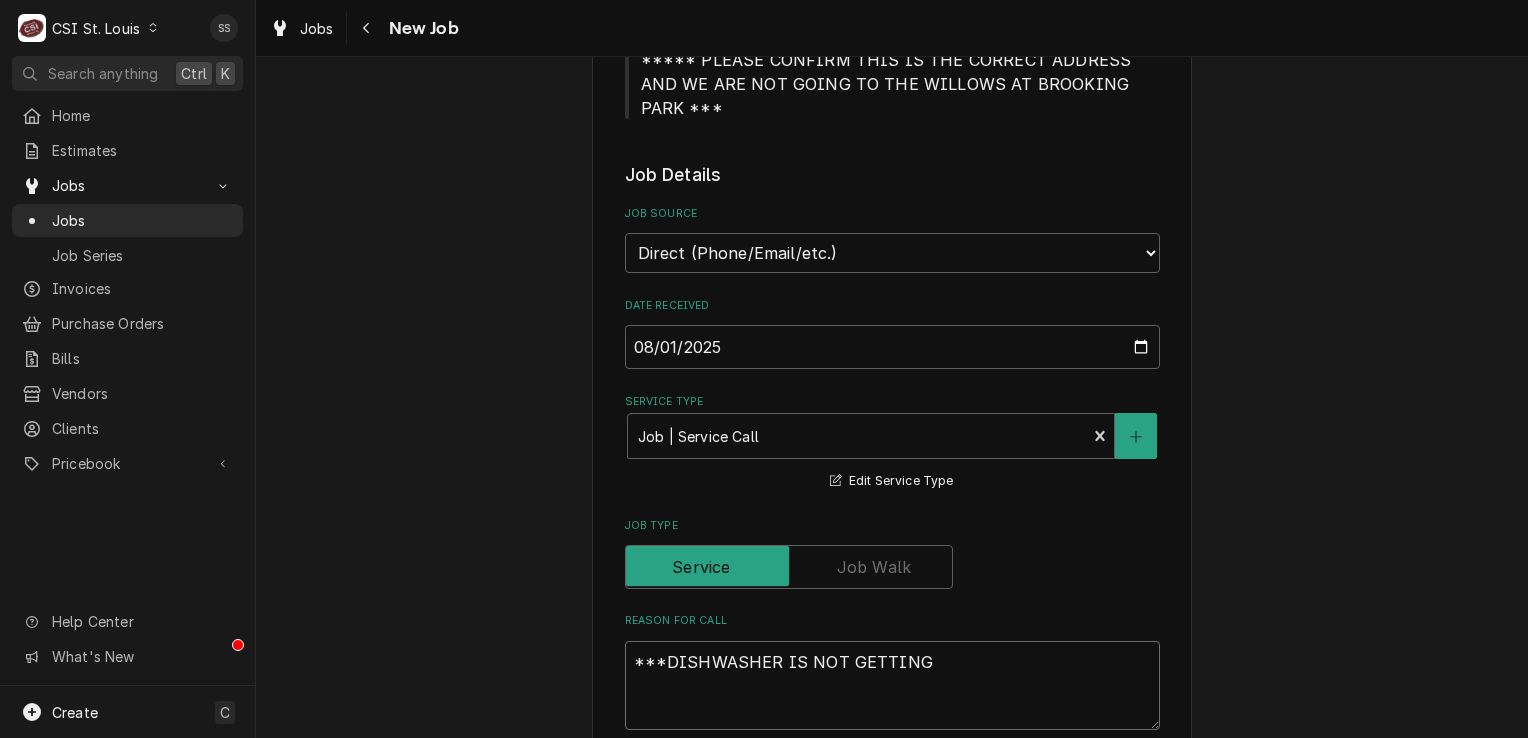 type on "x" 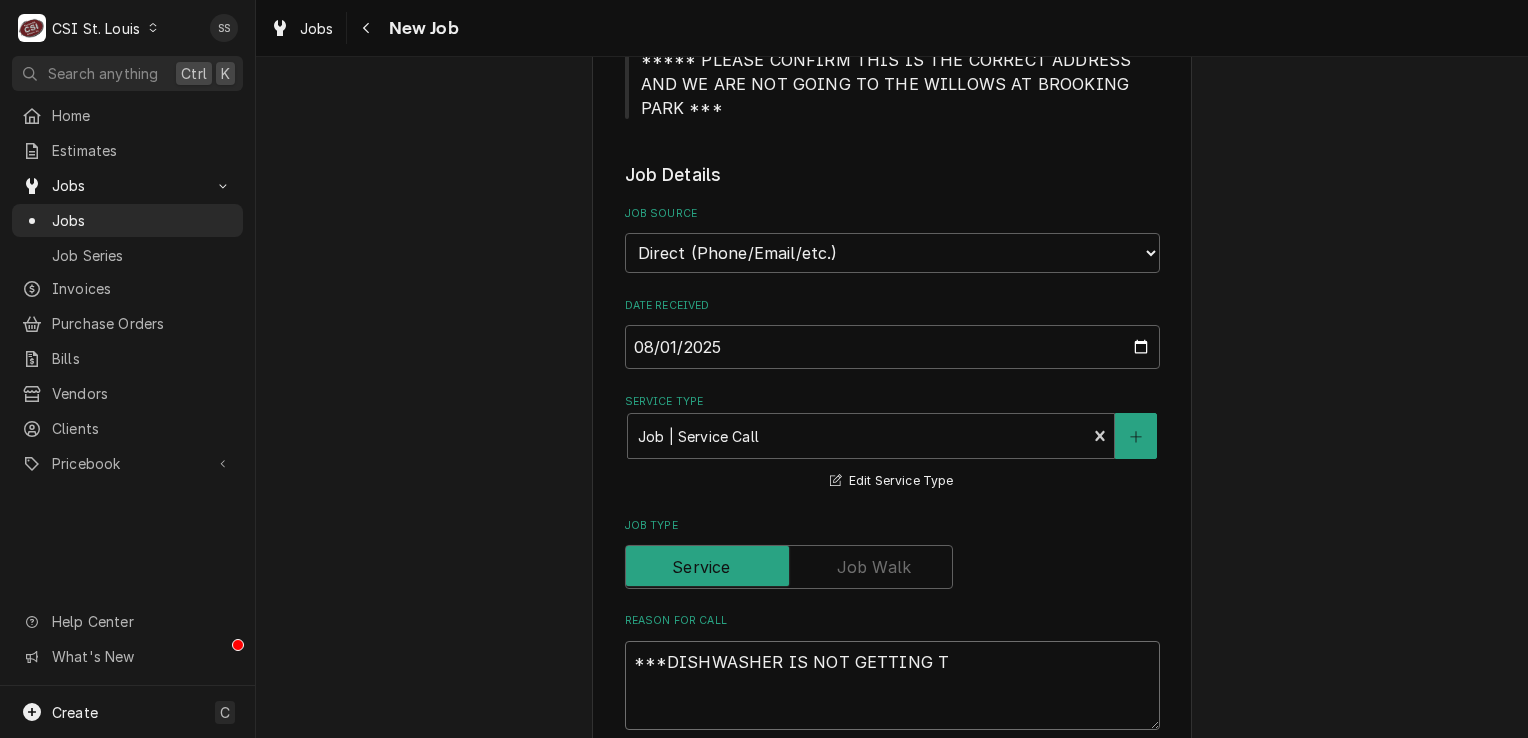 type on "x" 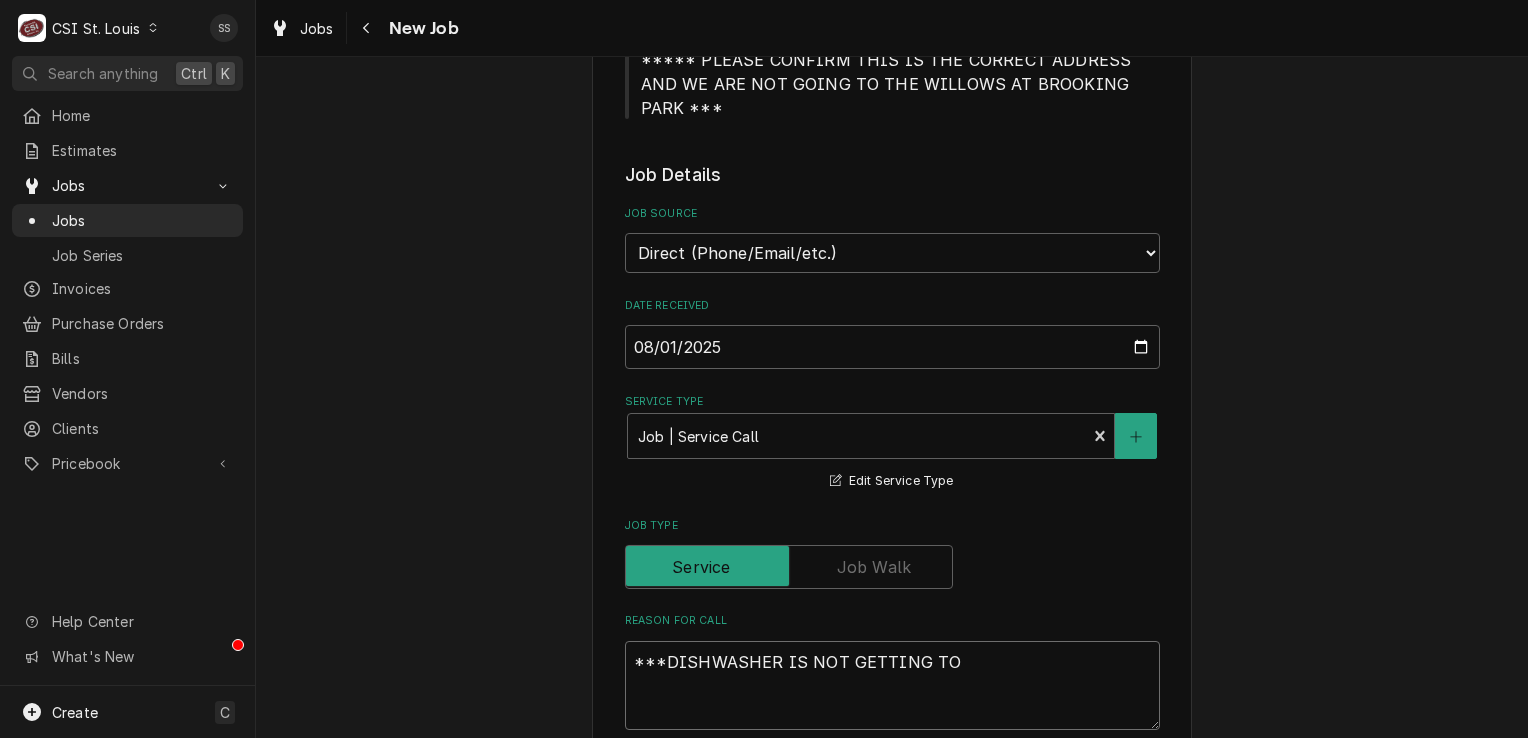 type on "***DISHWASHER IS NOT GETTING TO" 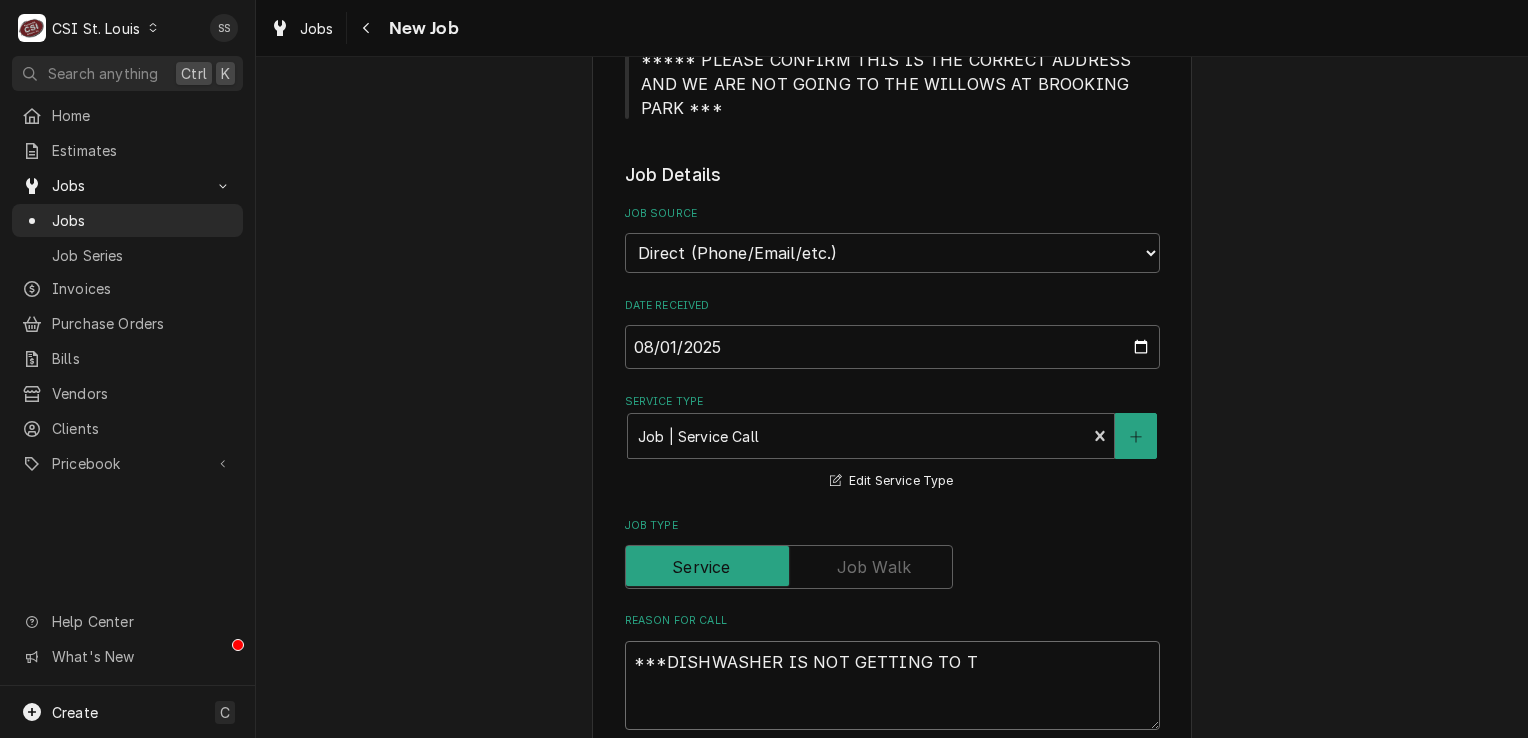 type on "x" 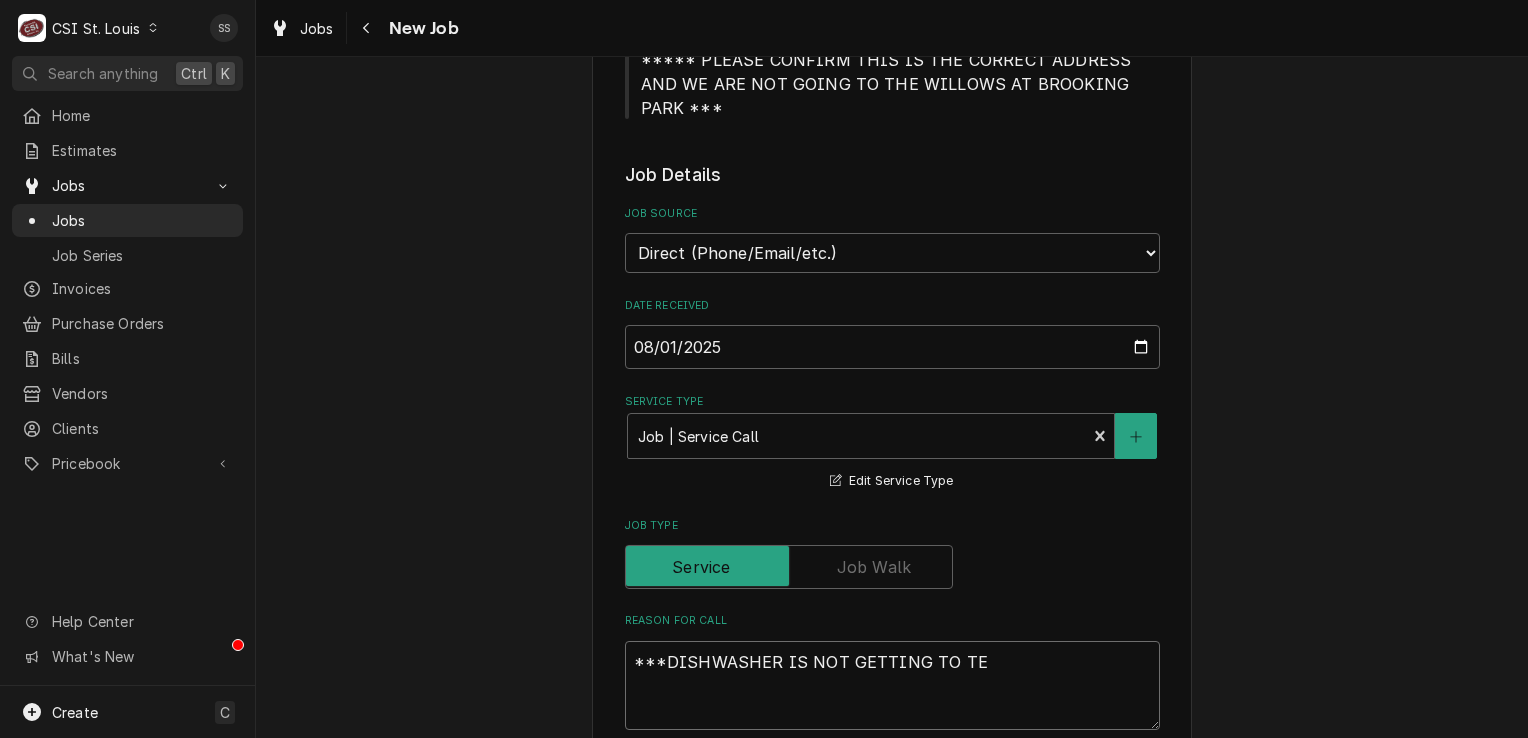 type on "x" 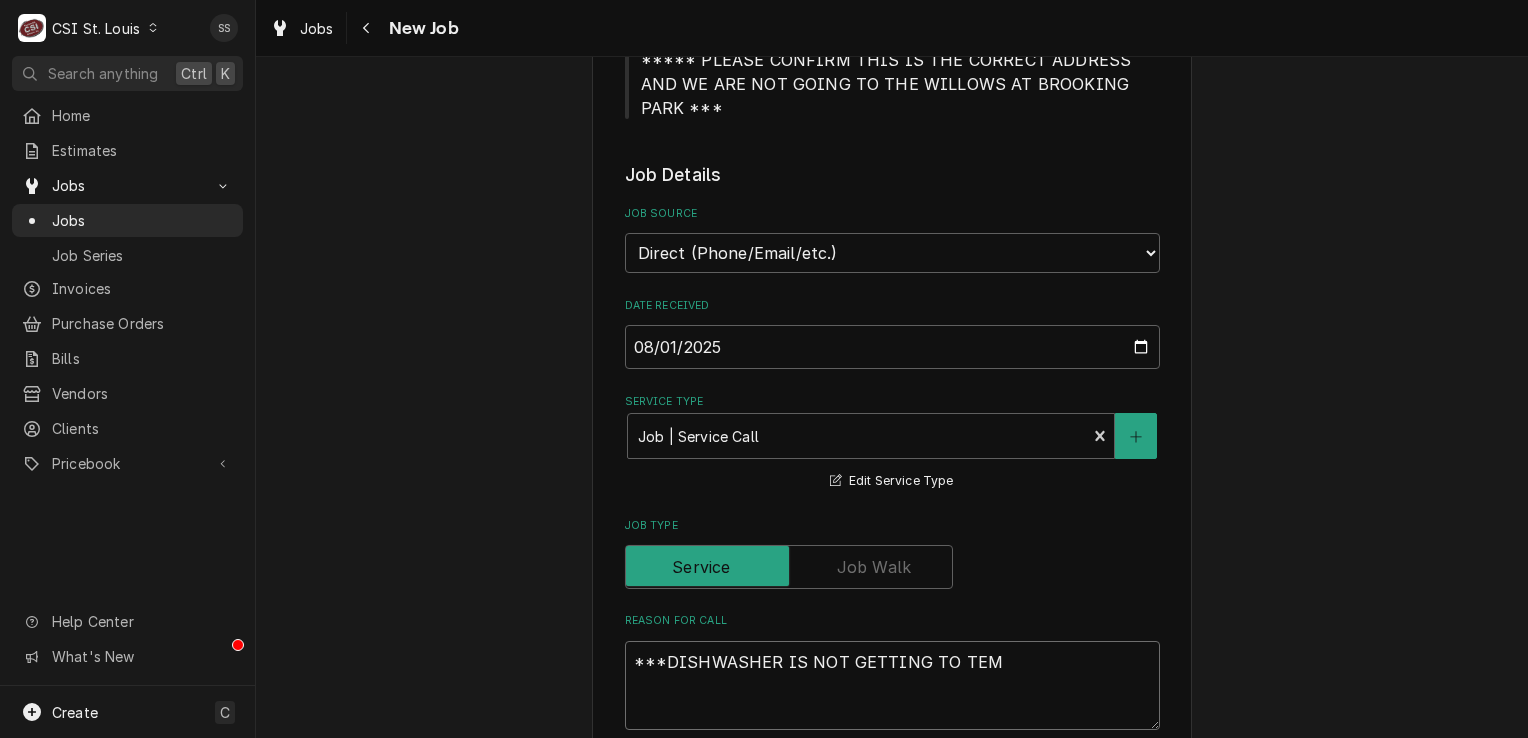type on "x" 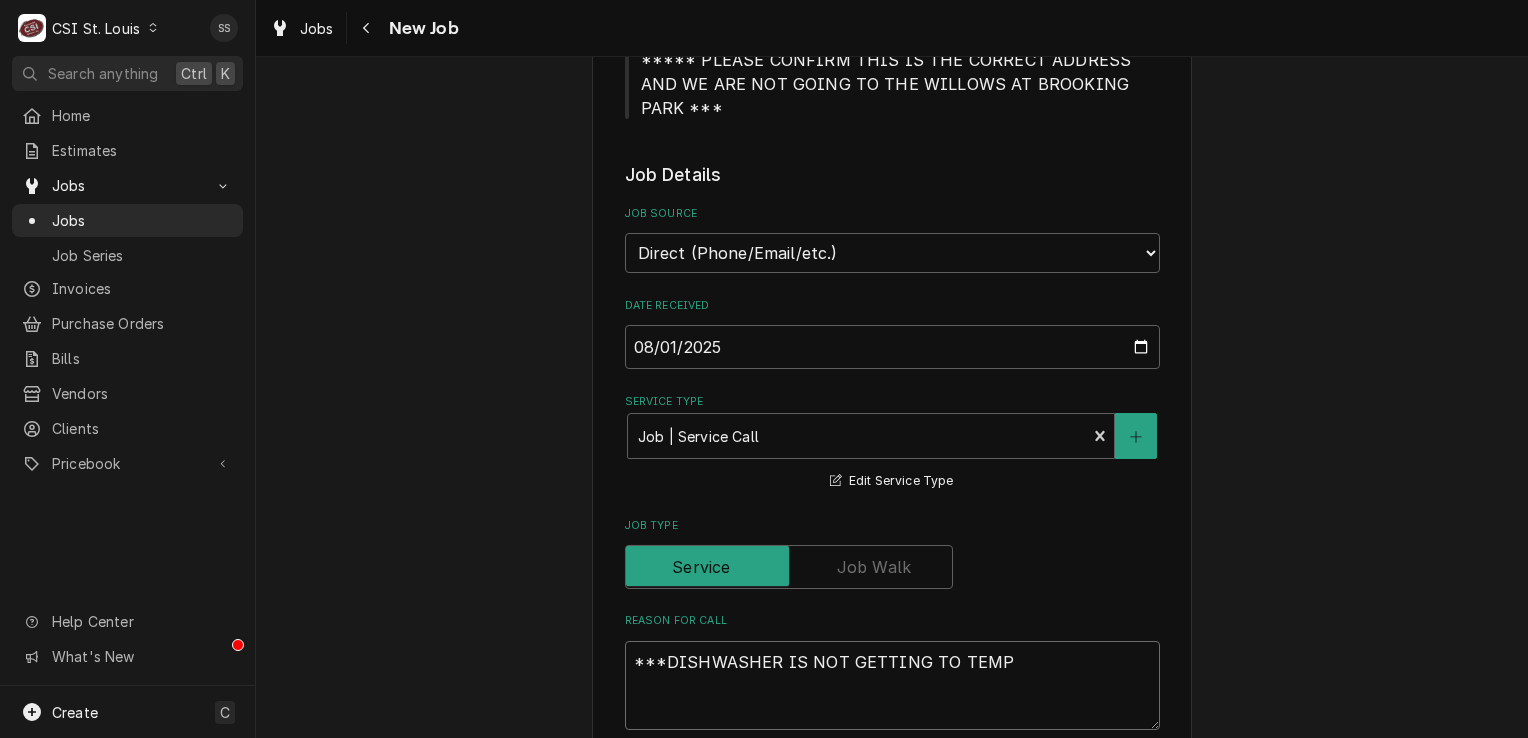 type on "x" 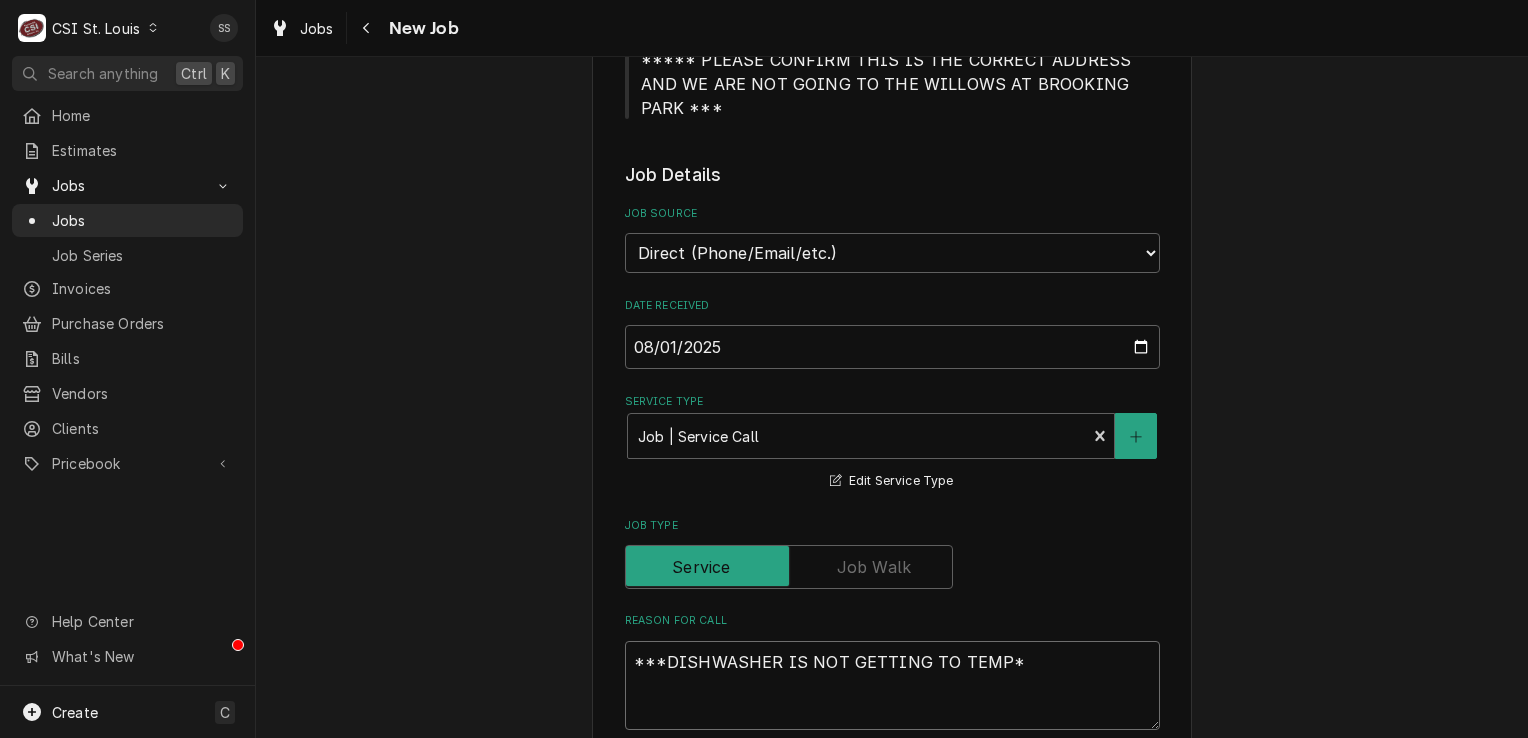 type on "x" 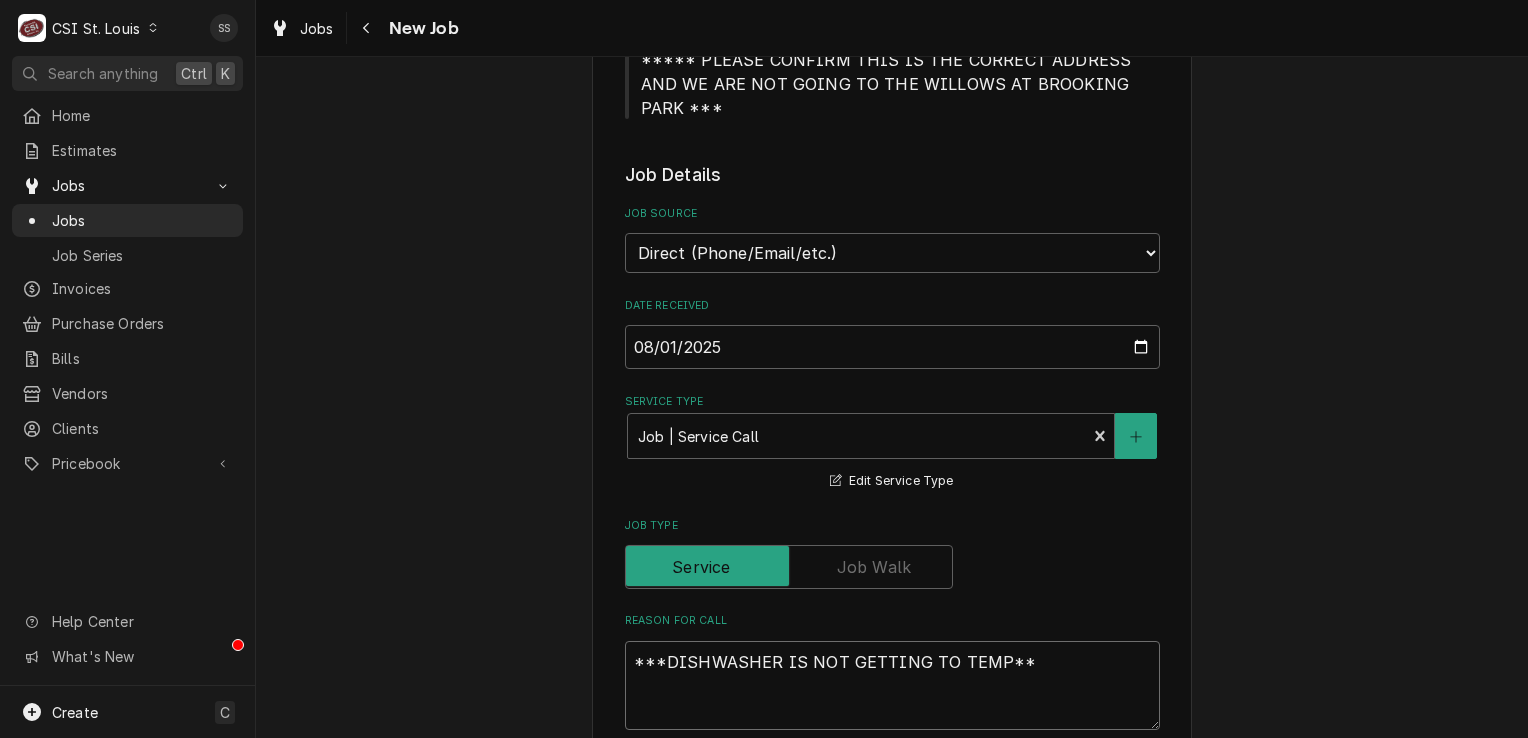 type on "x" 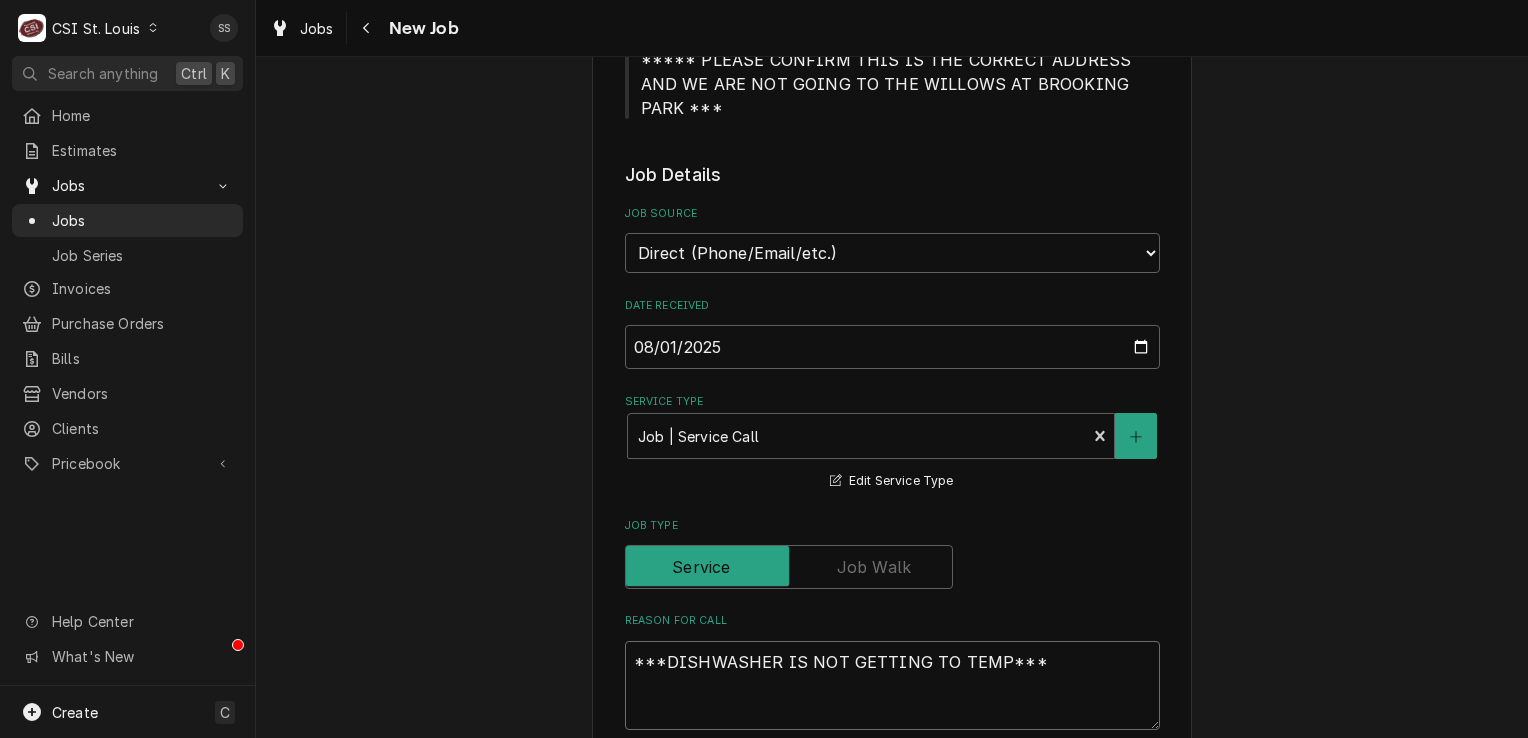 type on "x" 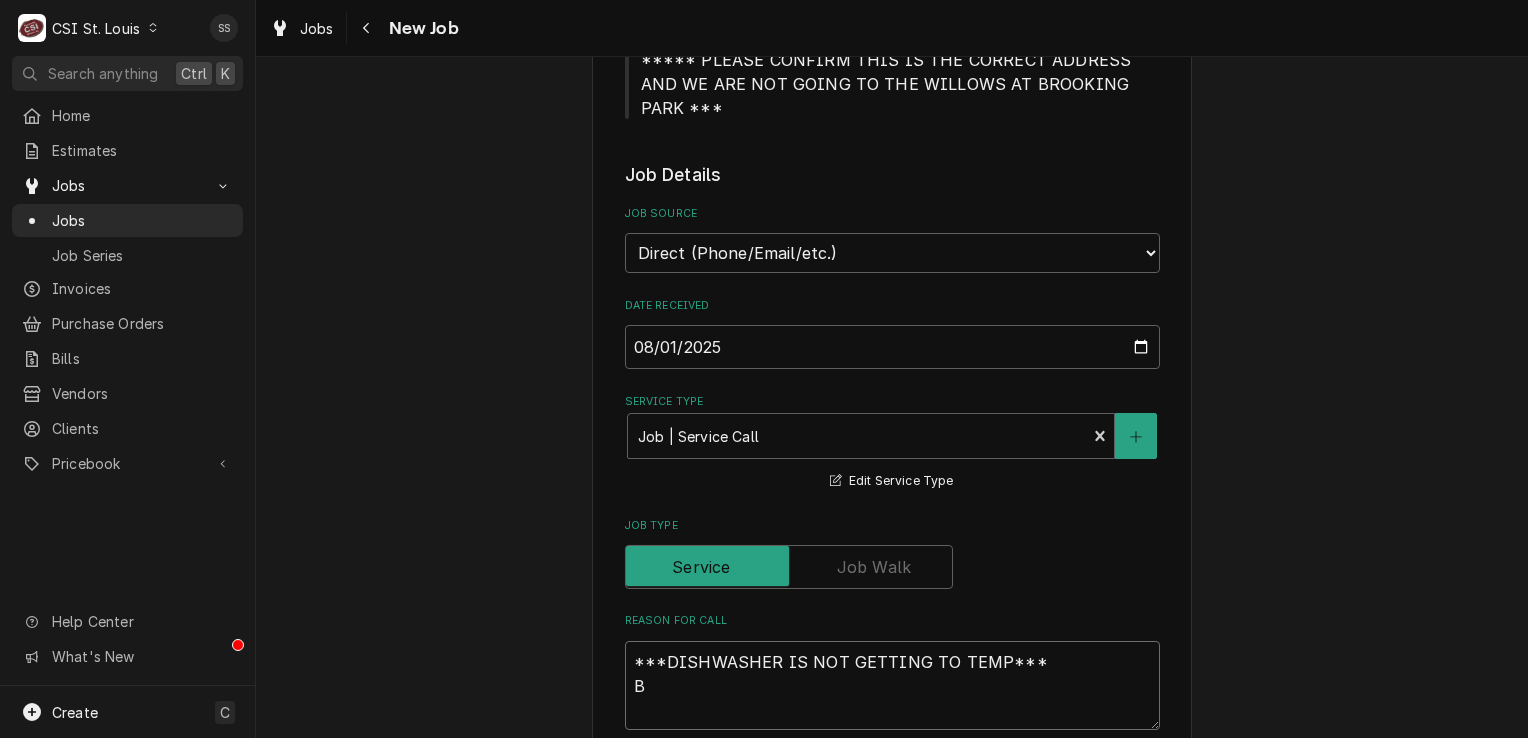 type on "x" 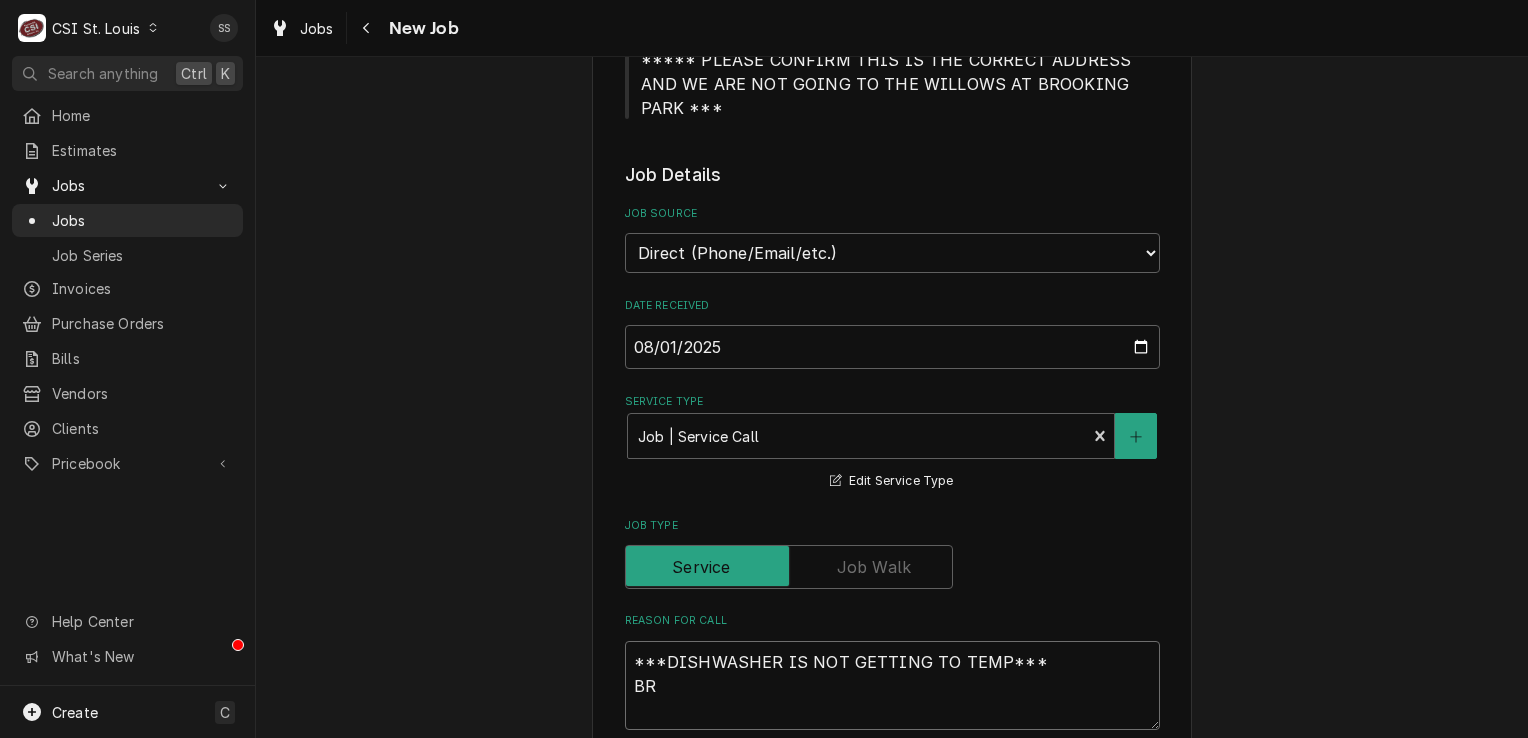 type on "x" 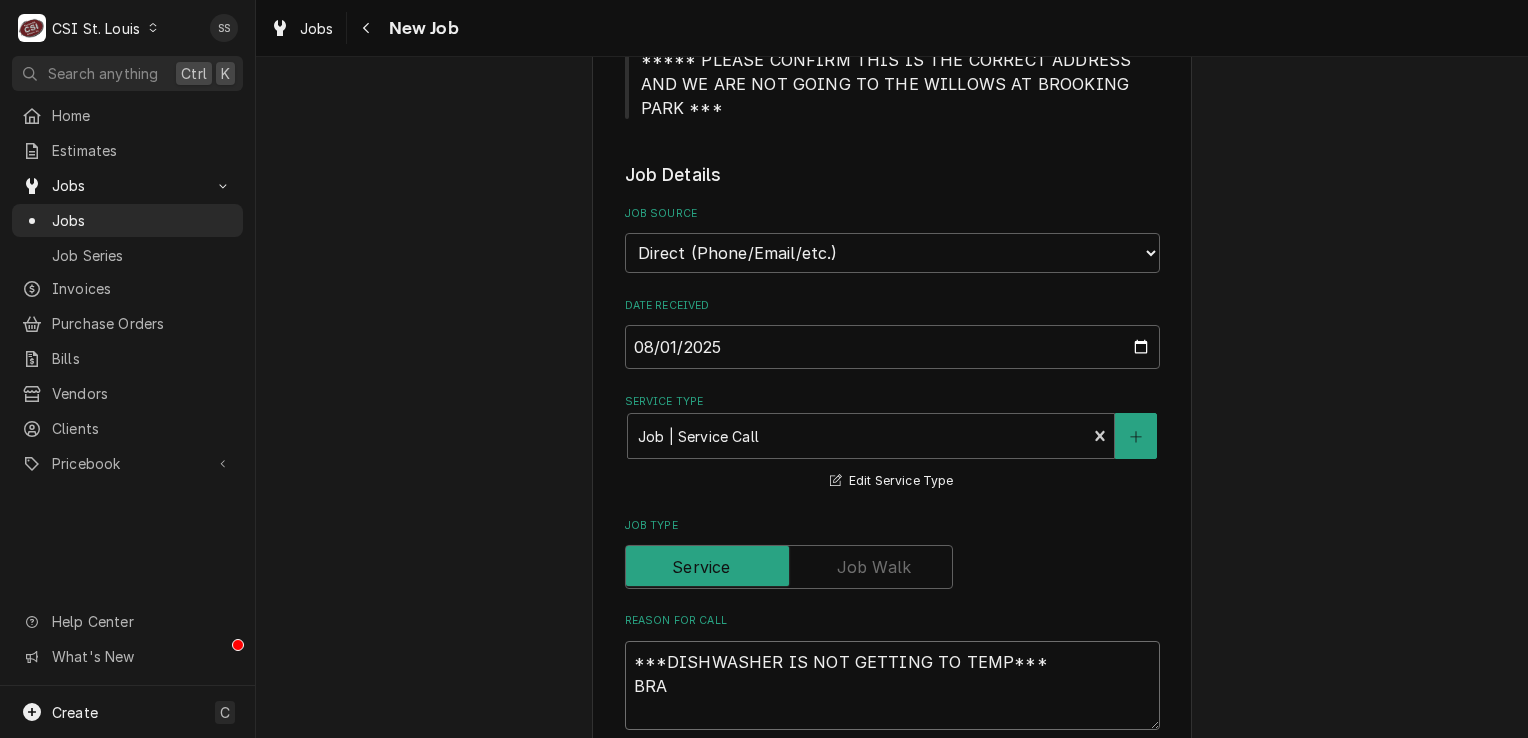 type on "x" 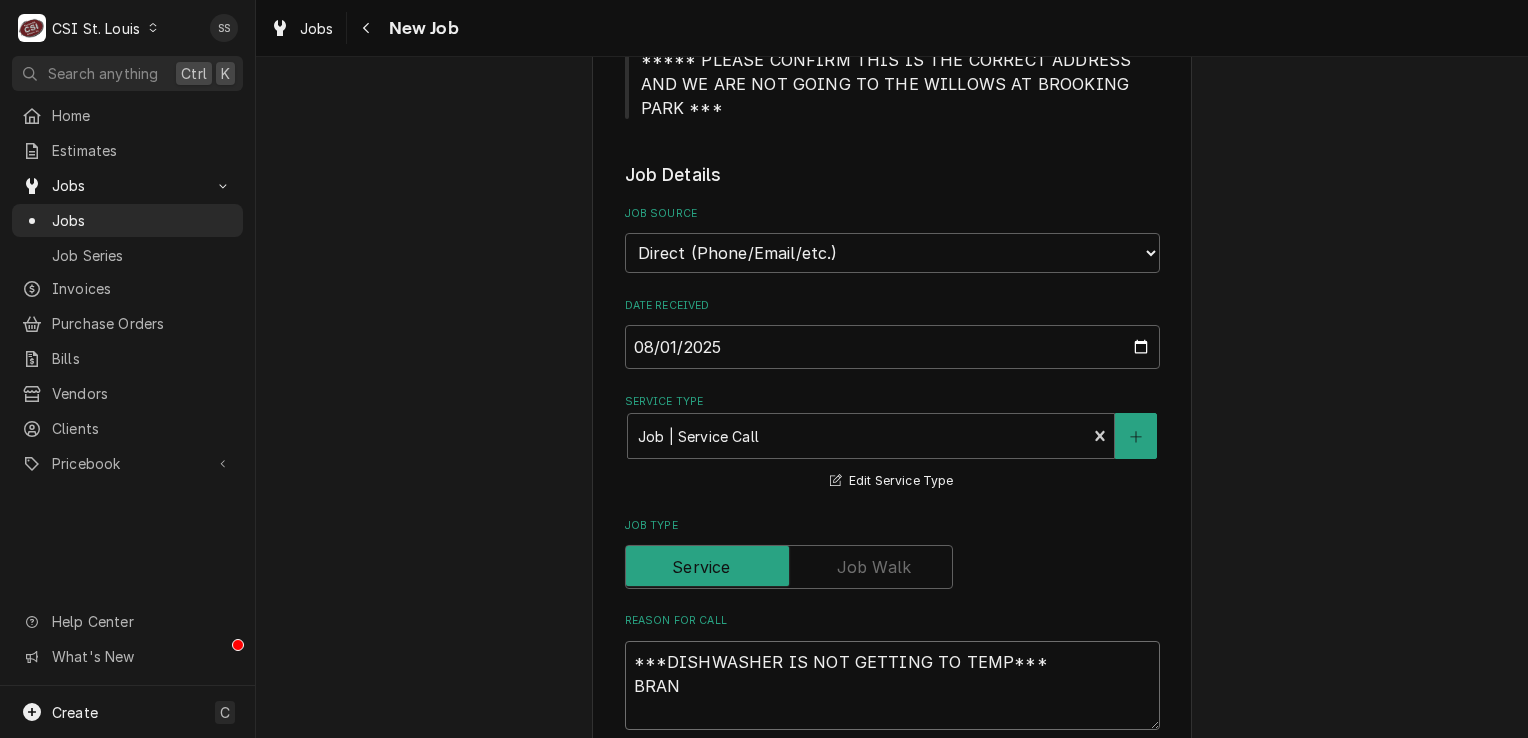 type on "x" 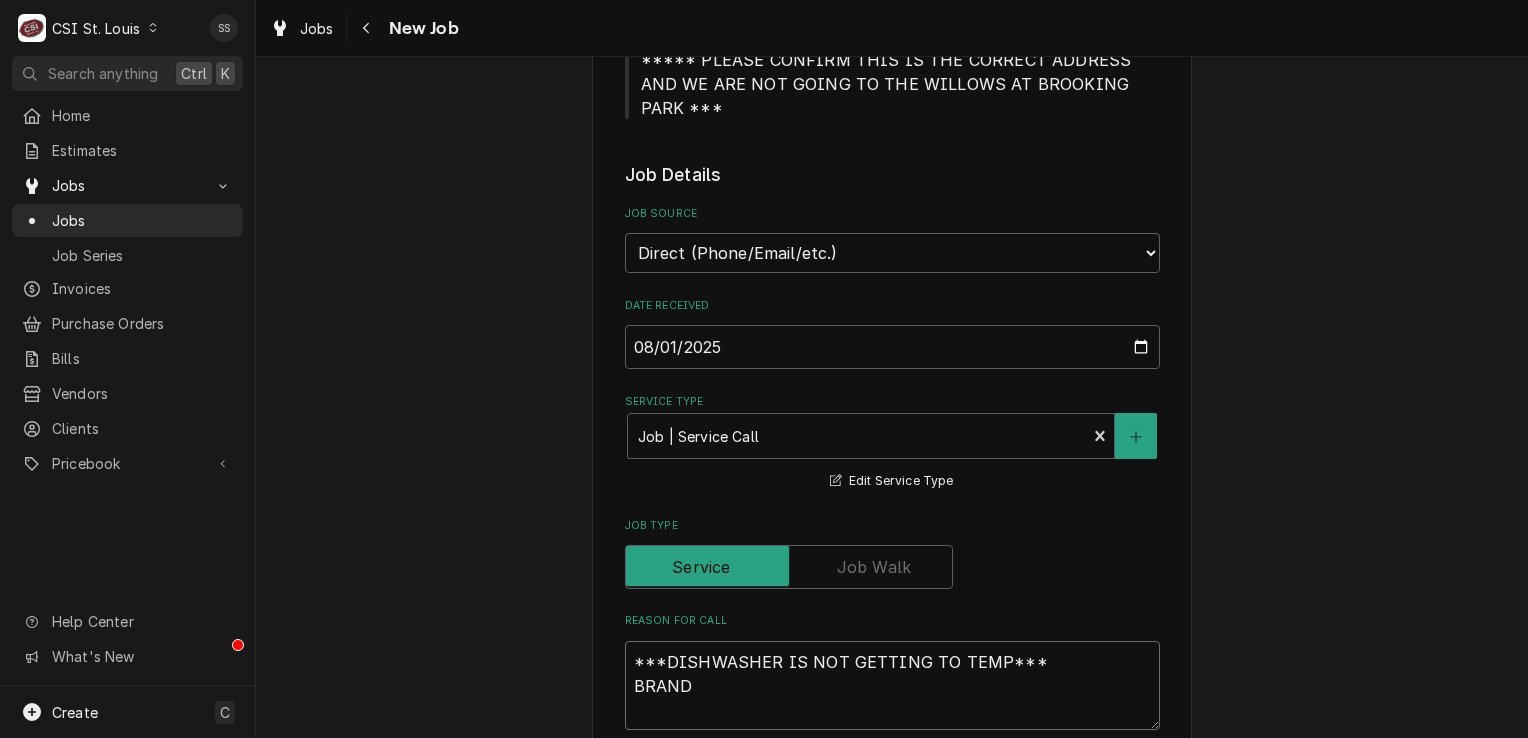type on "x" 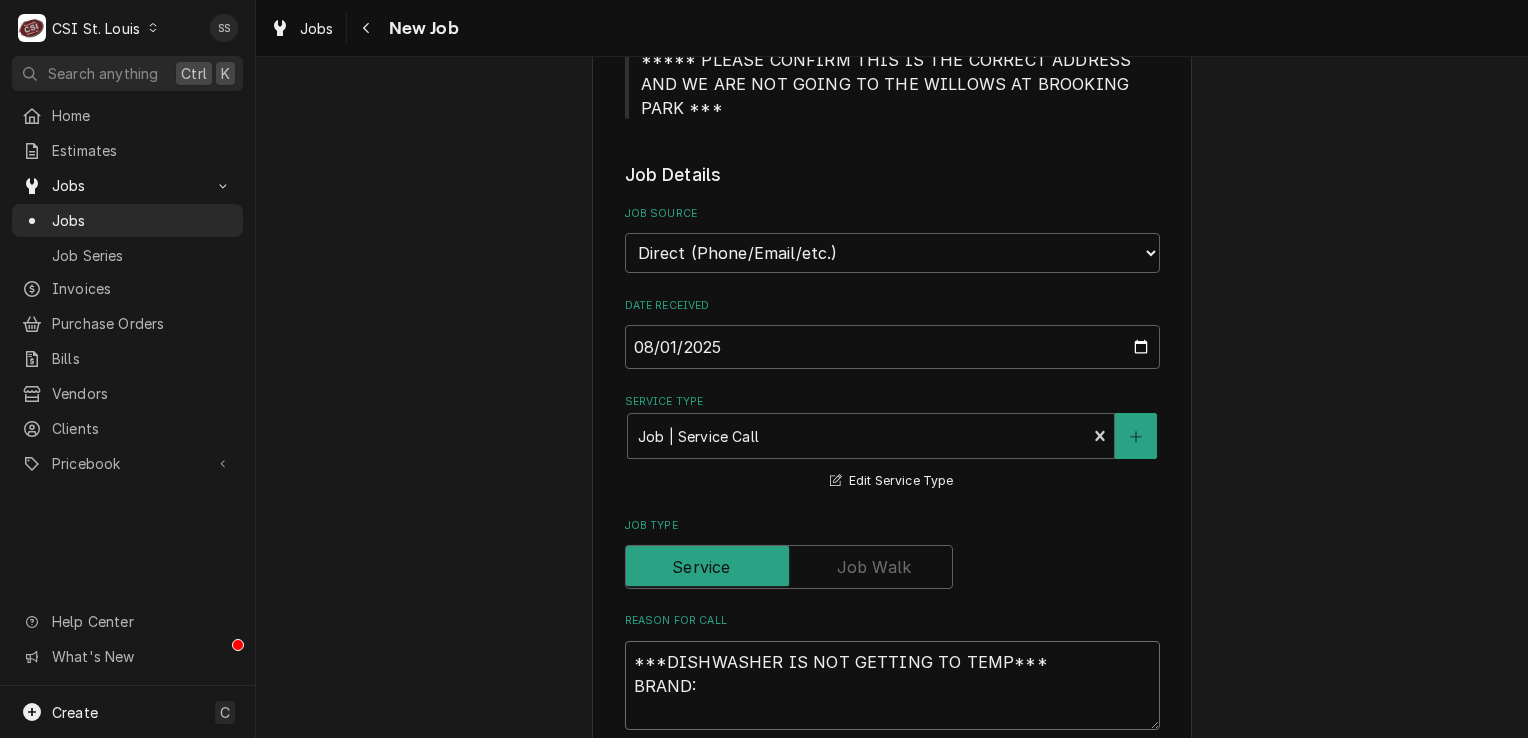 type on "x" 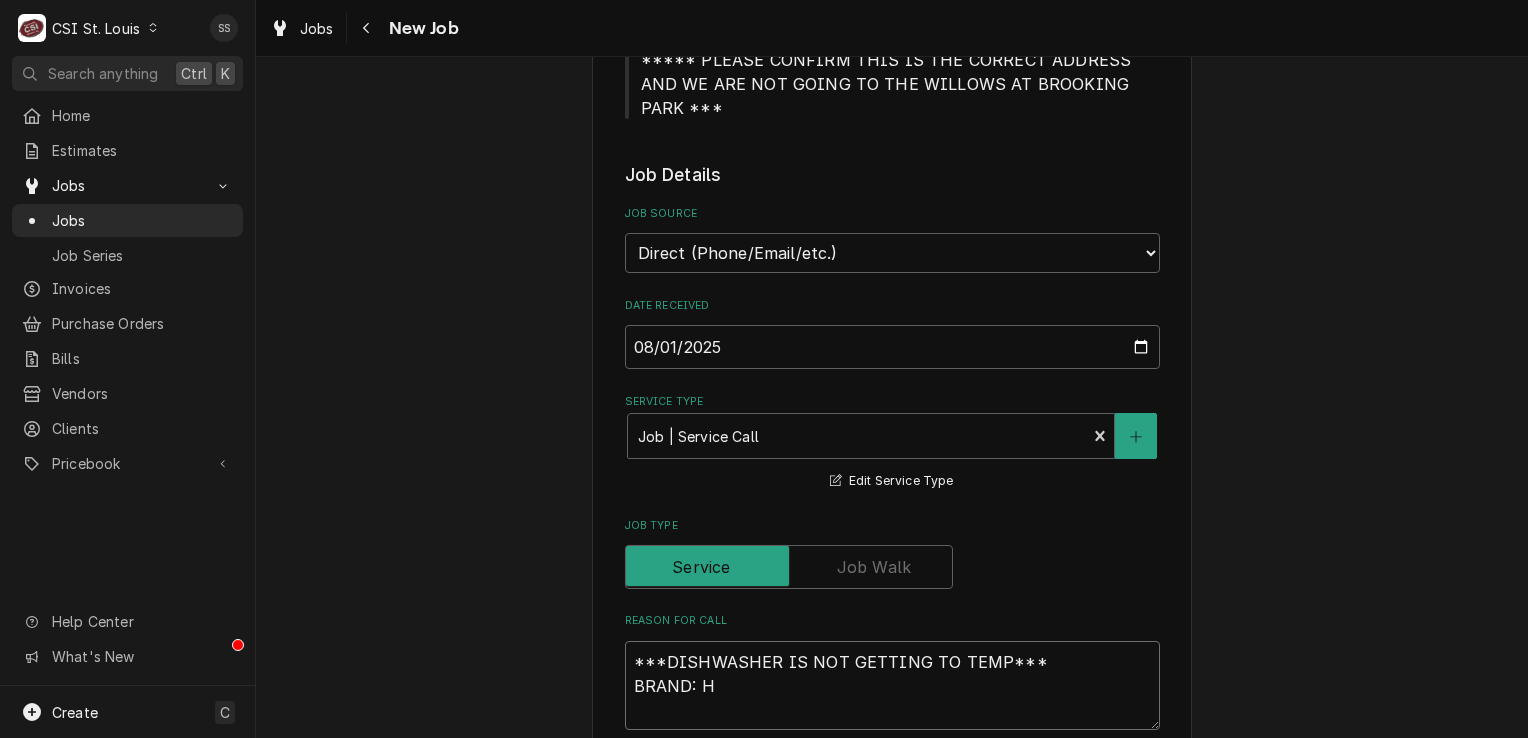type on "x" 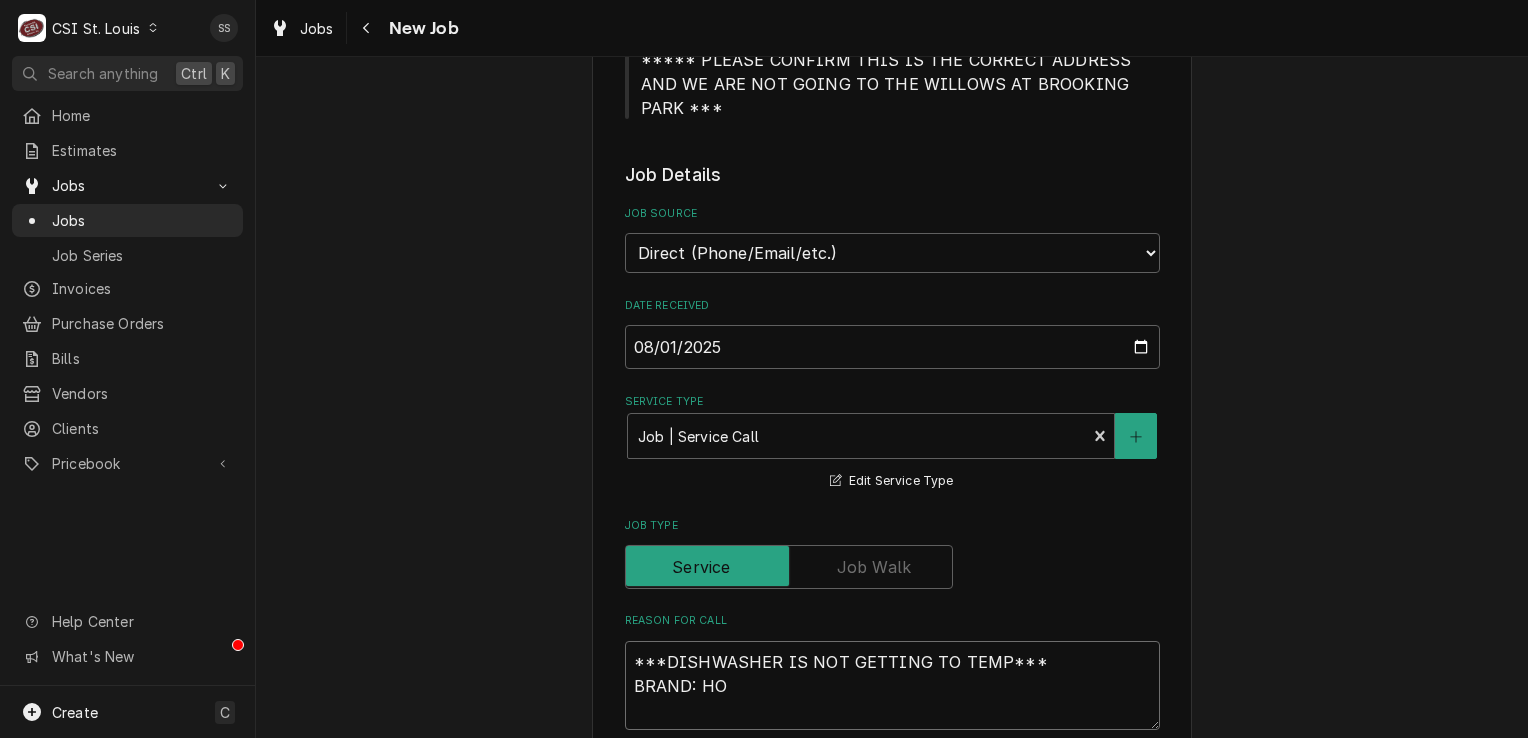 type on "x" 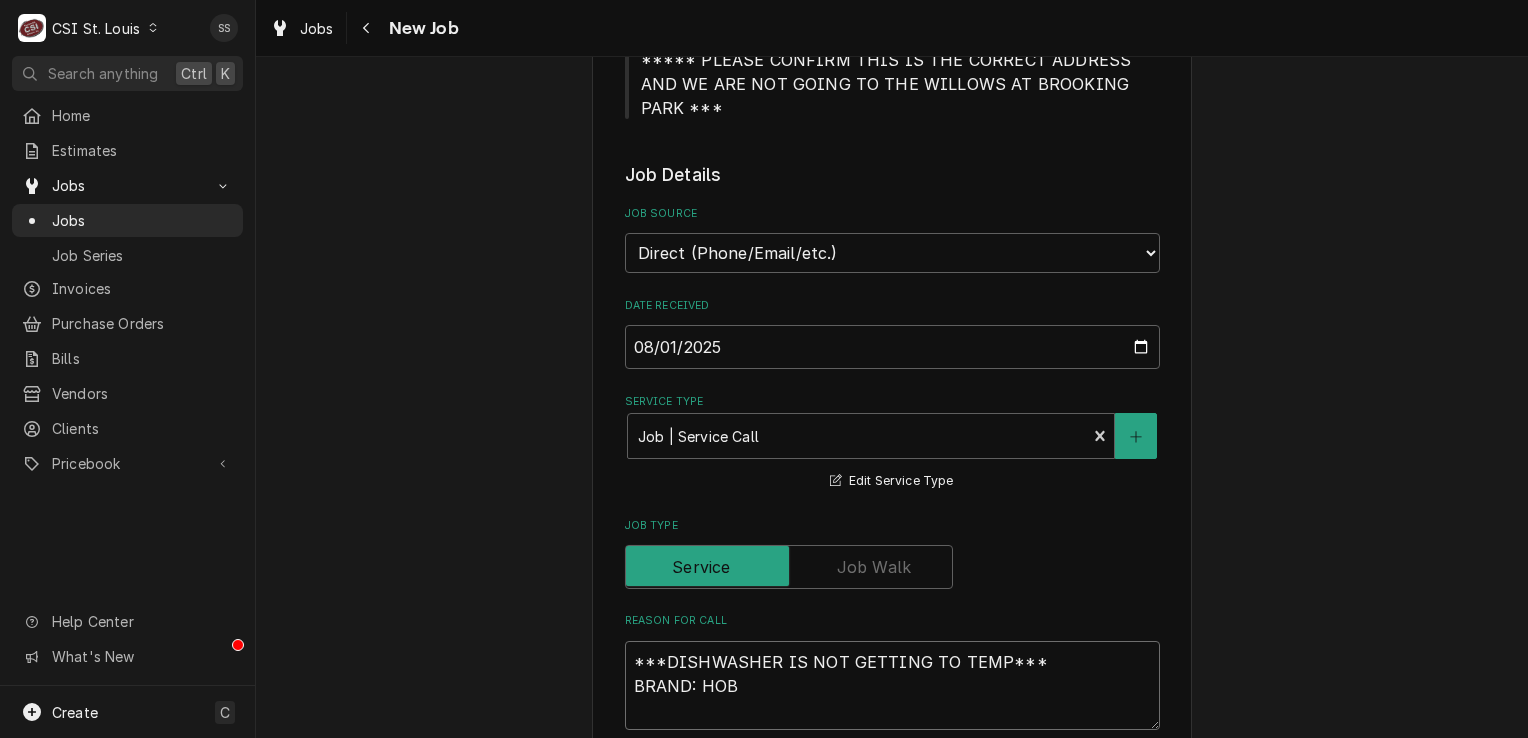 type on "x" 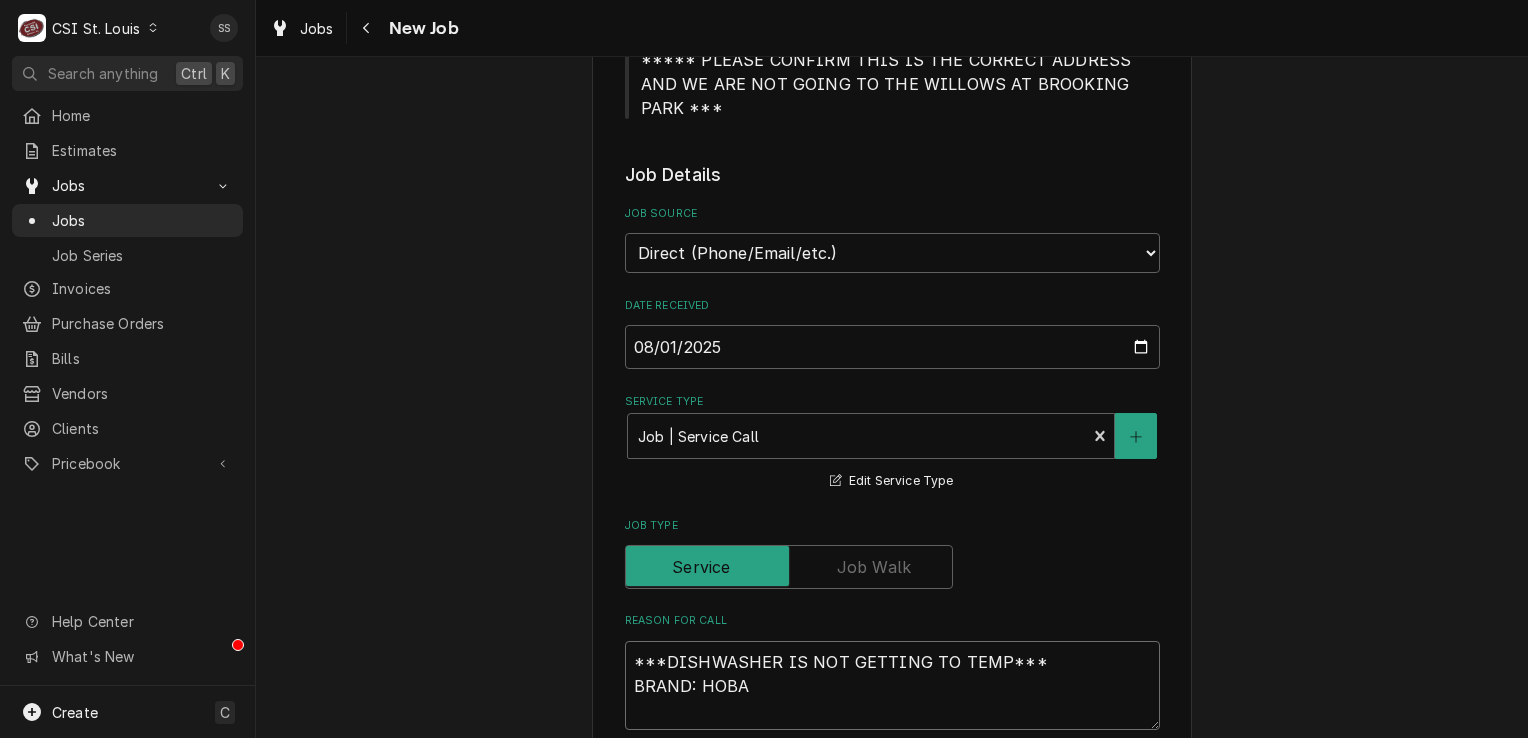 type on "x" 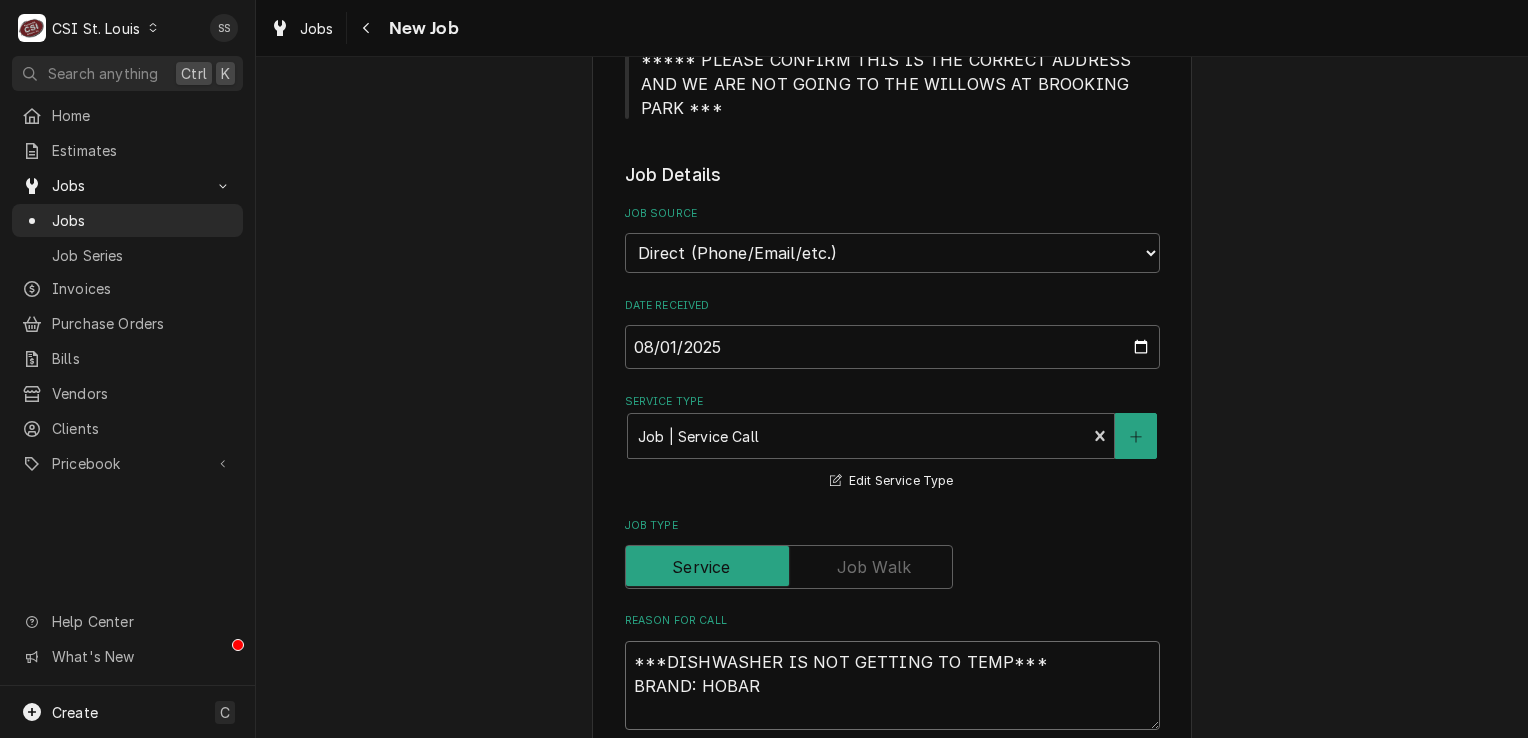 type on "x" 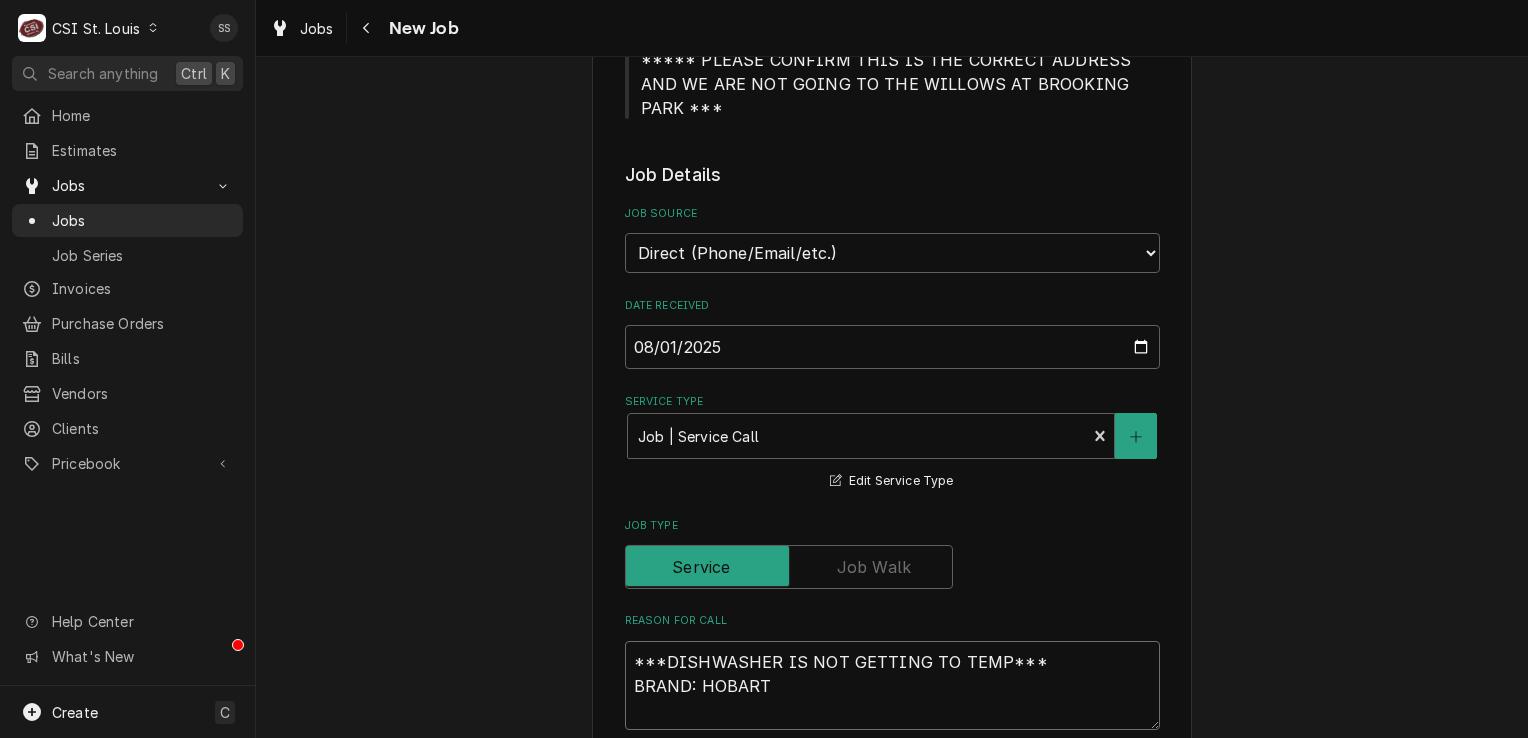 type on "x" 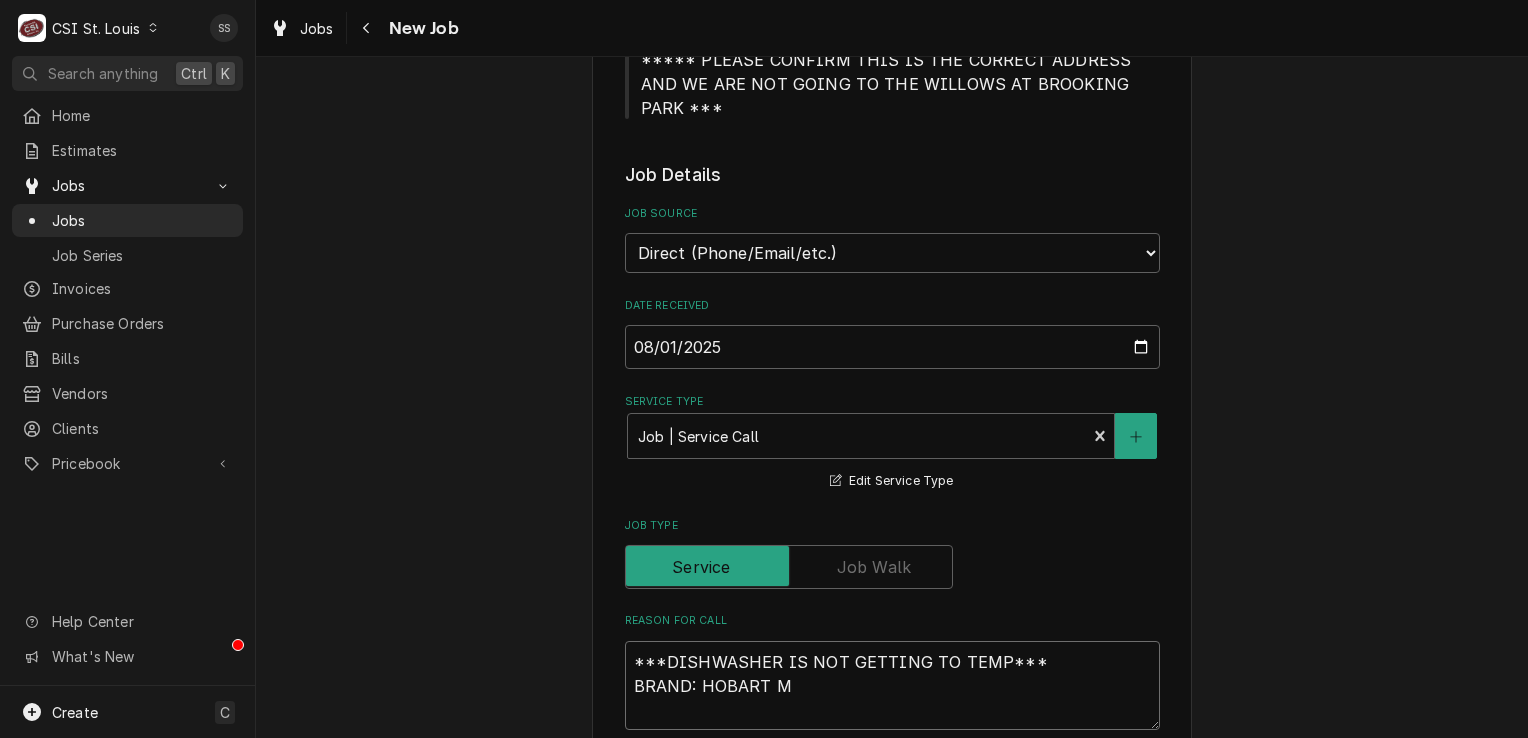 type on "x" 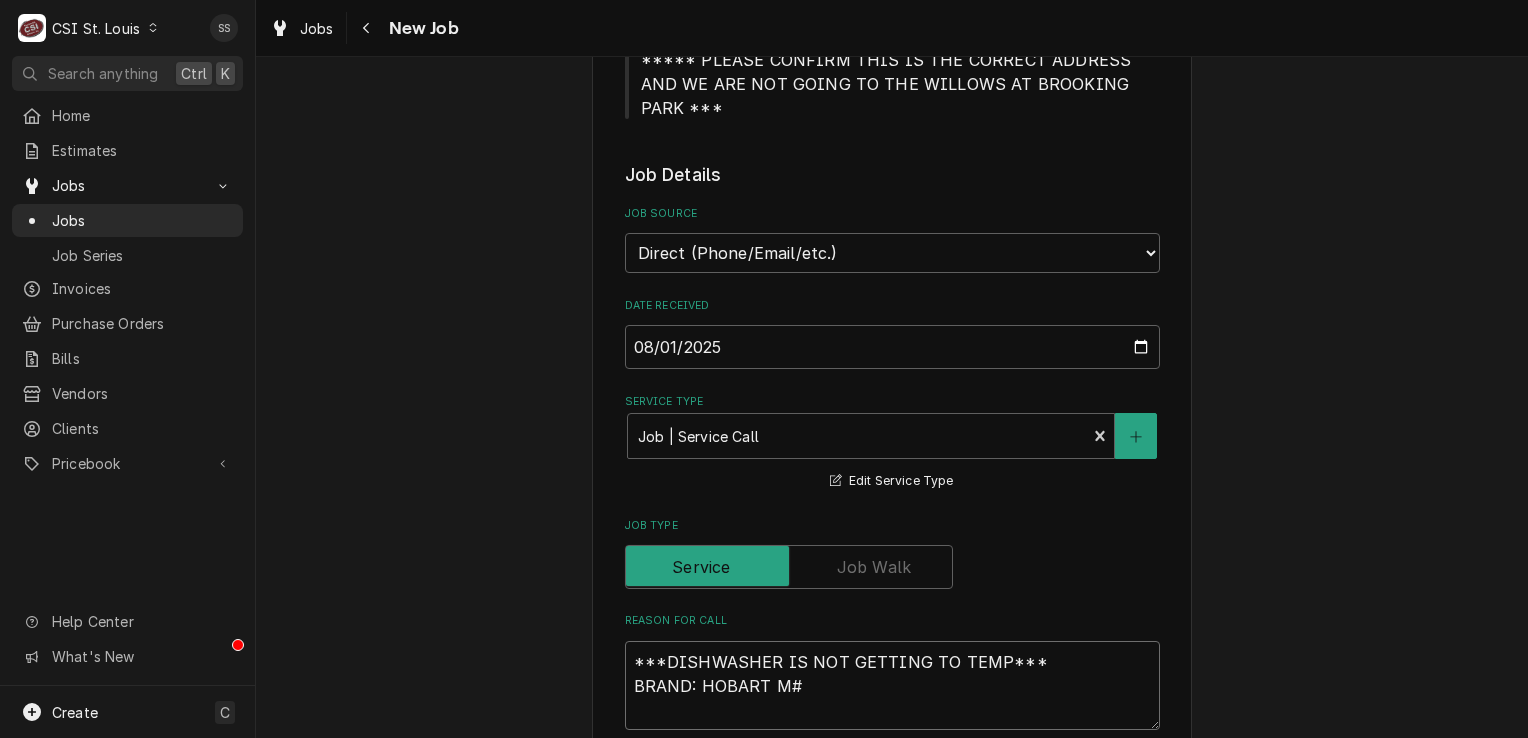 type on "x" 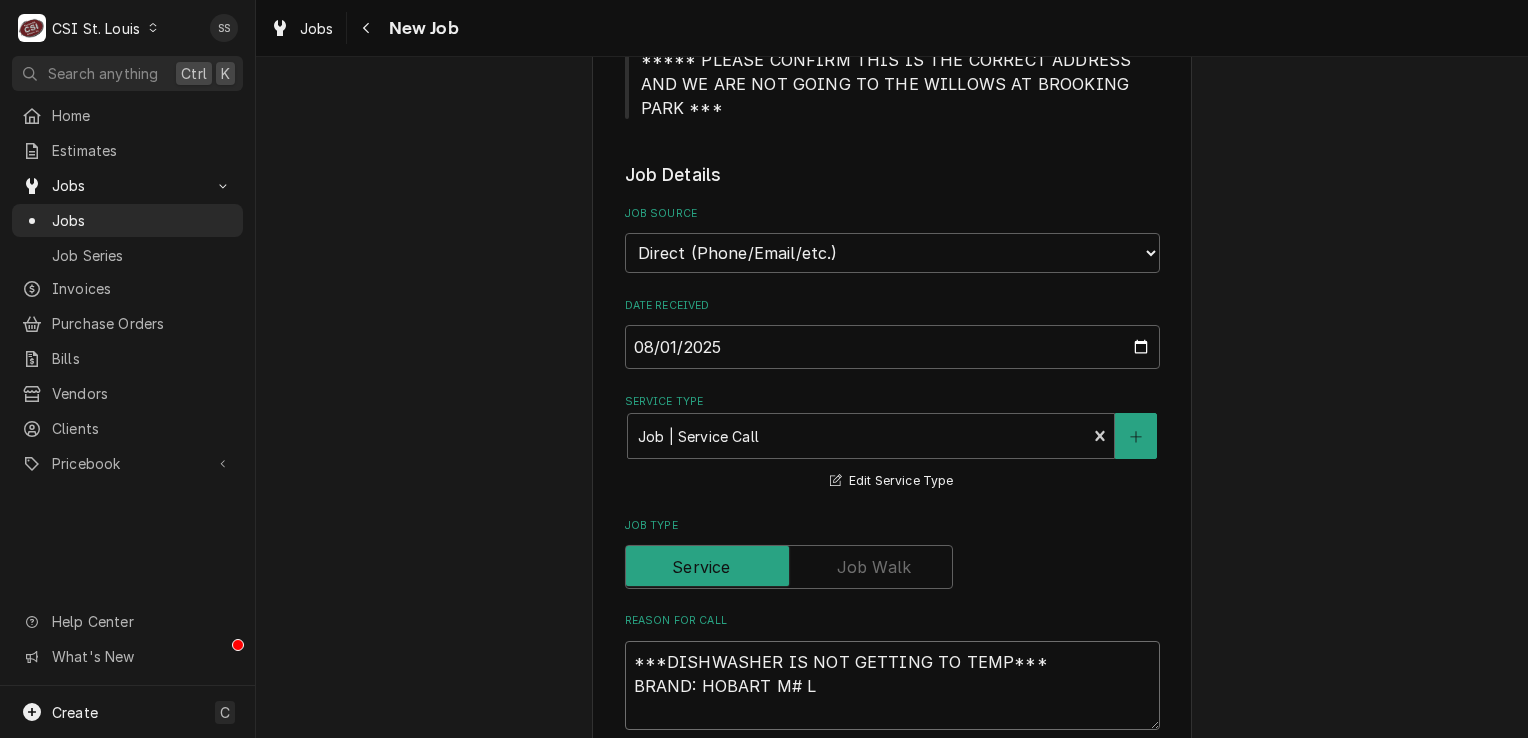 type on "x" 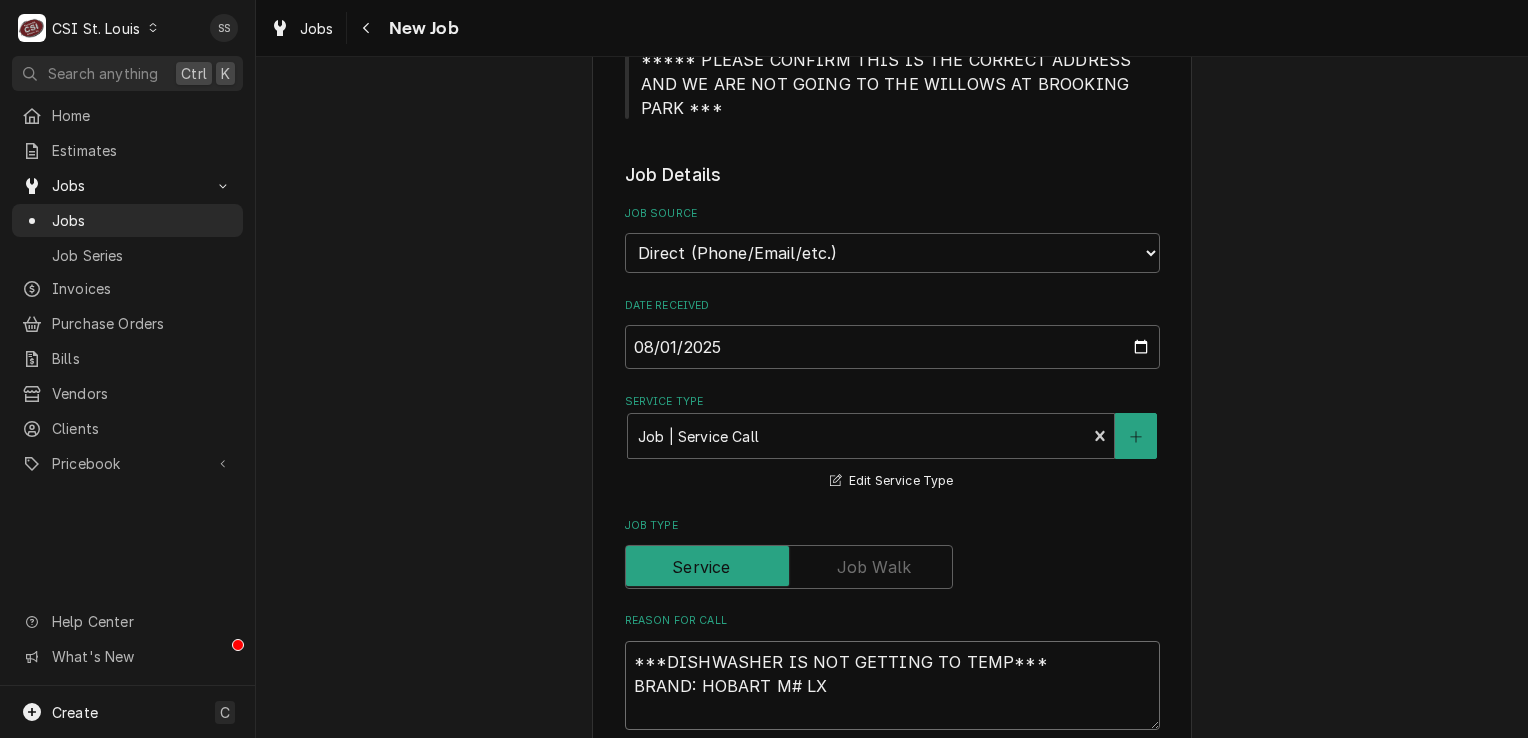 type on "x" 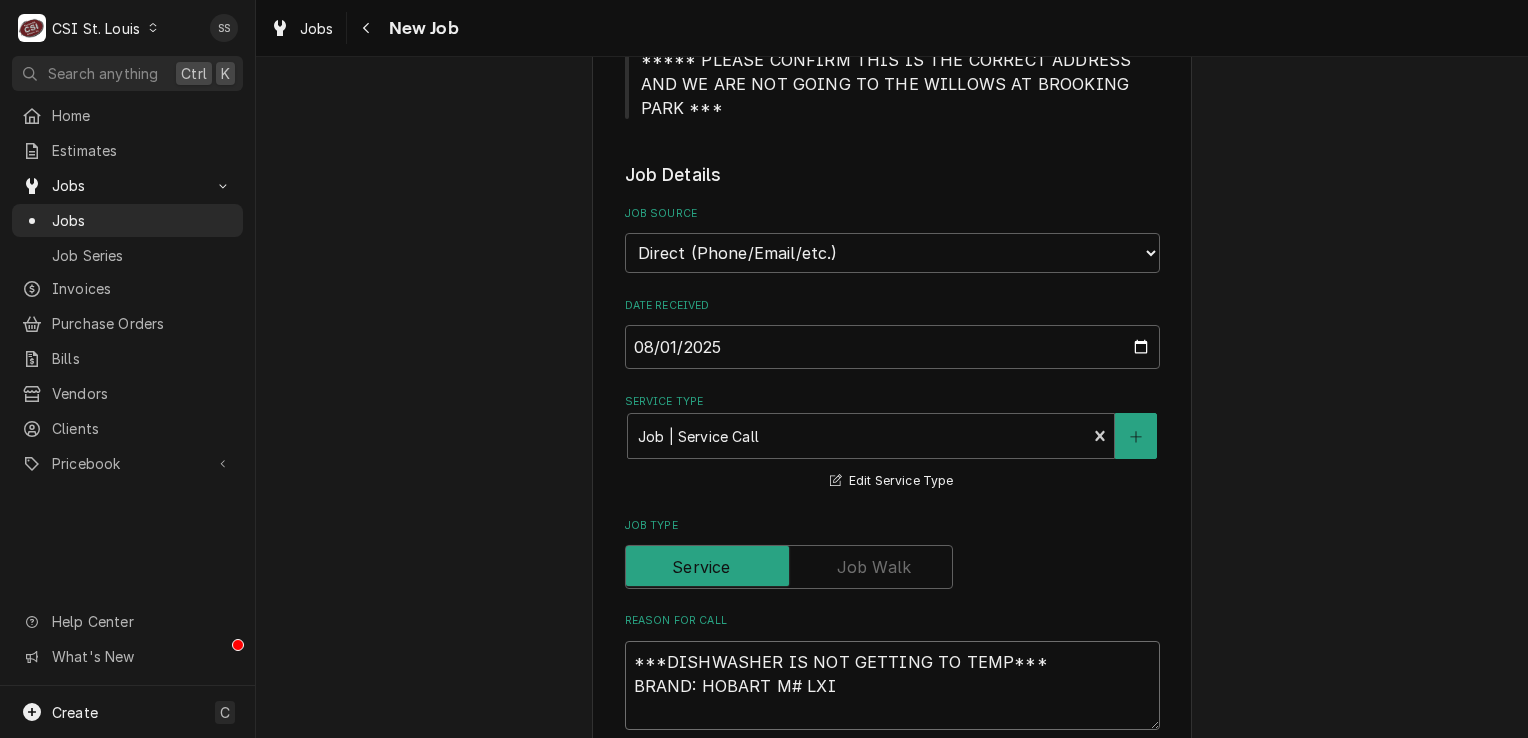 type on "x" 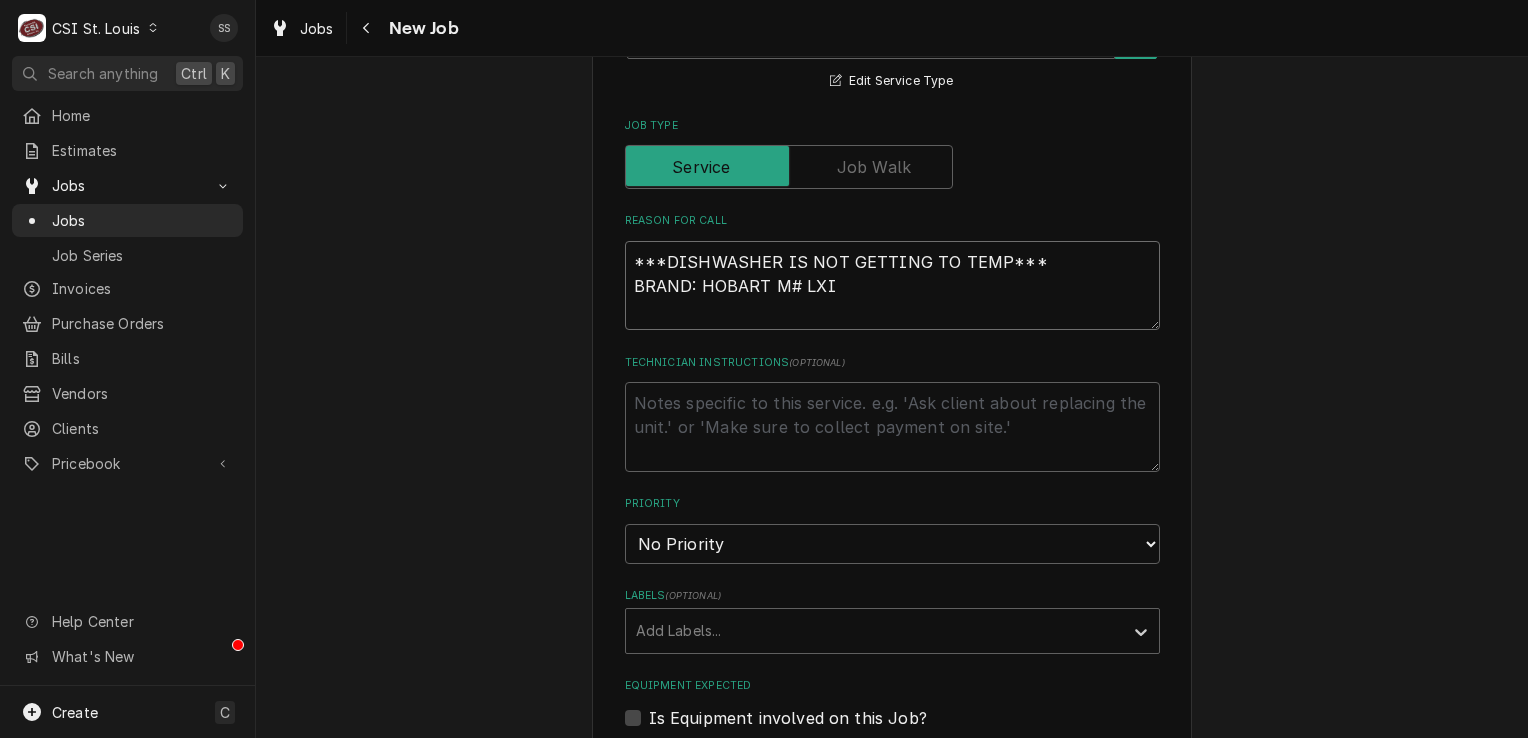 scroll, scrollTop: 1000, scrollLeft: 0, axis: vertical 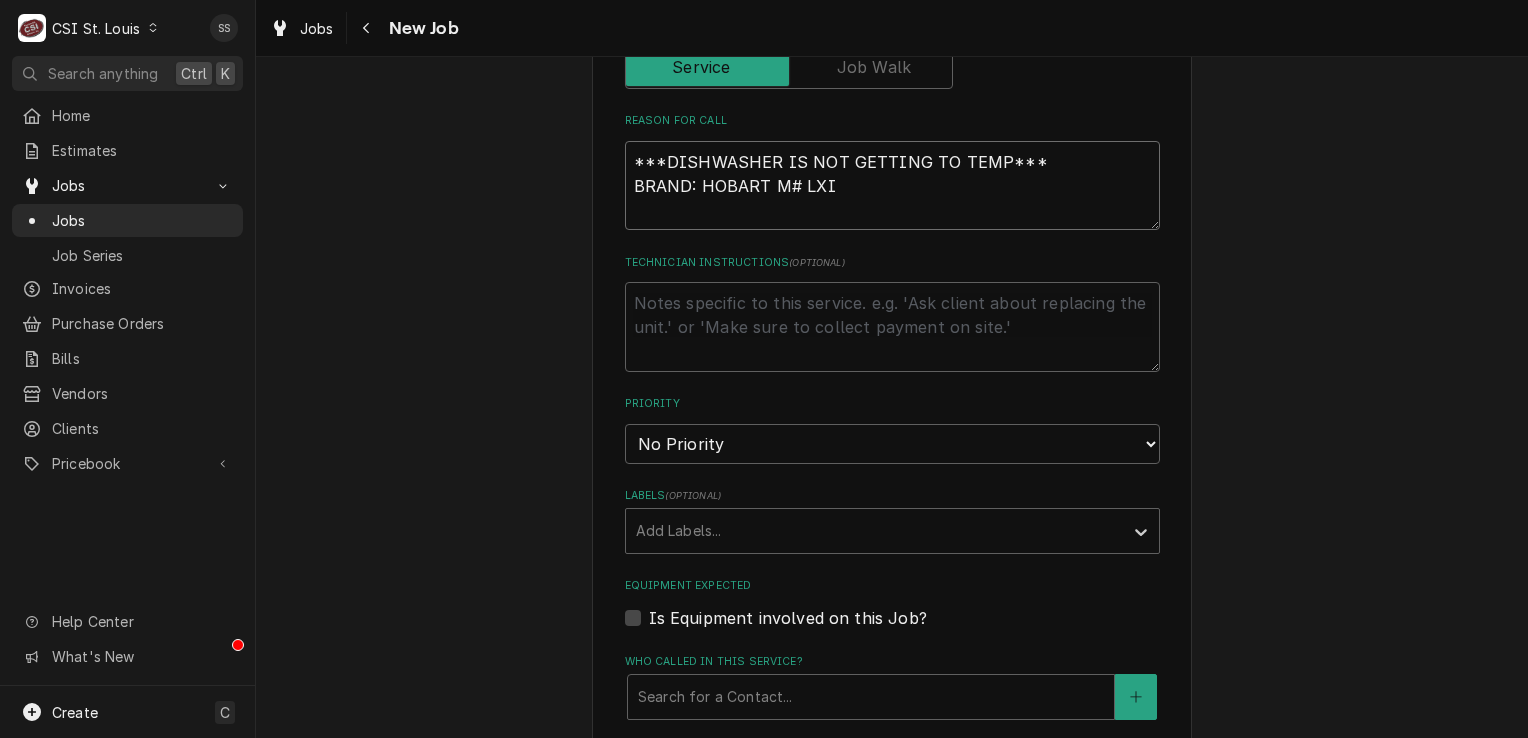 type on "***DISHWASHER IS NOT GETTING TO TEMP***
BRAND: HOBART M# LXI" 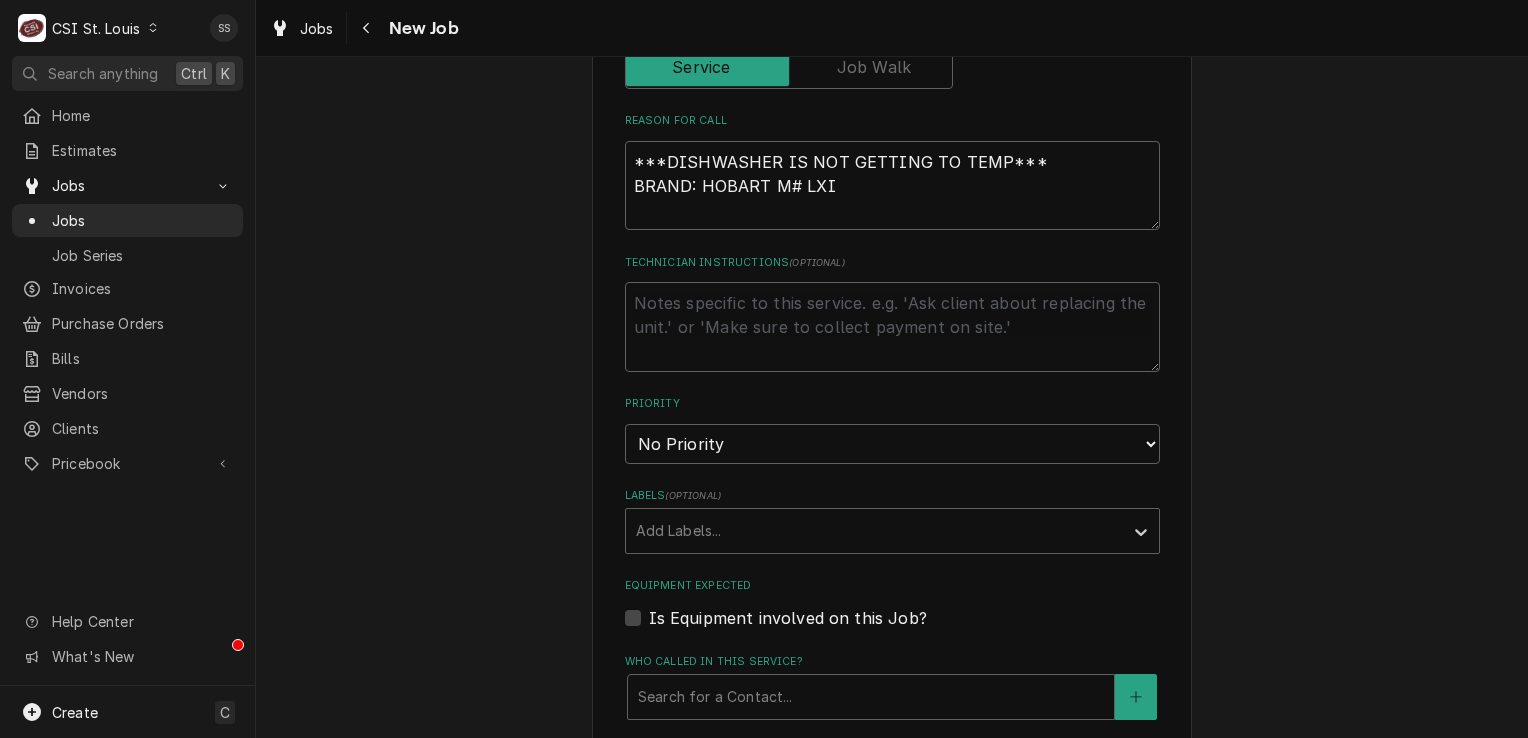 click on "Is Equipment involved on this Job?" at bounding box center [788, 618] 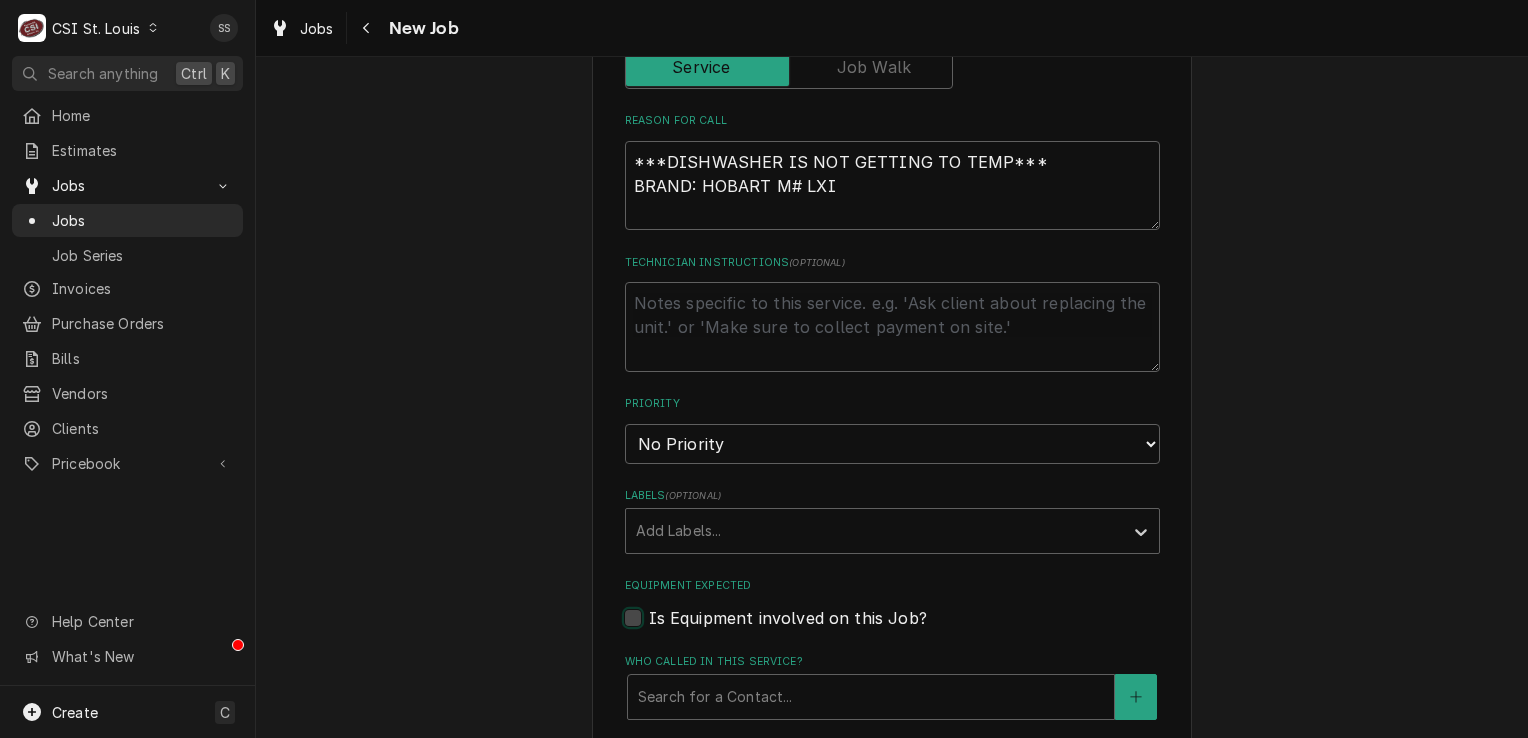 click on "Equipment Expected" at bounding box center (916, 628) 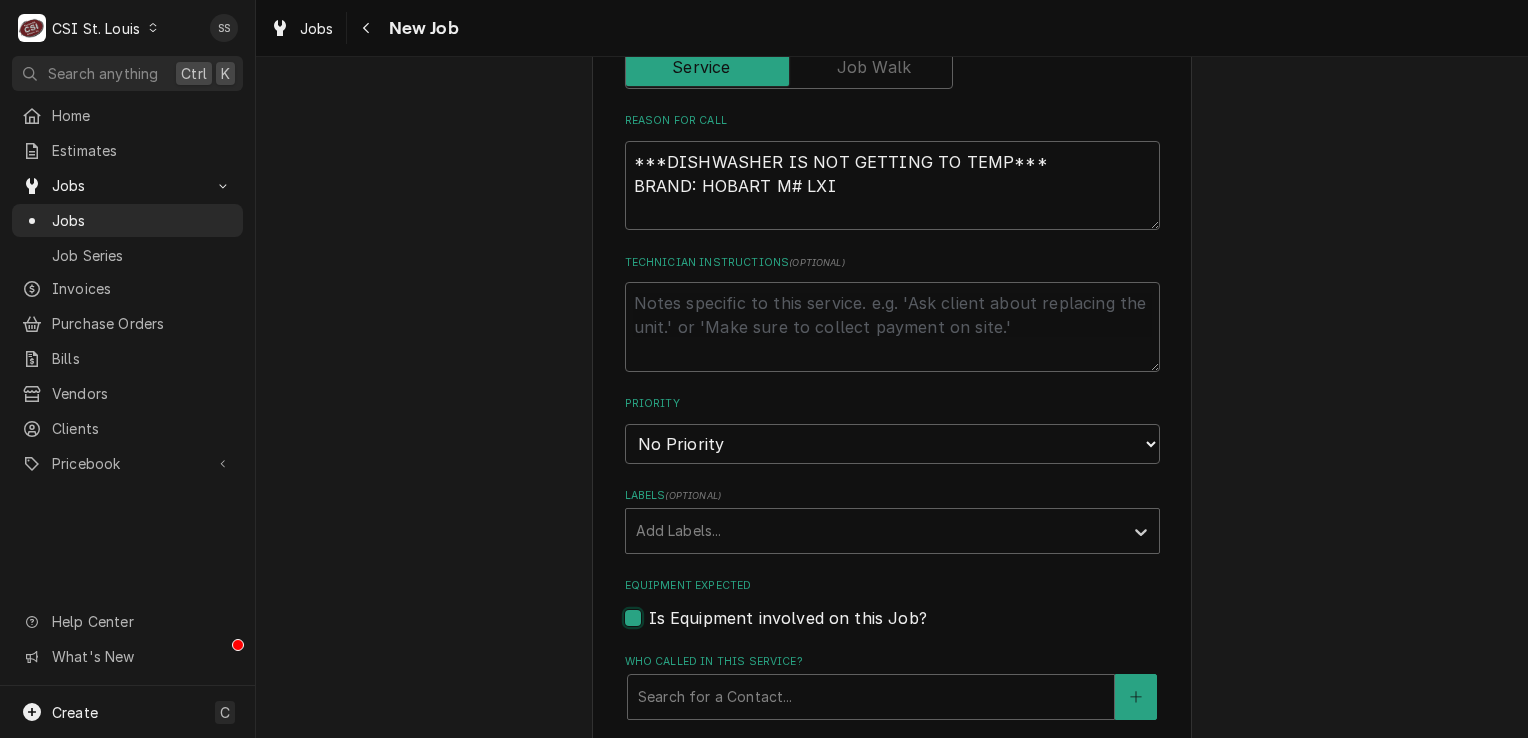 checkbox on "true" 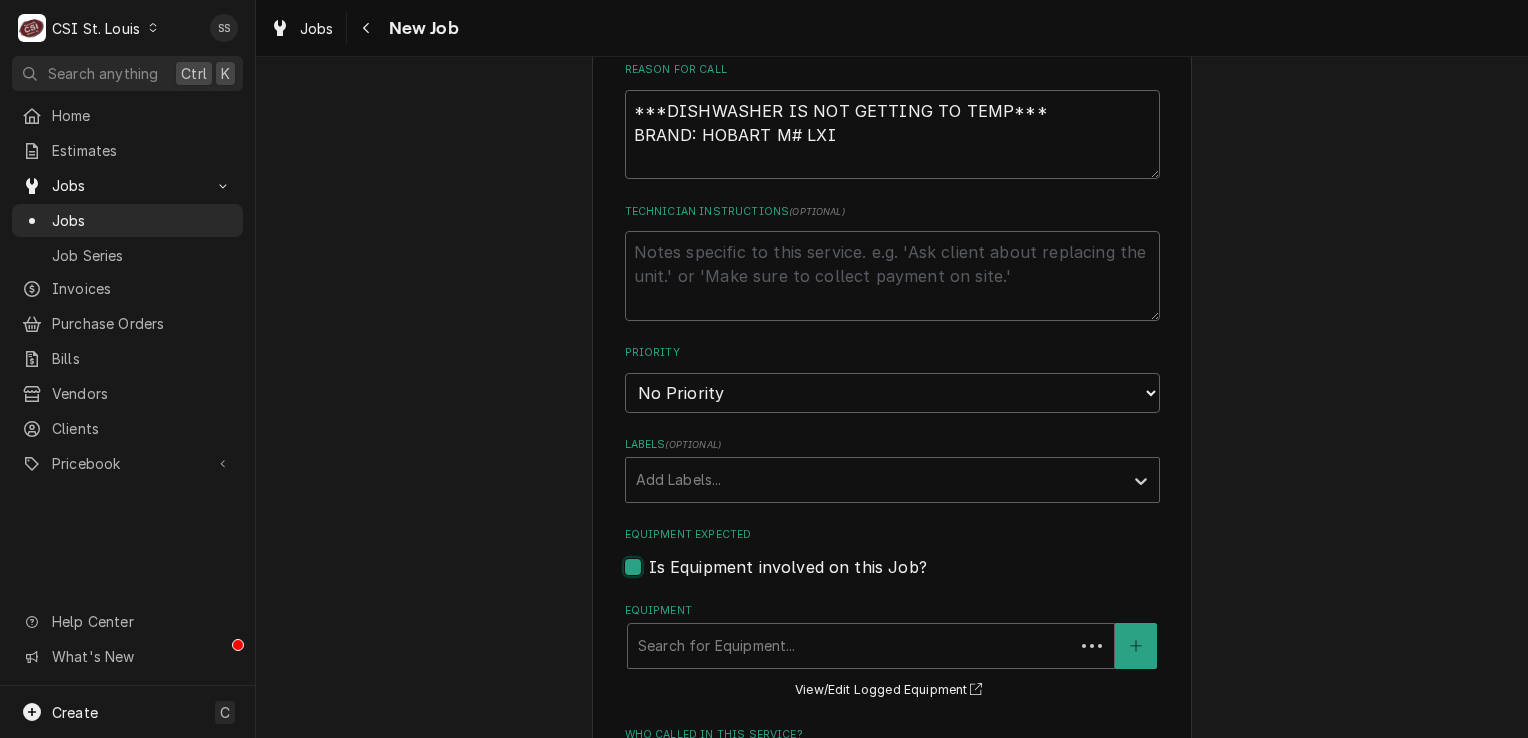 scroll, scrollTop: 1100, scrollLeft: 0, axis: vertical 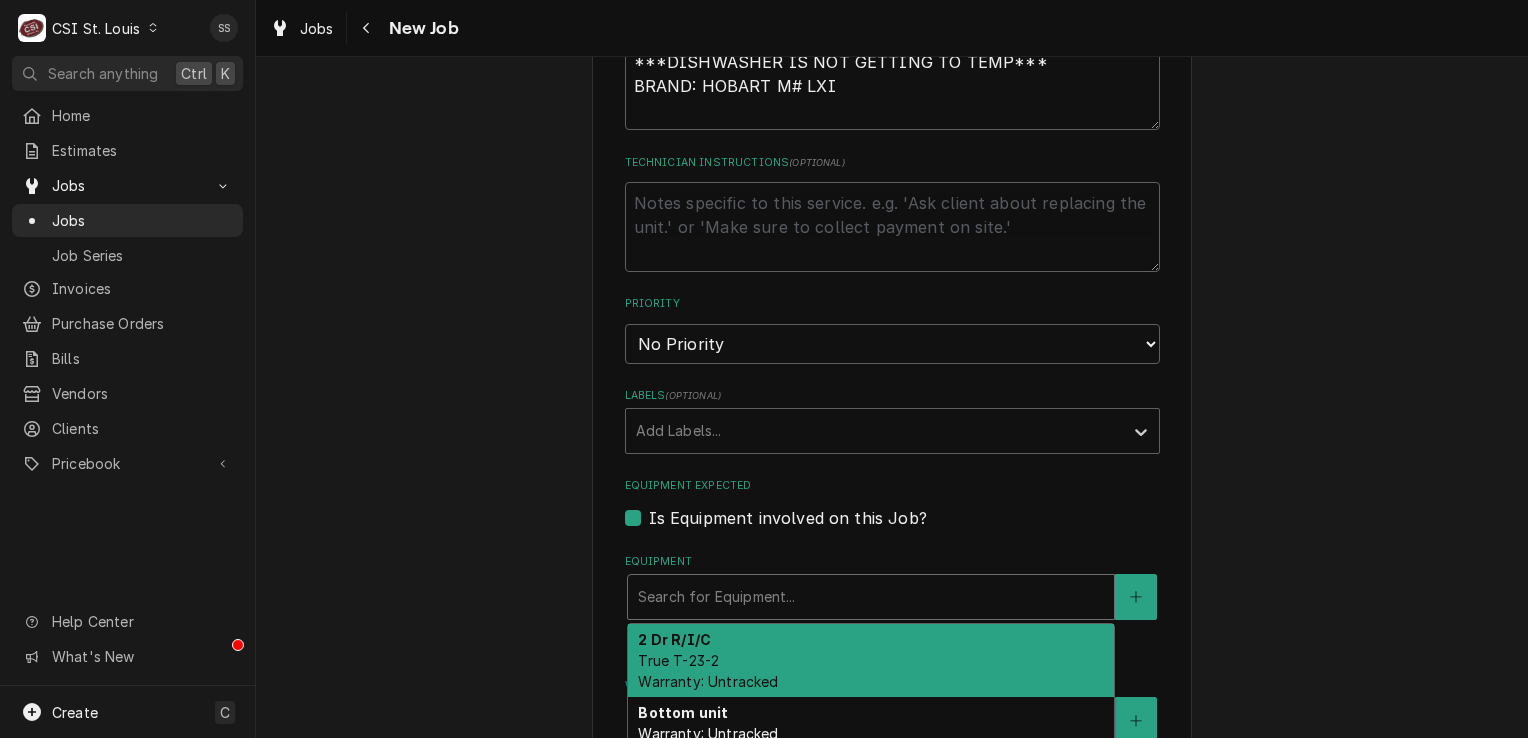 click at bounding box center (871, 597) 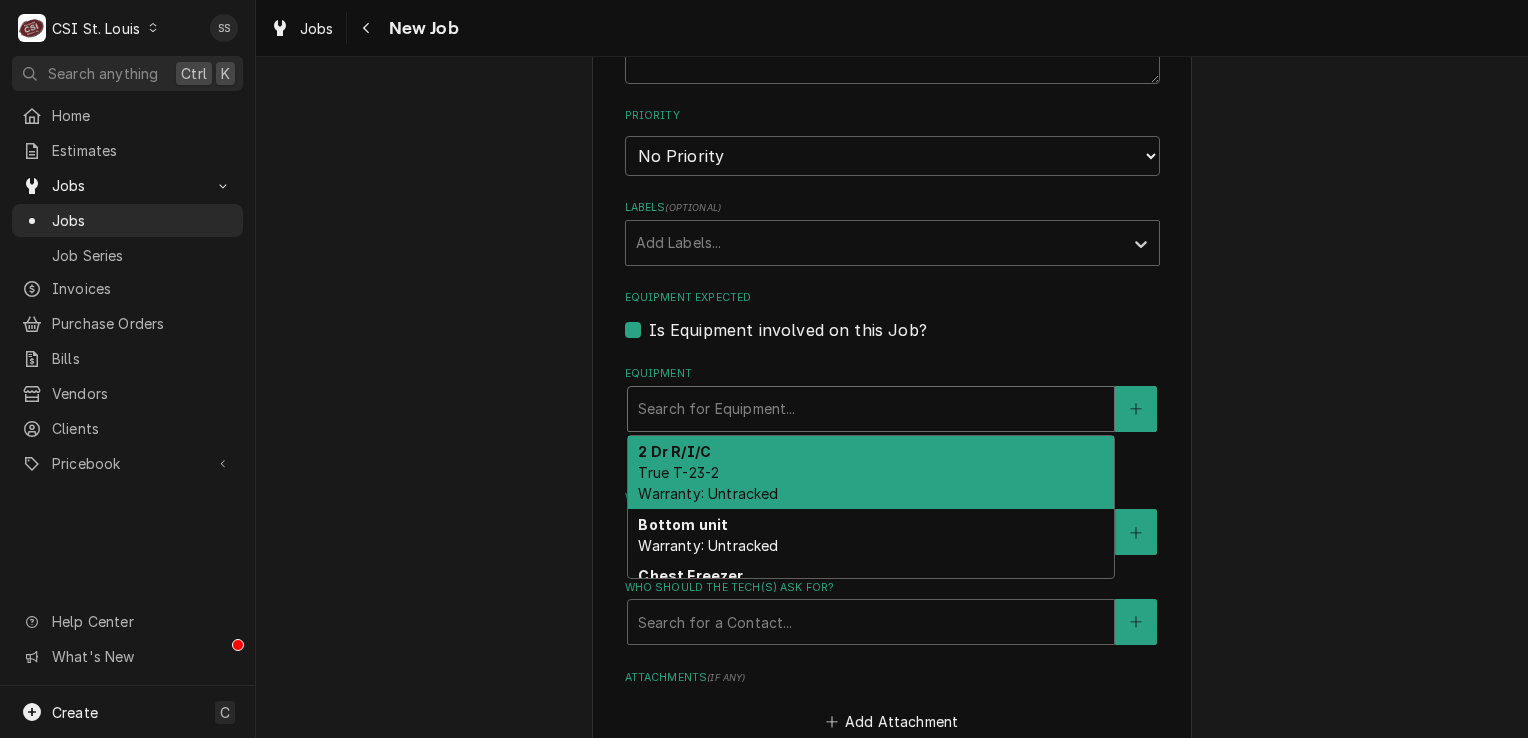 scroll, scrollTop: 1300, scrollLeft: 0, axis: vertical 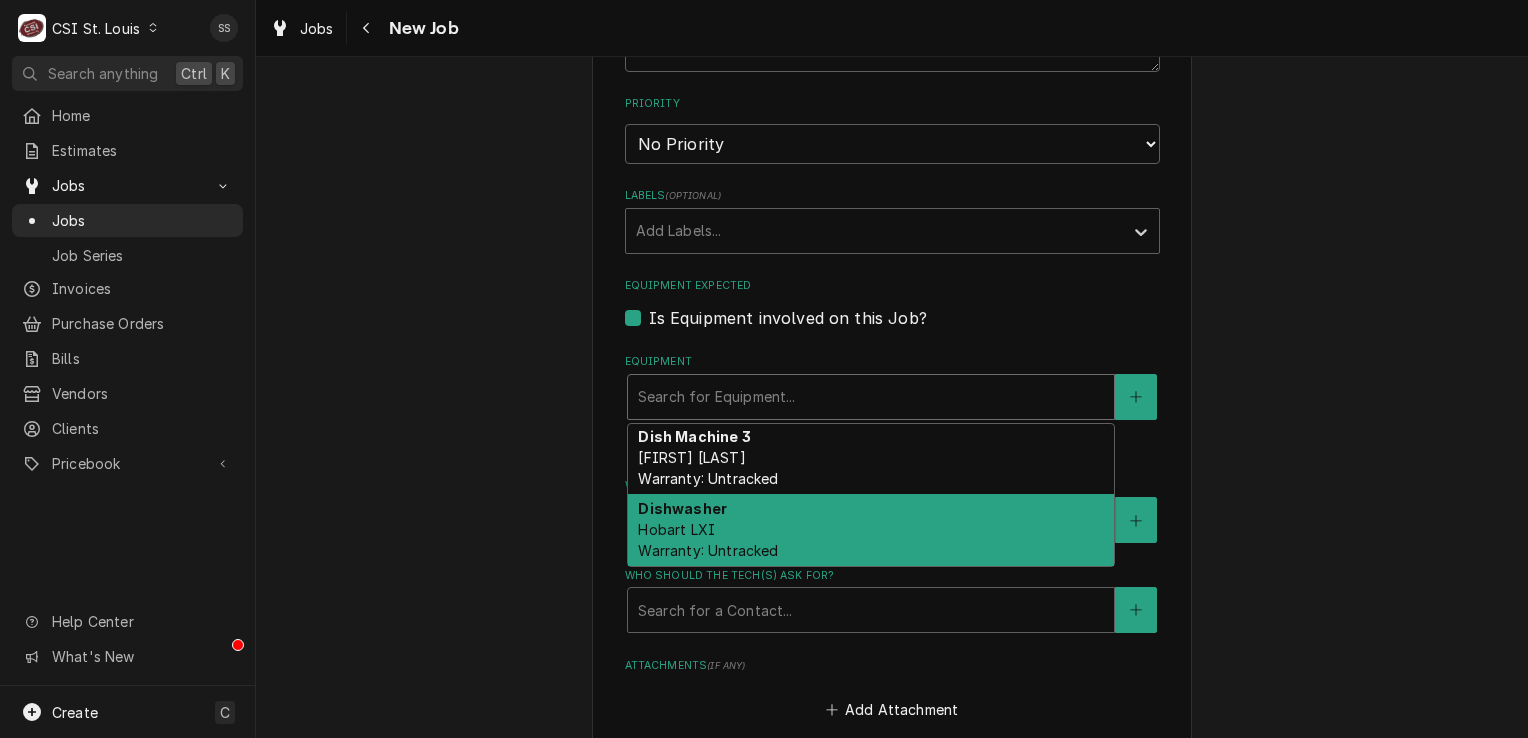 click on "Dishwasher Hobart LXI Warranty: Untracked" at bounding box center (871, 530) 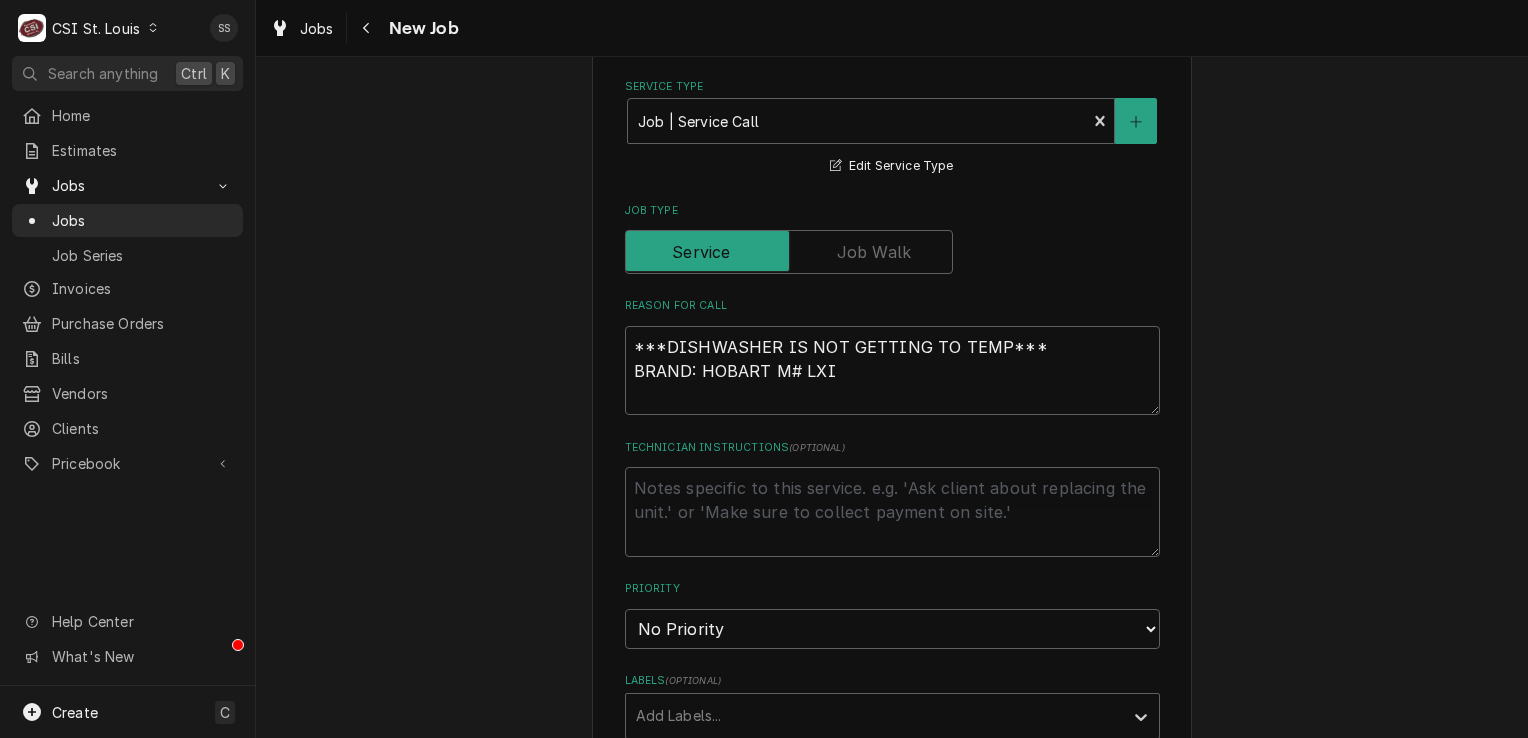scroll, scrollTop: 800, scrollLeft: 0, axis: vertical 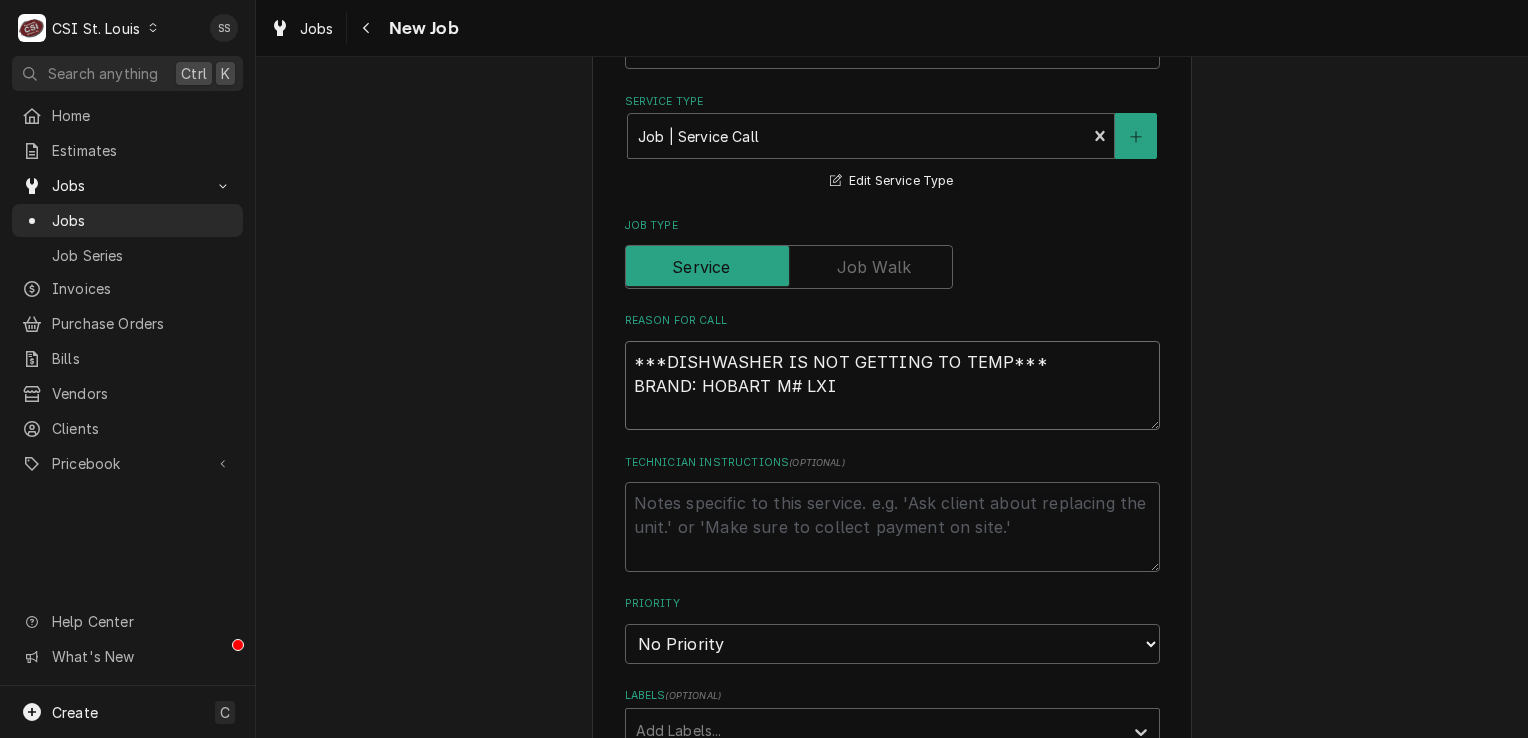 click on "***DISHWASHER IS NOT GETTING TO TEMP***
BRAND: HOBART M# LXI" at bounding box center [892, 386] 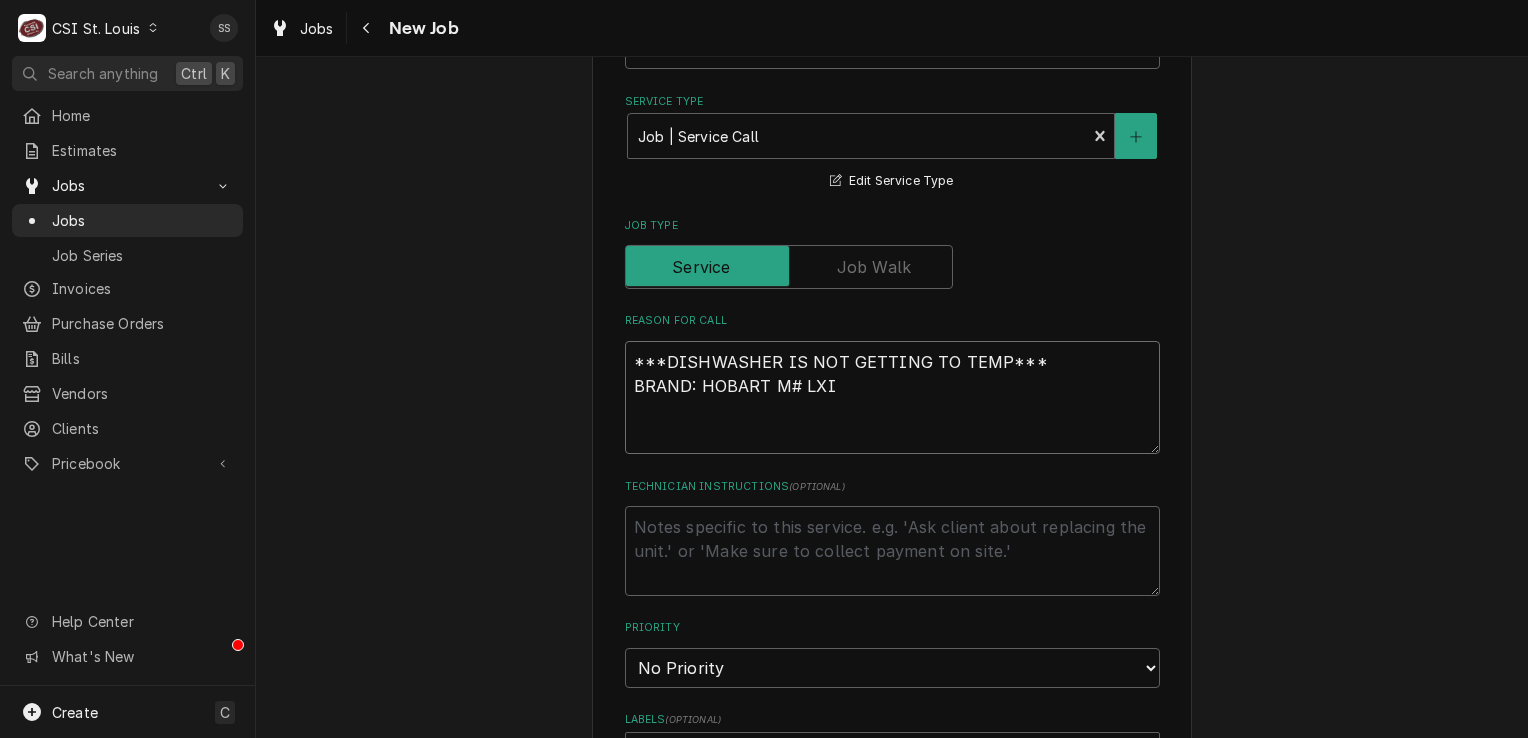type on "x" 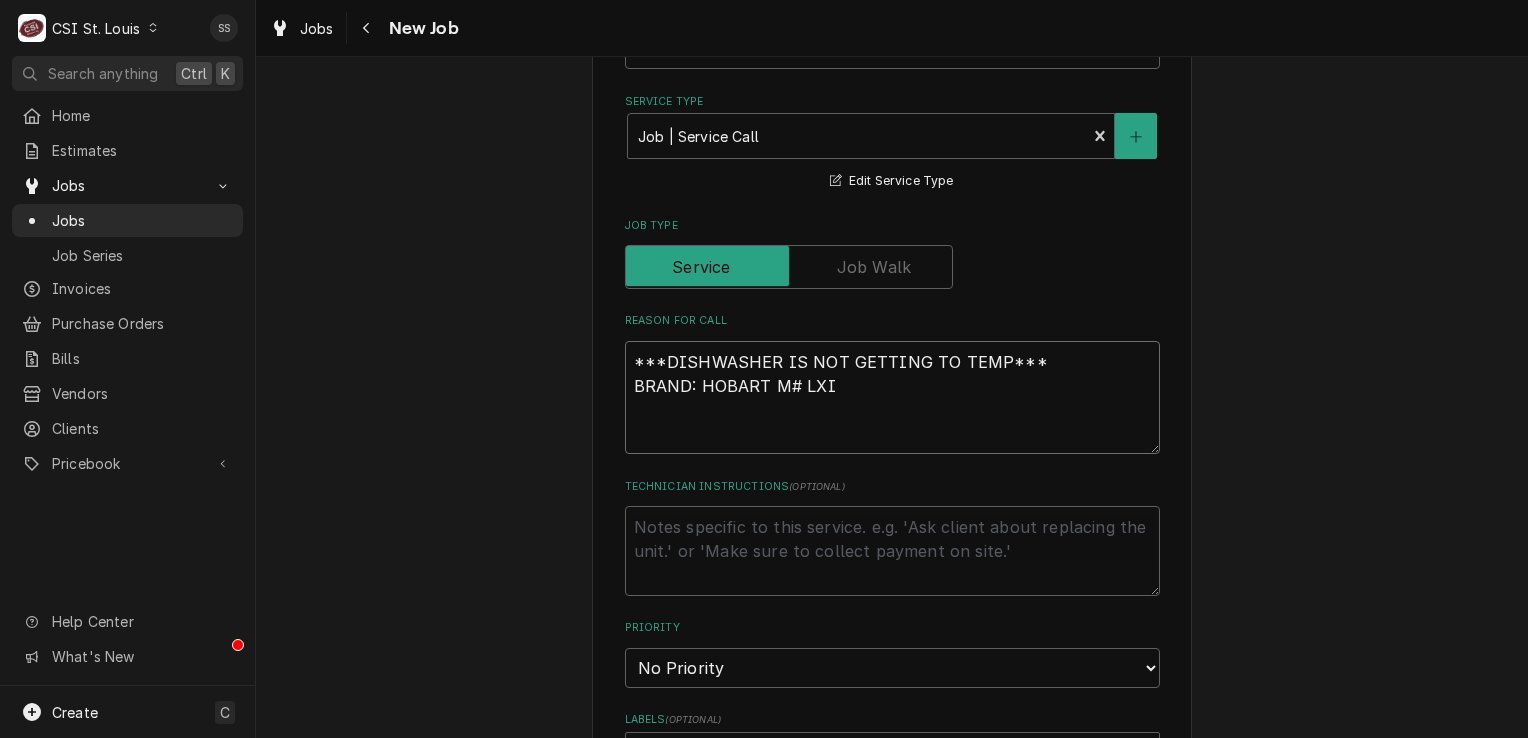 type on "***DISHWASHER IS NOT GETTING TO TEMP***
BRAND: HOBART M# LXI
*" 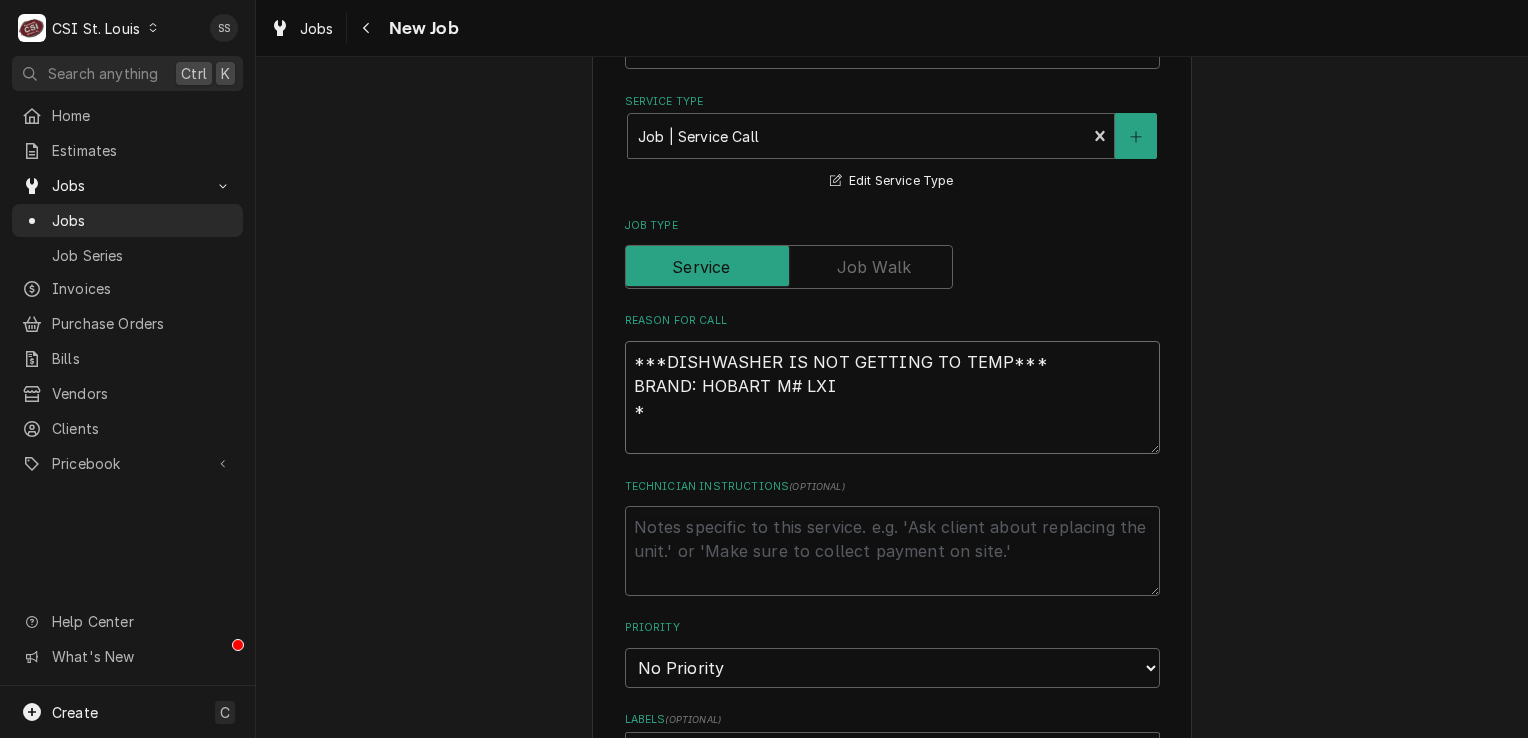 type on "x" 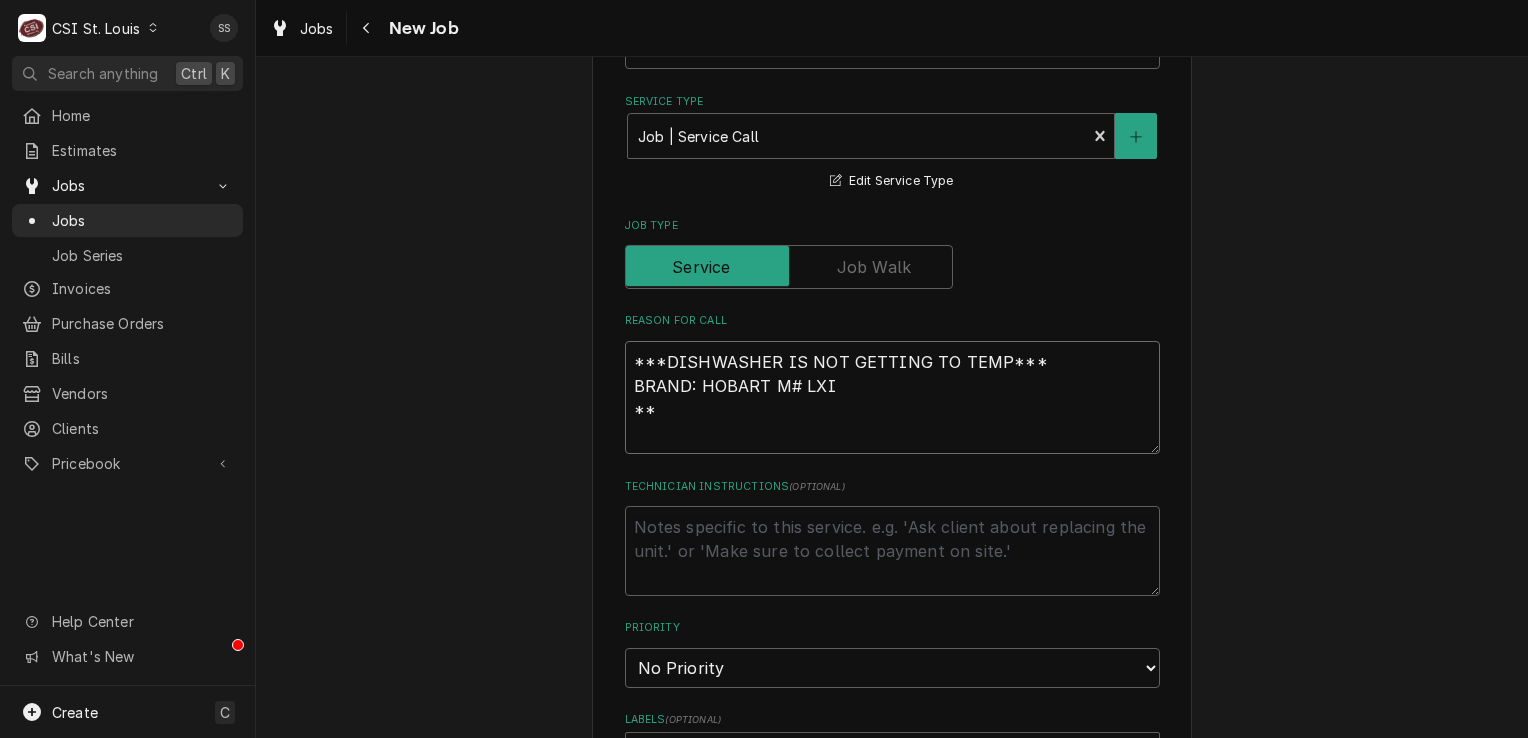 type on "x" 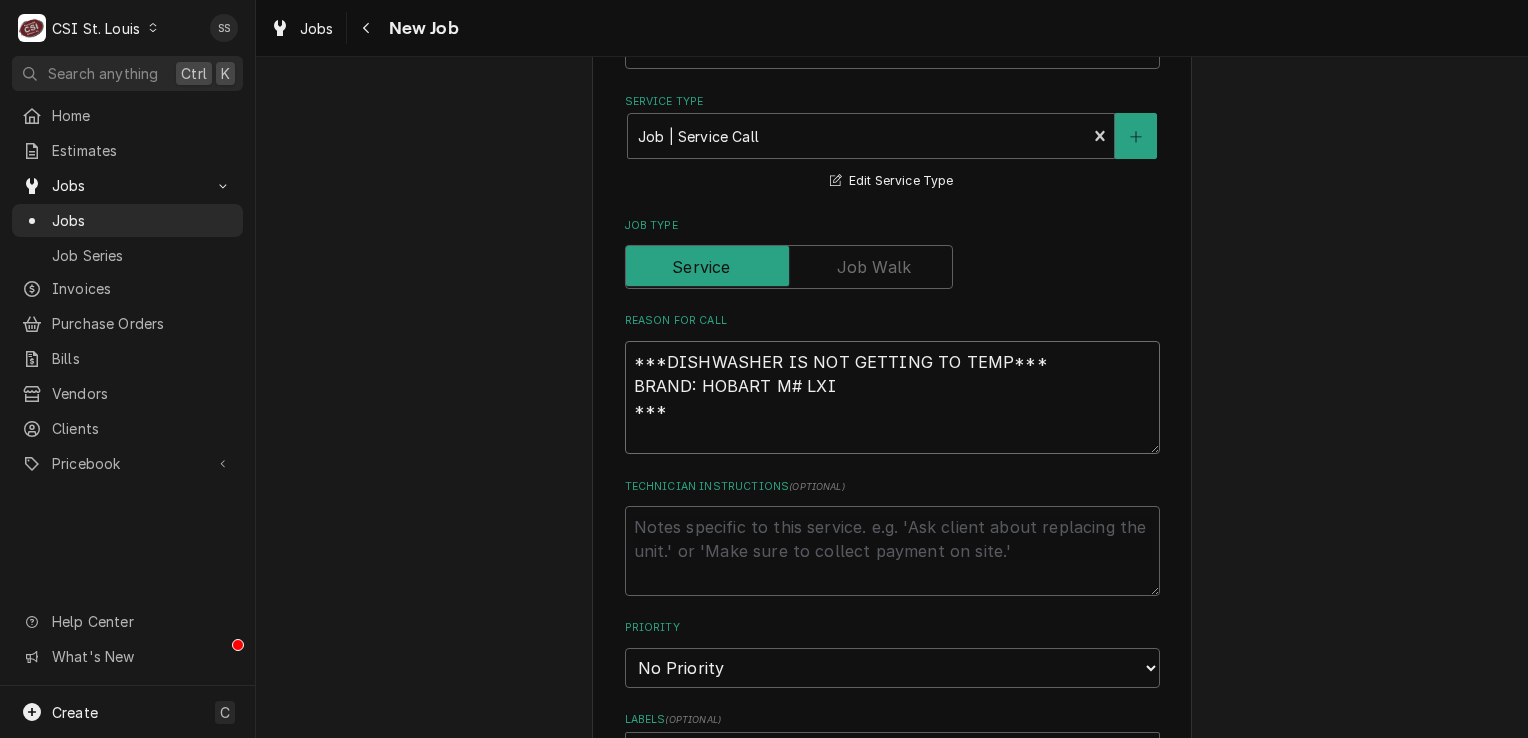 type on "x" 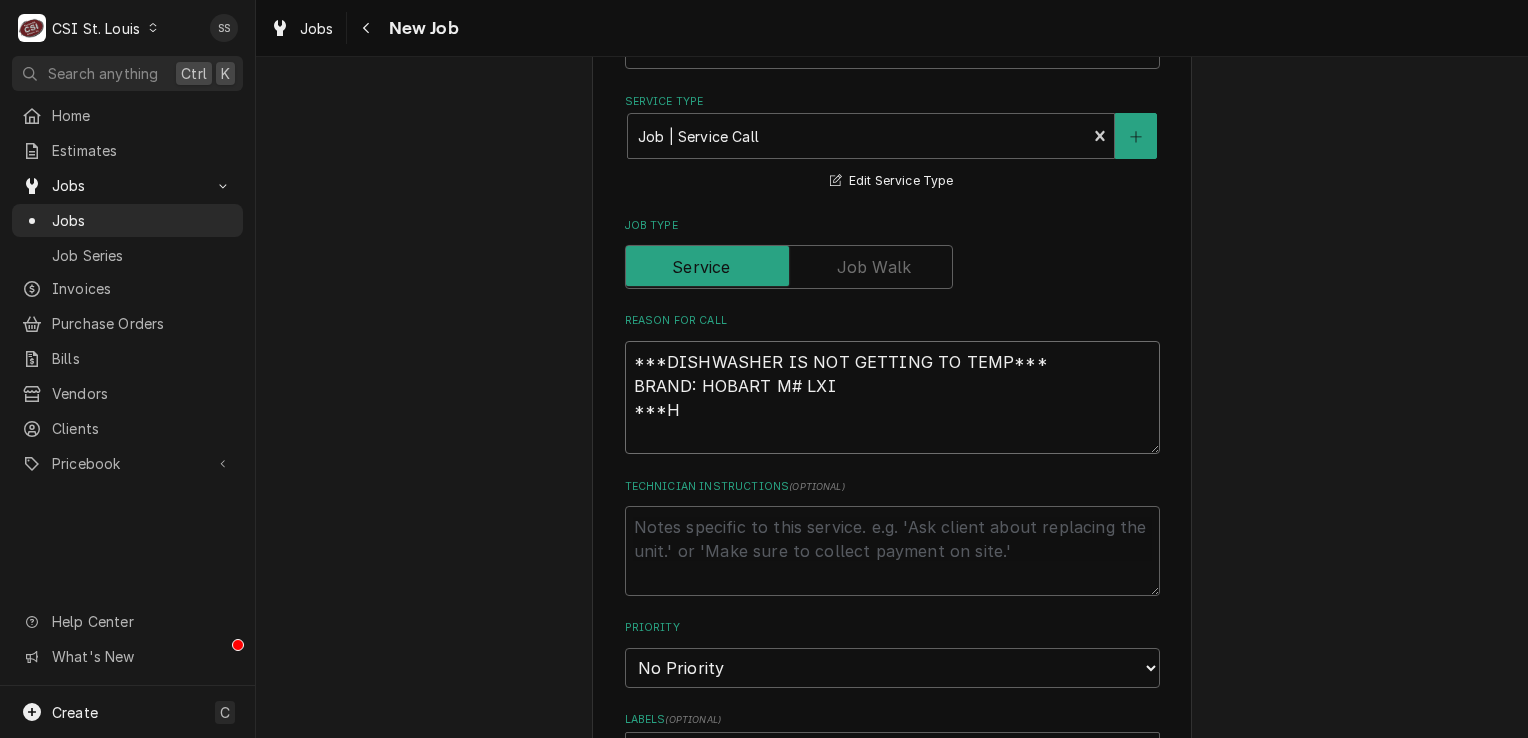 type on "x" 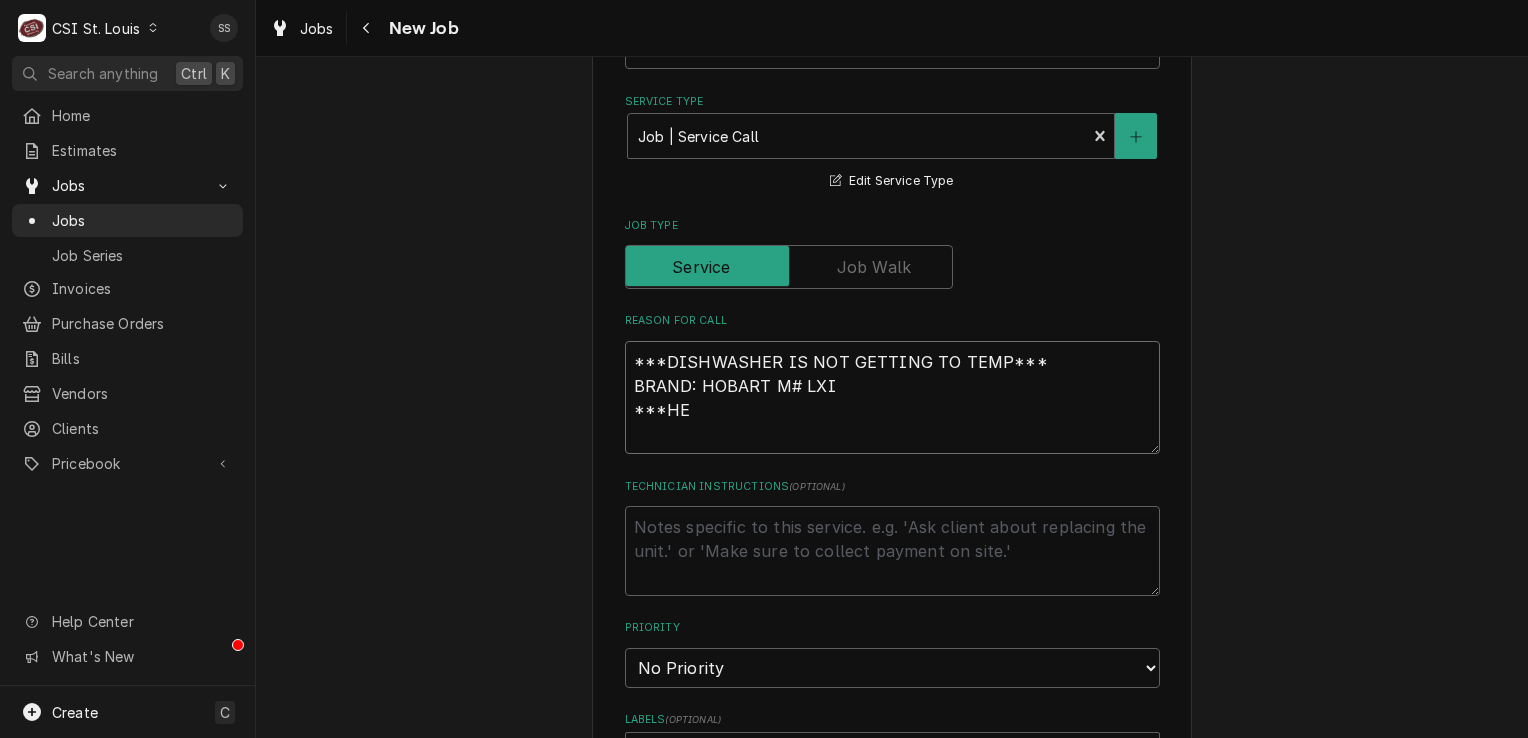 type on "x" 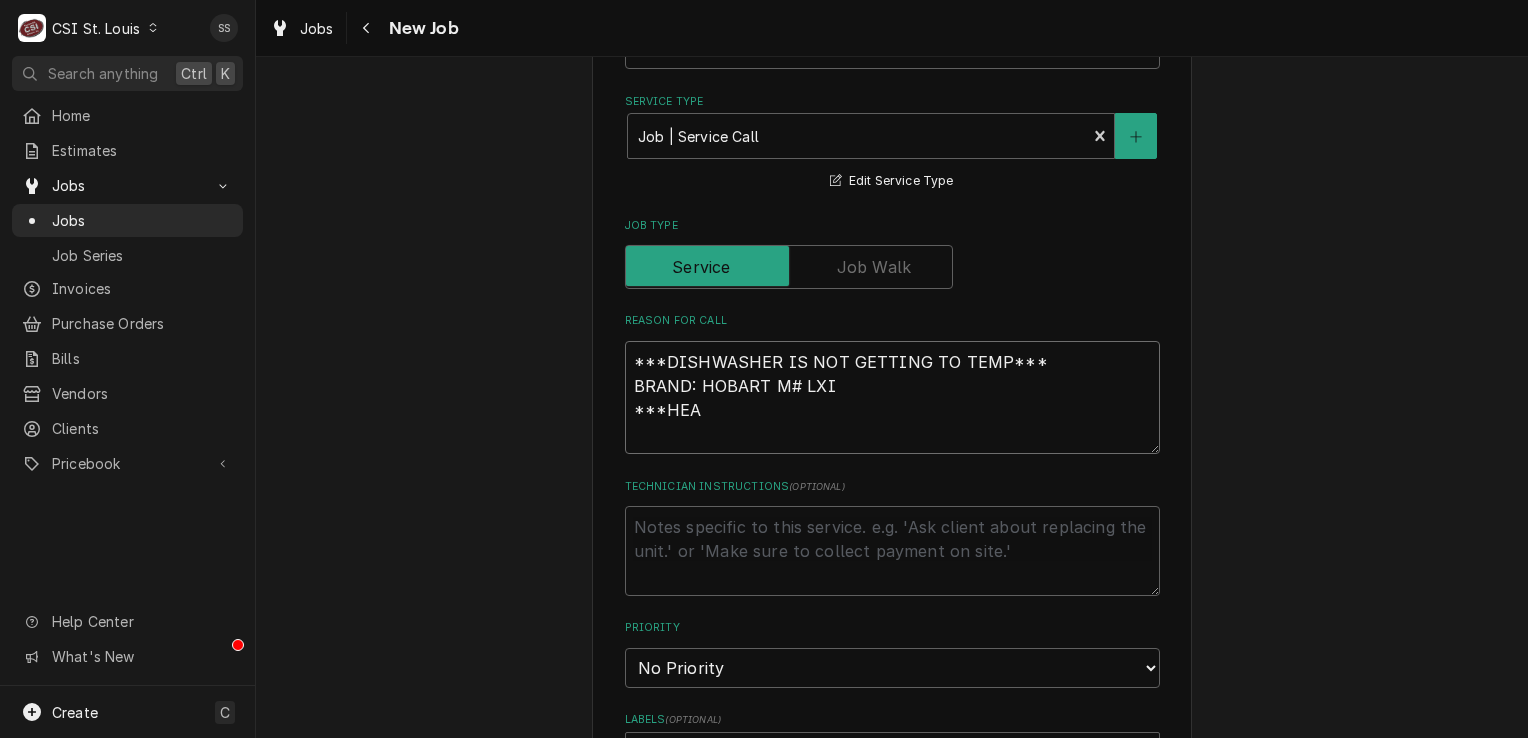 type on "x" 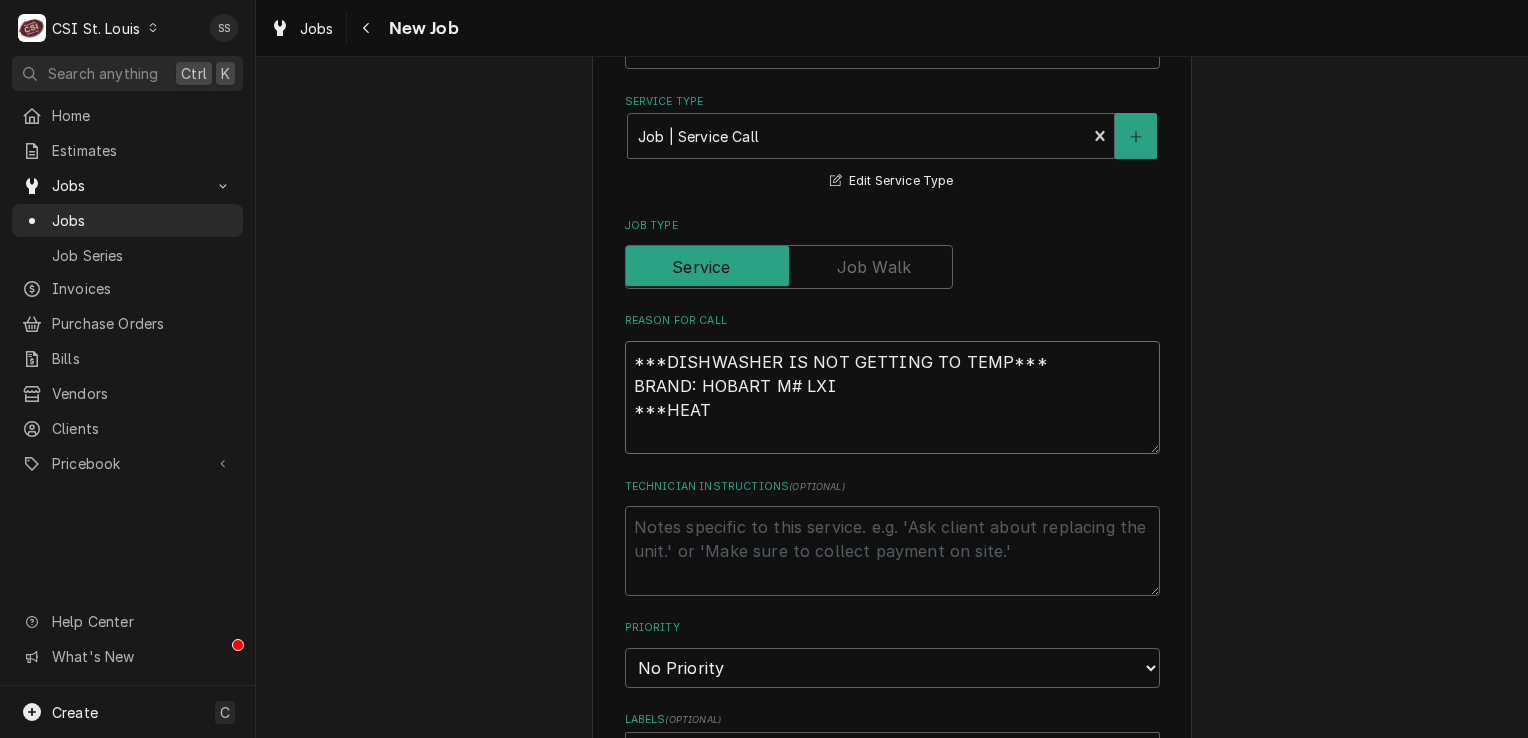 type on "x" 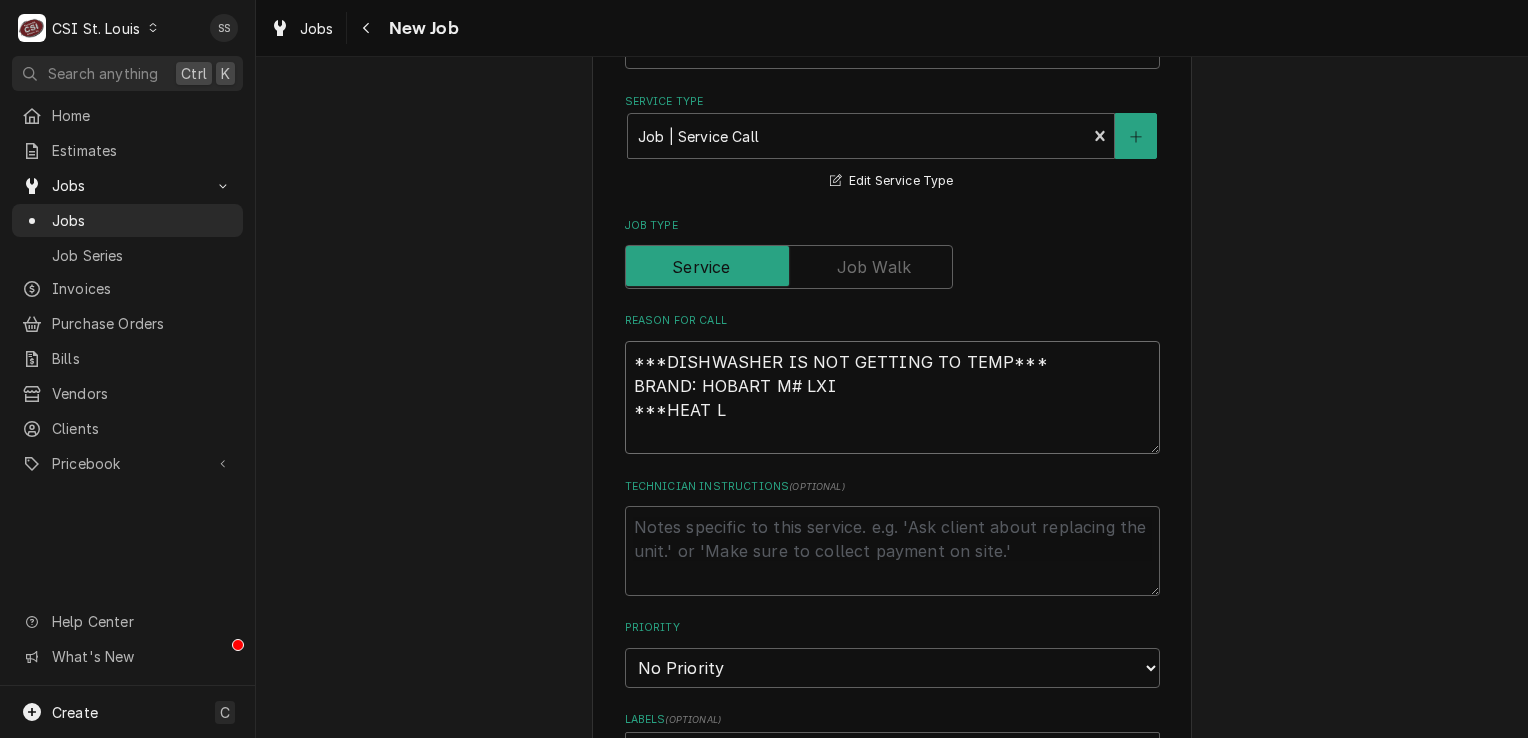 type on "x" 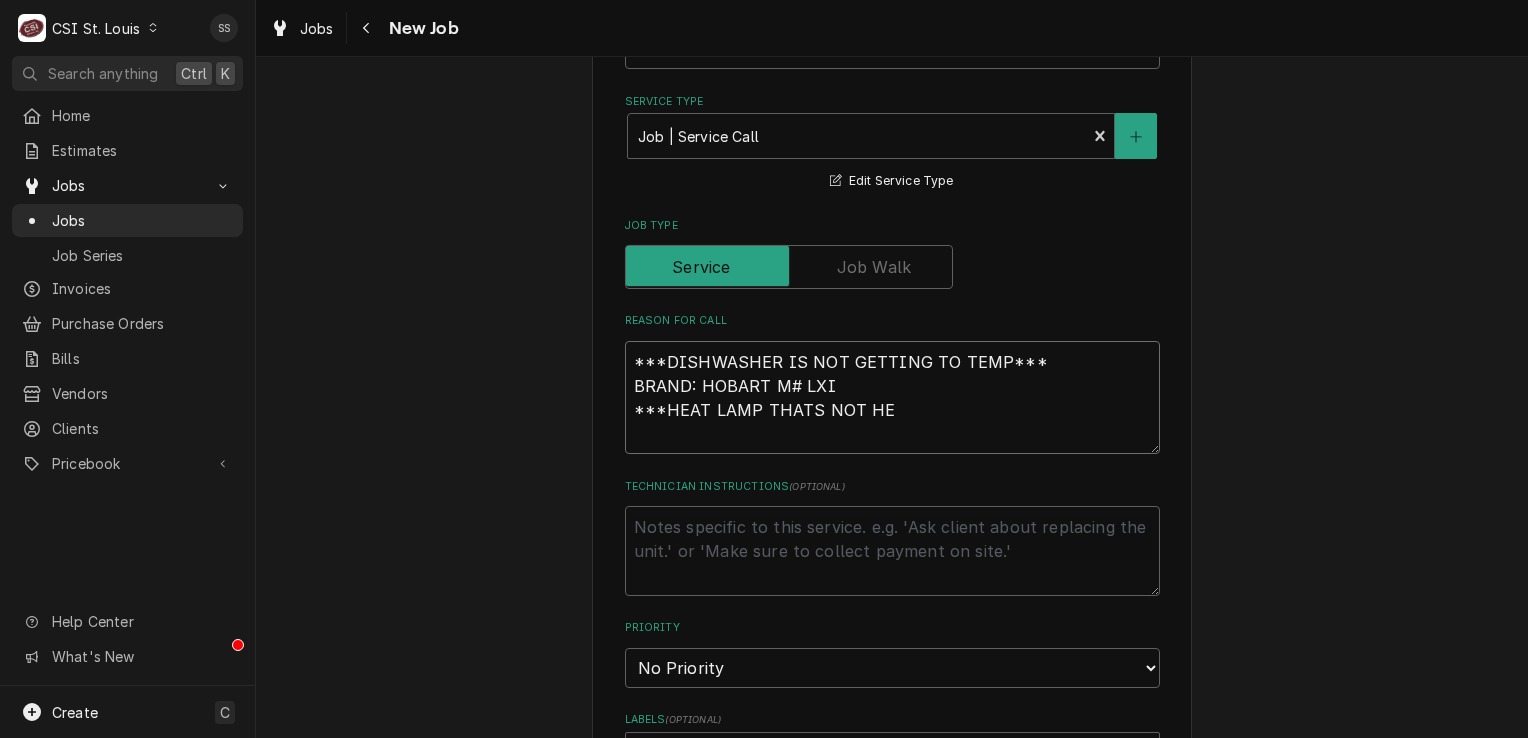 type on "x" 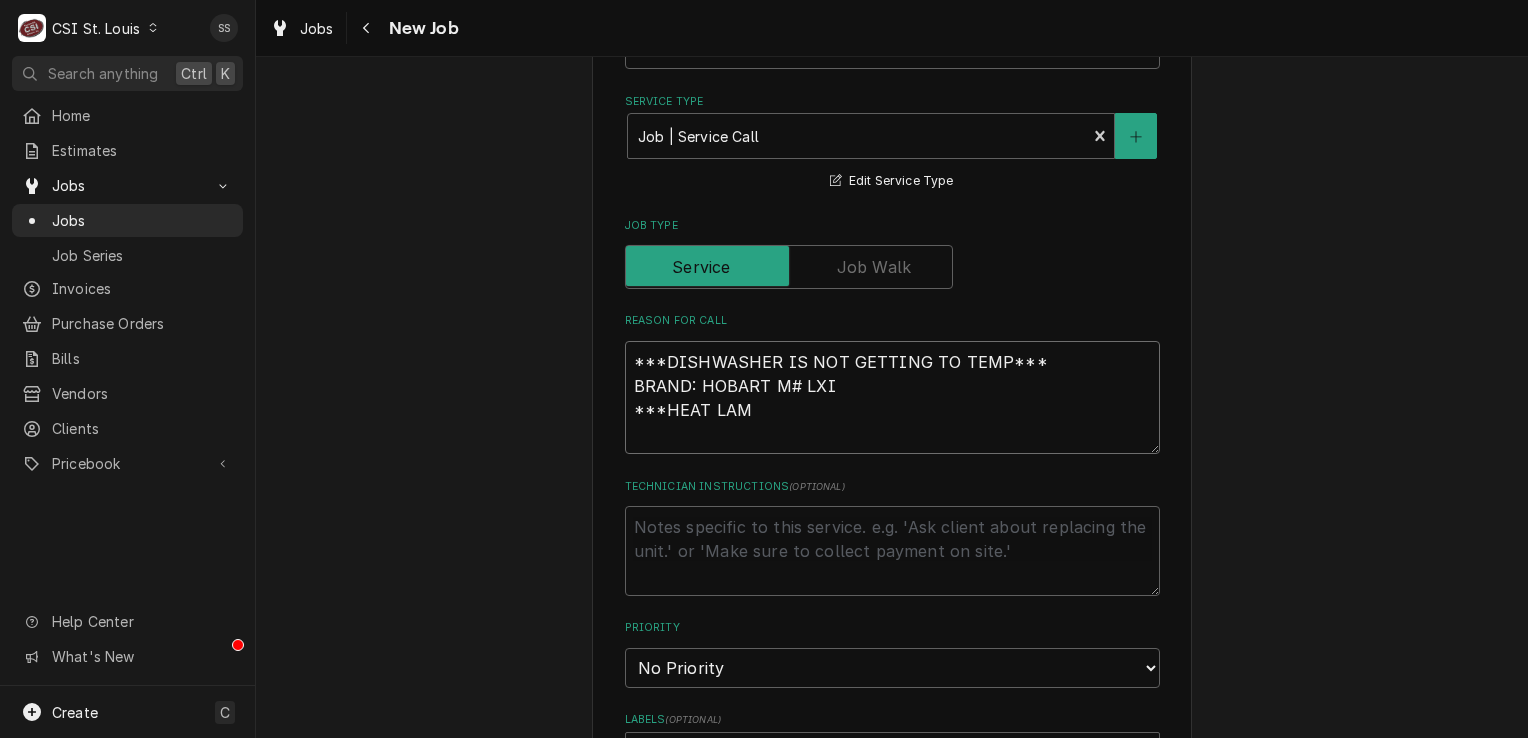 type on "x" 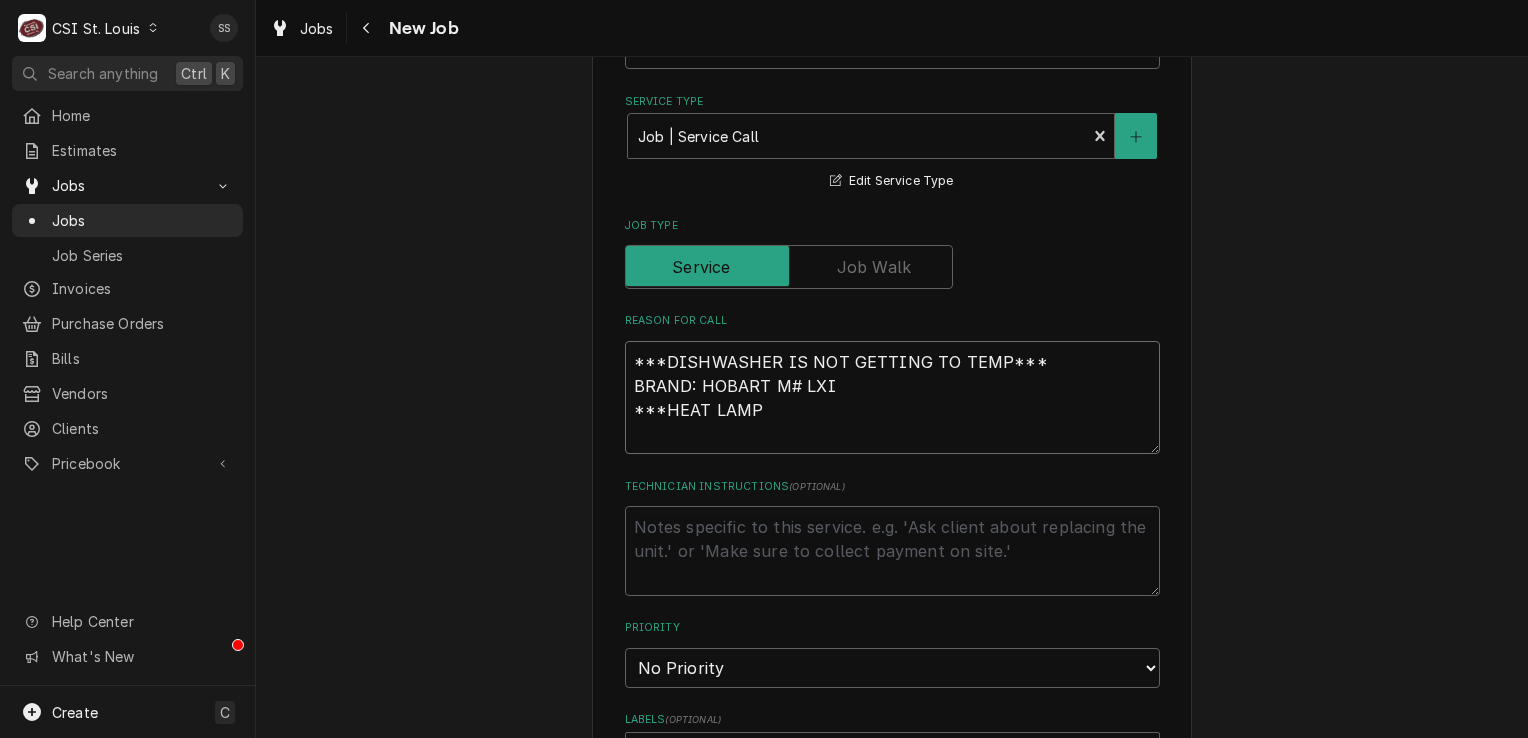 type on "x" 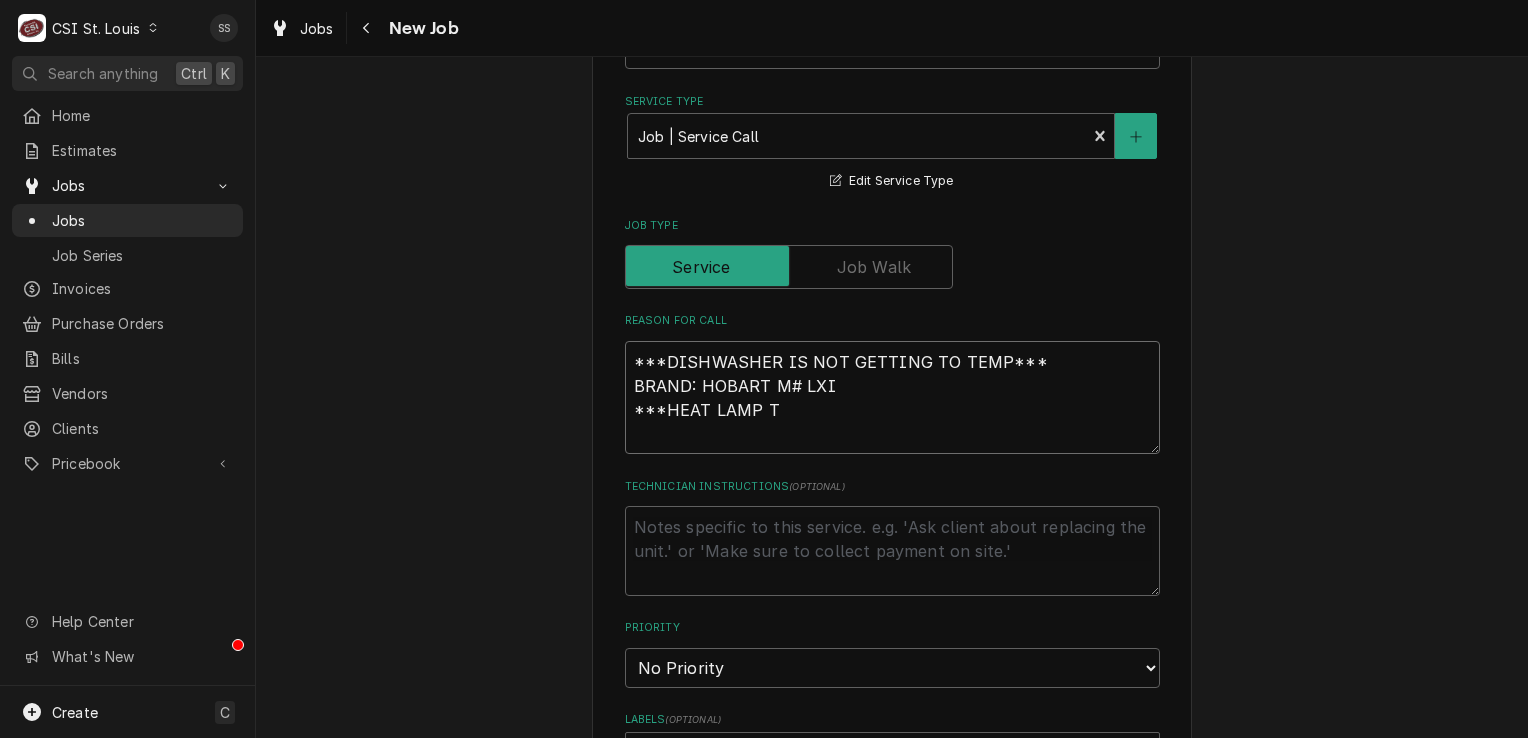 type on "x" 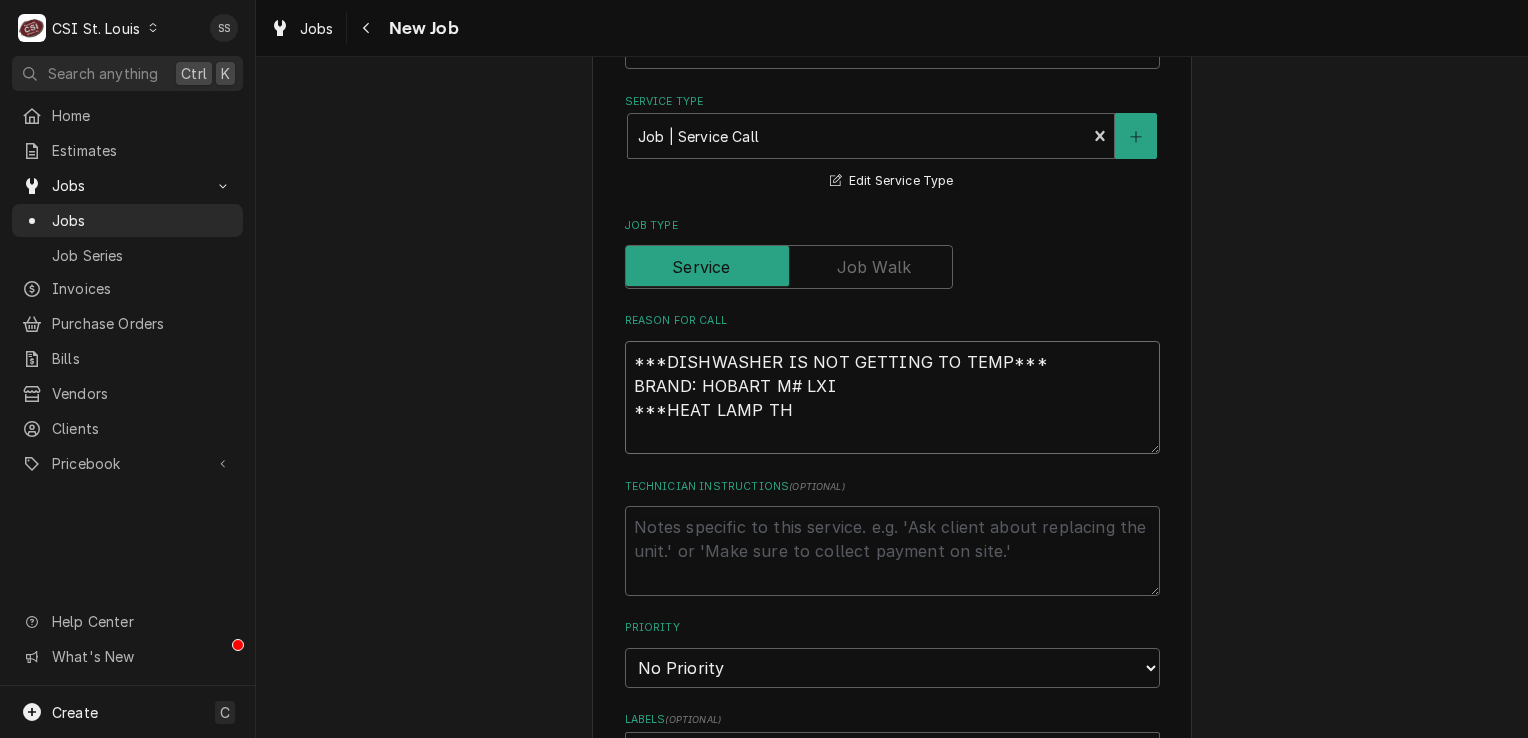 type on "x" 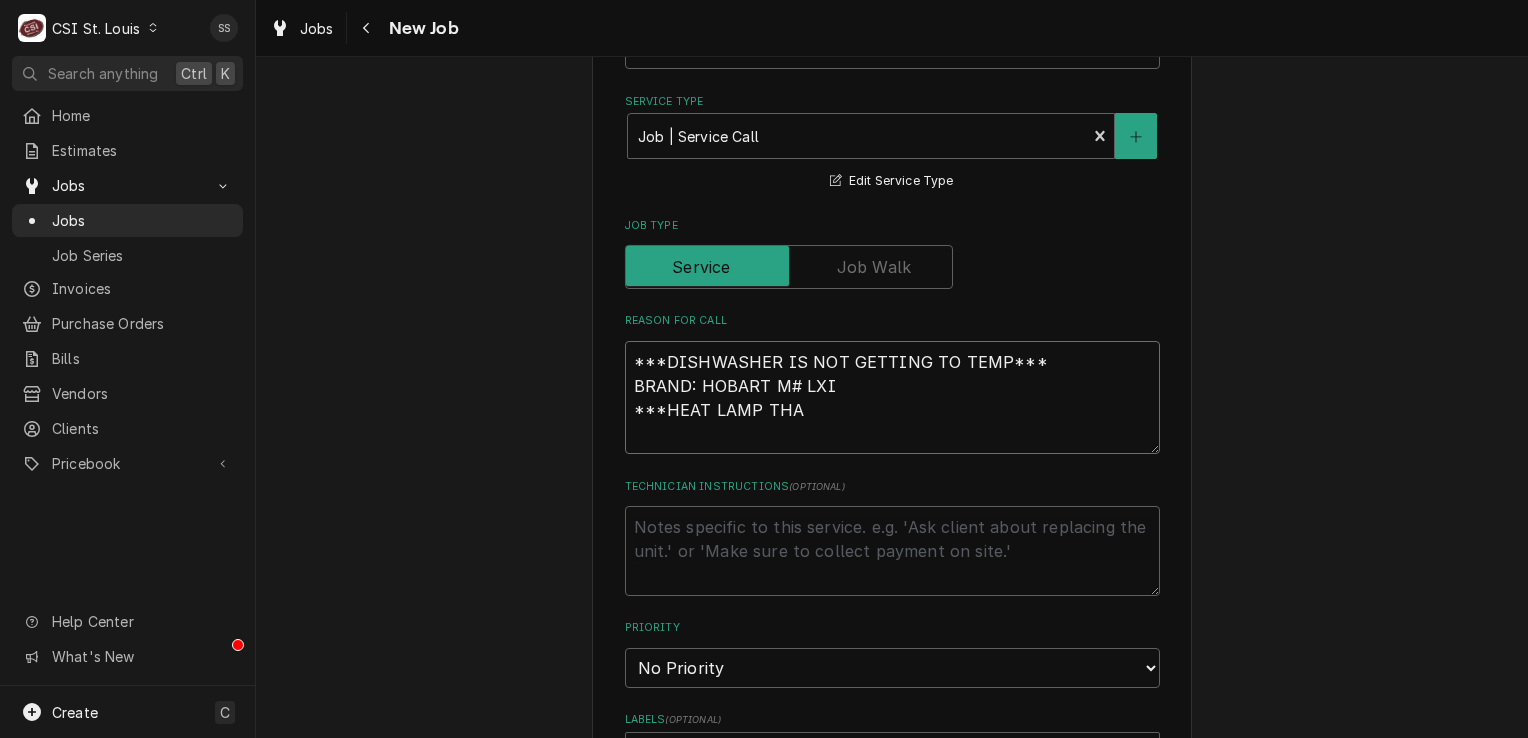 type on "x" 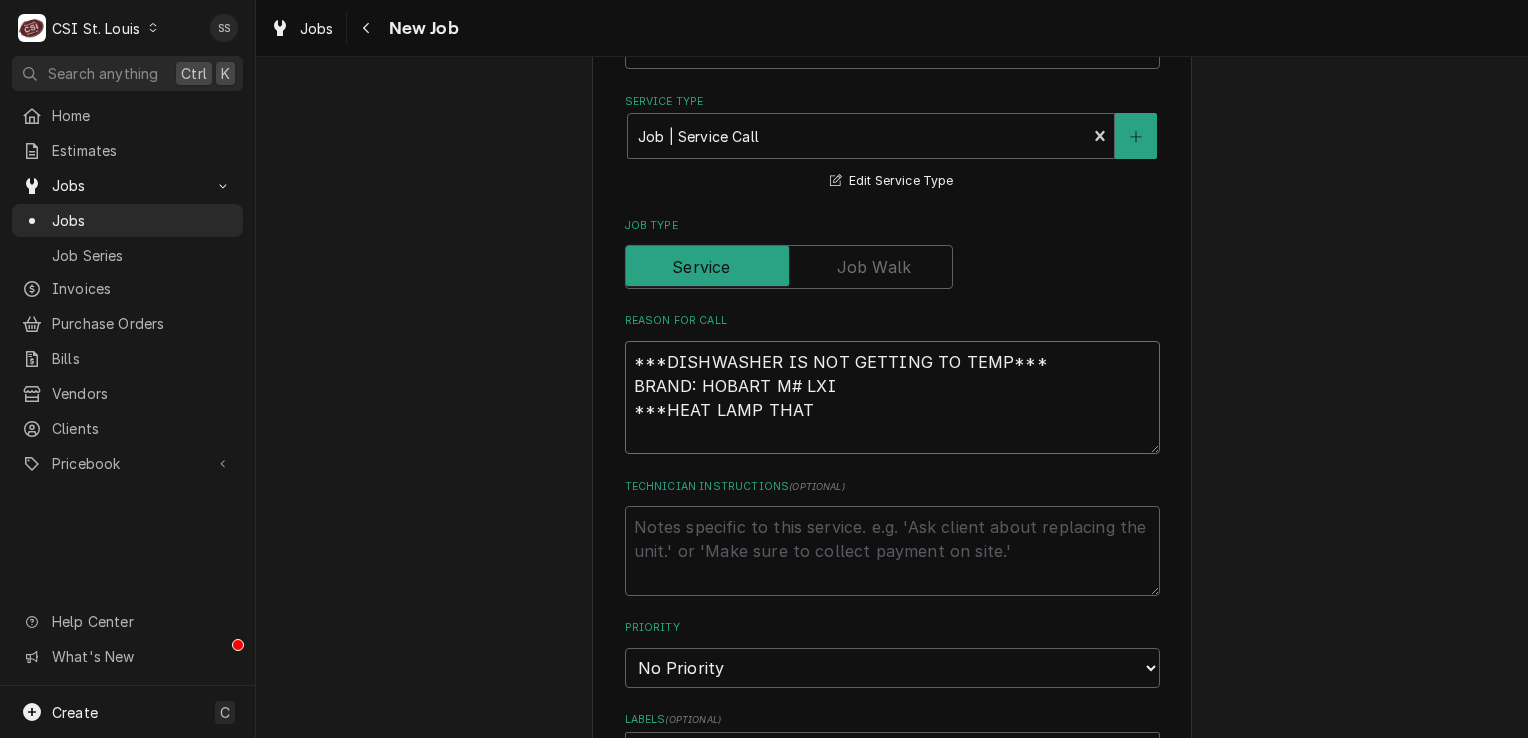 type on "x" 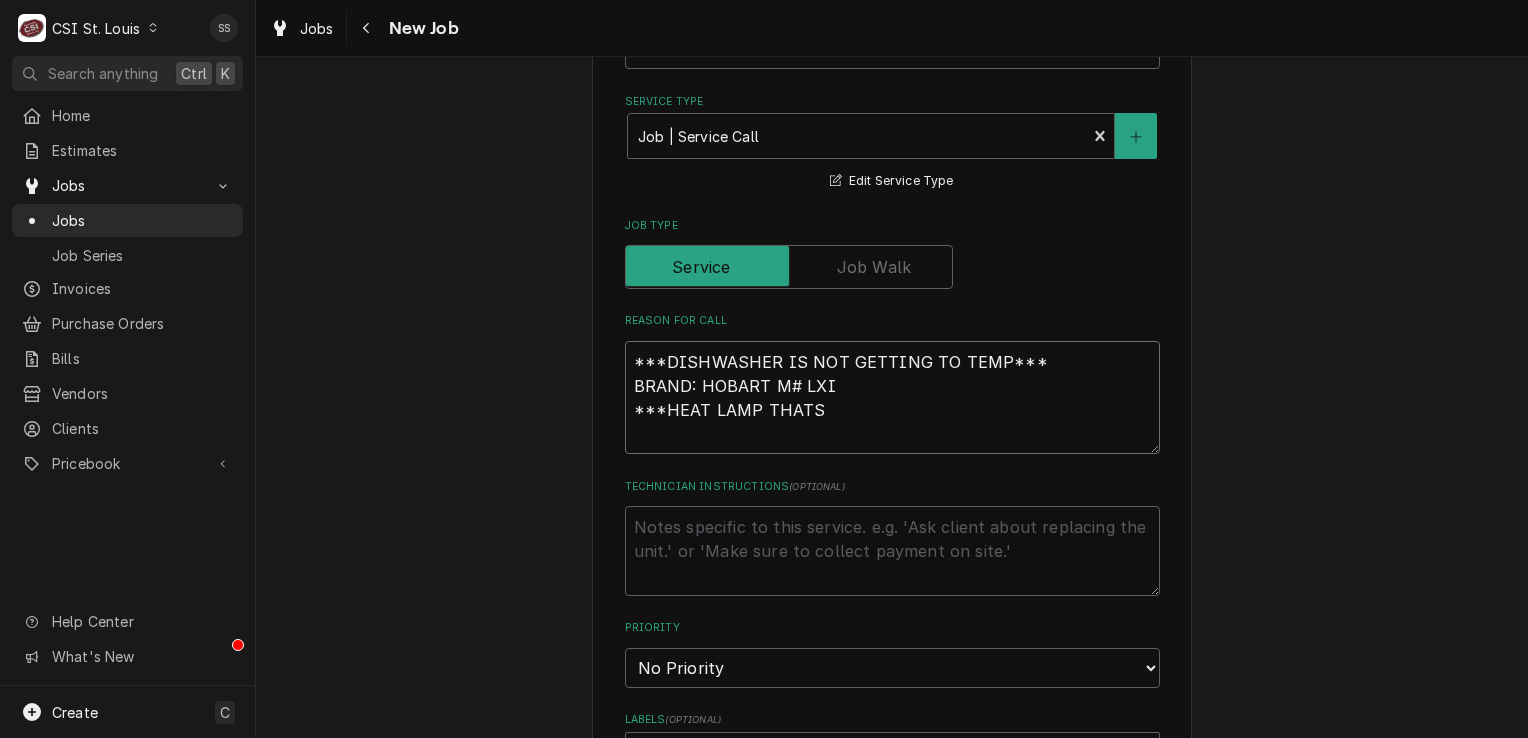 type on "x" 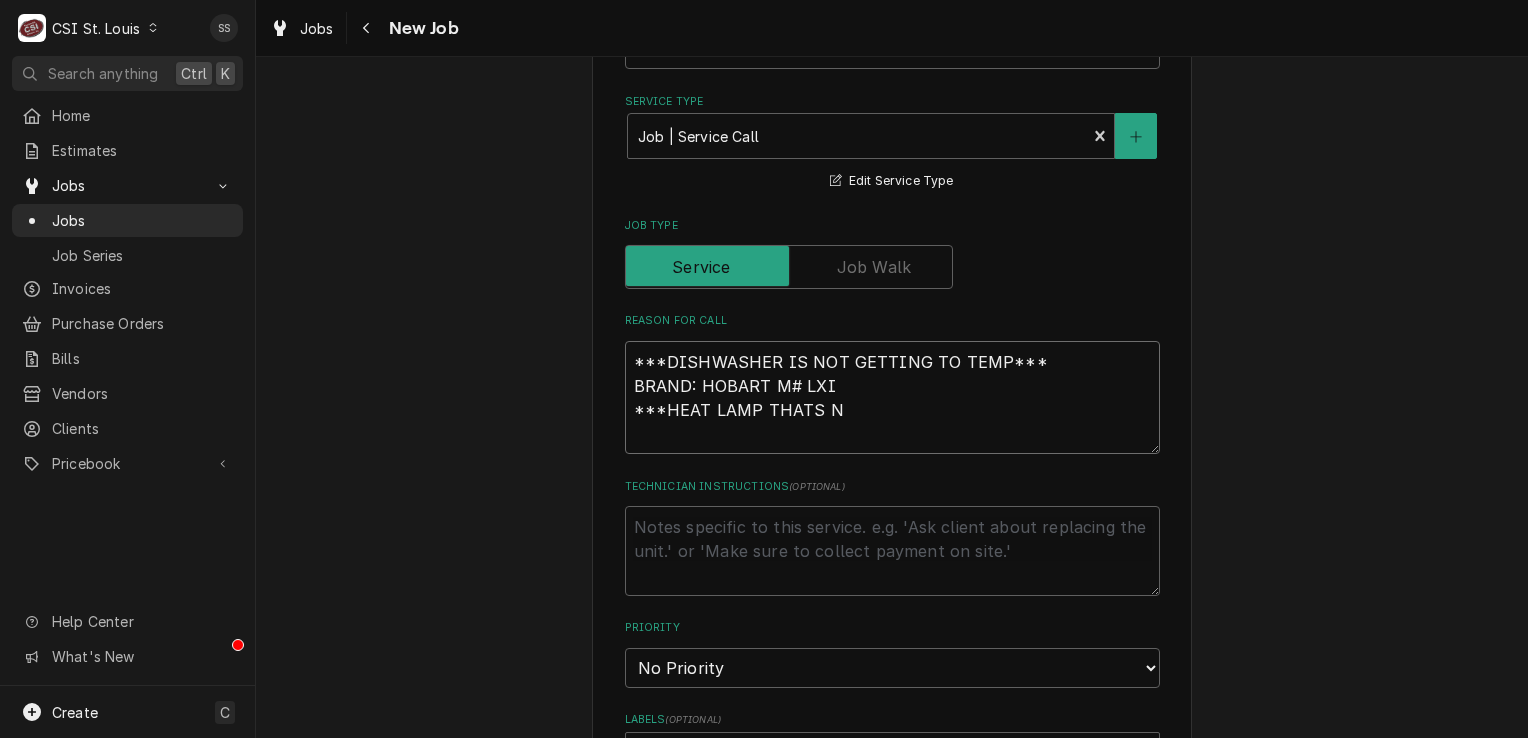 type on "x" 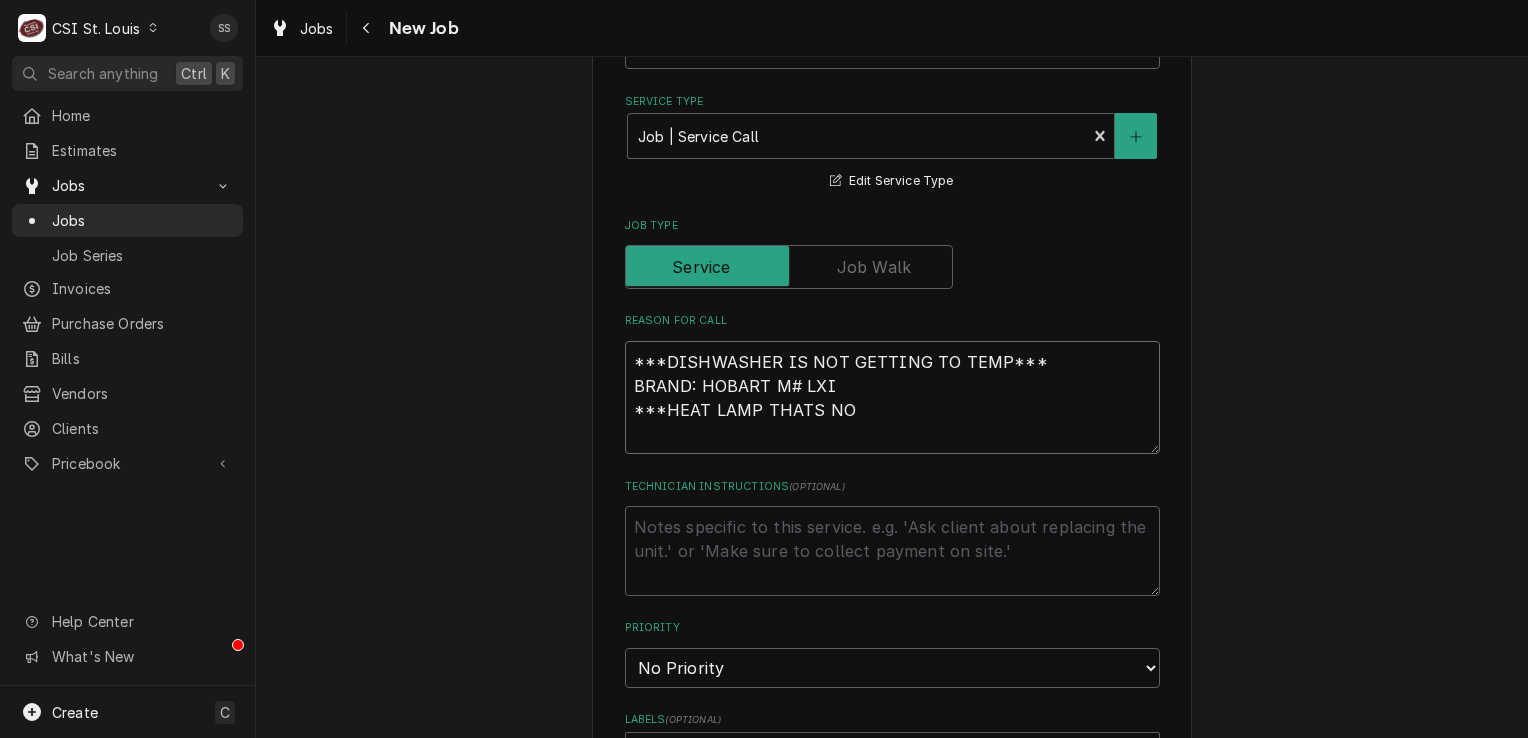 type on "x" 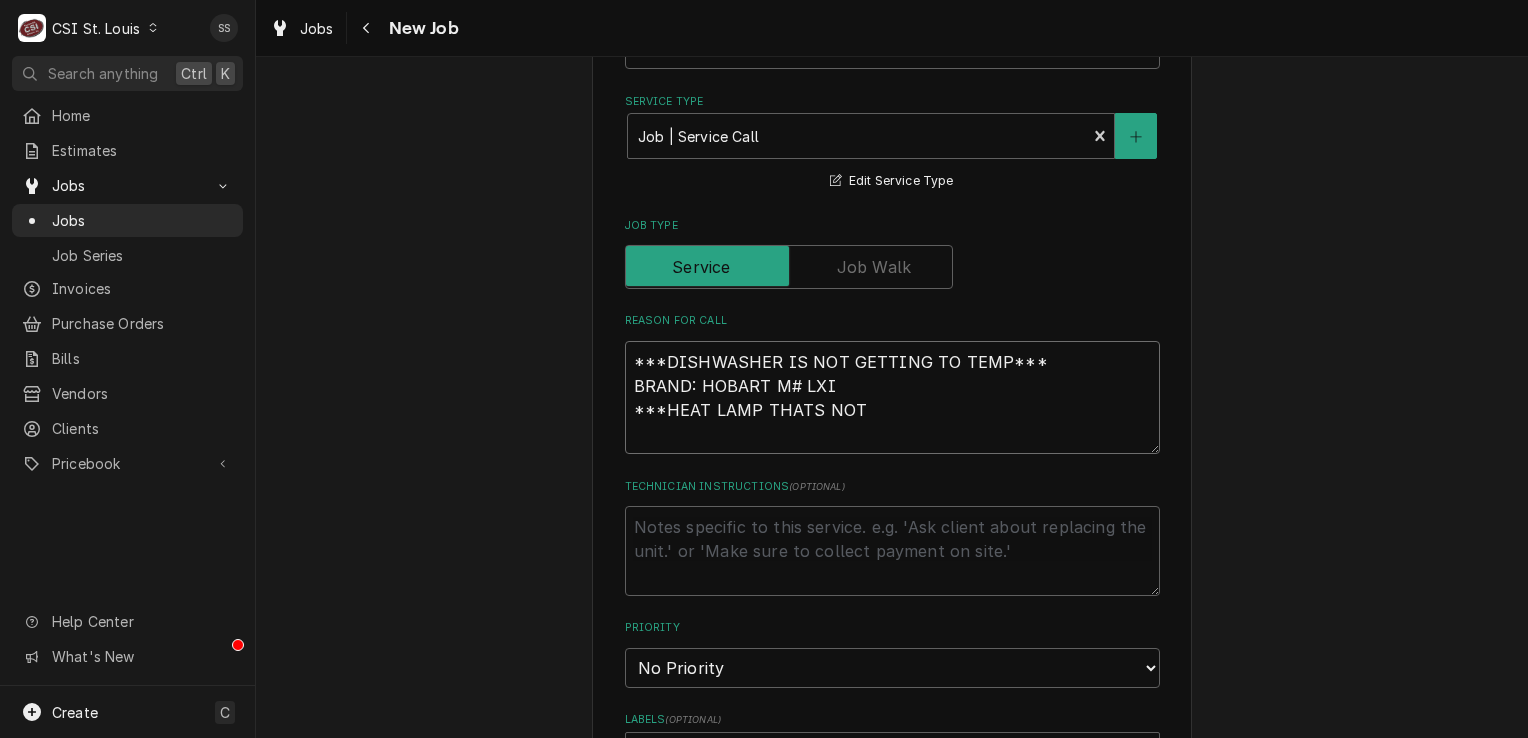 type on "x" 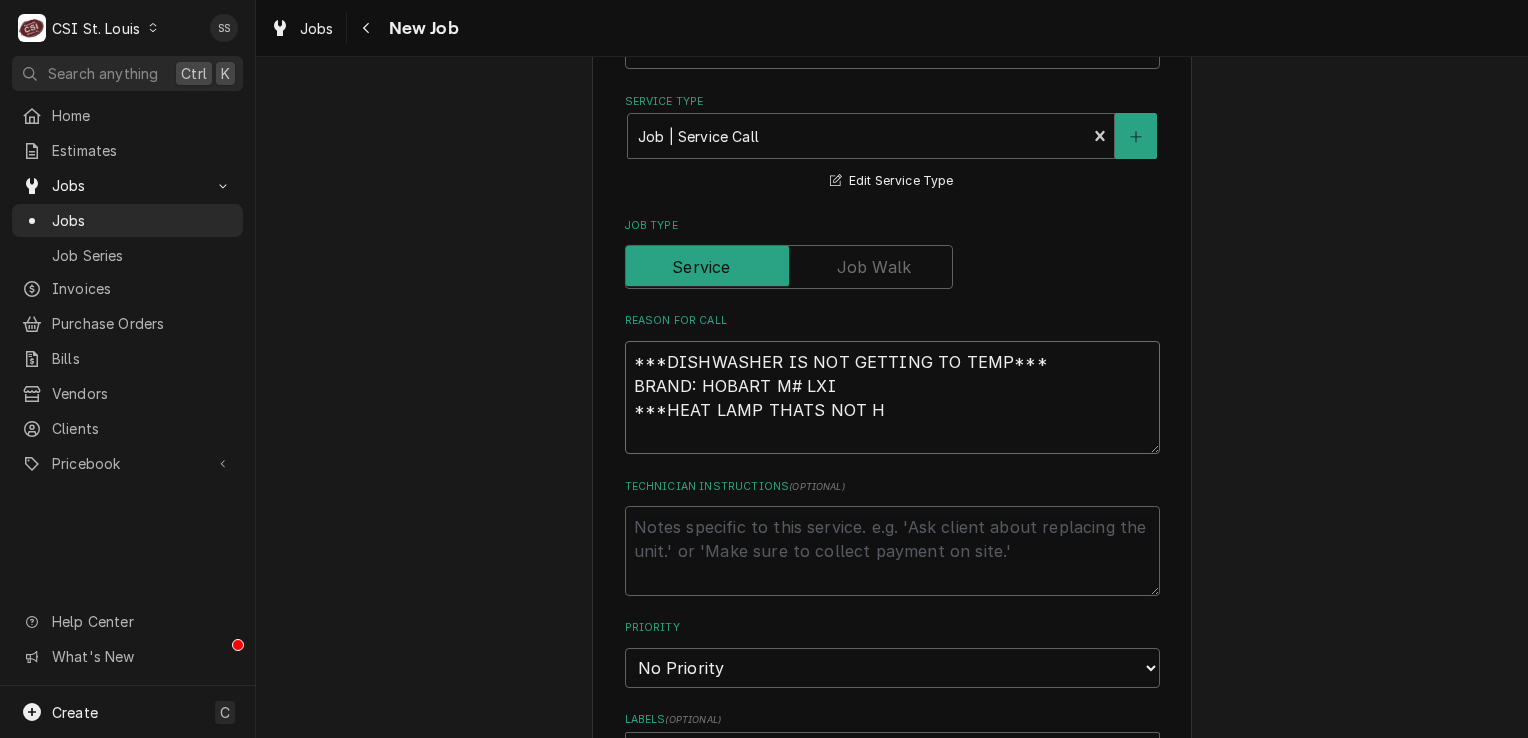 type on "x" 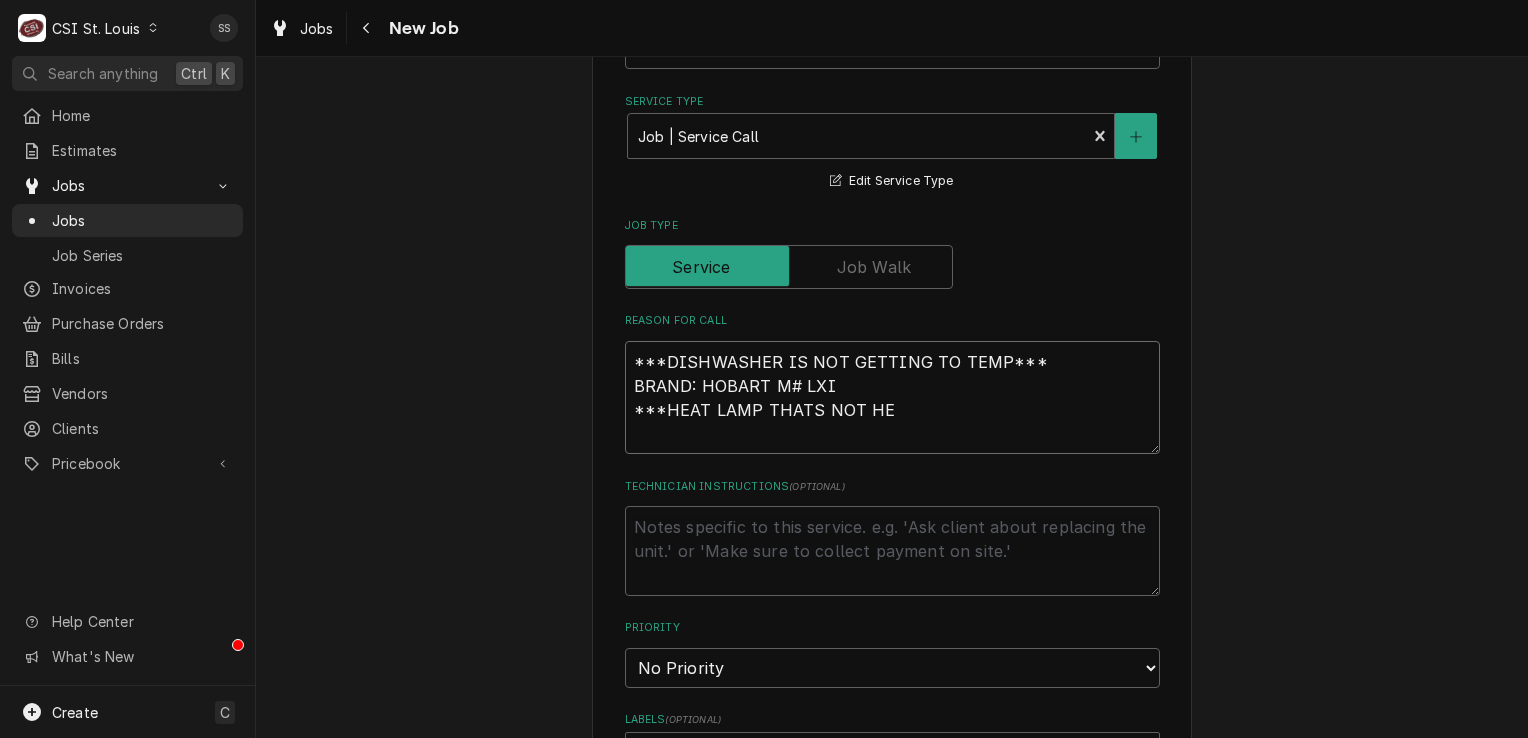 type on "x" 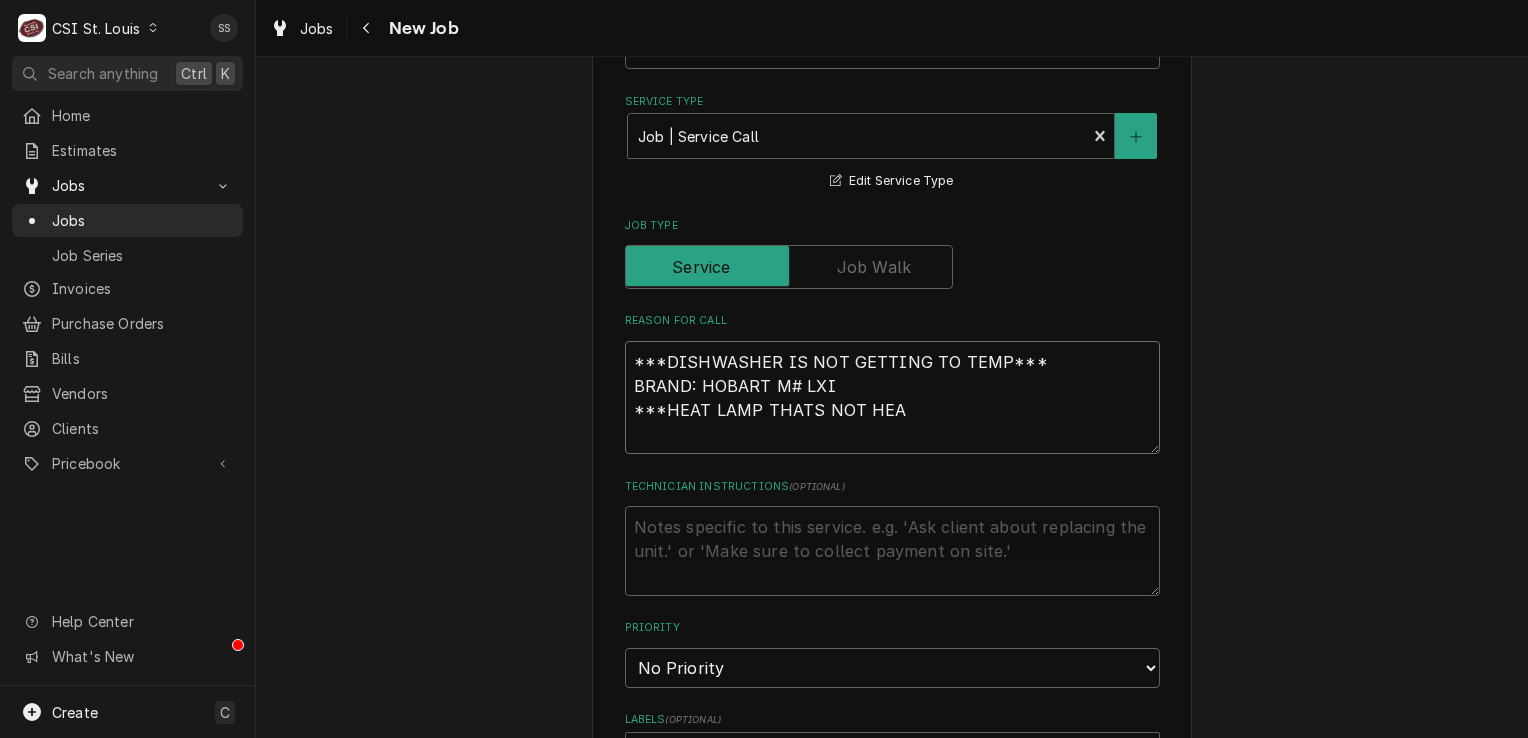 type on "x" 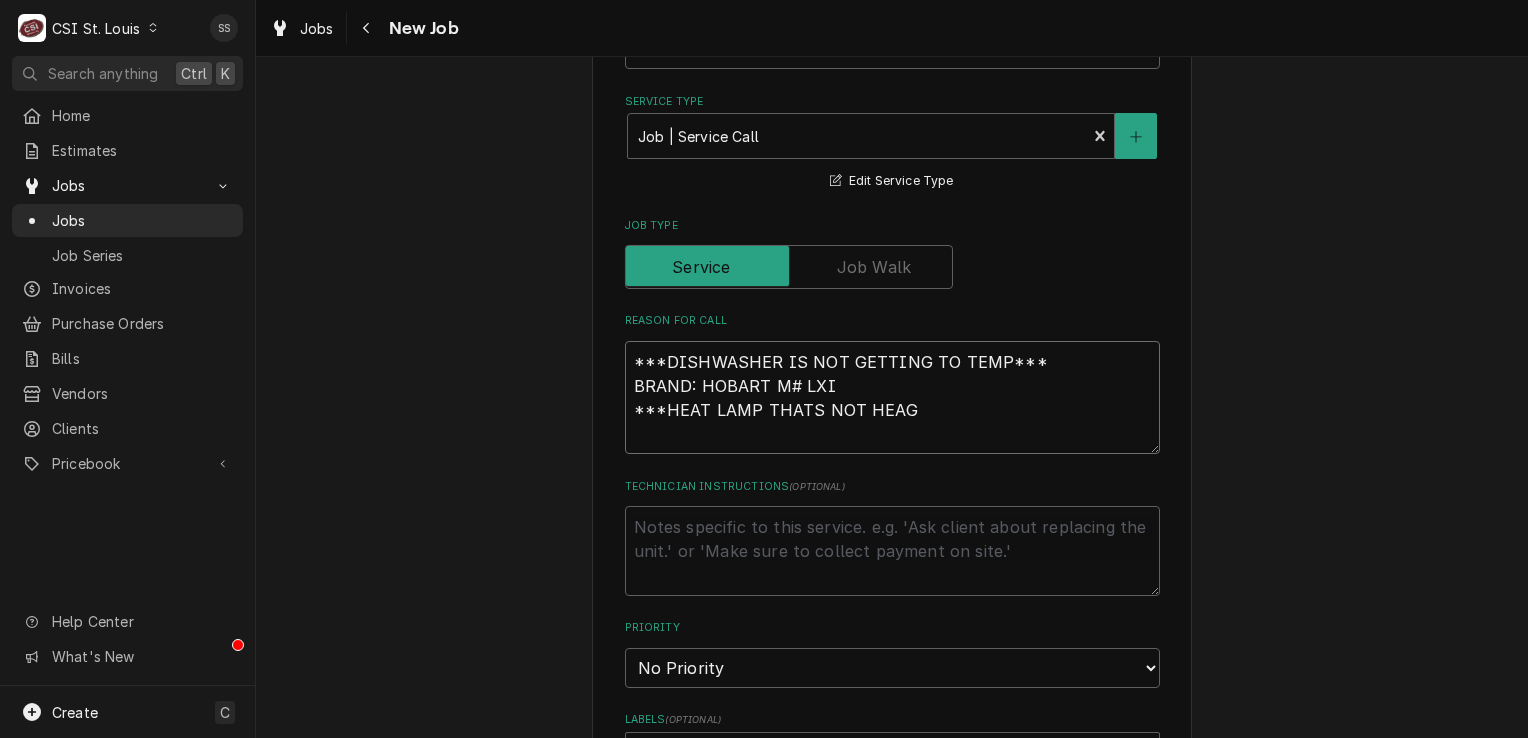 type on "x" 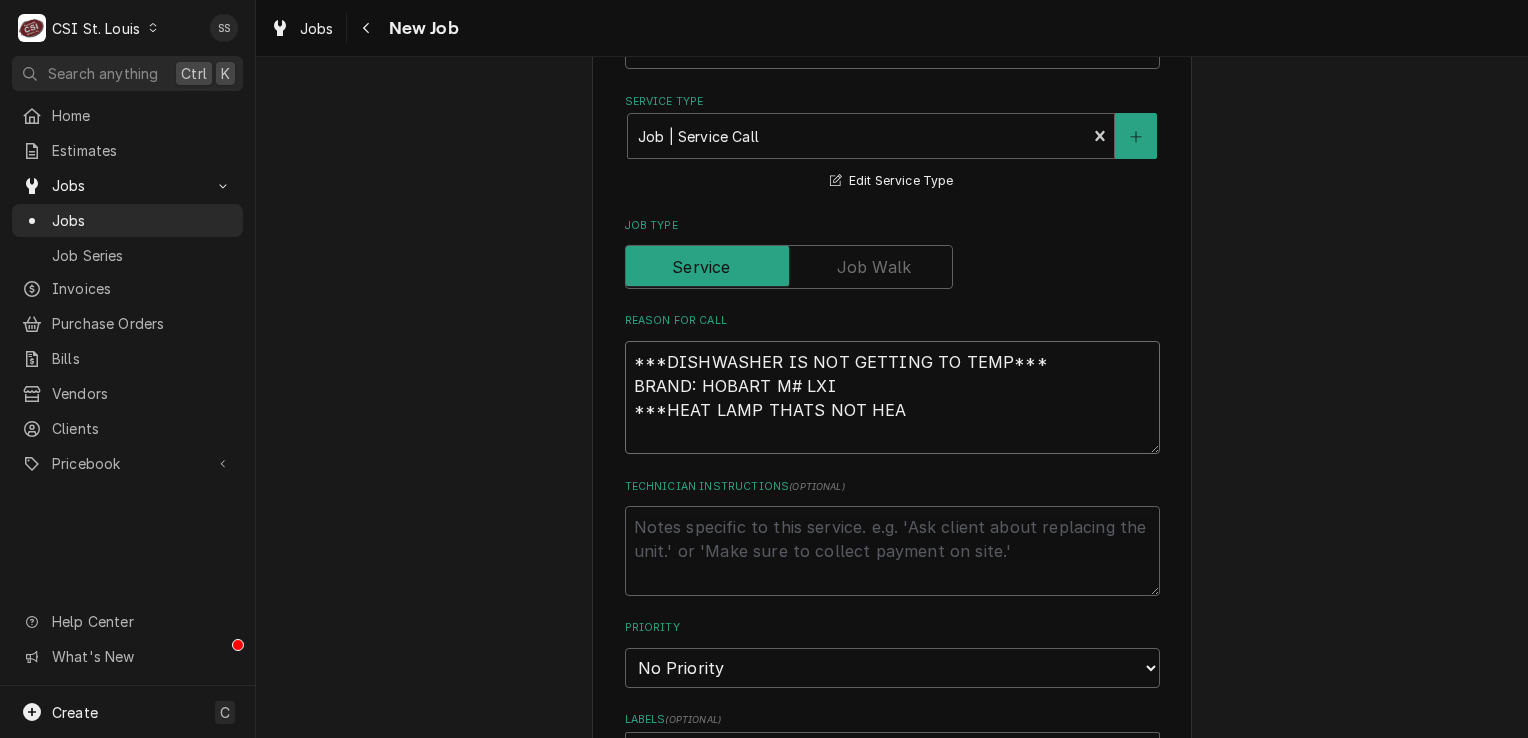 type on "***DISHWASHER IS NOT GETTING TO TEMP***
BRAND: HOBART M# LXI
***HEAT LAMP THATS NOT HEAT" 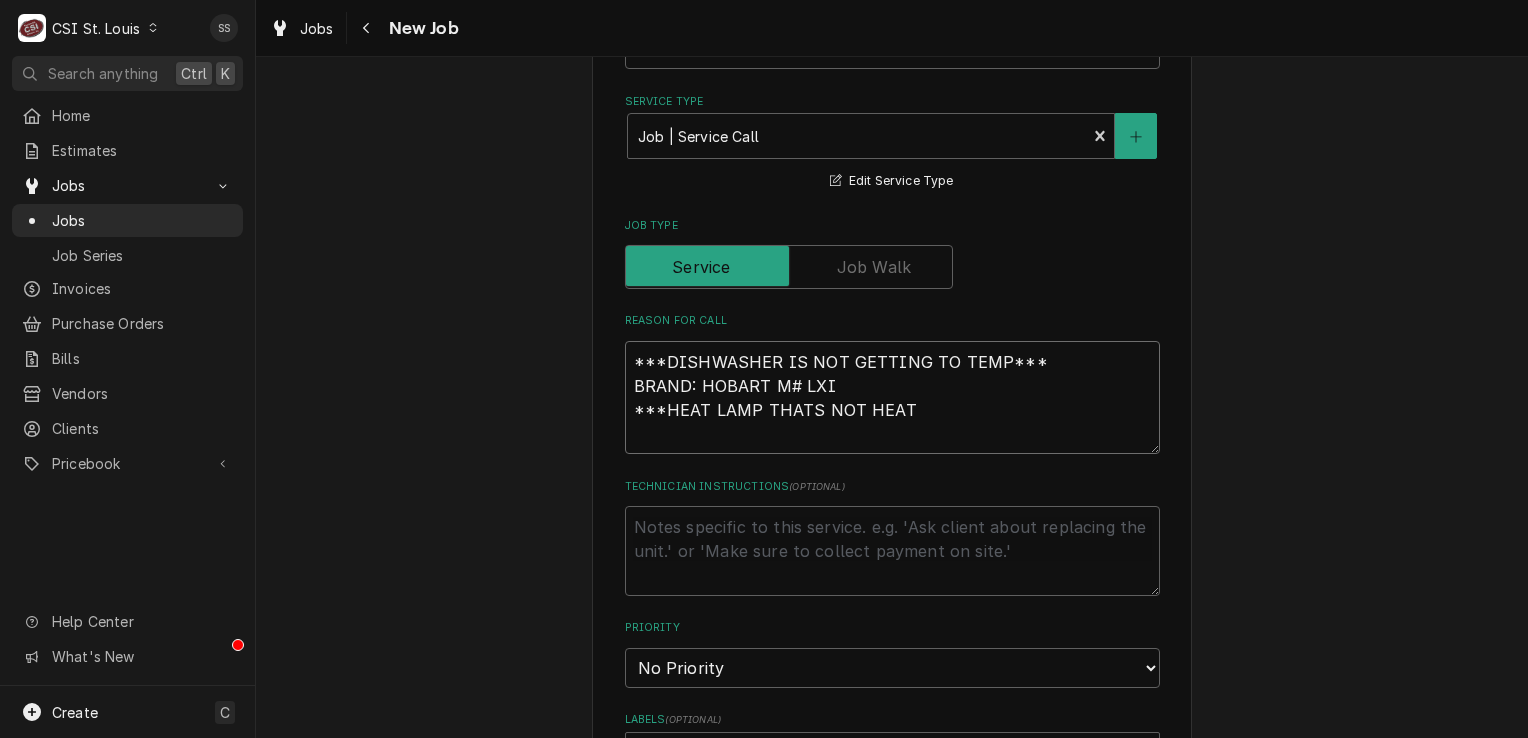 type on "x" 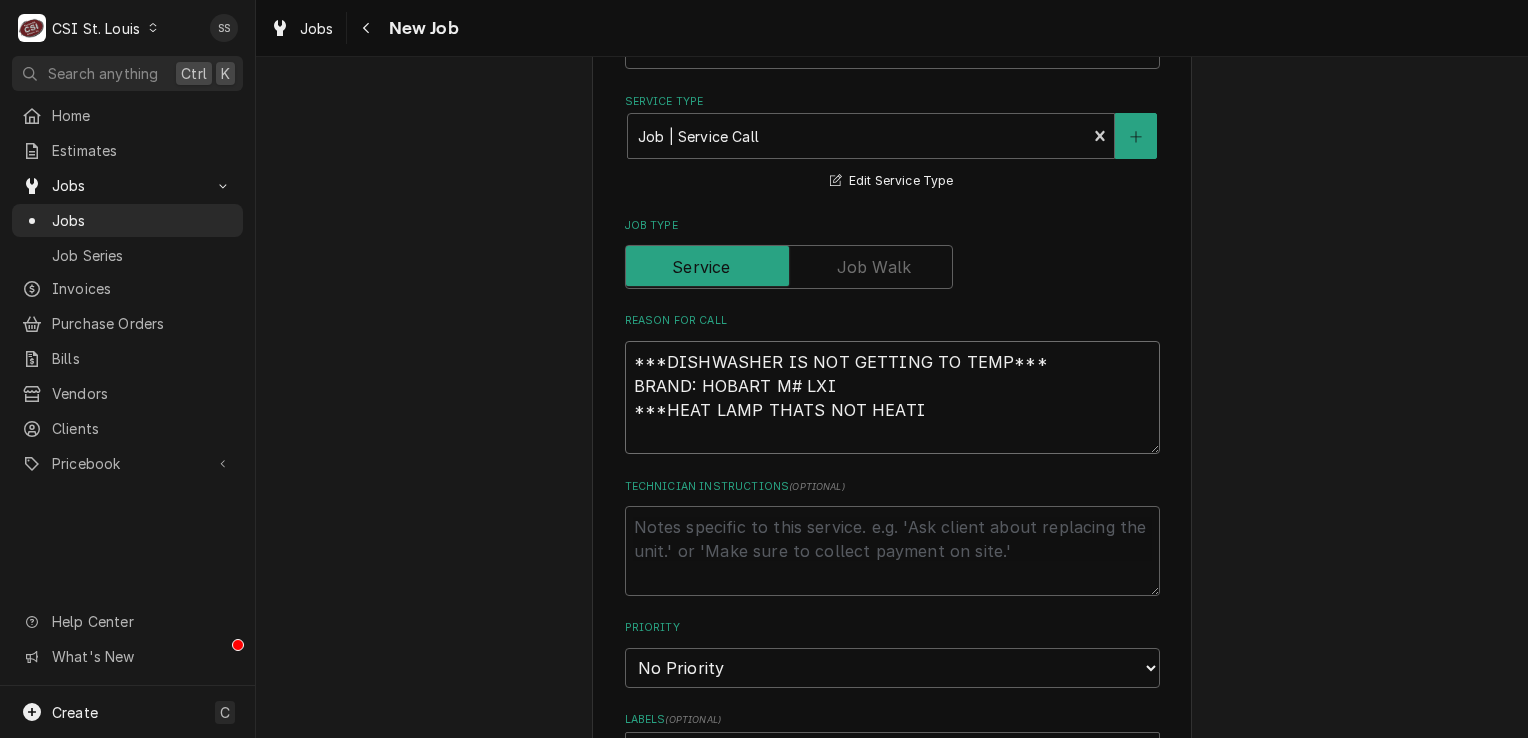 type on "x" 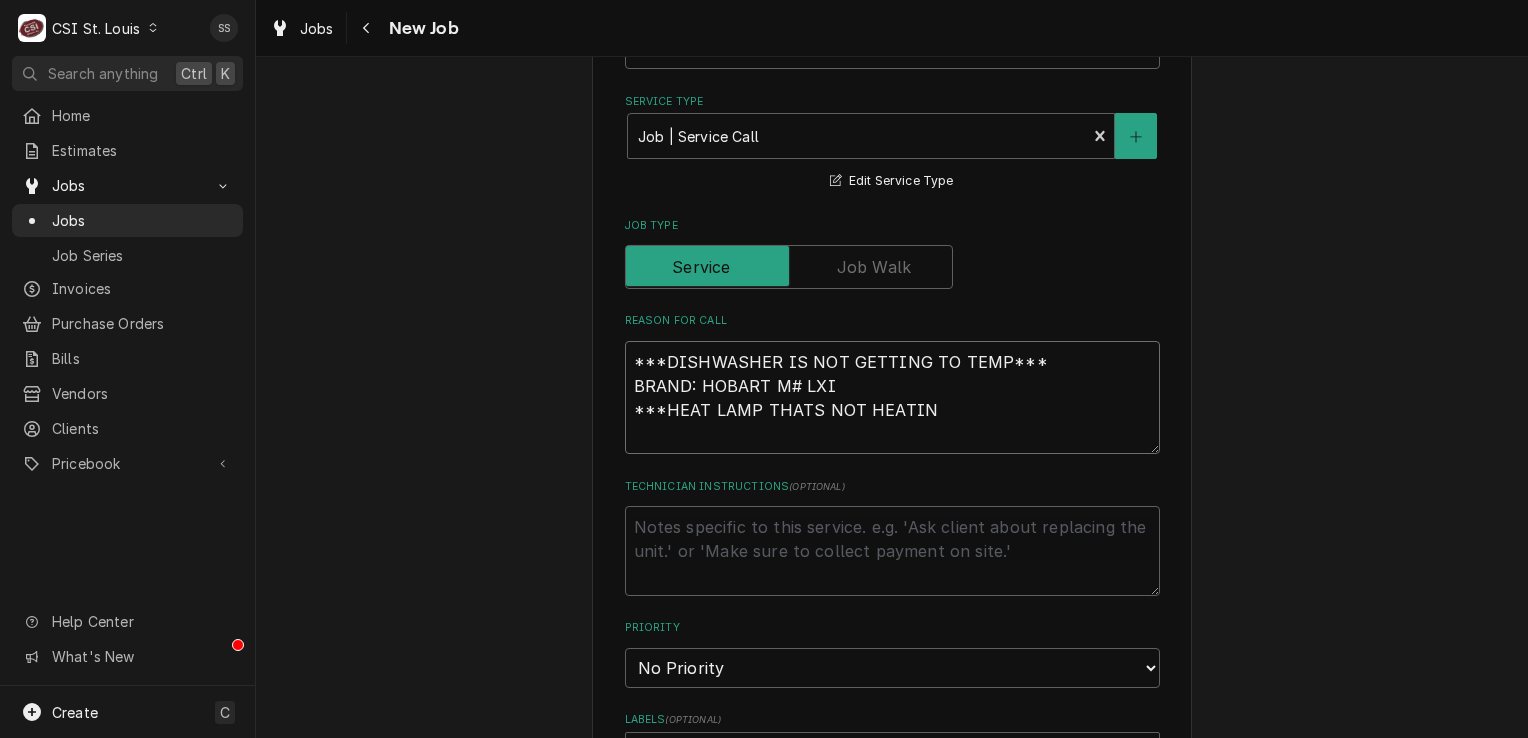 type on "x" 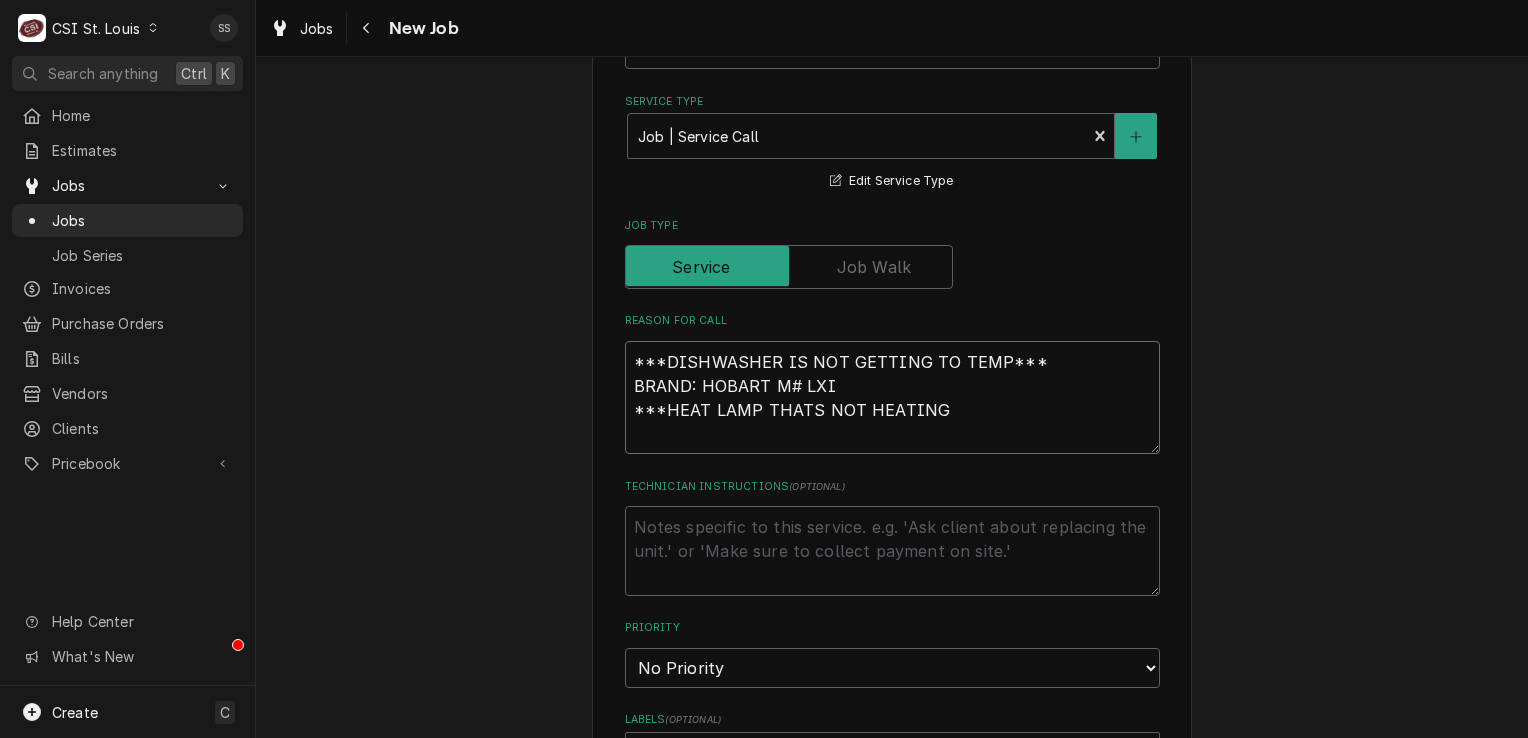 type on "x" 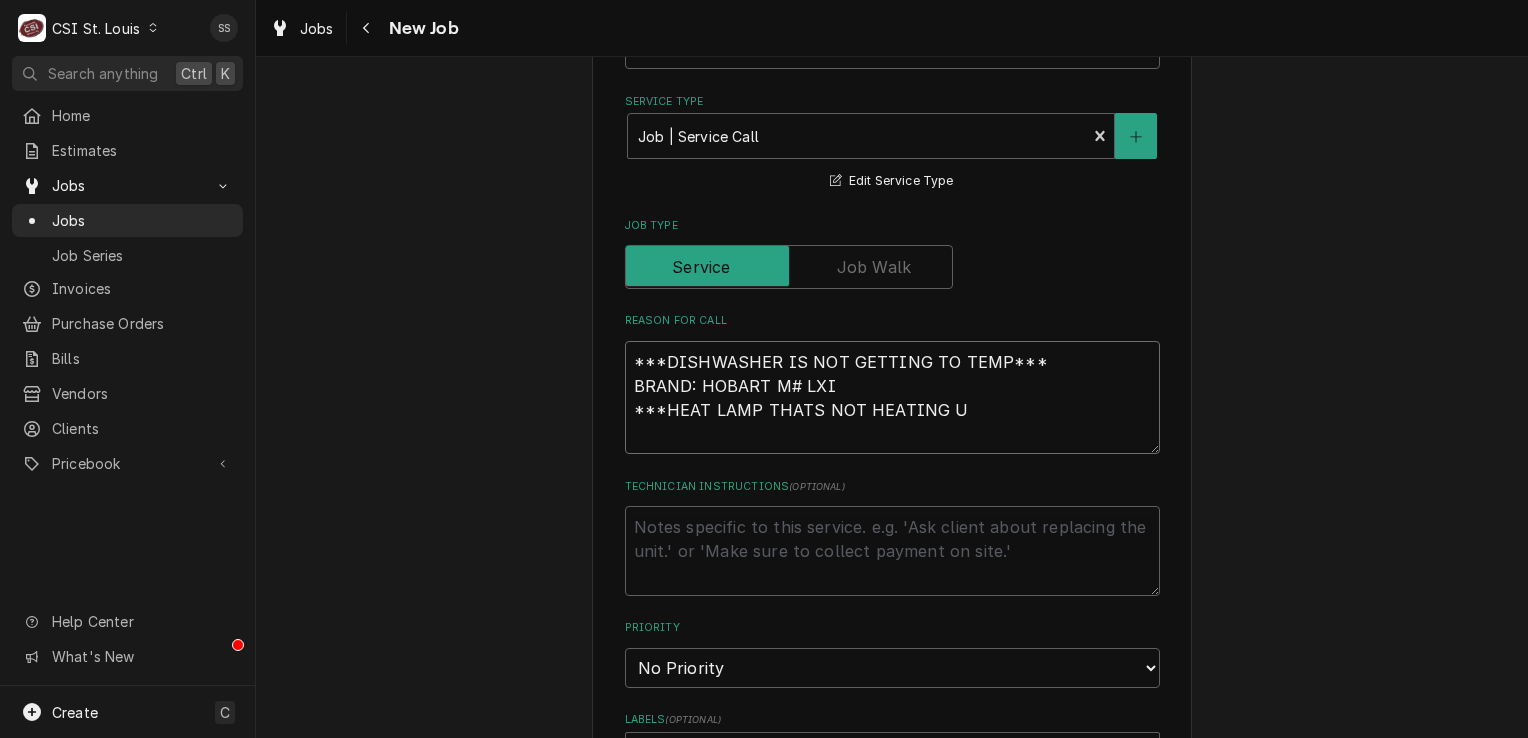type on "x" 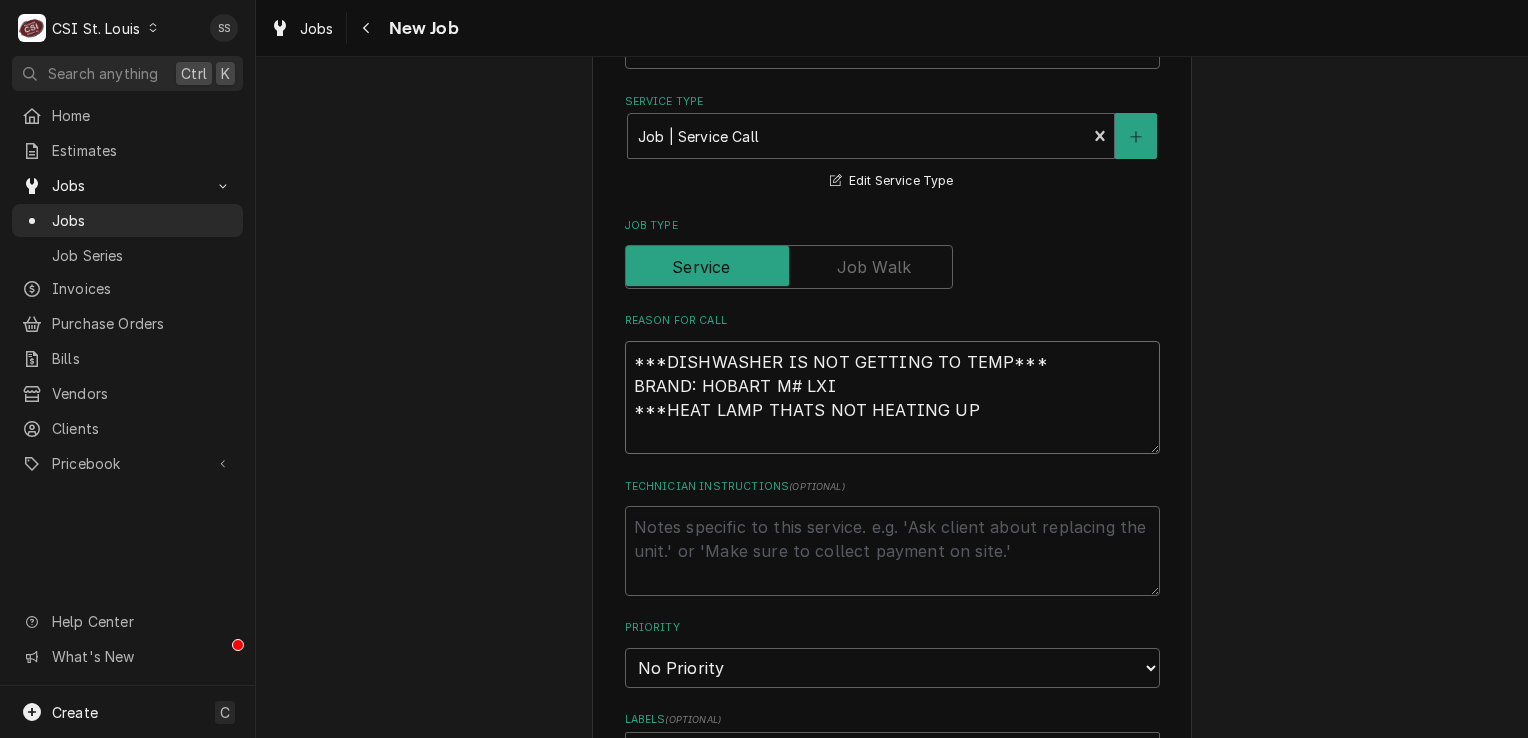 type on "x" 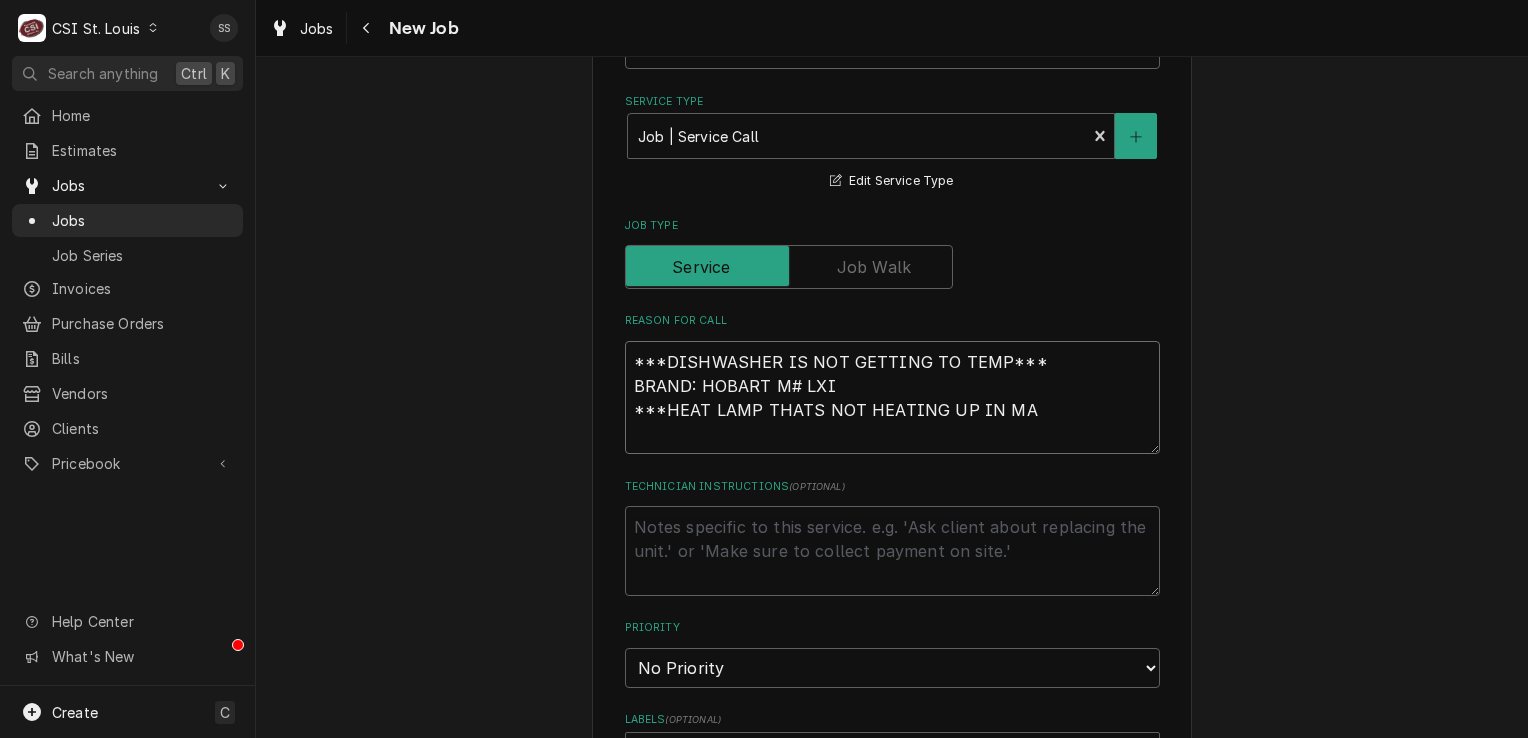 type on "x" 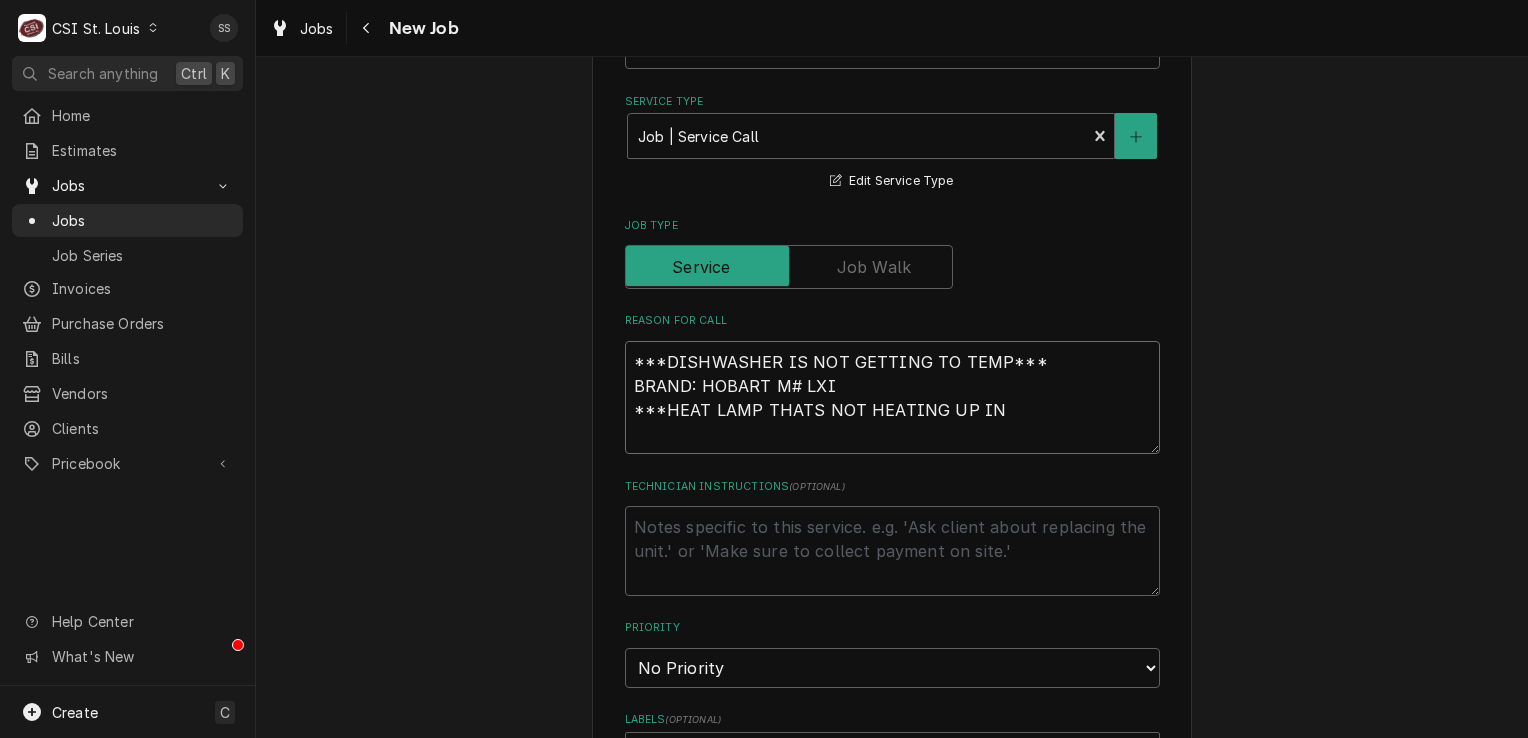 type on "x" 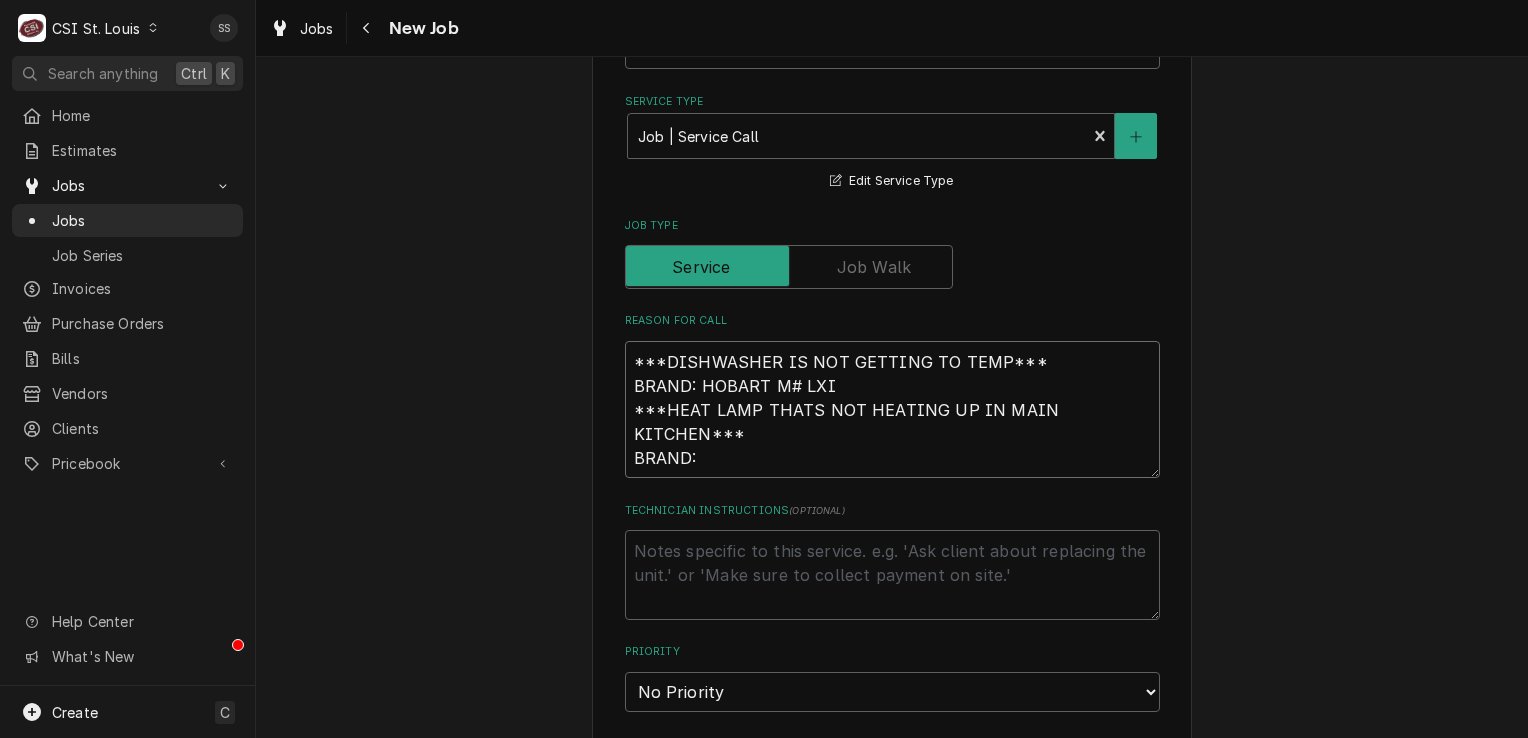 scroll, scrollTop: 24, scrollLeft: 0, axis: vertical 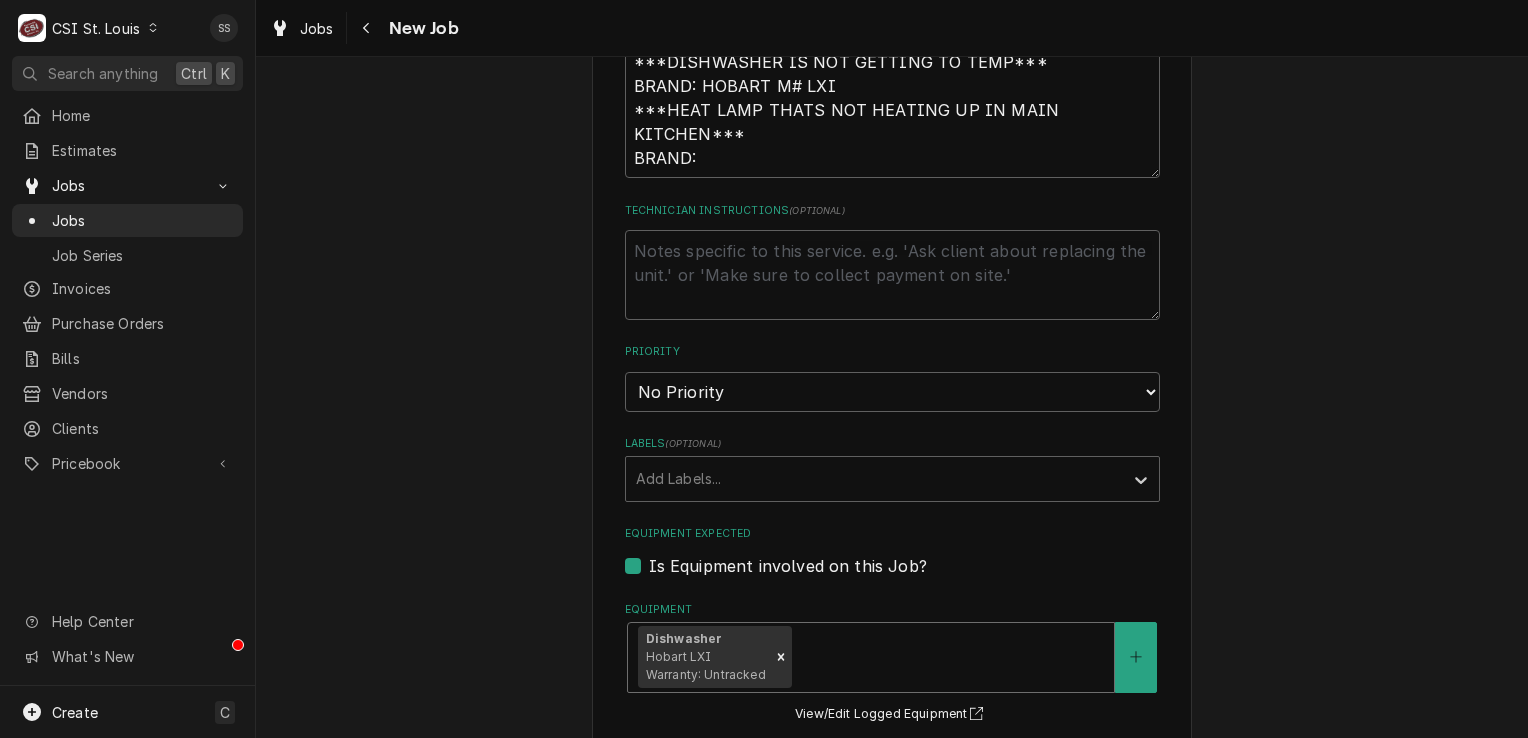 click at bounding box center [950, 657] 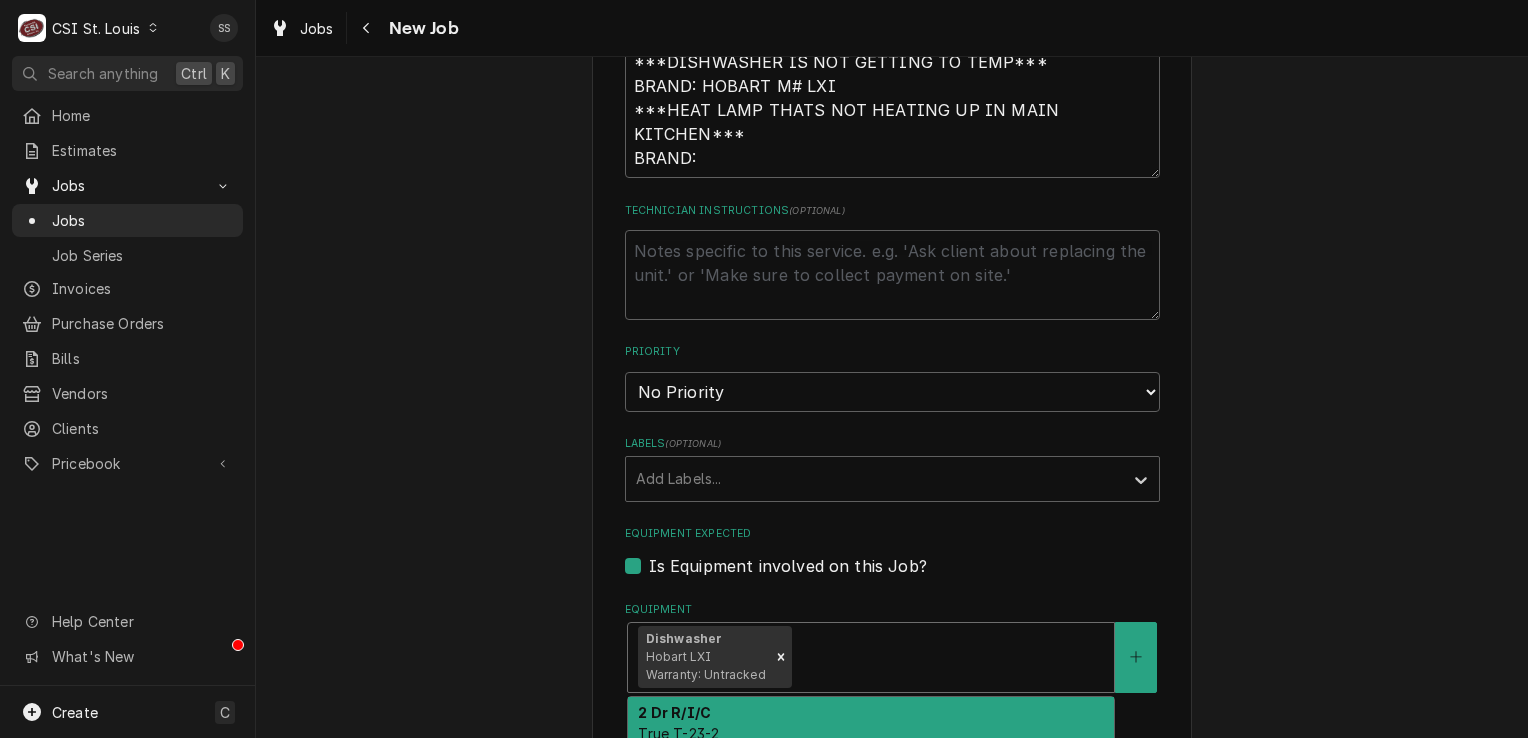 scroll, scrollTop: 1200, scrollLeft: 0, axis: vertical 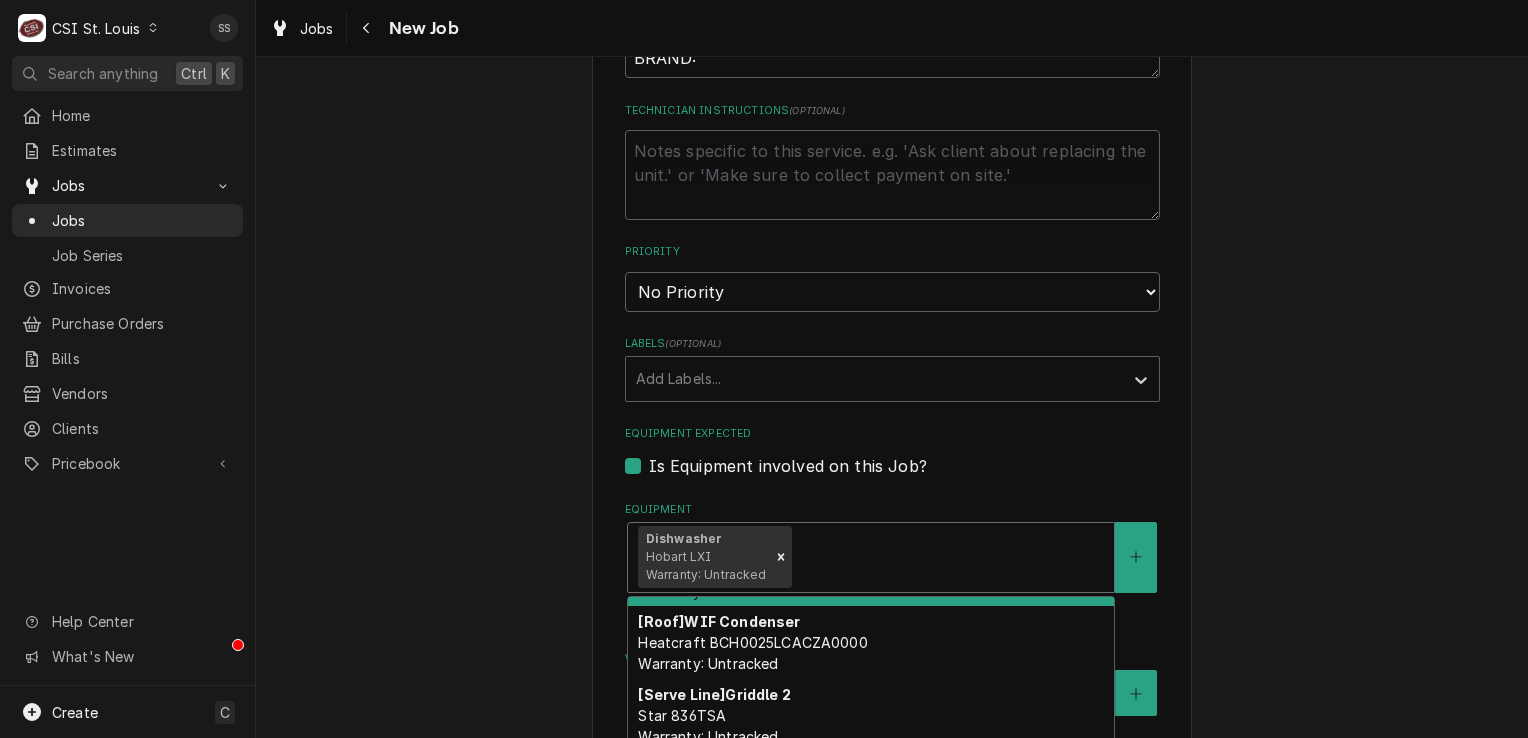 click on "Job Details Job Source Direct (Phone/Email/etc.) Service Channel Corrigo Ecotrak Other Date Received 2025-08-01 Service Type Job | Service Call ¹ Service Type 🛠️ Edit Service Type Job Type Reason For Call ***DISHWASHER IS NOT GETTING TO TEMP***
BRAND: HOBART M# LXI
***HEAT LAMP THATS NOT HEATING UP IN MAIN KITCHEN***
BRAND:
Technician Instructions  ( optional ) Priority No Priority Urgent High Medium Low Labels  ( optional ) Add Labels... Equipment Expected Is Equipment involved on this Job? Equipment 33 results available. Use Up and Down to choose options, press Enter to select the currently focused option, press Escape to exit the menu, press Tab to select the option and exit the menu. Dishwasher Hobart LXI Warranty: Untracked 2 Dr R/I/C True T-23-2 Warranty: Untracked Bottom unit Warranty: Untracked Chest Freezer Master Bilt FLR60 Warranty: Untracked Dish Machine 3 Jackson   AVENGER Warranty: Untracked Fryer Centaur CGF5-N-C Warranty: Untracked Griddle Southbend P32A-TT Warranty: Untracked Kettle" at bounding box center (892, 499) 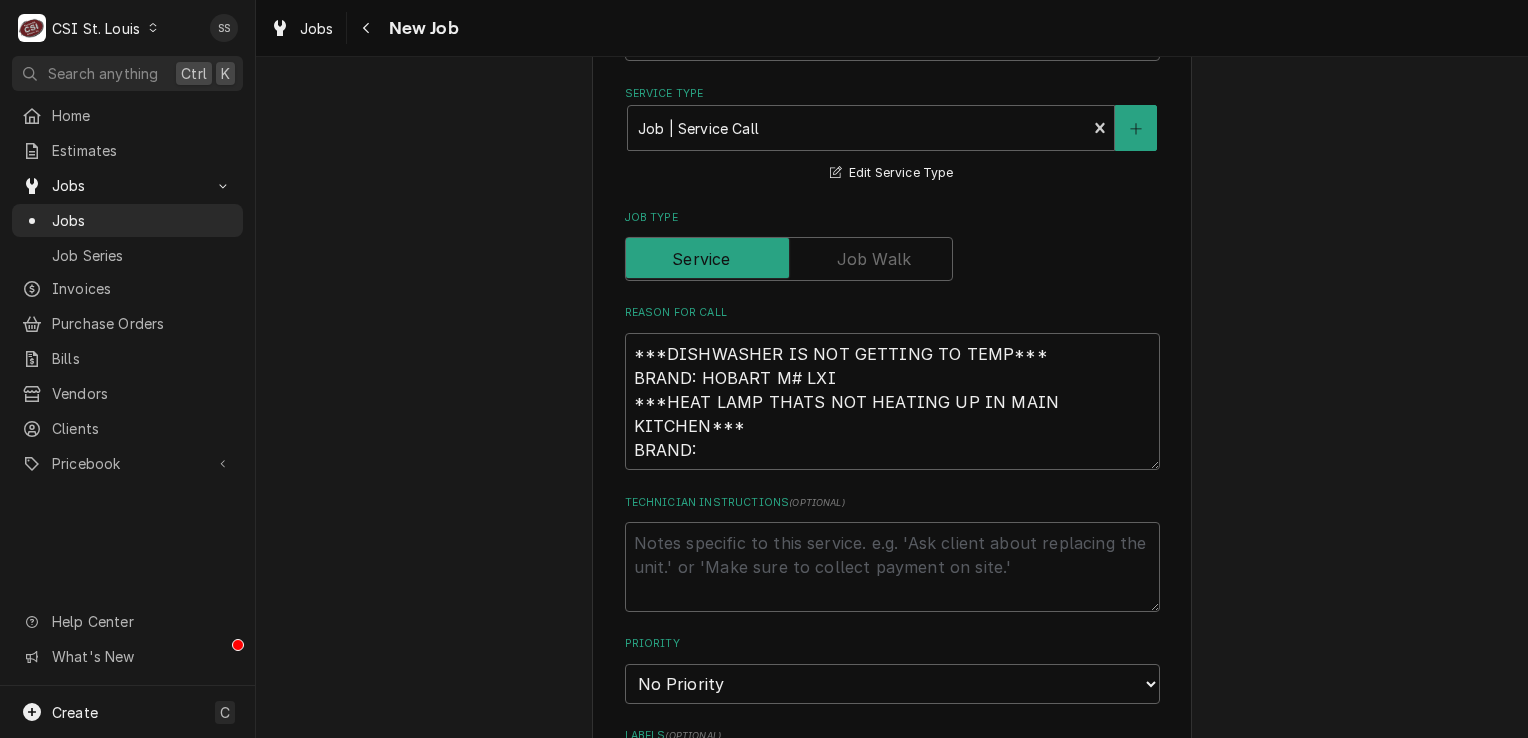 scroll, scrollTop: 800, scrollLeft: 0, axis: vertical 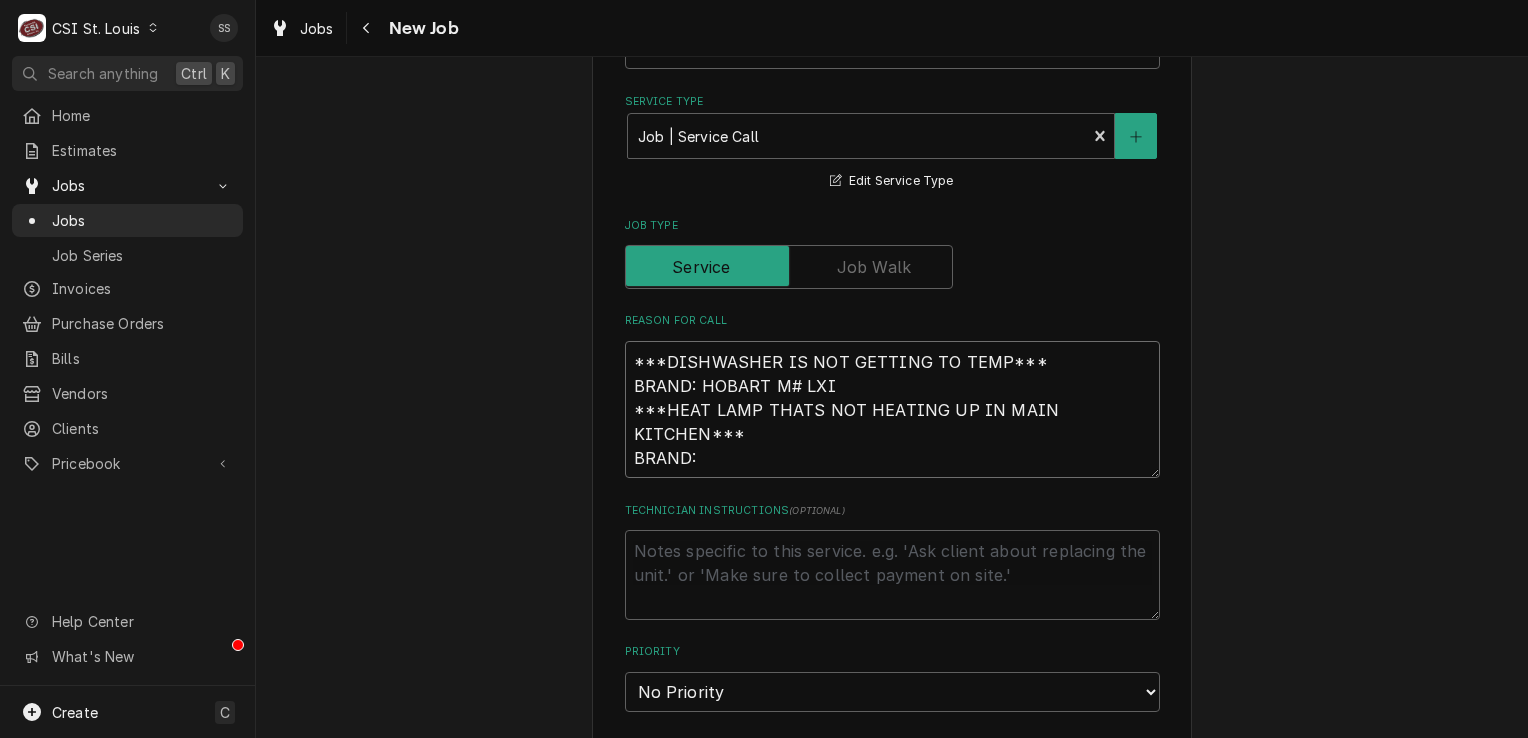 click on "***DISHWASHER IS NOT GETTING TO TEMP***
BRAND: HOBART M# LXI
***HEAT LAMP THATS NOT HEATING UP IN MAIN KITCHEN***
BRAND:" at bounding box center [892, 410] 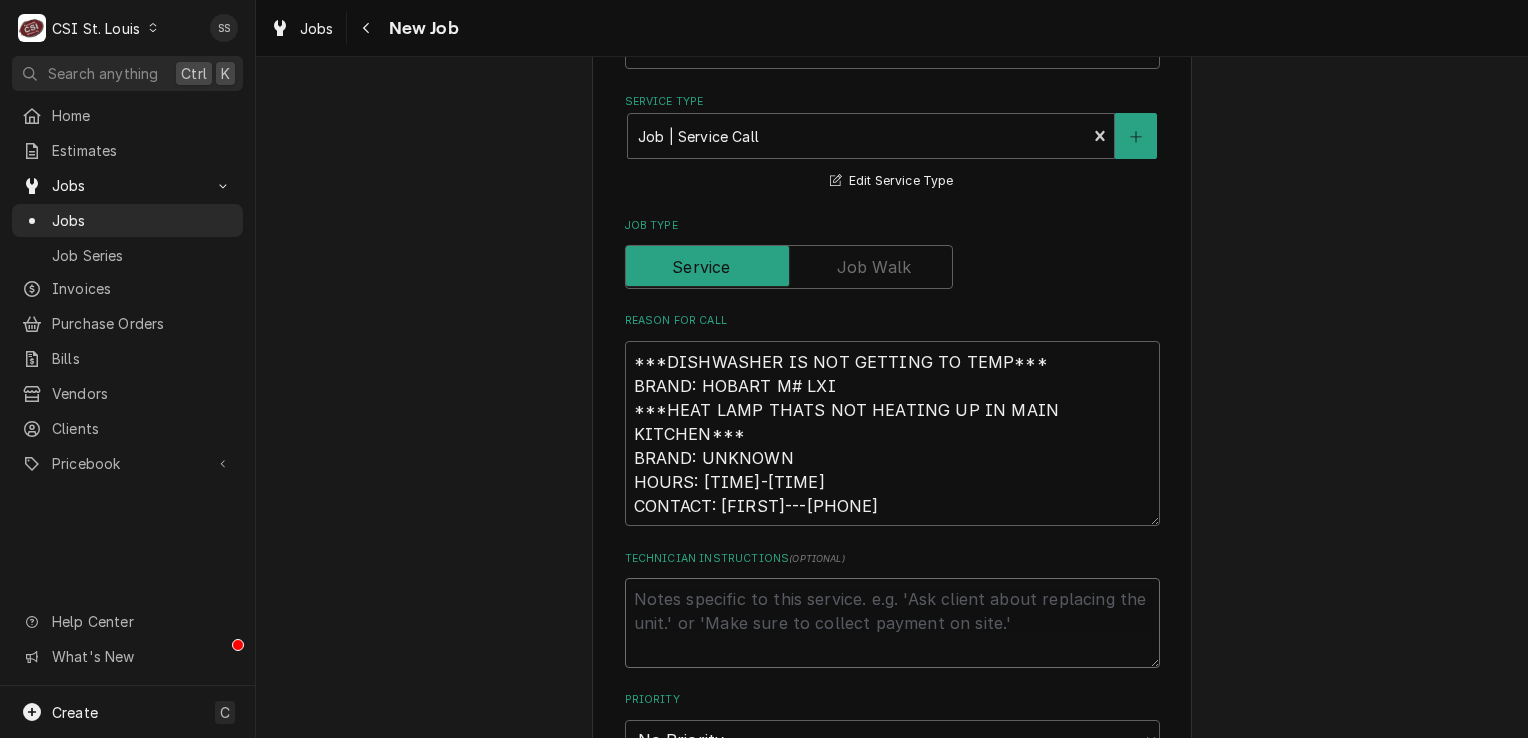click on "Technician Instructions  ( optional )" at bounding box center [892, 623] 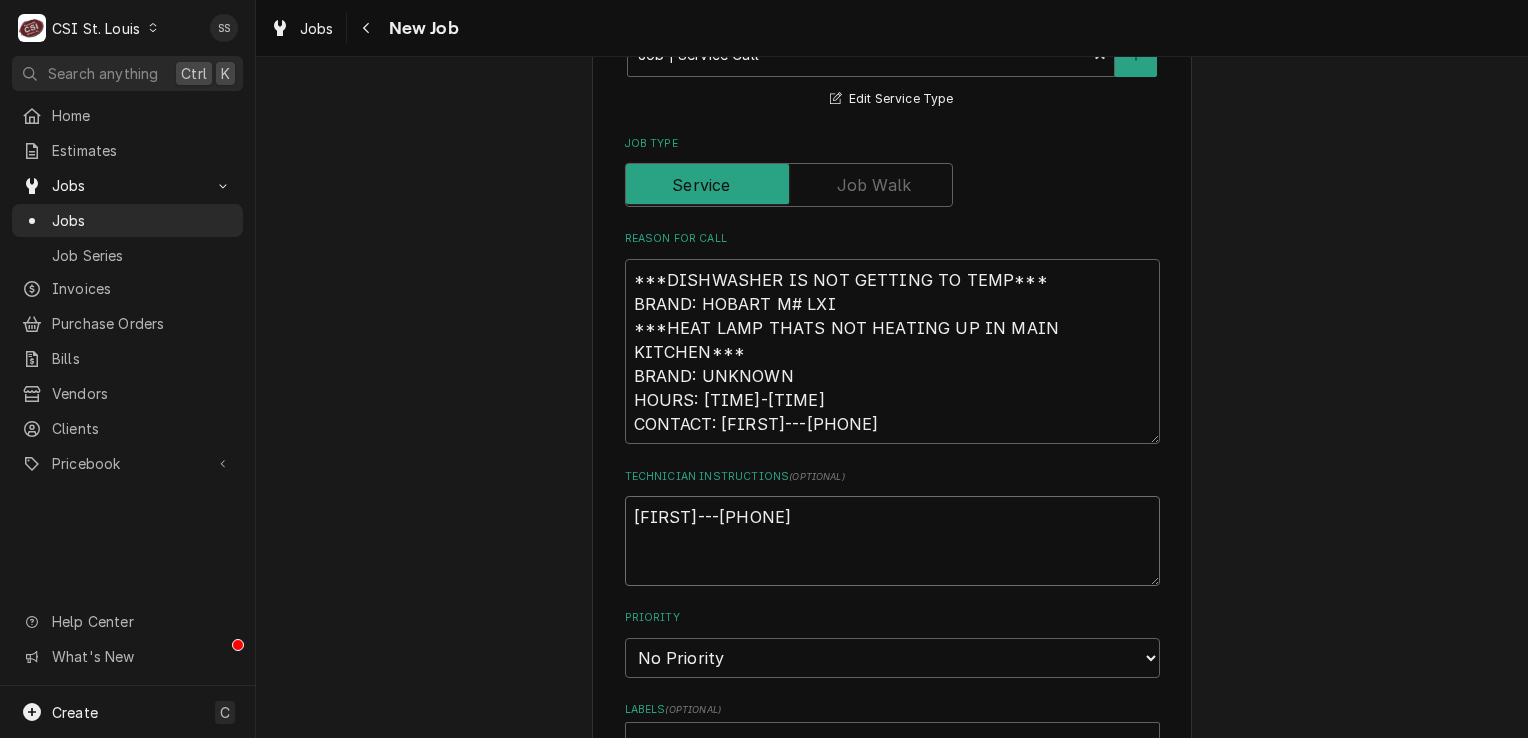 scroll, scrollTop: 1100, scrollLeft: 0, axis: vertical 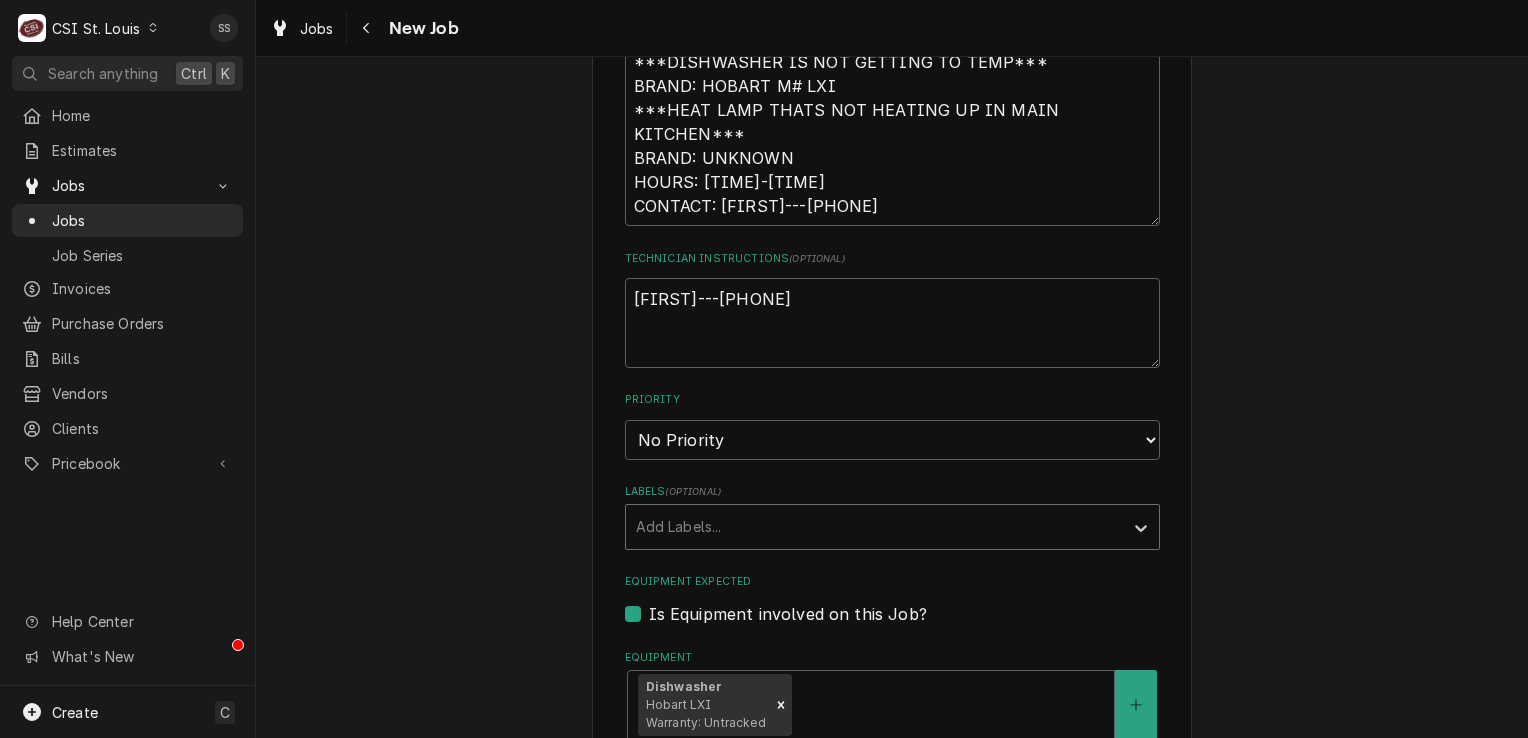 click at bounding box center (874, 527) 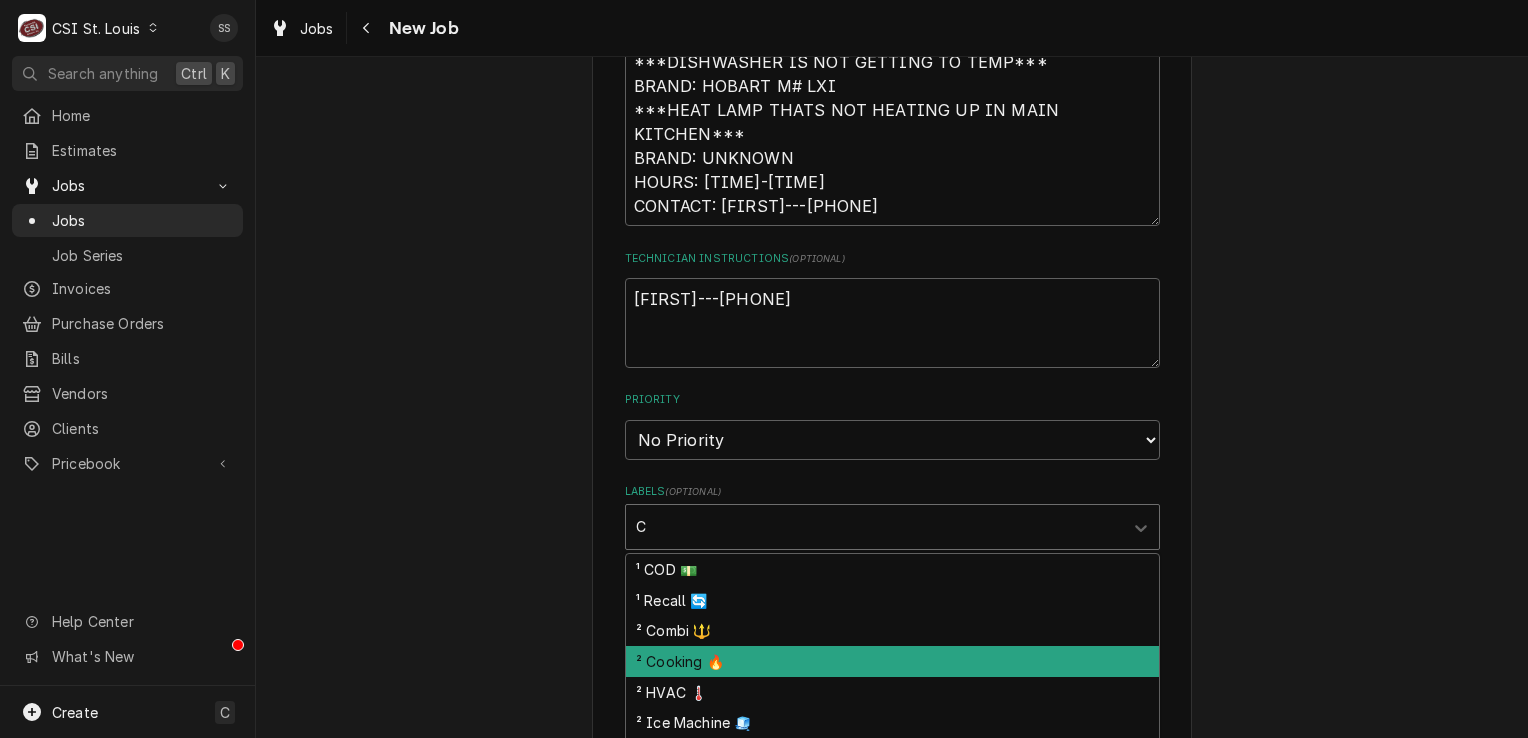 click on "² Cooking 🔥" at bounding box center (892, 661) 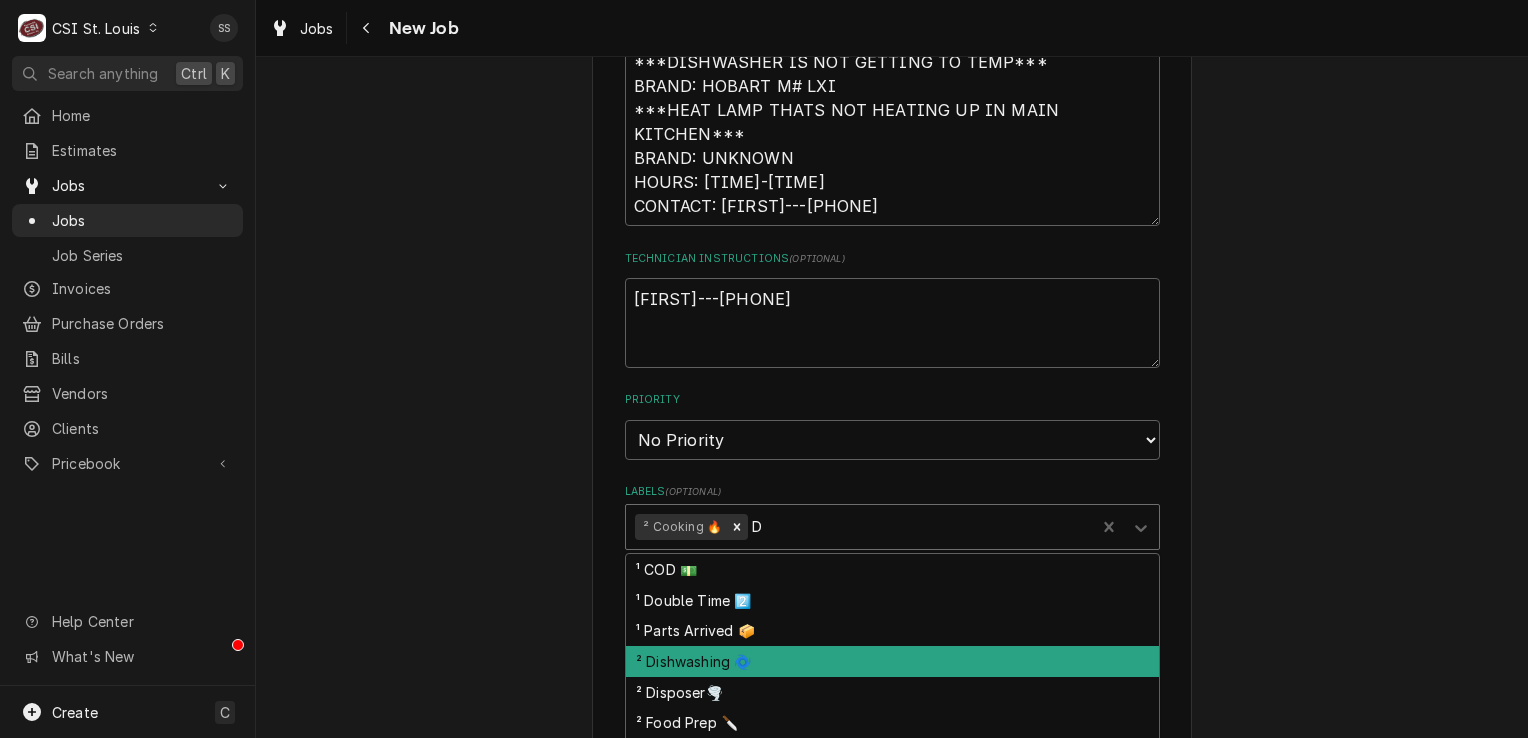 click on "² Dishwashing 🌀" at bounding box center [892, 661] 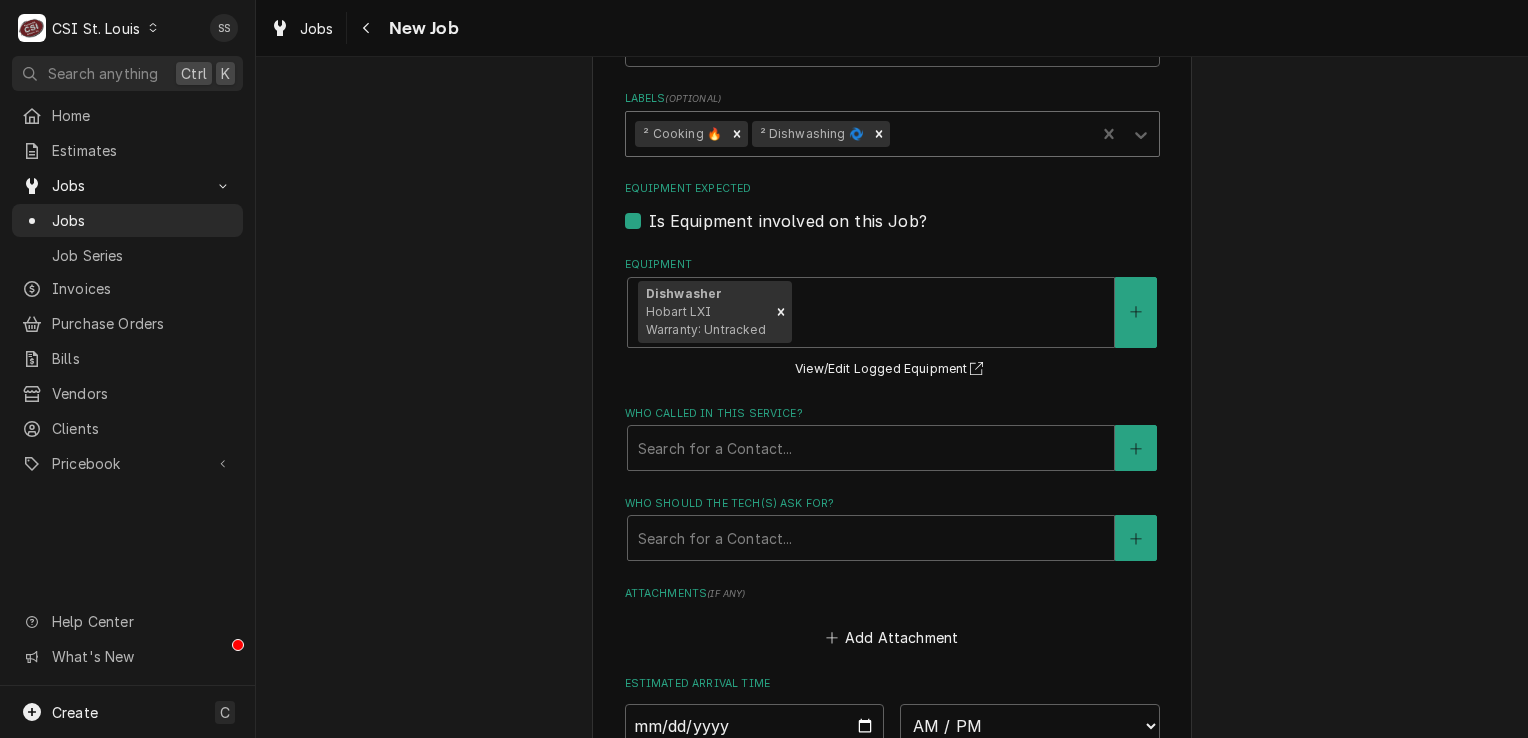 scroll, scrollTop: 1500, scrollLeft: 0, axis: vertical 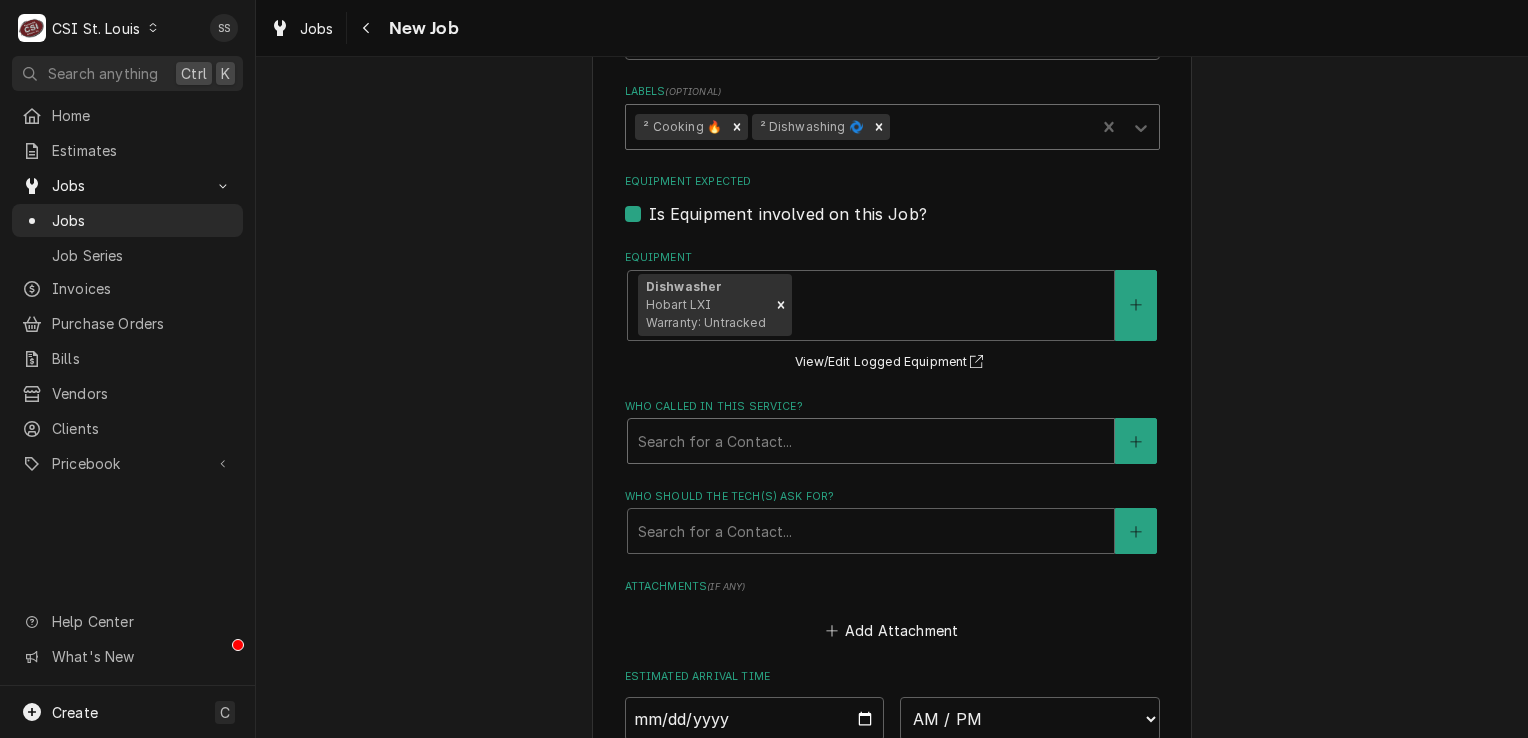 click at bounding box center (871, 441) 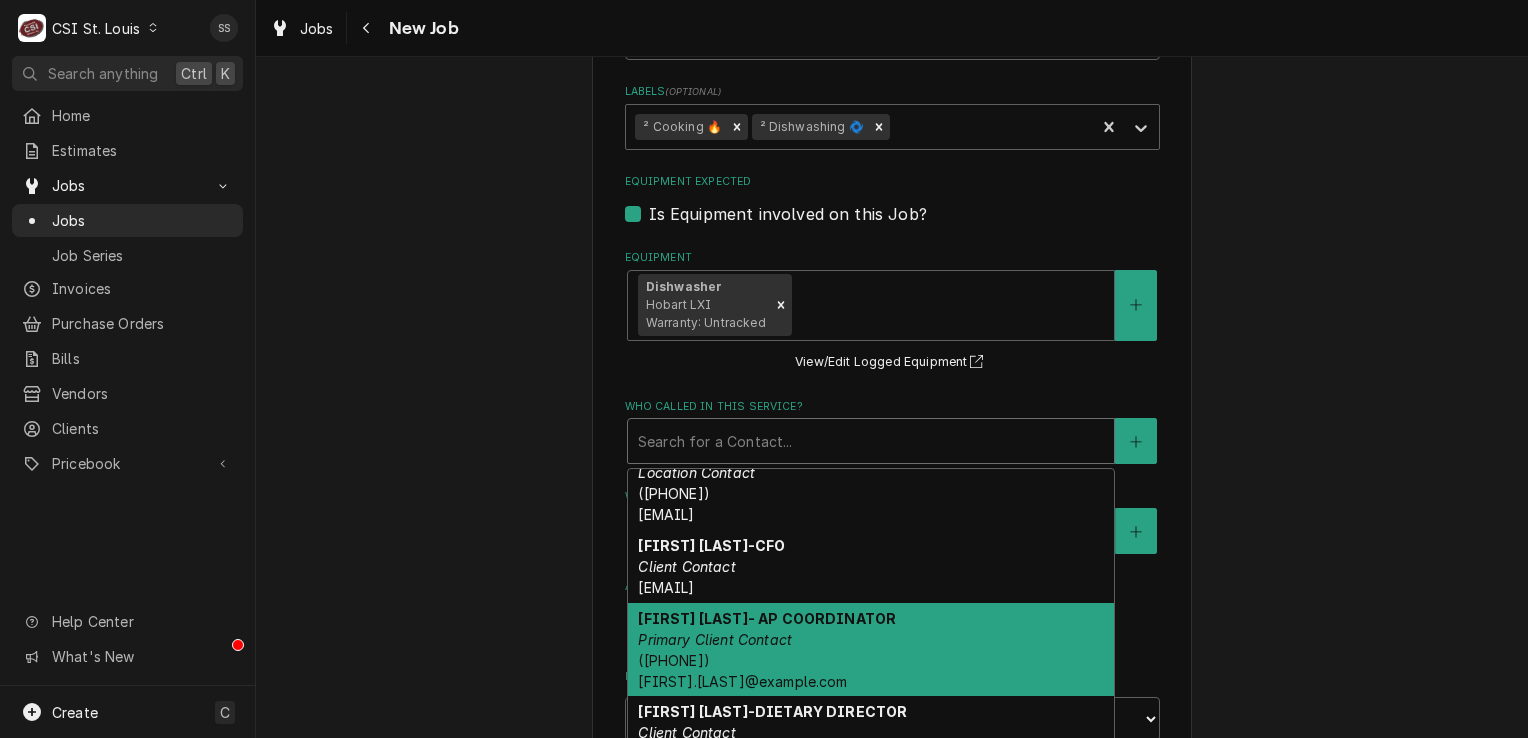 scroll, scrollTop: 564, scrollLeft: 0, axis: vertical 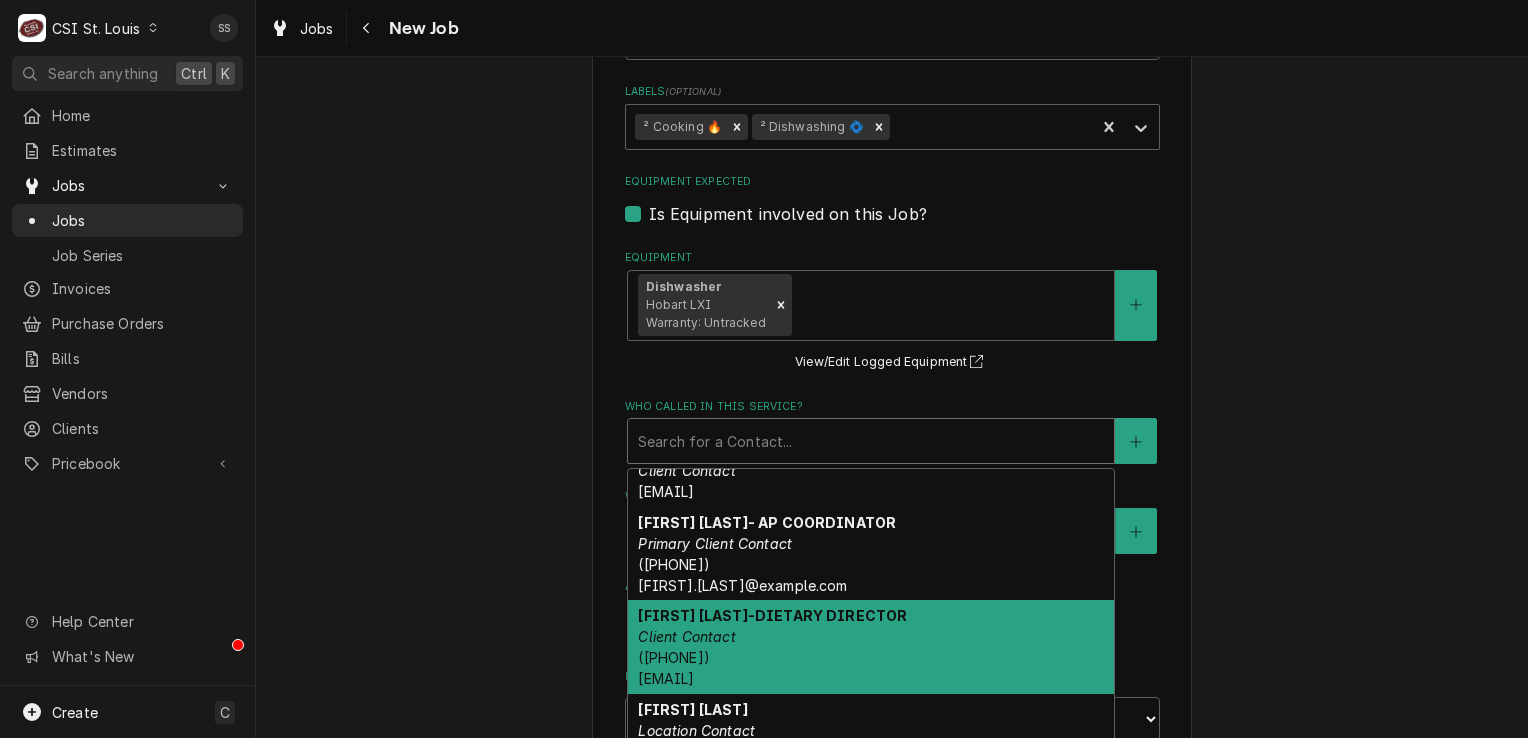 click on "Rober Klug-DIETARY DIRECTOR" at bounding box center (772, 615) 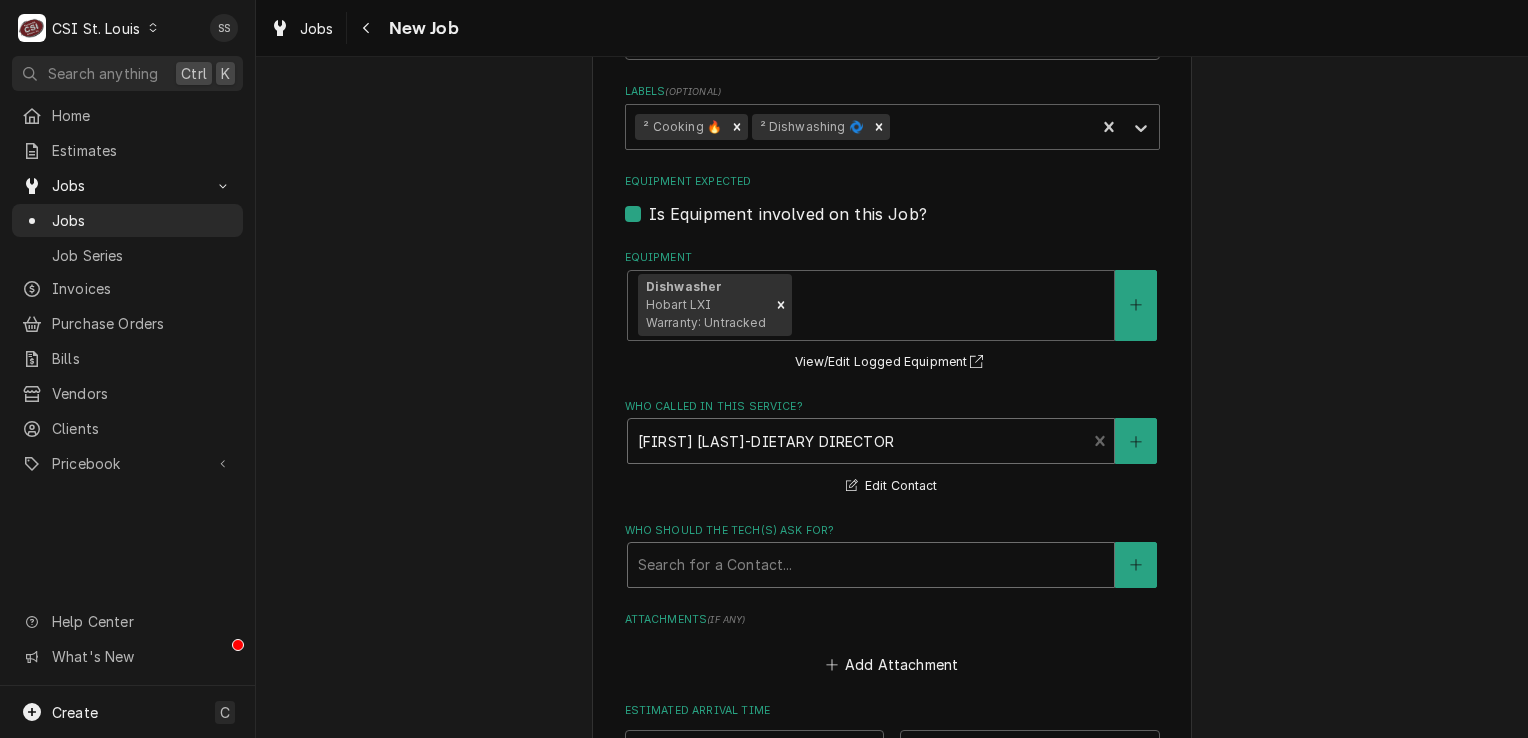 click at bounding box center [871, 565] 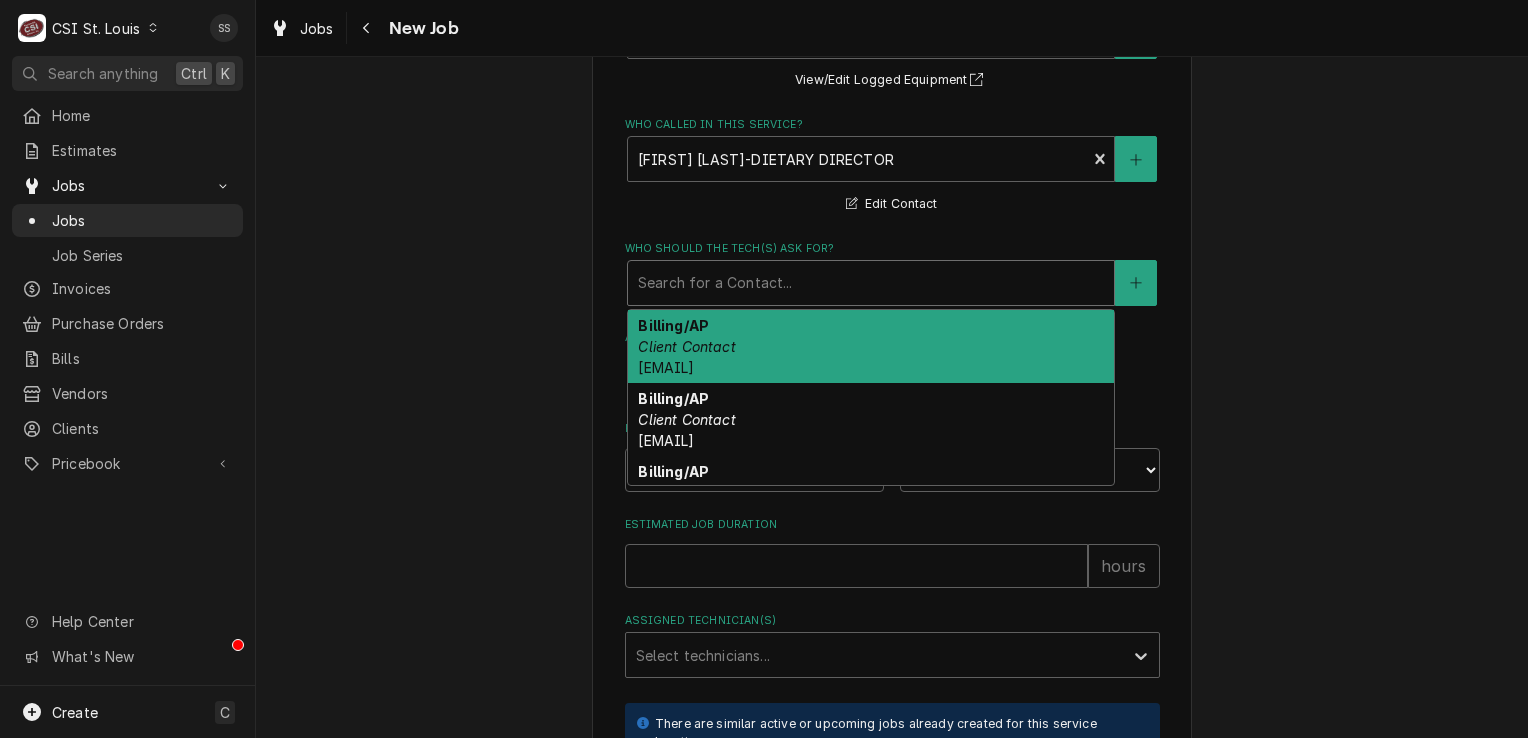 scroll, scrollTop: 1800, scrollLeft: 0, axis: vertical 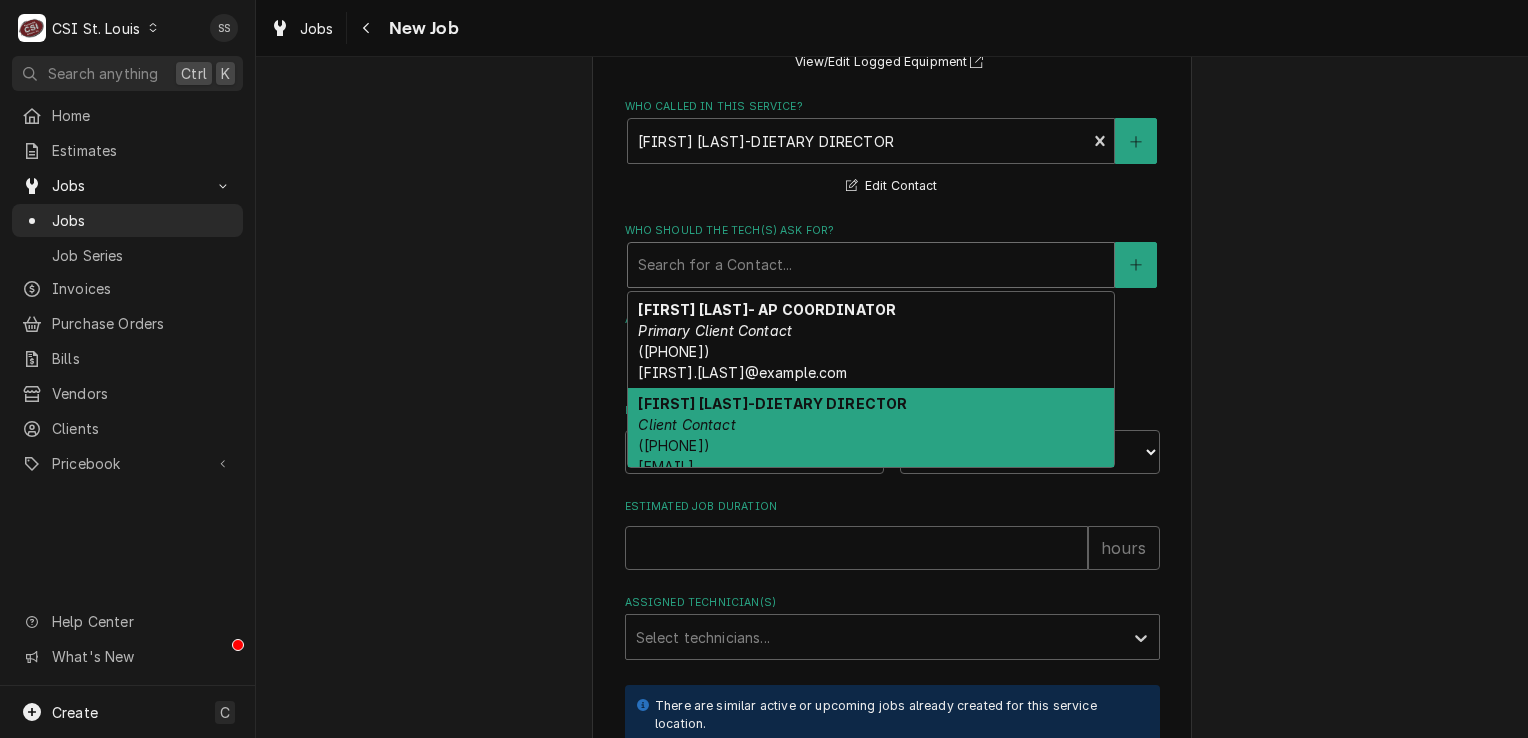 click on "Rober Klug-DIETARY DIRECTOR Client Contact (314) 496-8227 Robert.klug@standrews1.com" at bounding box center [871, 435] 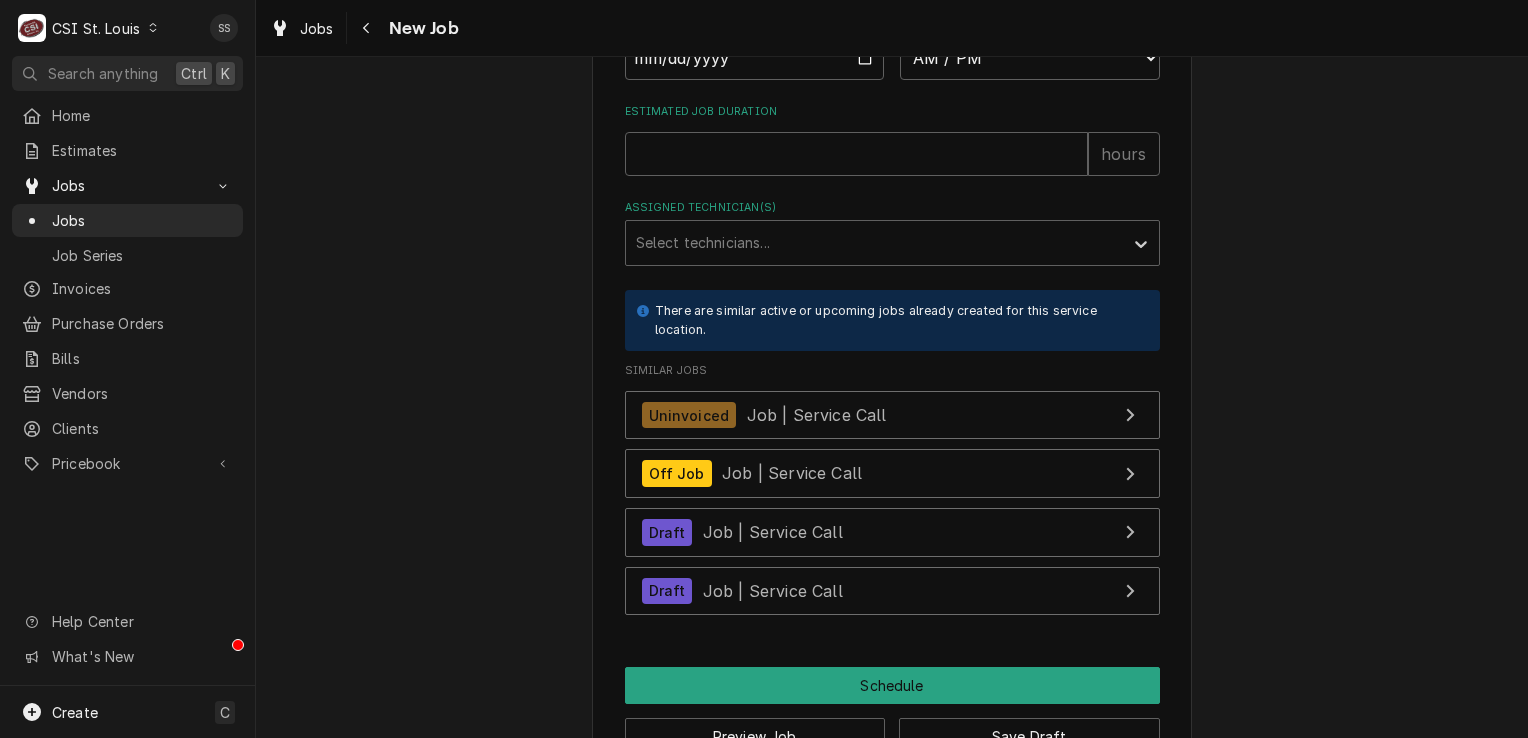 scroll, scrollTop: 2254, scrollLeft: 0, axis: vertical 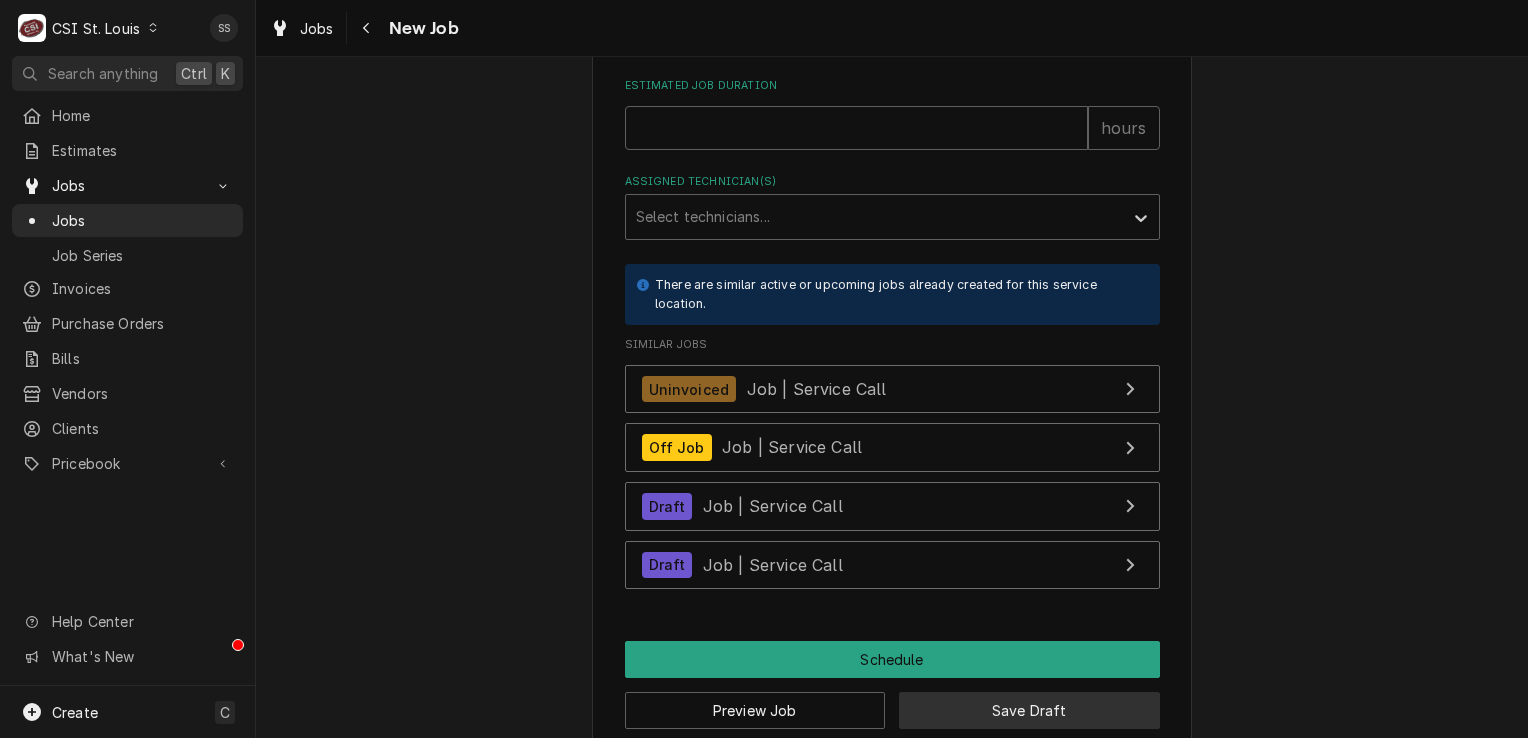 click on "Save Draft" at bounding box center (1029, 710) 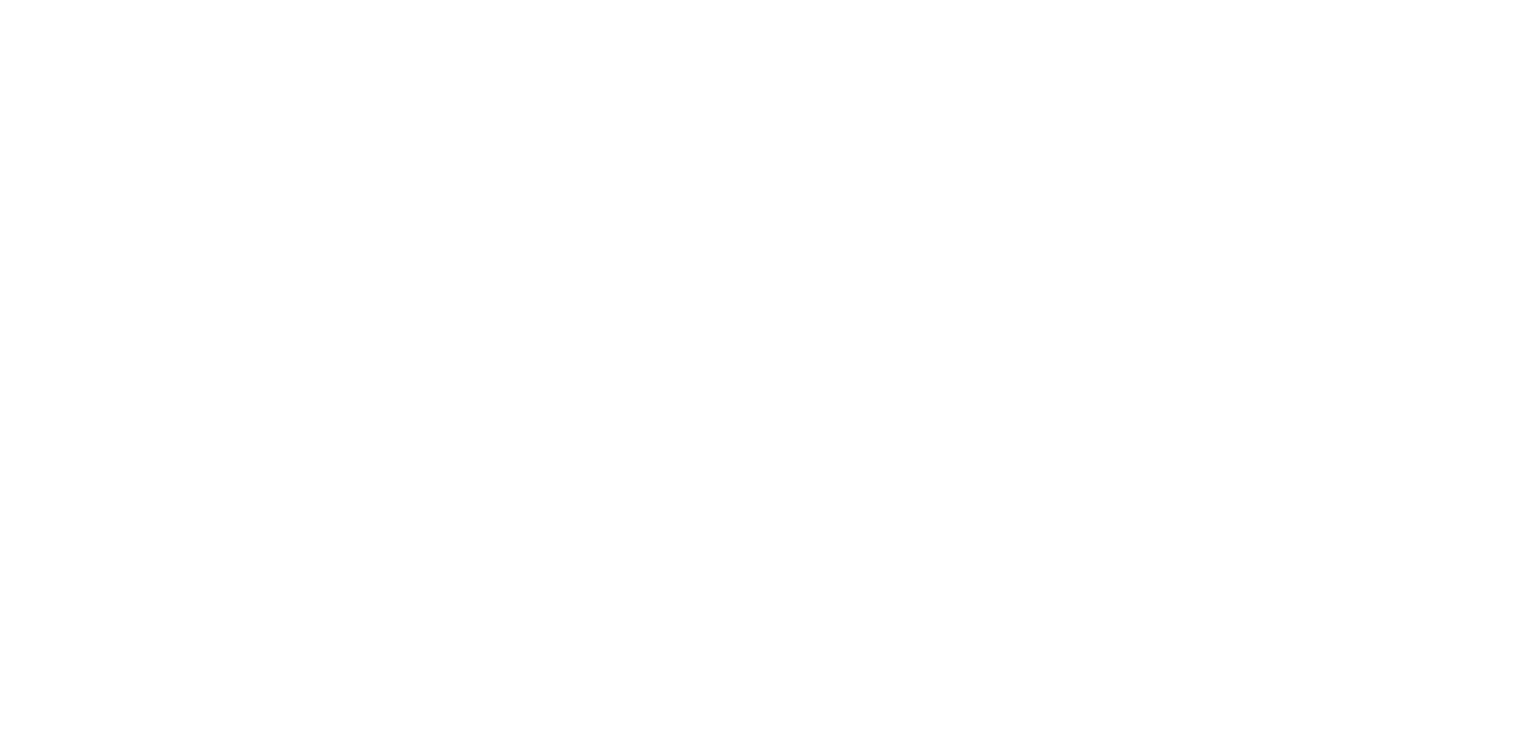 scroll, scrollTop: 0, scrollLeft: 0, axis: both 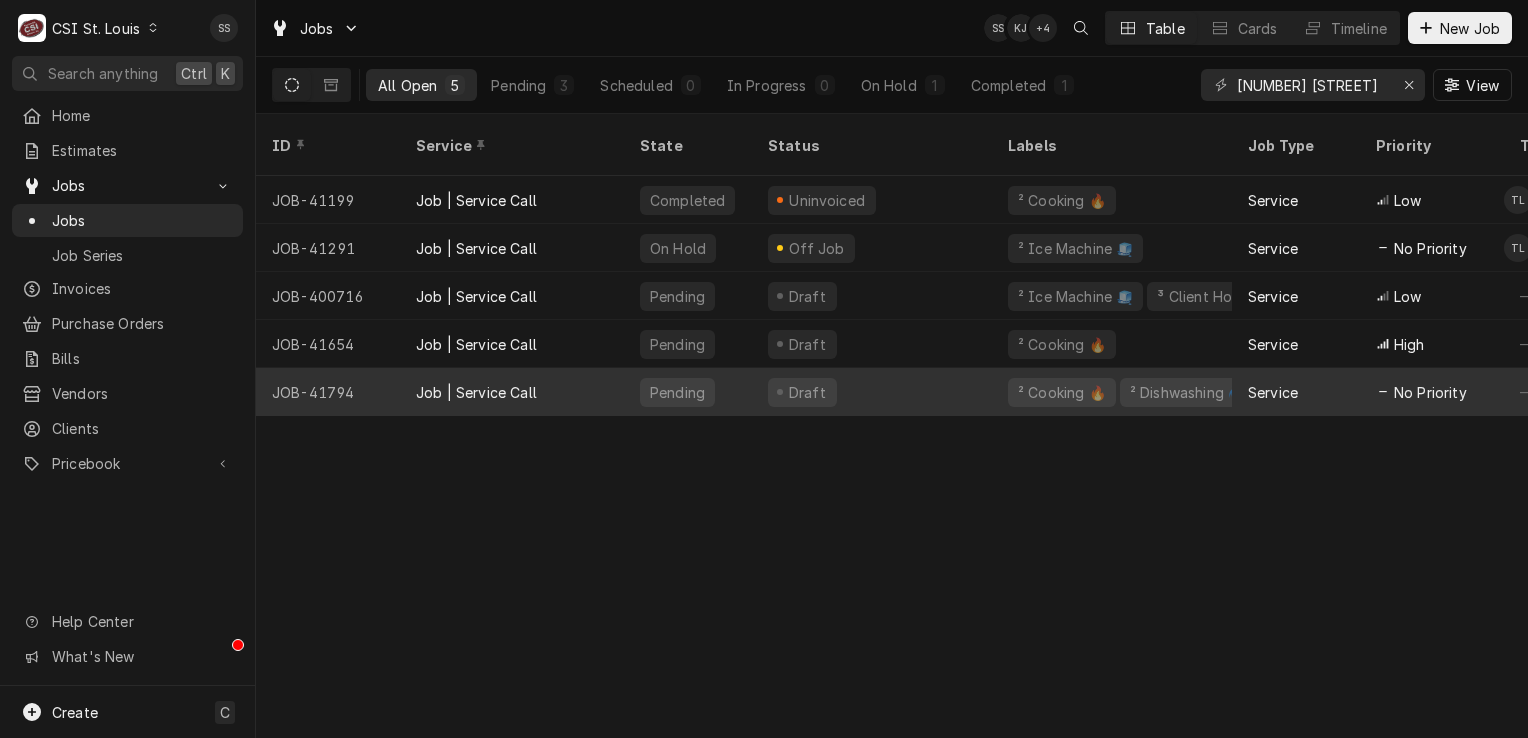 click on "Job | Service Call" at bounding box center [512, 392] 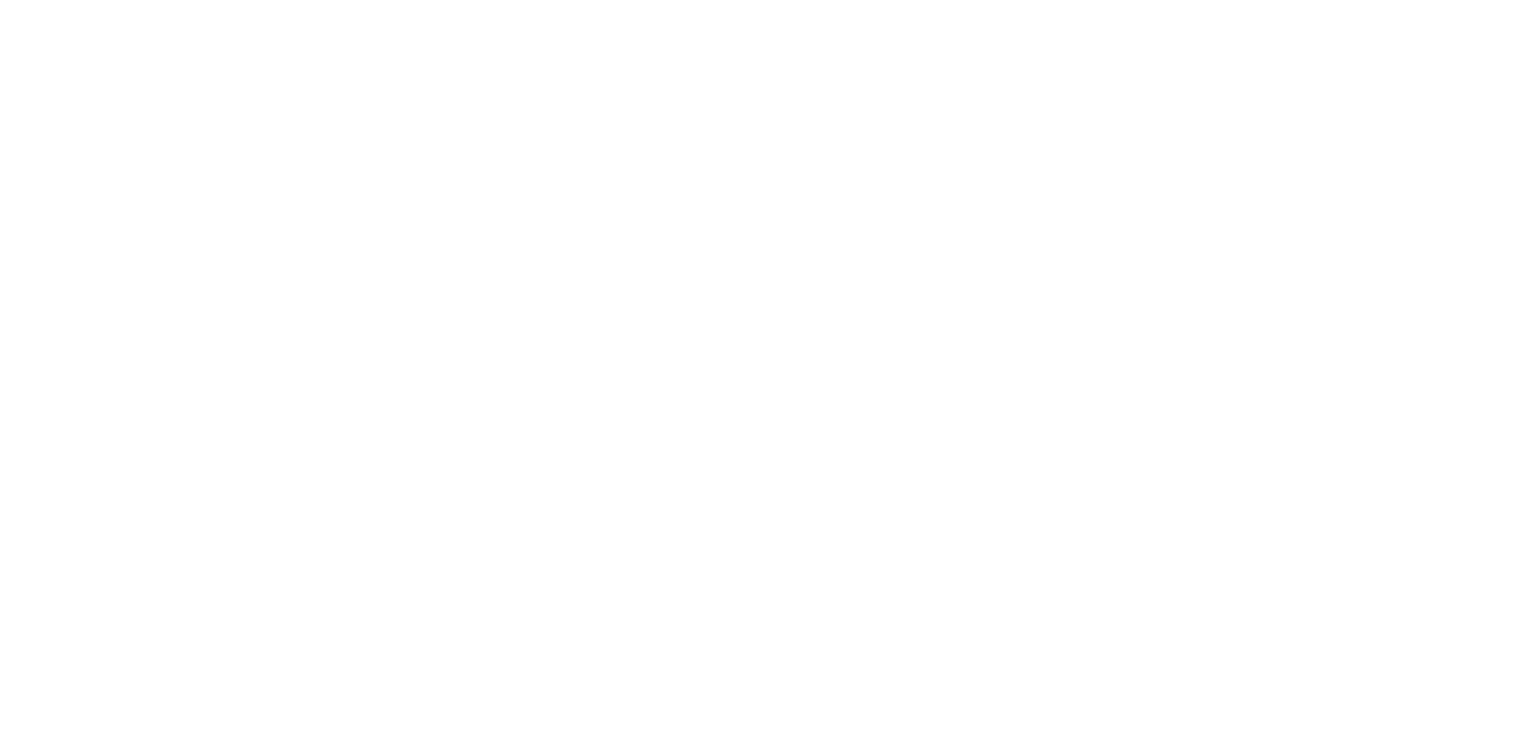 scroll, scrollTop: 0, scrollLeft: 0, axis: both 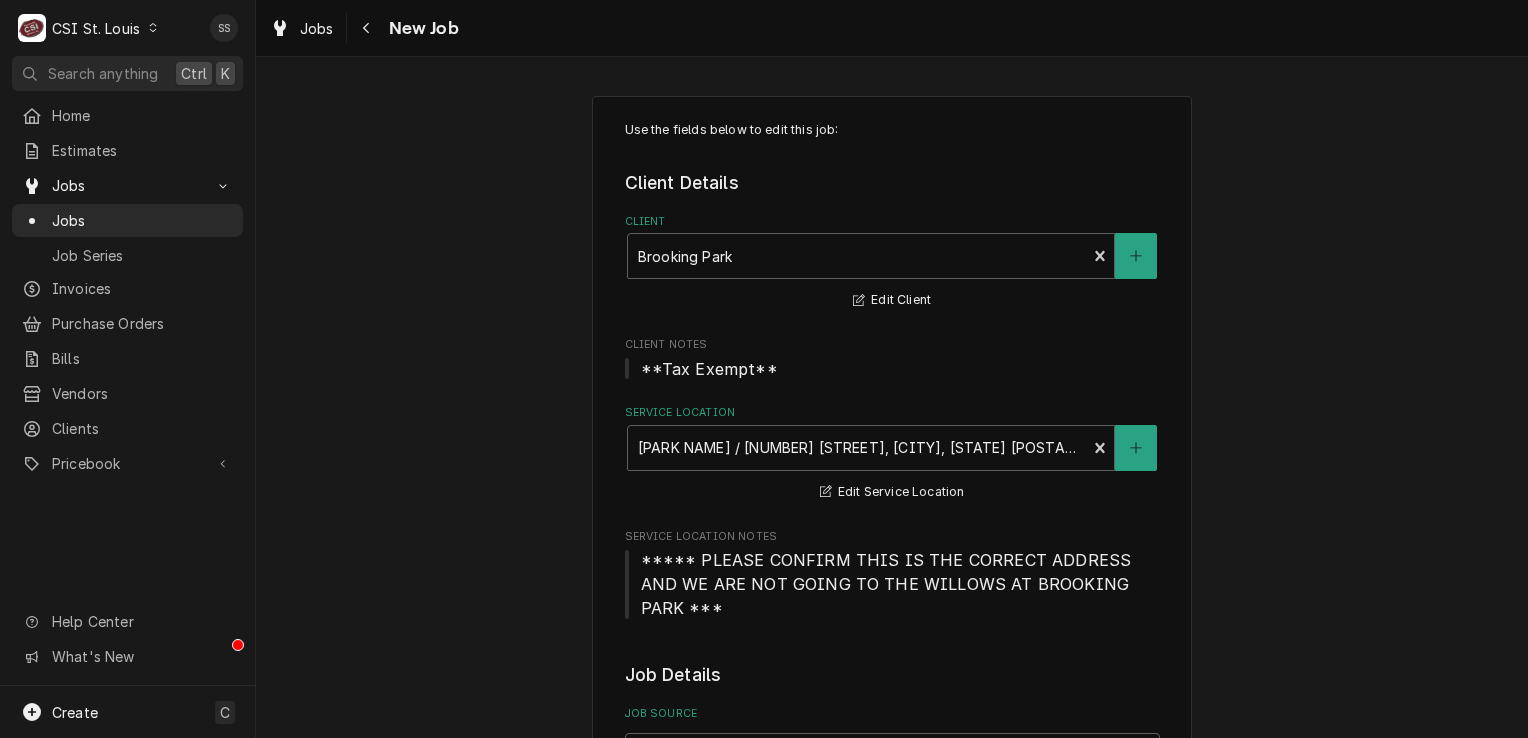 type on "x" 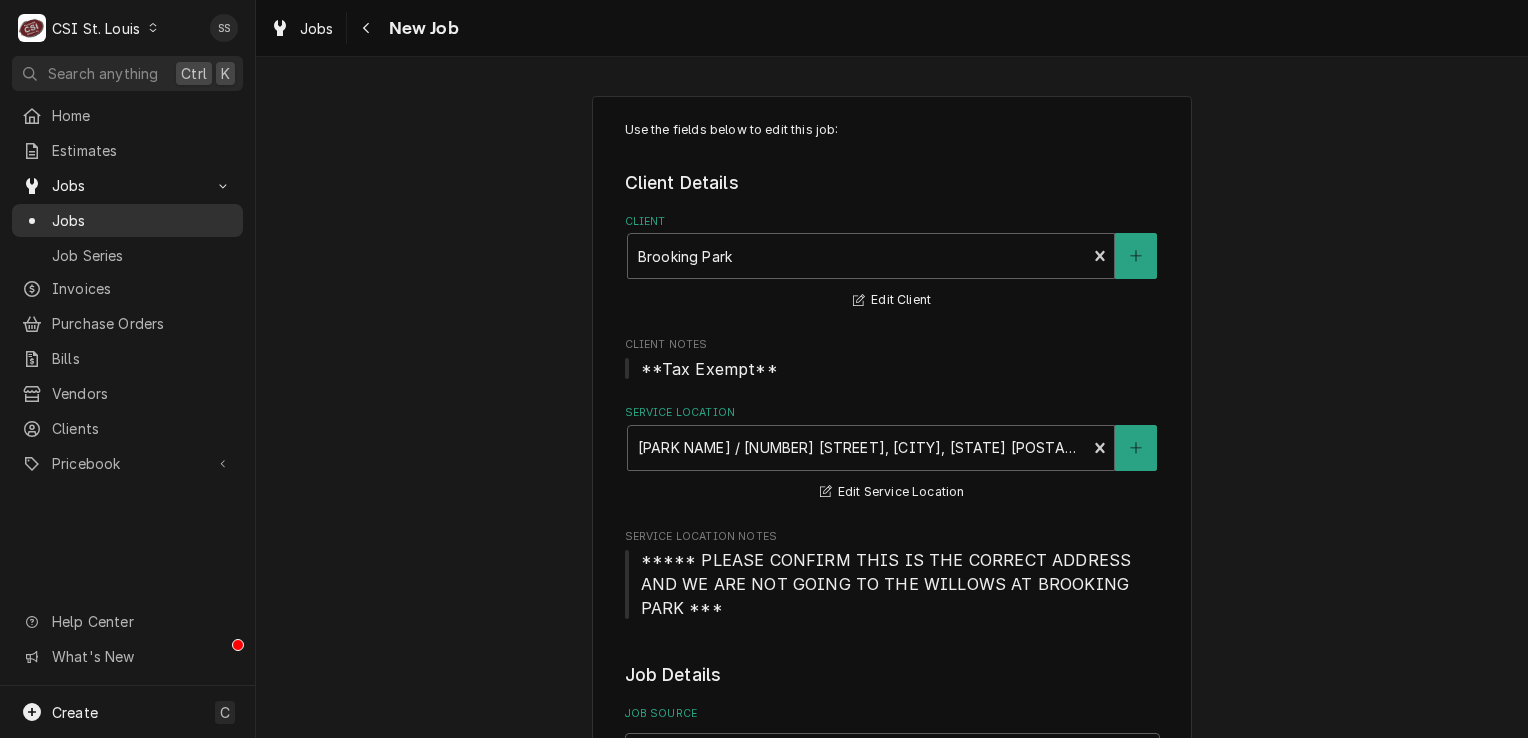 click on "Jobs" at bounding box center (142, 220) 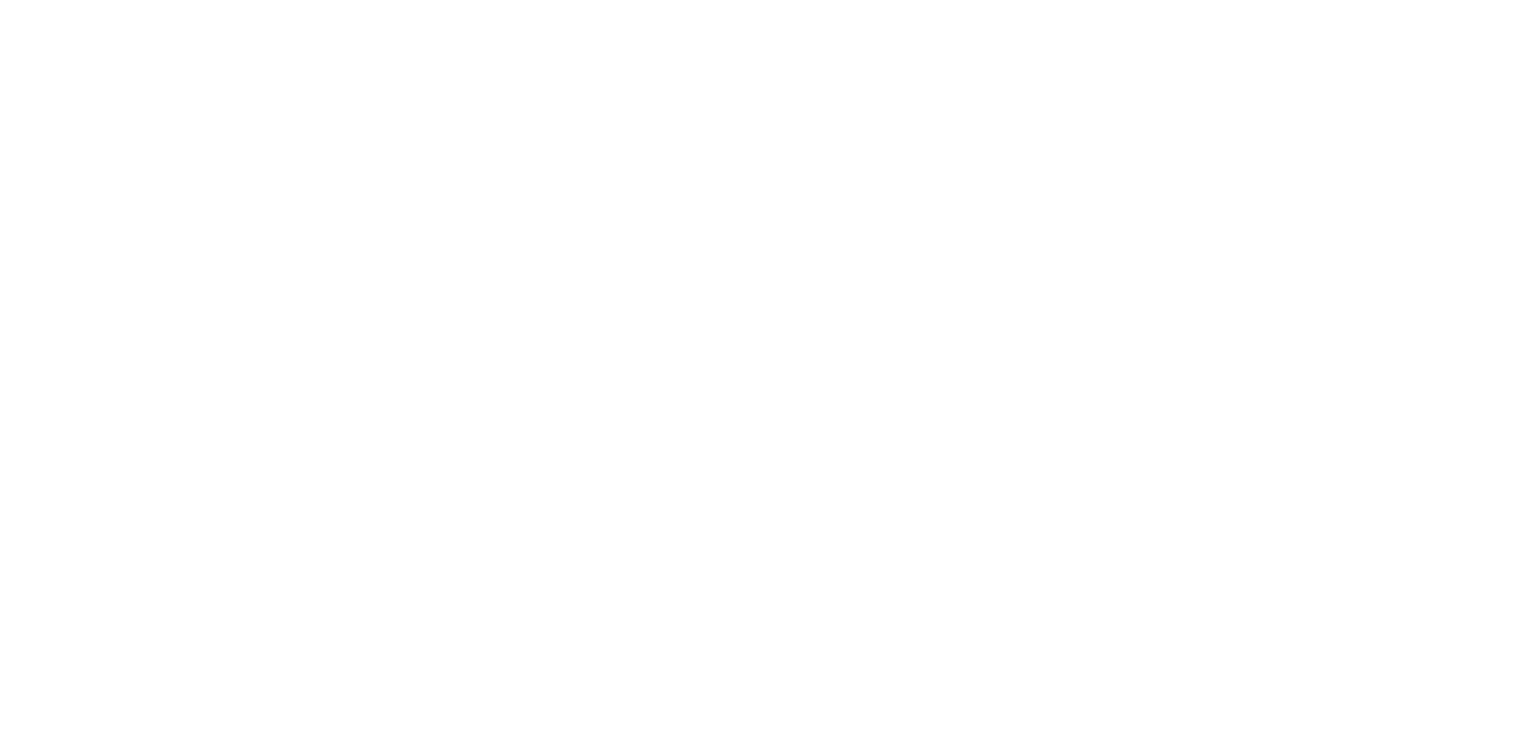 scroll, scrollTop: 0, scrollLeft: 0, axis: both 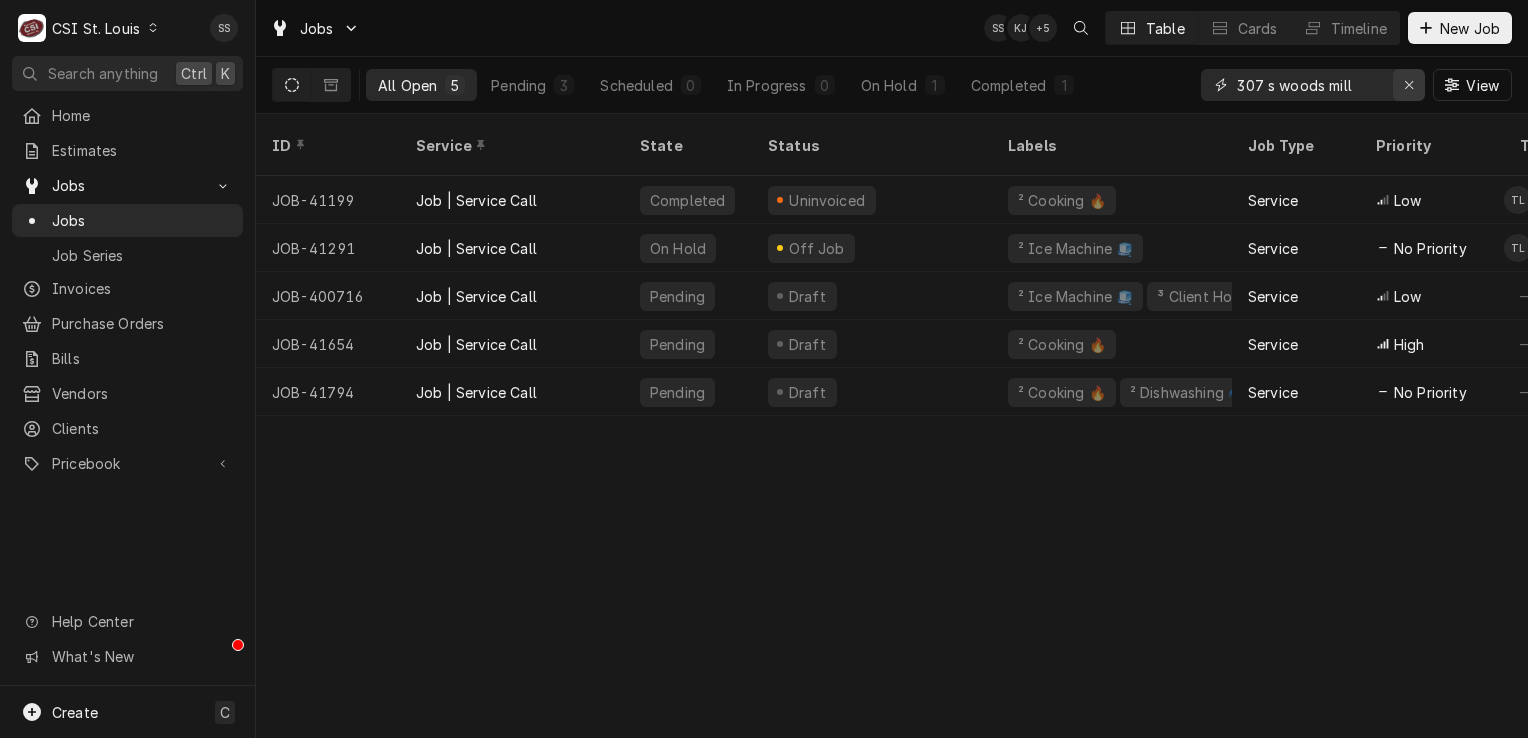 click 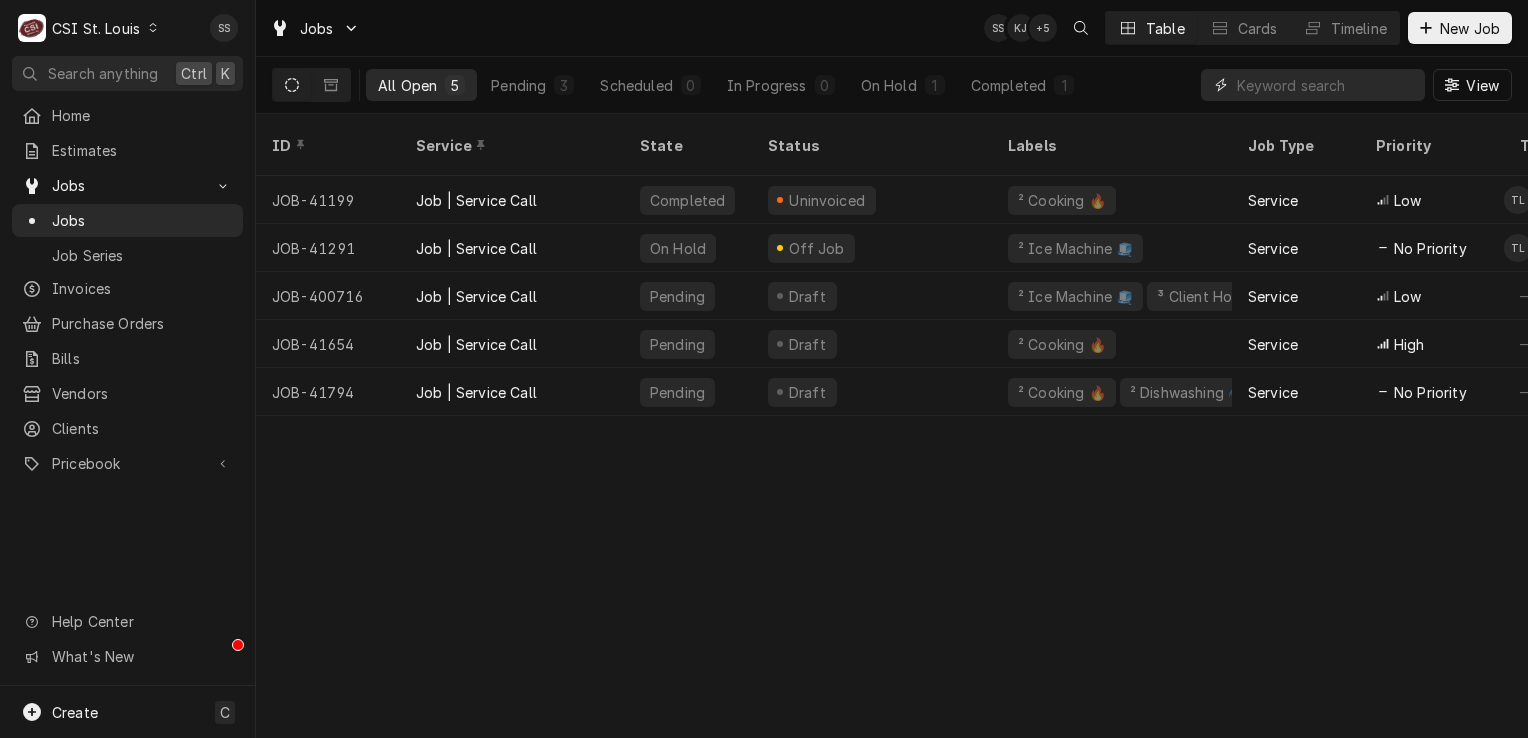 click at bounding box center (1331, 85) 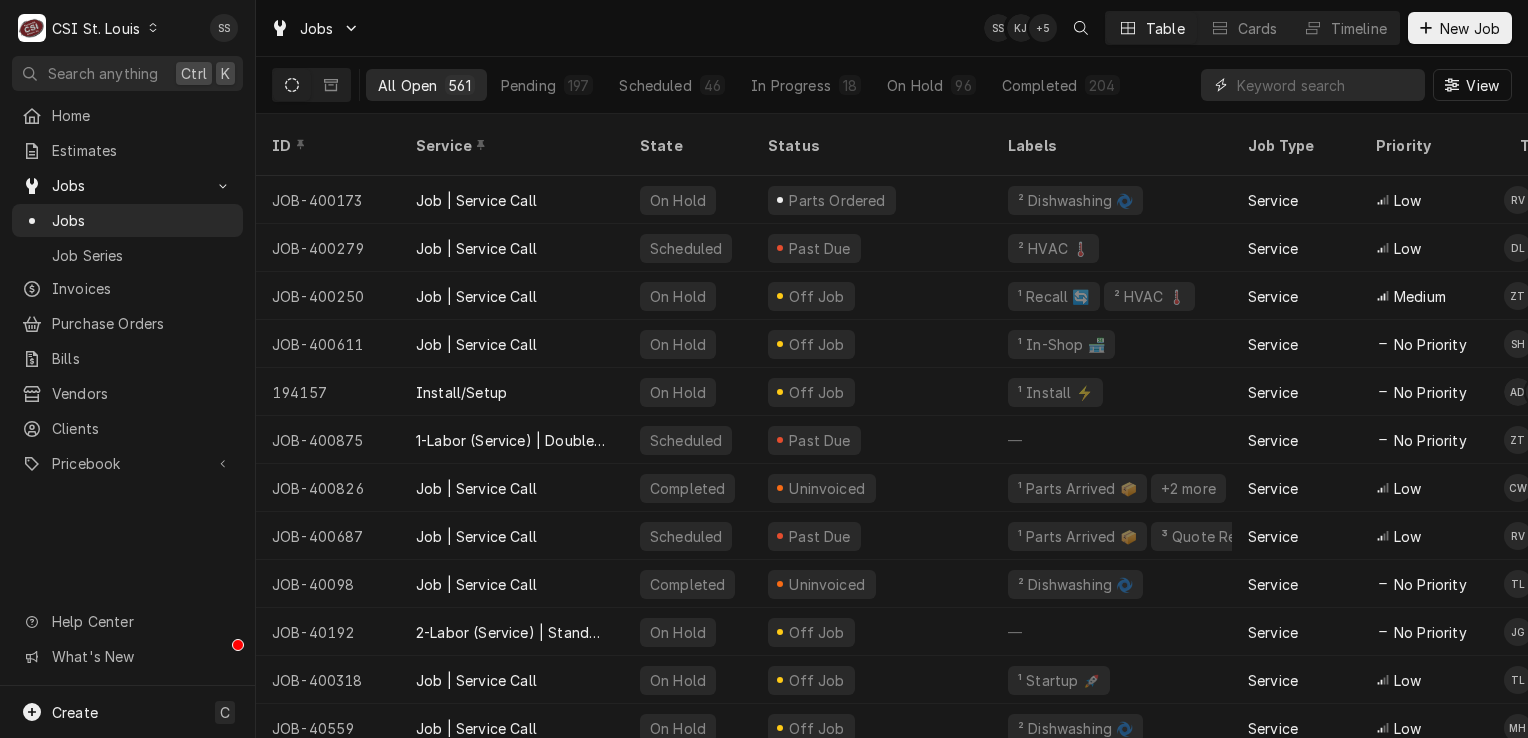 click at bounding box center [1326, 85] 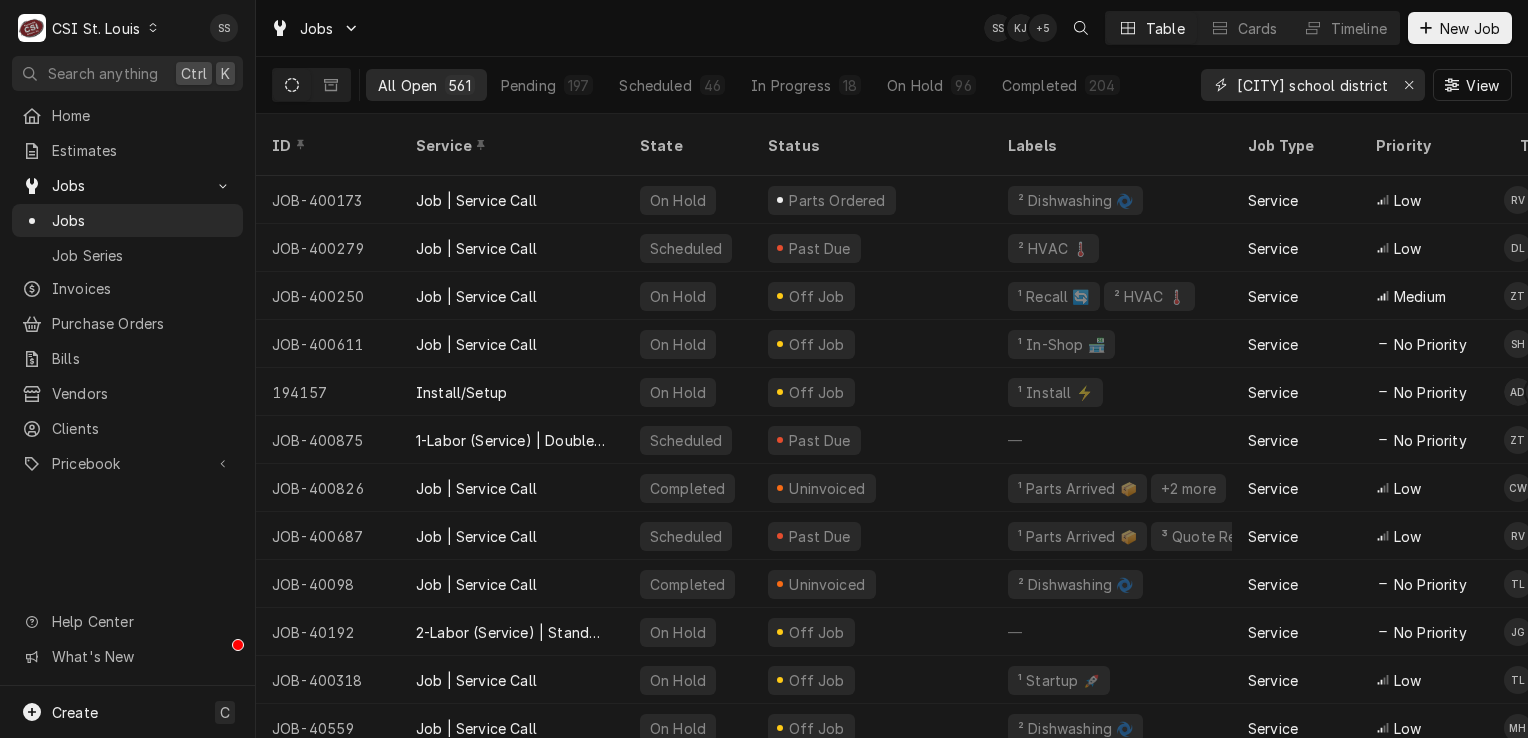 scroll, scrollTop: 0, scrollLeft: 2, axis: horizontal 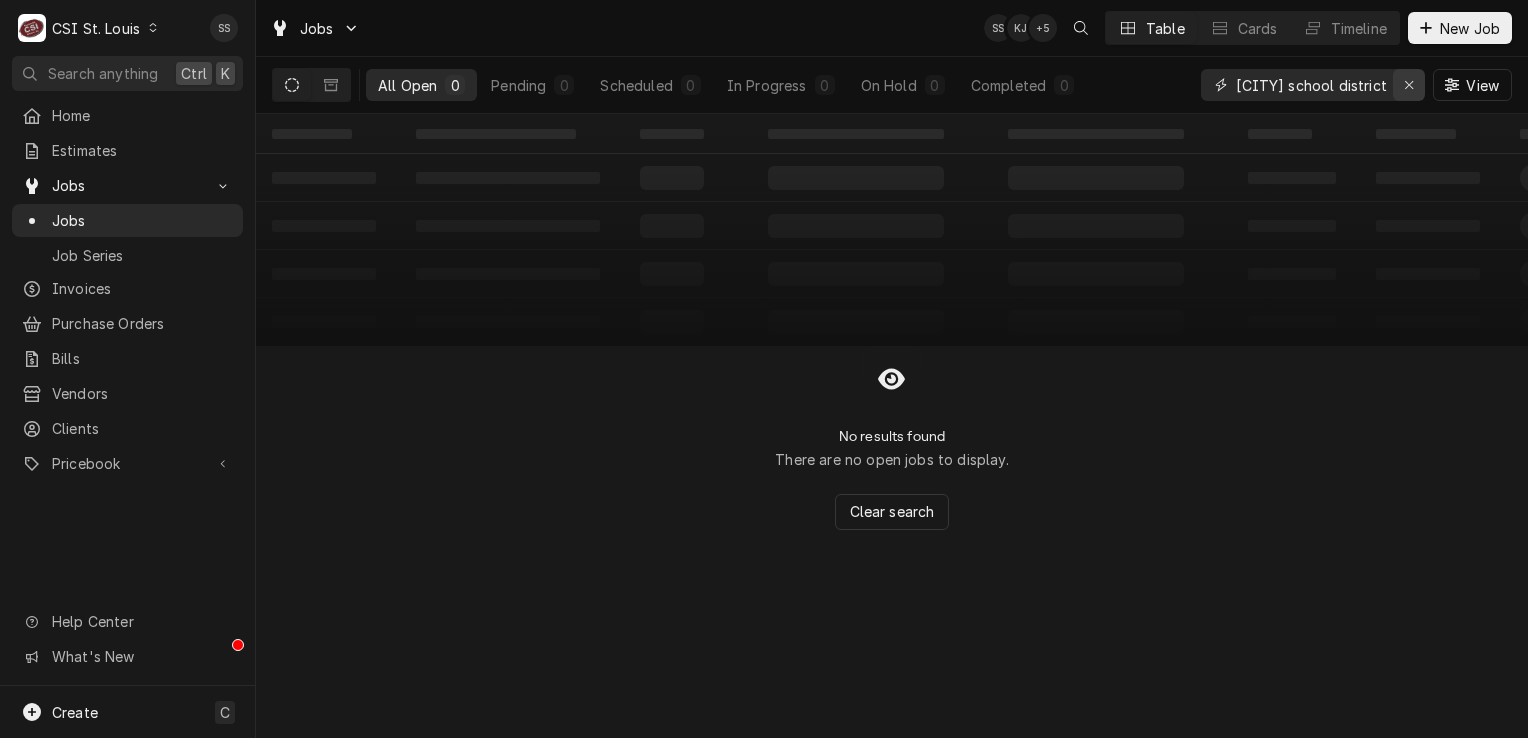 type on "o'fallon school district" 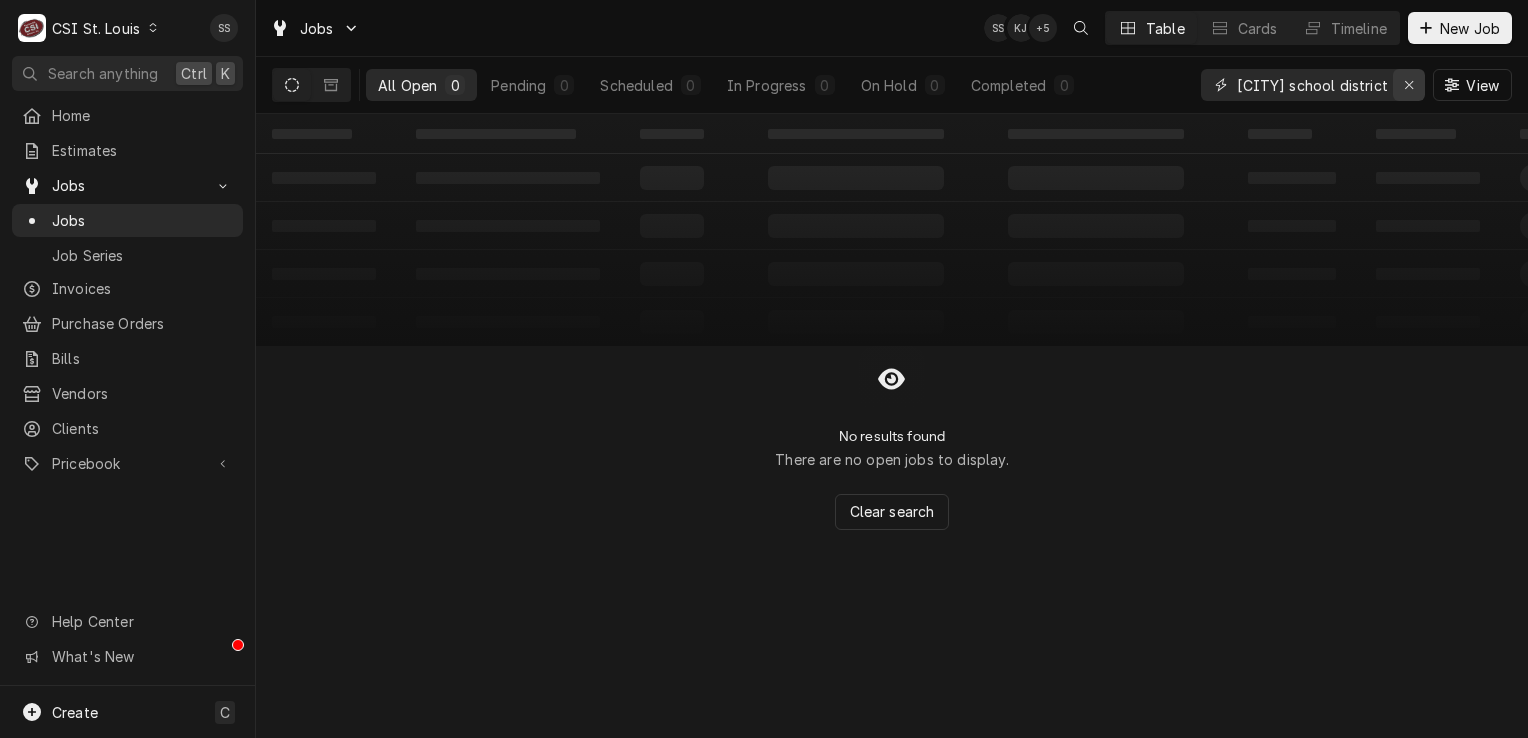 click at bounding box center (1409, 85) 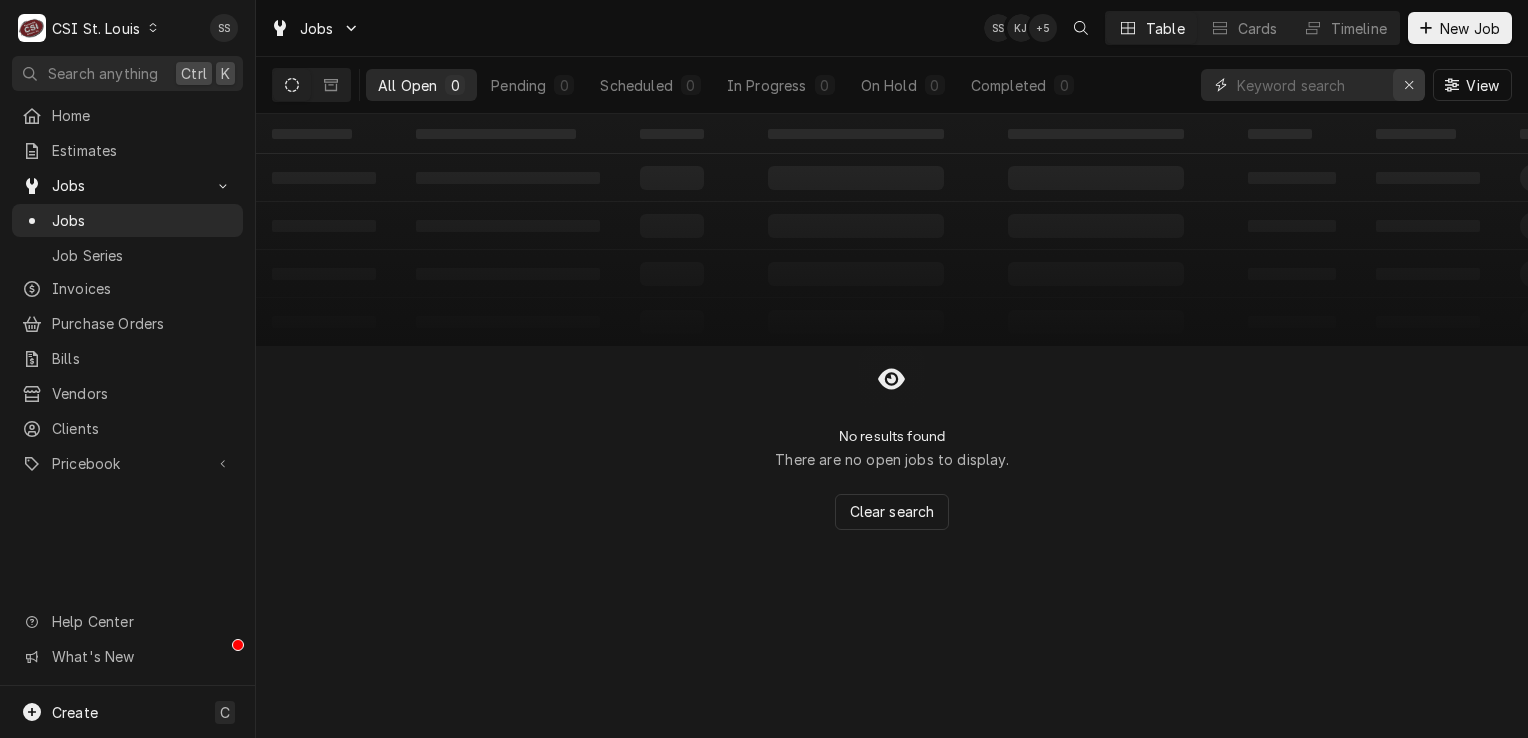 scroll, scrollTop: 0, scrollLeft: 0, axis: both 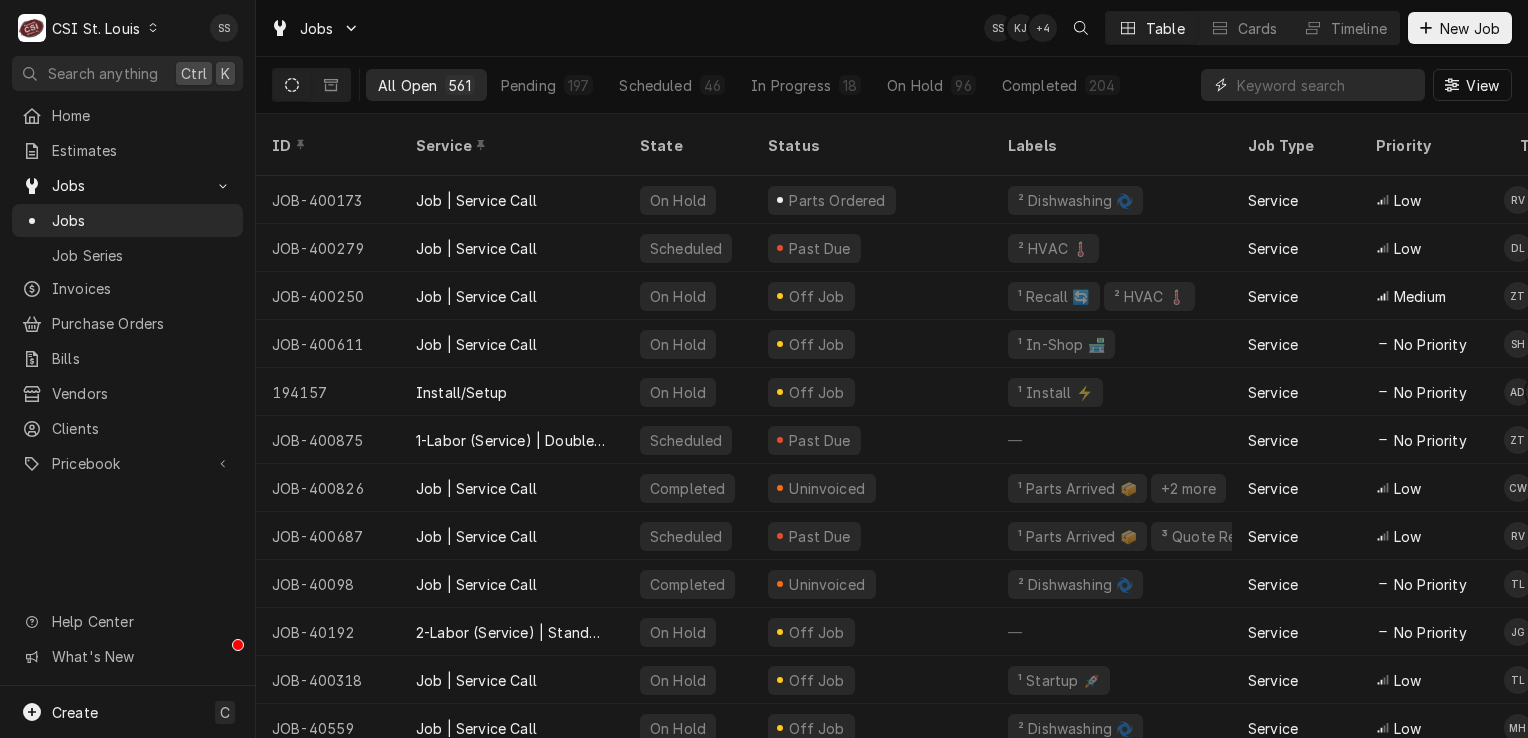 click at bounding box center (1326, 85) 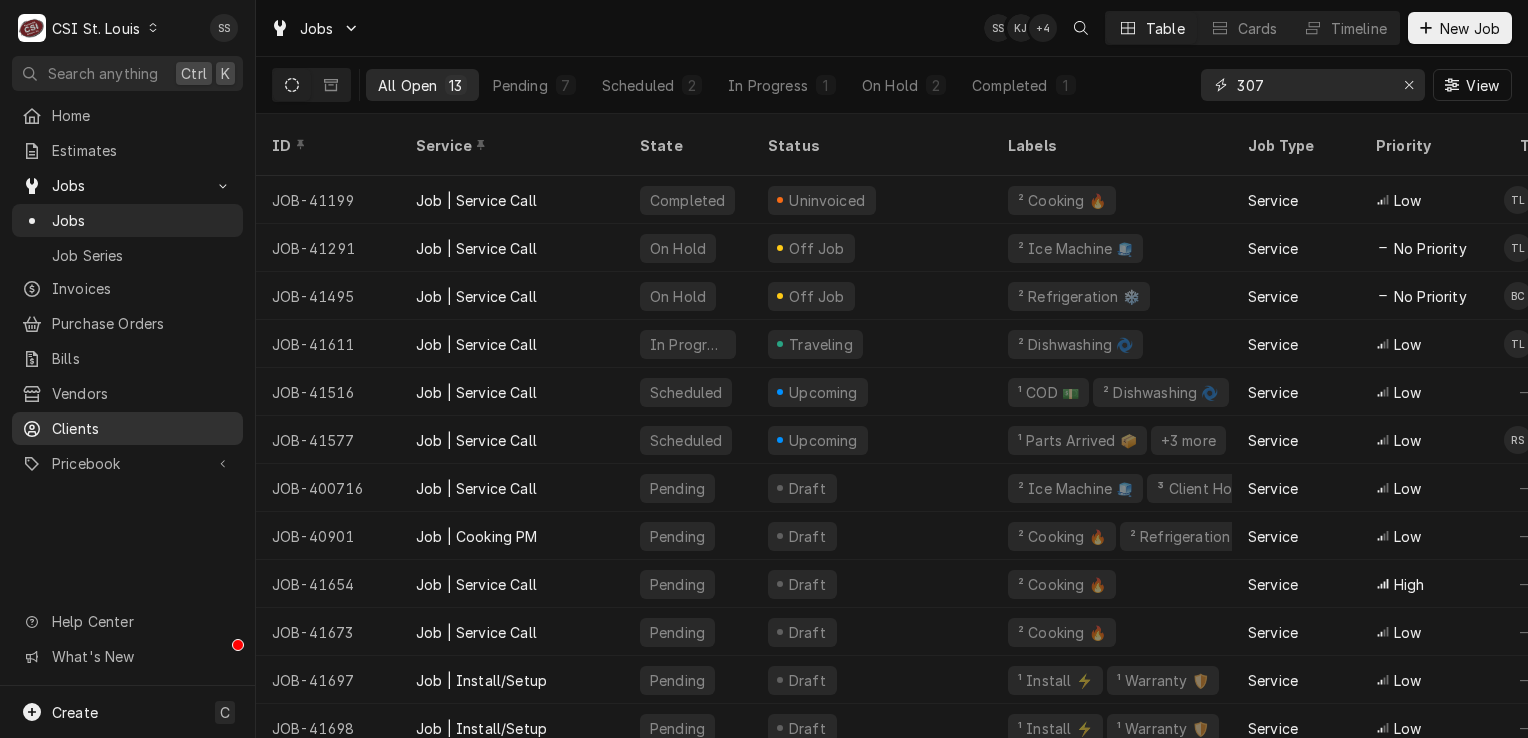 type on "307" 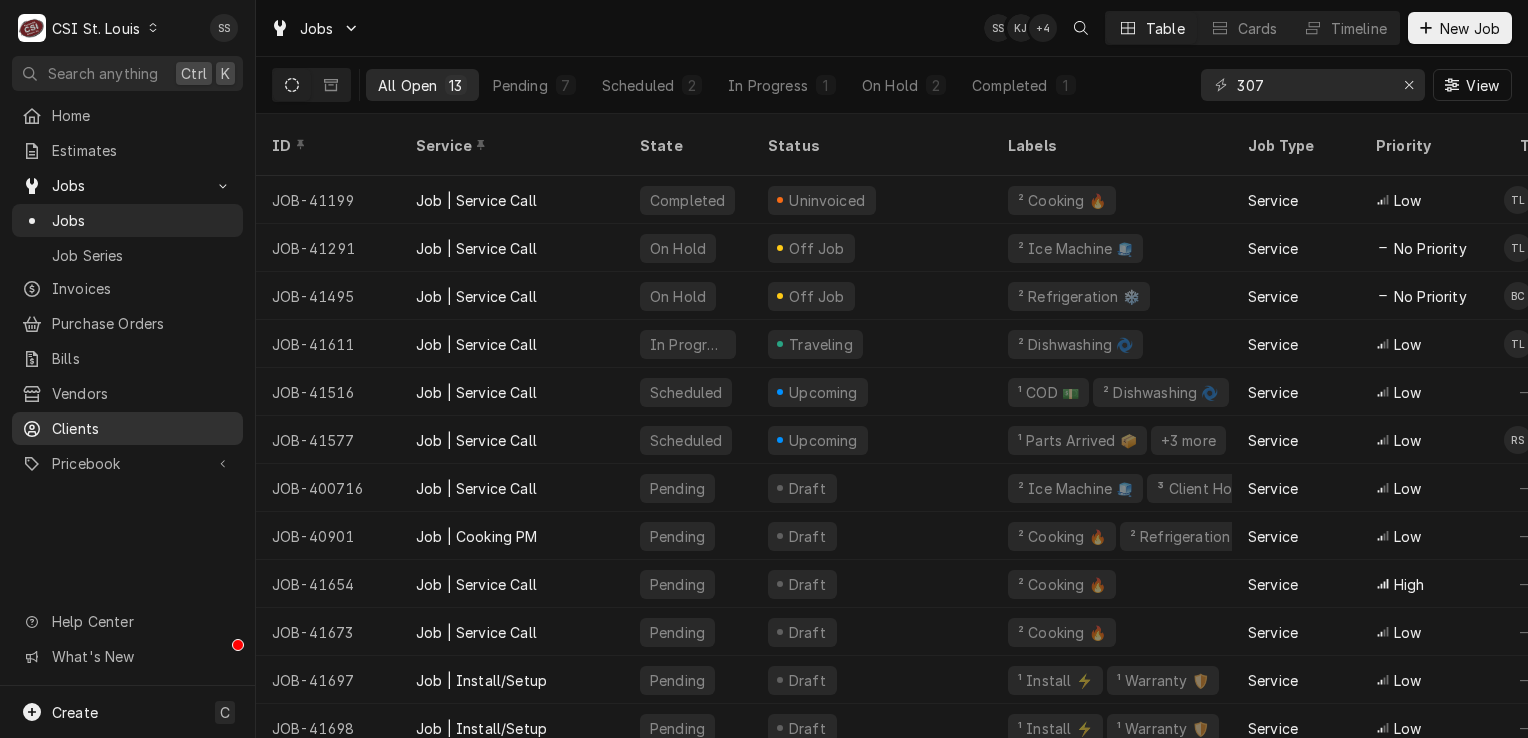 click on "Clients" at bounding box center [142, 428] 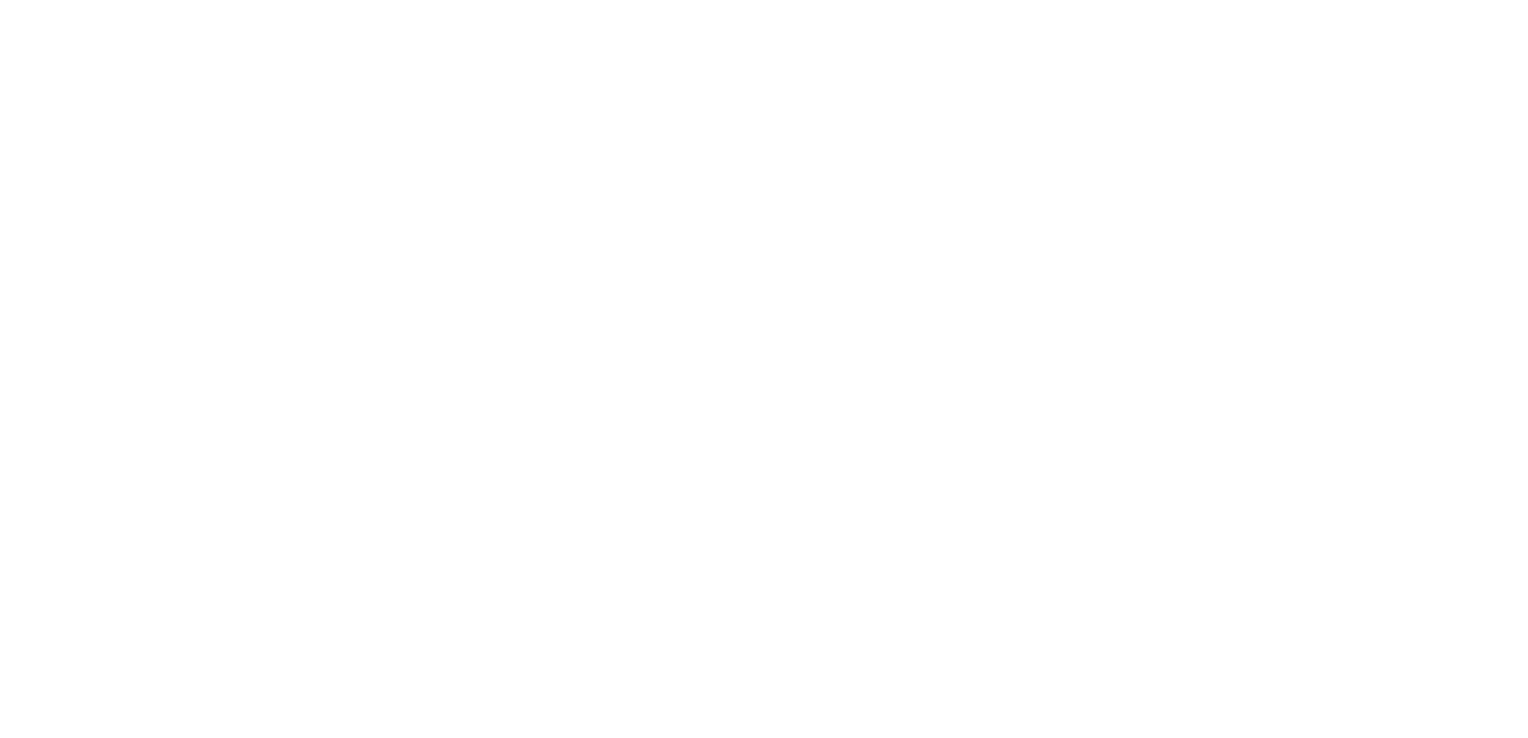 scroll, scrollTop: 0, scrollLeft: 0, axis: both 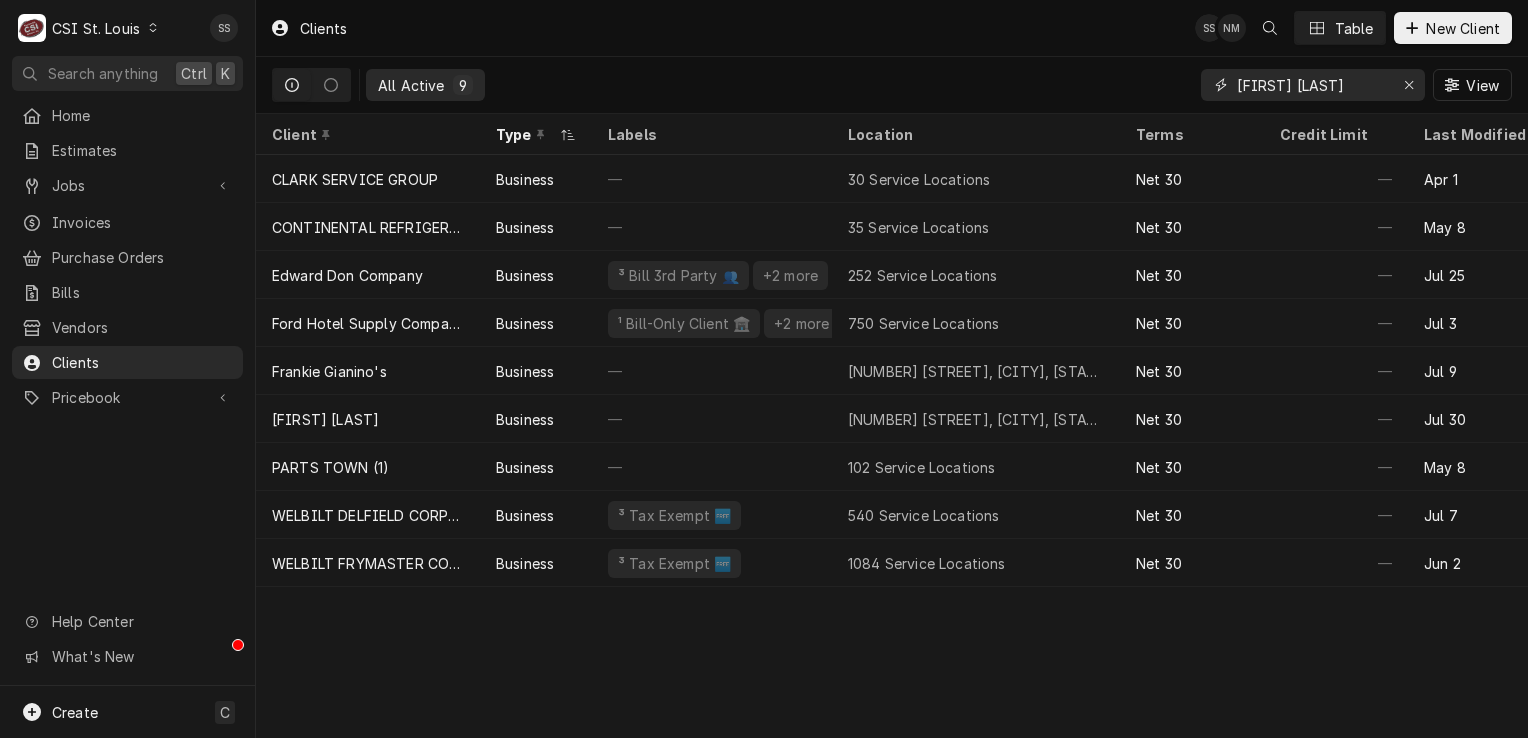 click 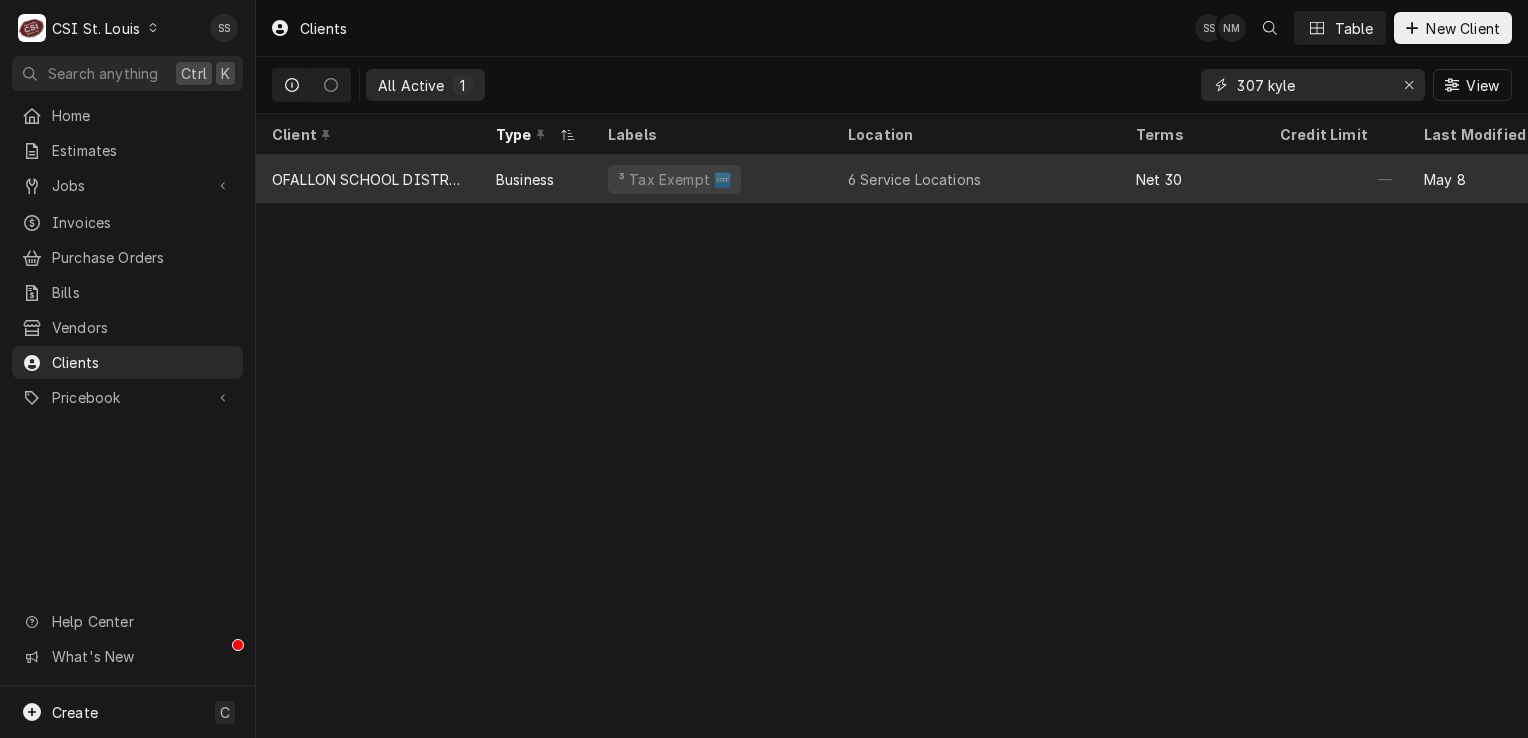 type on "307 kyle" 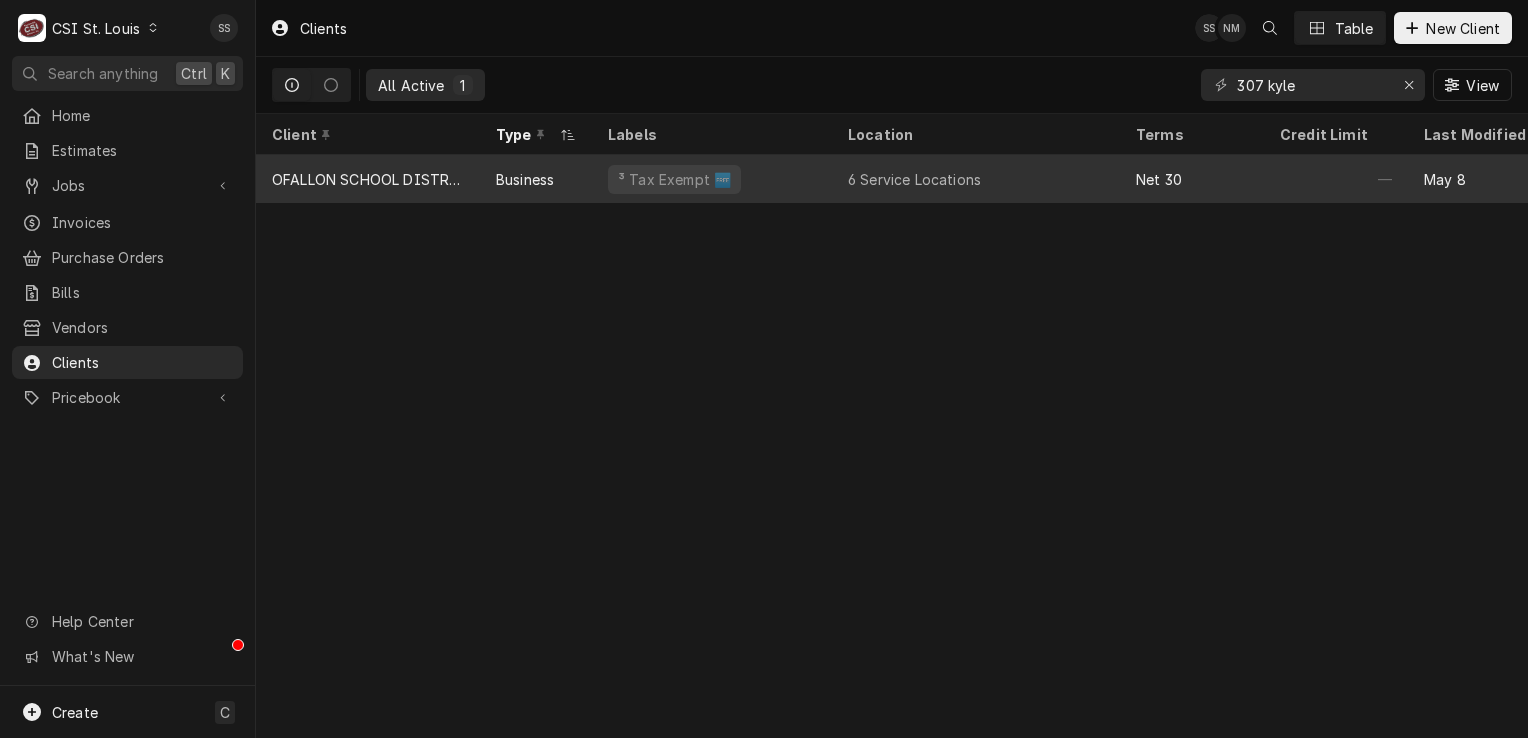 click on "OFALLON SCHOOL DISTRICT 90" at bounding box center (368, 179) 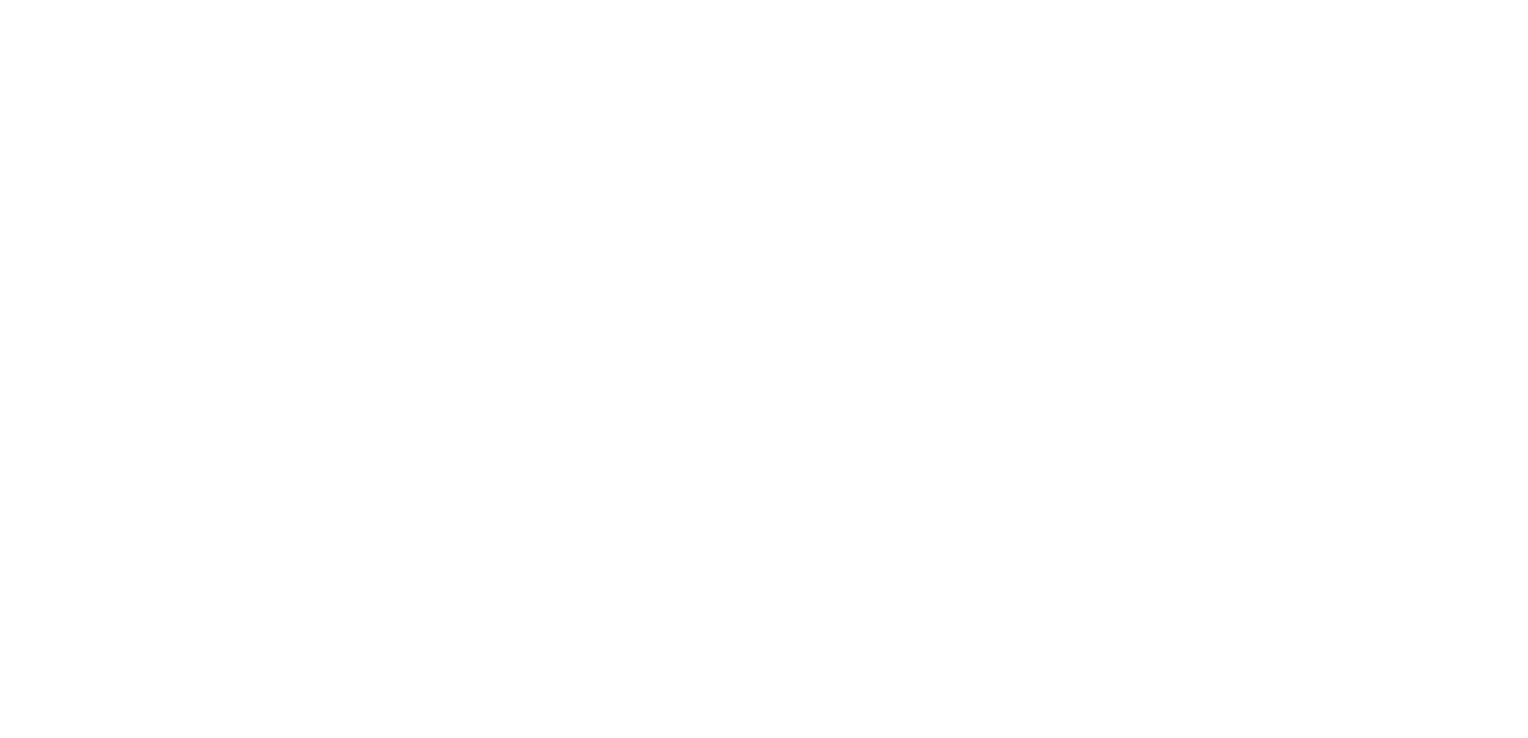 scroll, scrollTop: 0, scrollLeft: 0, axis: both 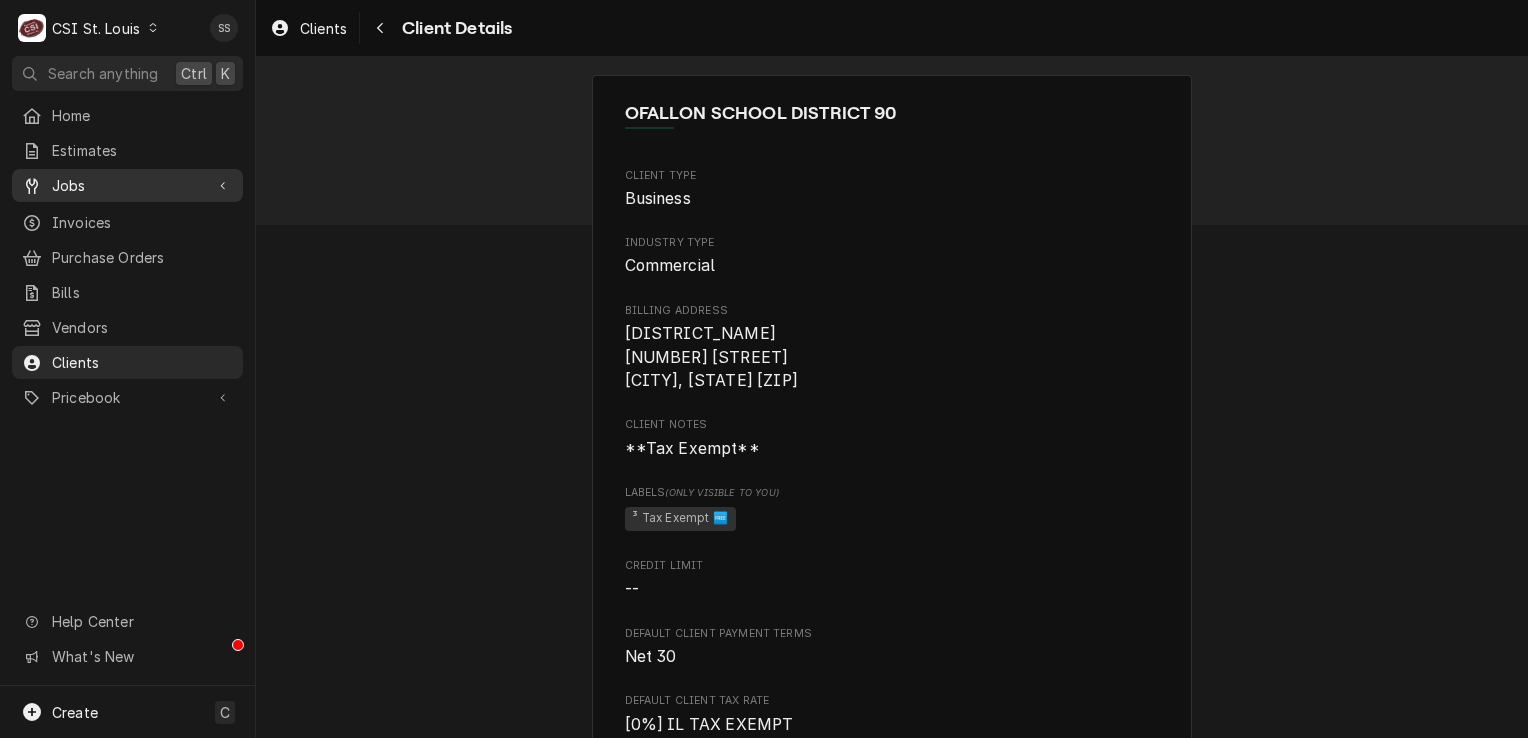 click on "Jobs" at bounding box center [127, 185] 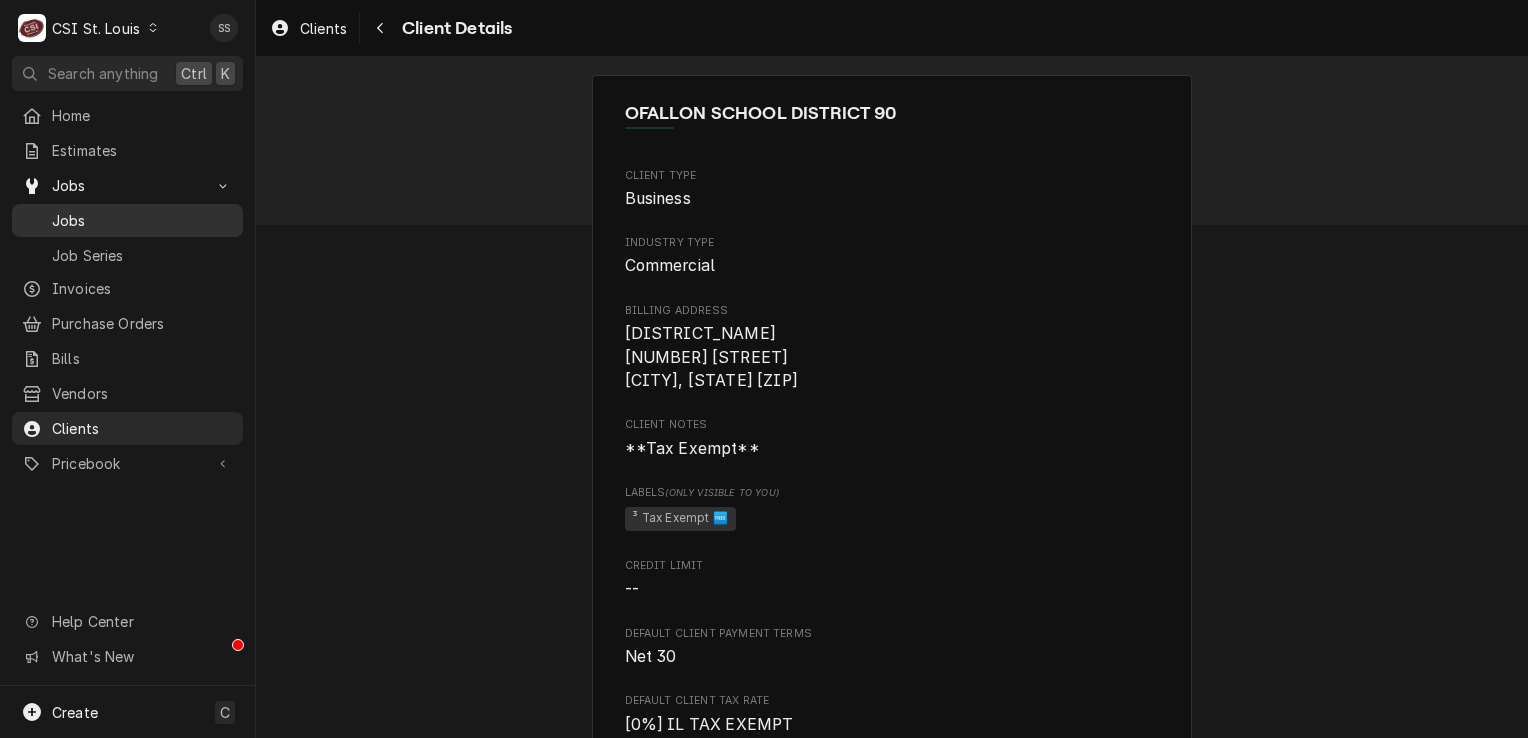 click on "Jobs" at bounding box center (142, 220) 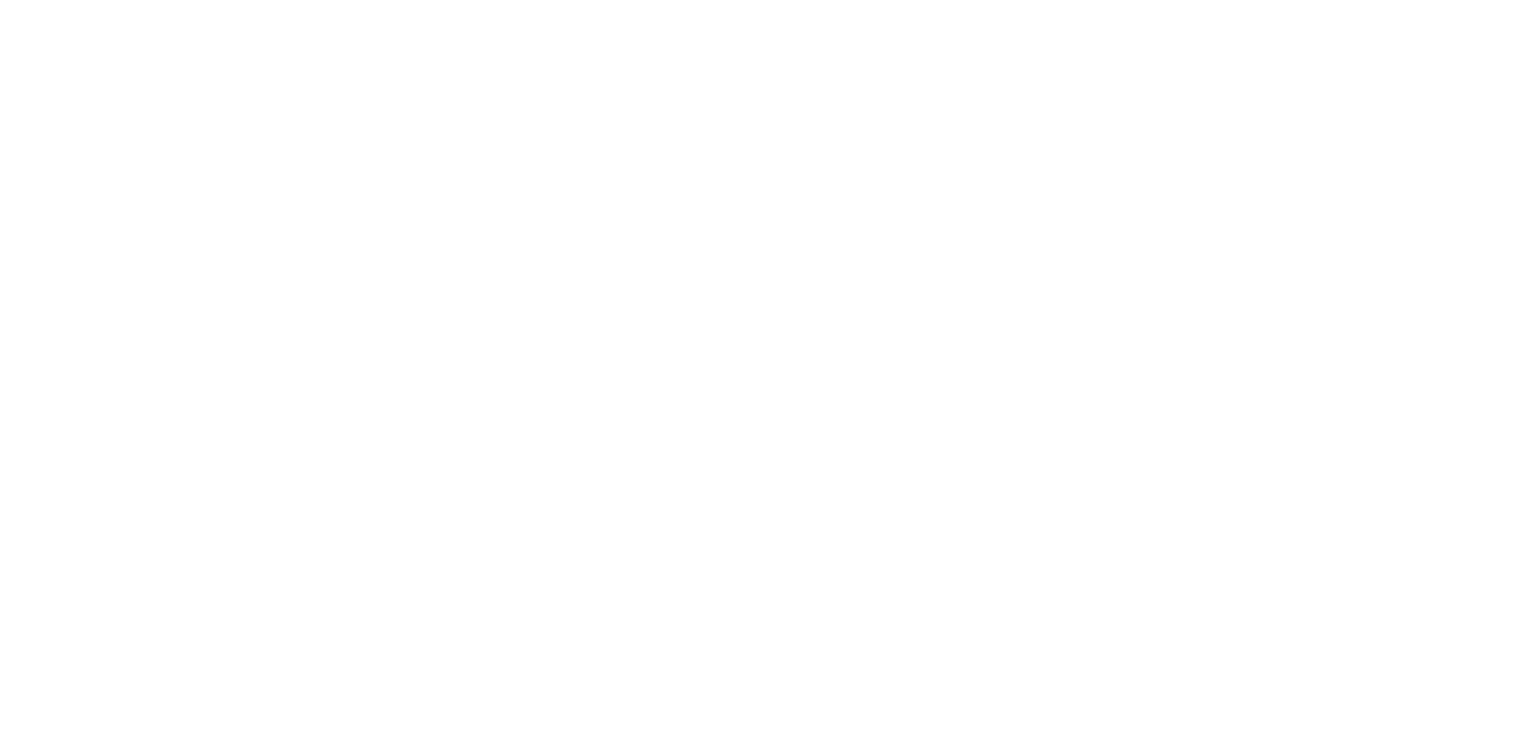 scroll, scrollTop: 0, scrollLeft: 0, axis: both 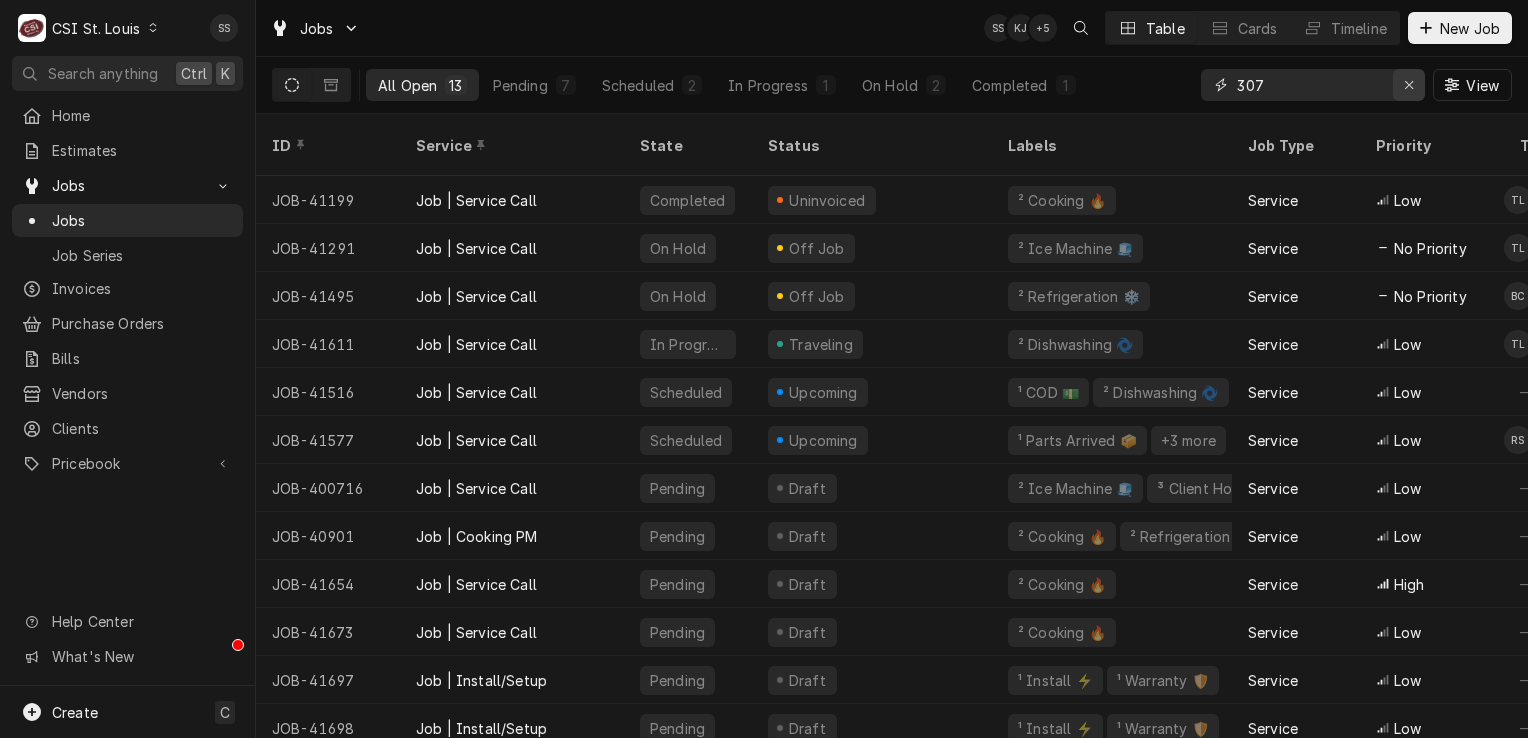 click 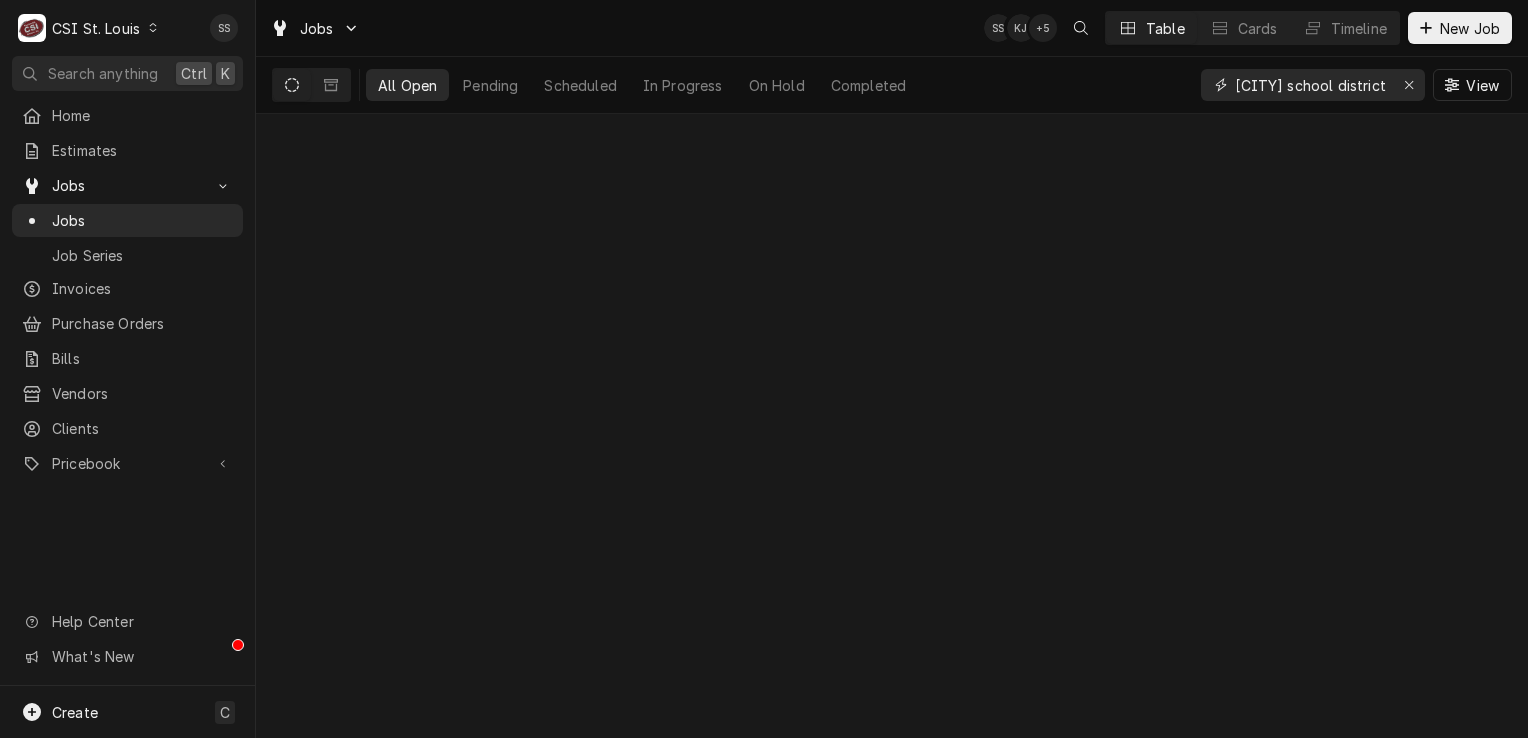 scroll, scrollTop: 0, scrollLeft: 20, axis: horizontal 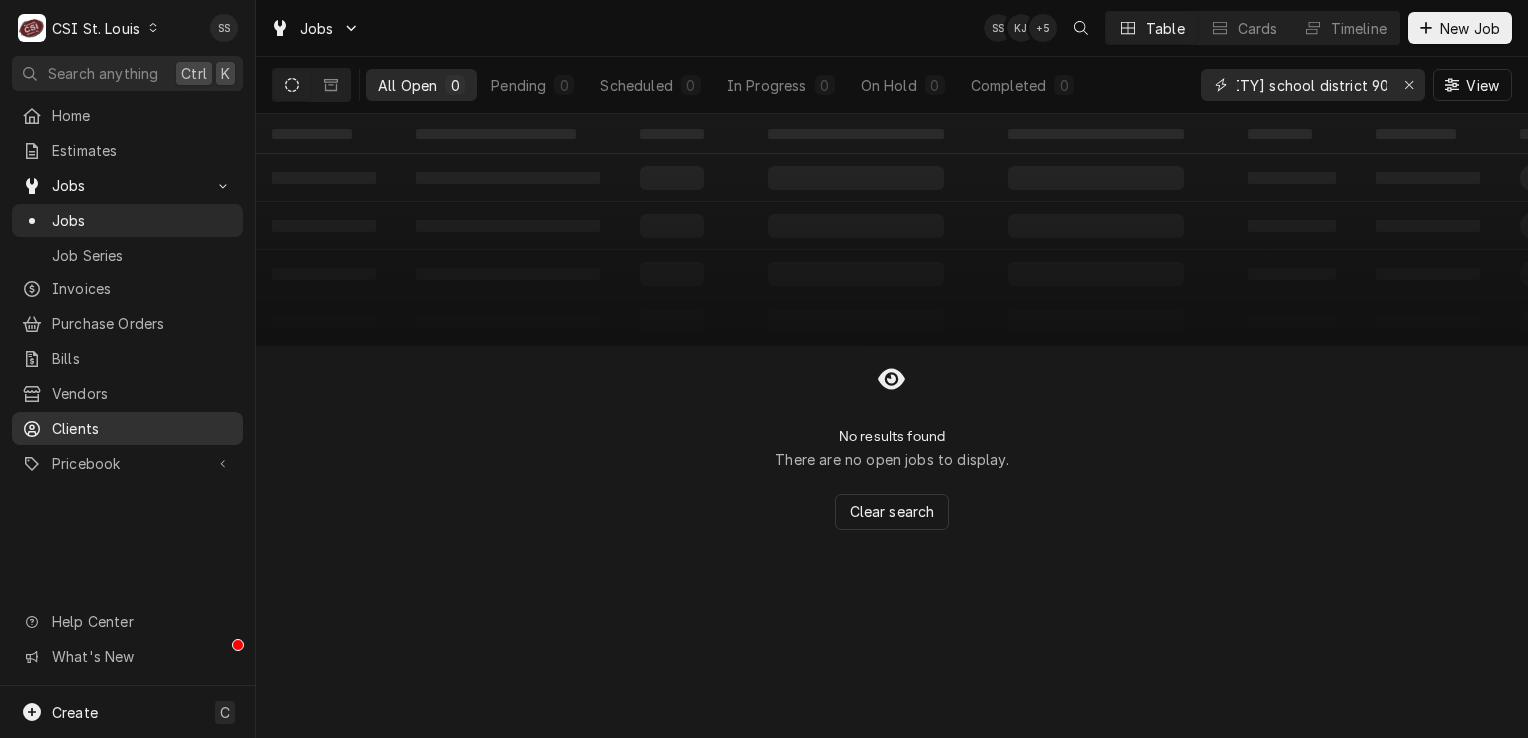 type on "[CITY] school district 90" 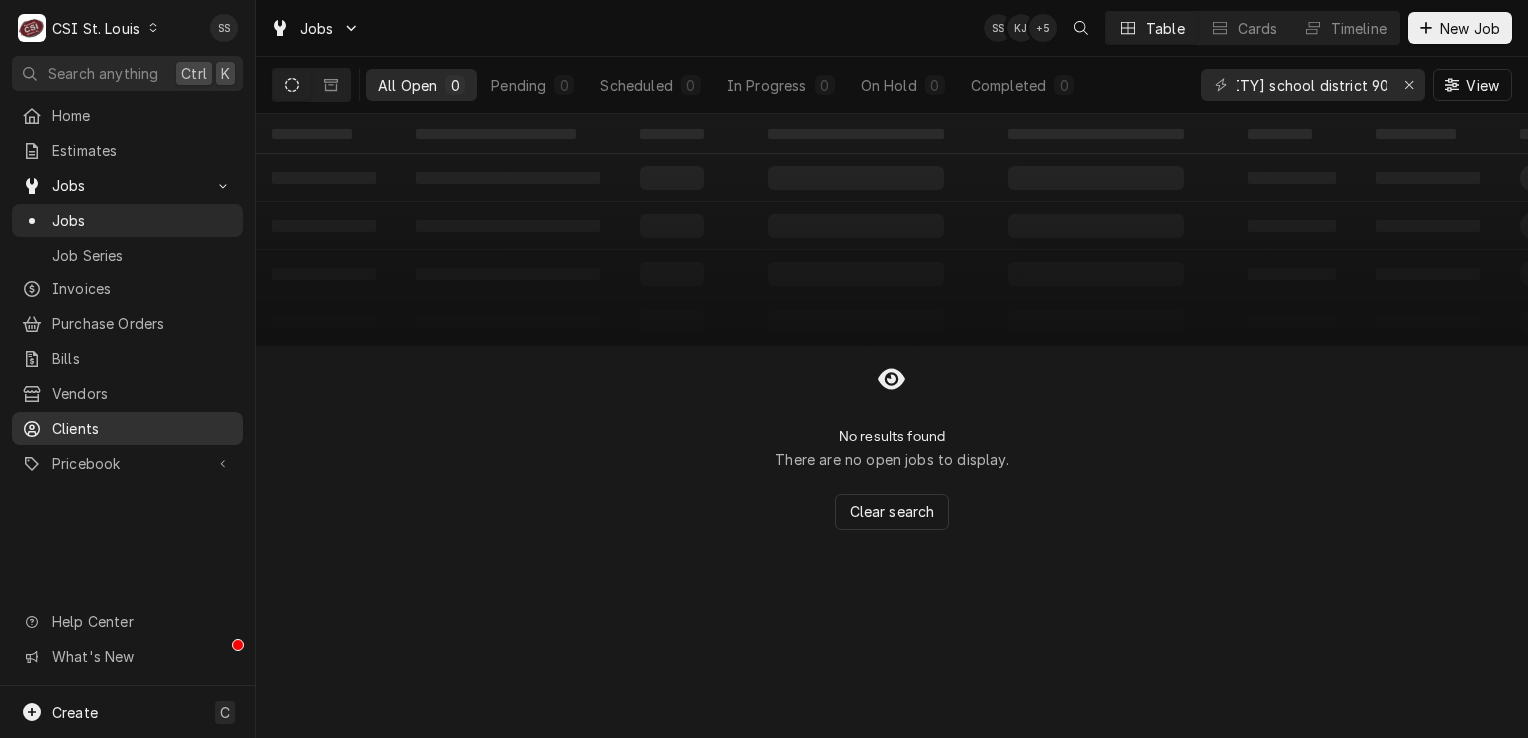 click on "Clients" at bounding box center [127, 428] 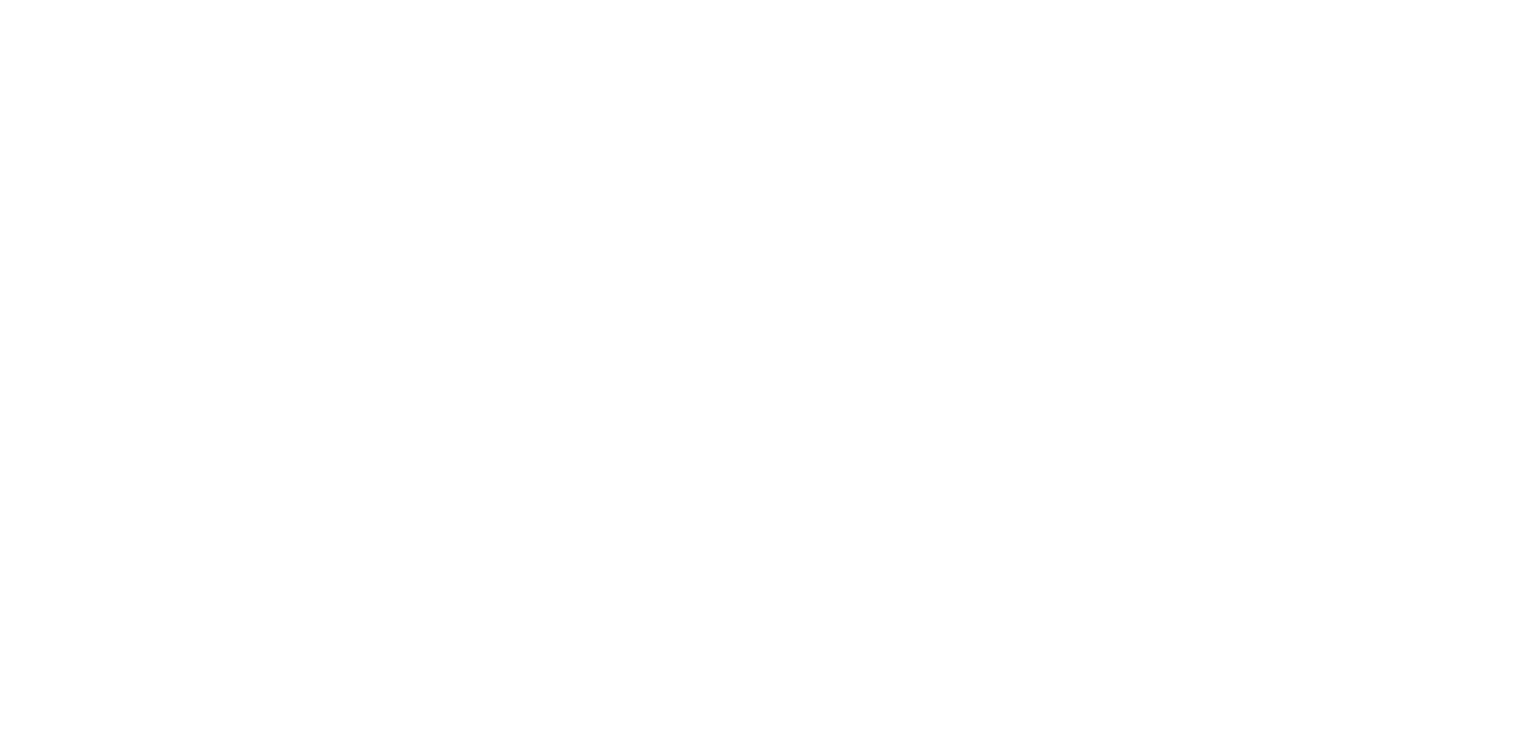 scroll, scrollTop: 0, scrollLeft: 0, axis: both 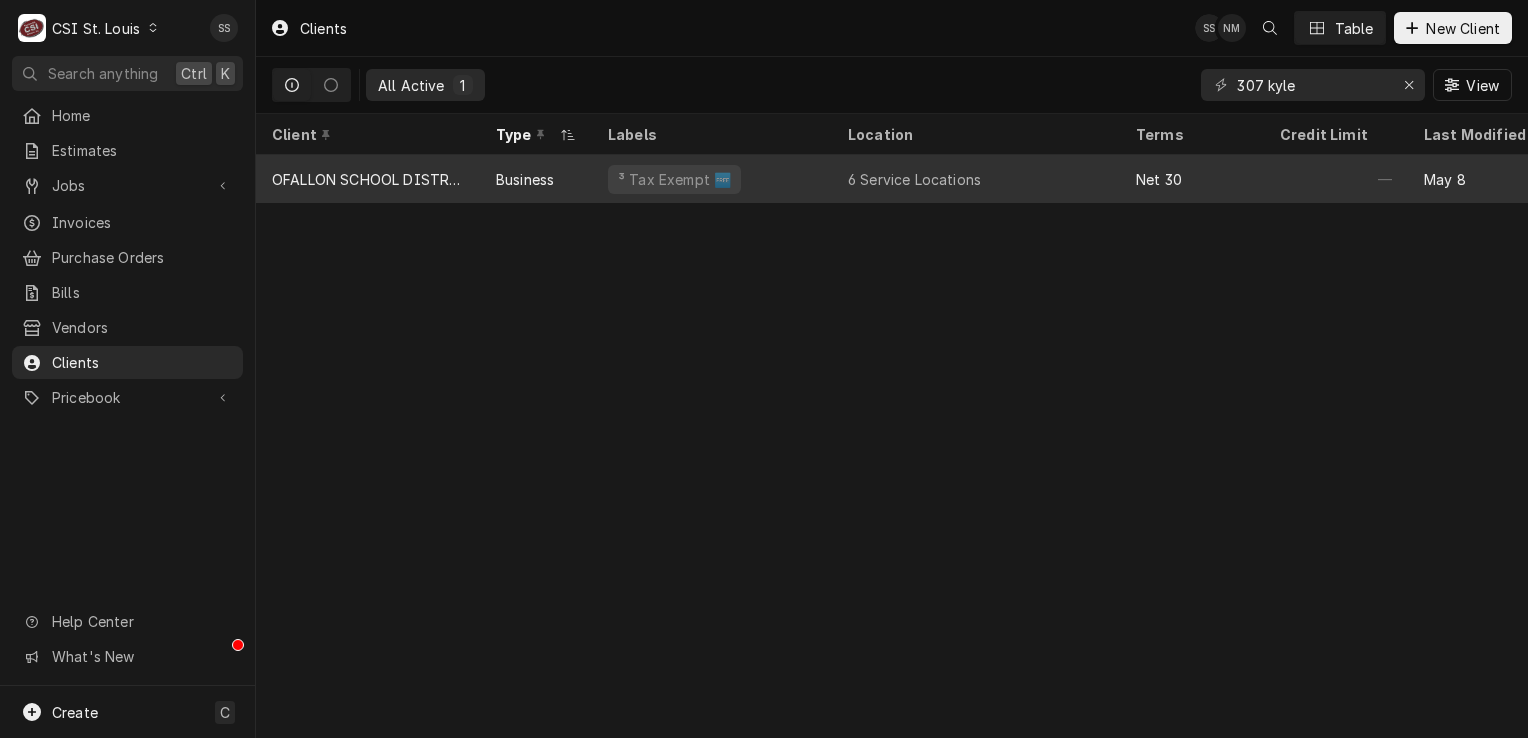click on "Business" at bounding box center (536, 179) 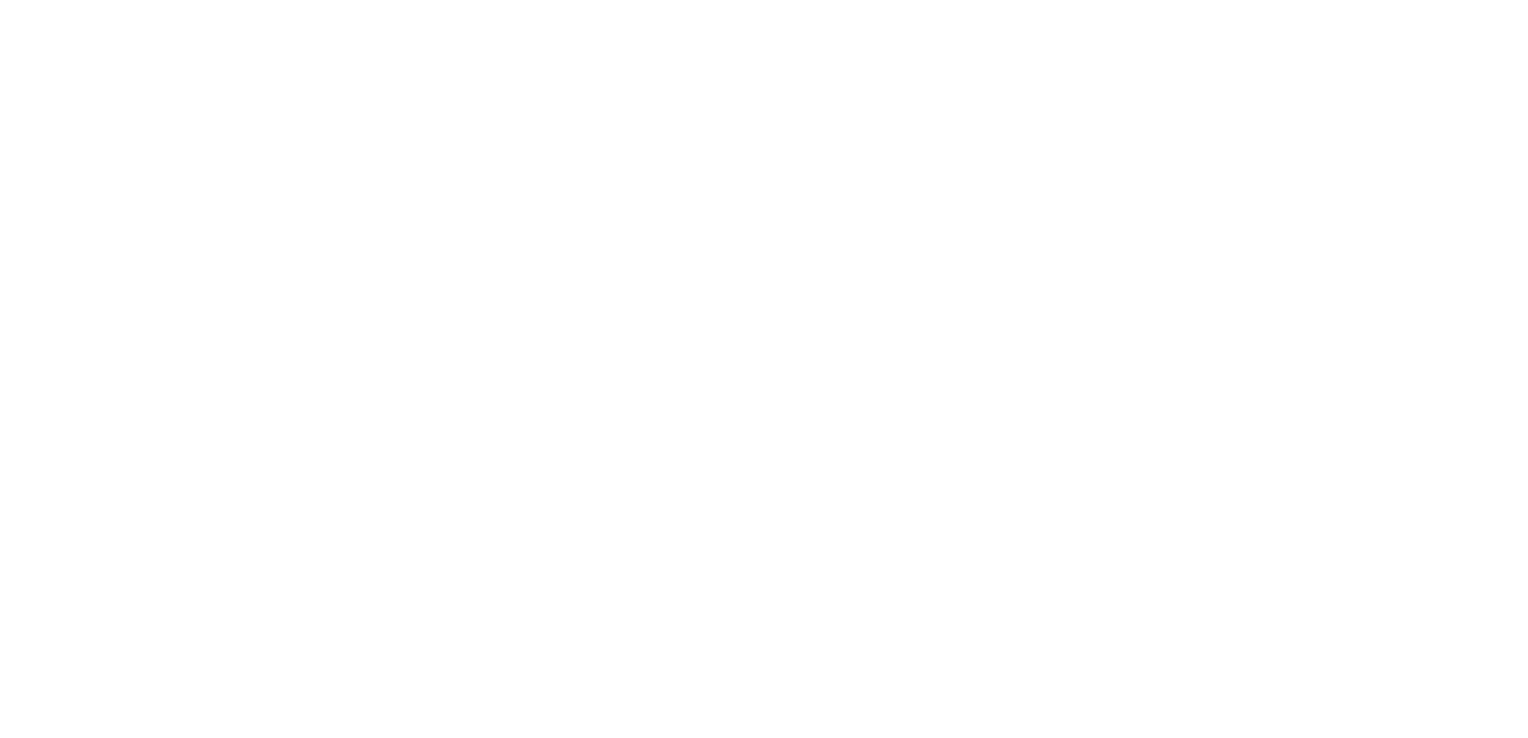scroll, scrollTop: 0, scrollLeft: 0, axis: both 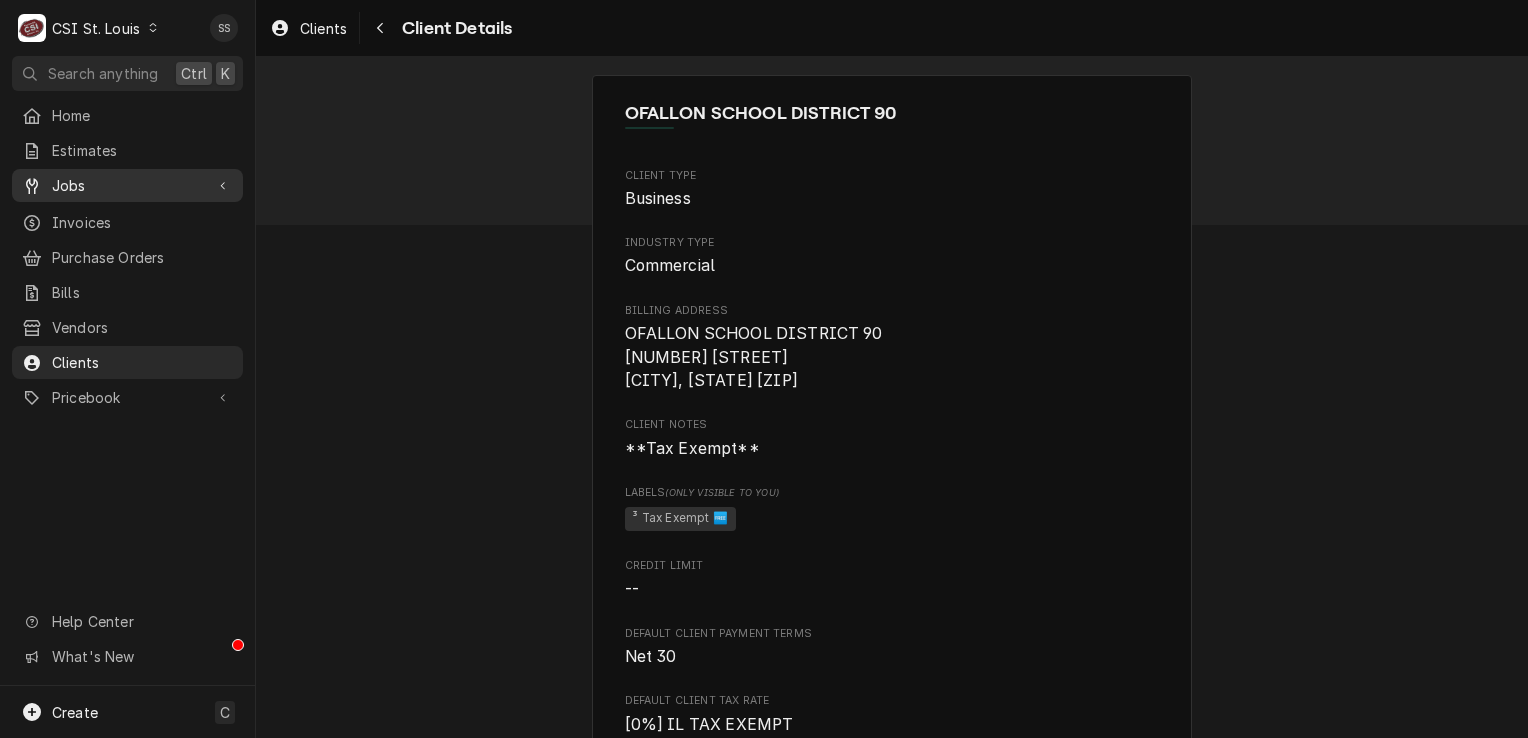 click on "Jobs" at bounding box center [127, 185] 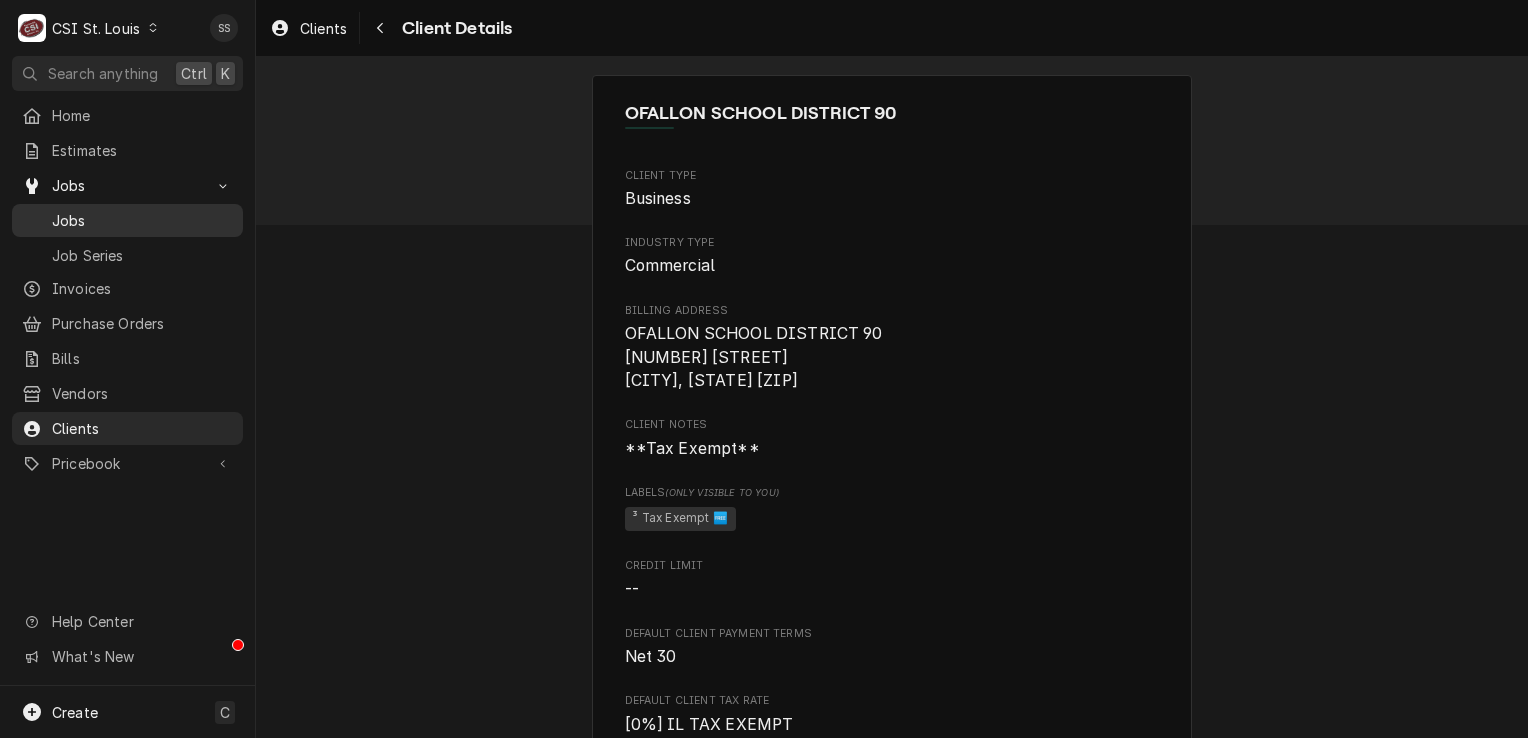 click on "Jobs" at bounding box center [142, 220] 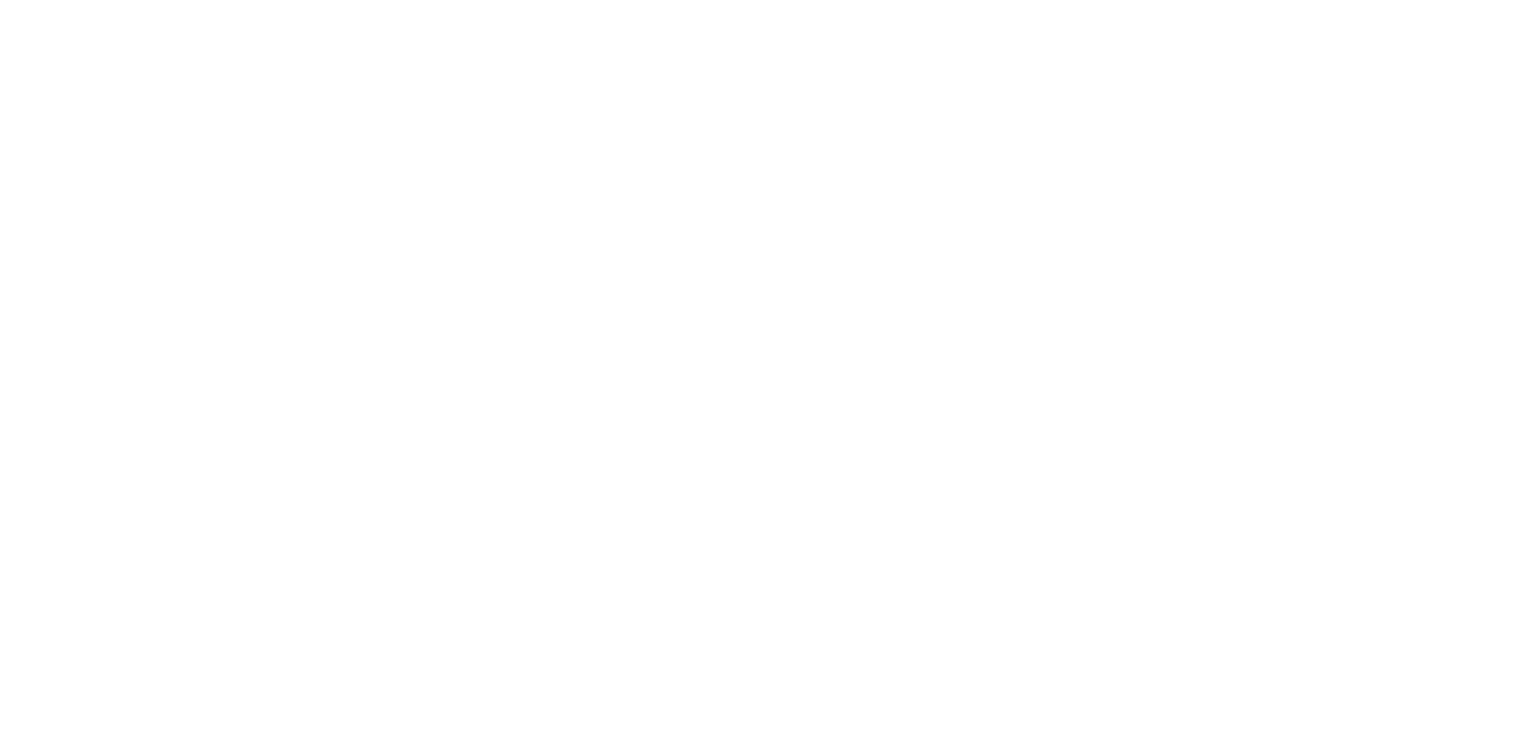scroll, scrollTop: 0, scrollLeft: 0, axis: both 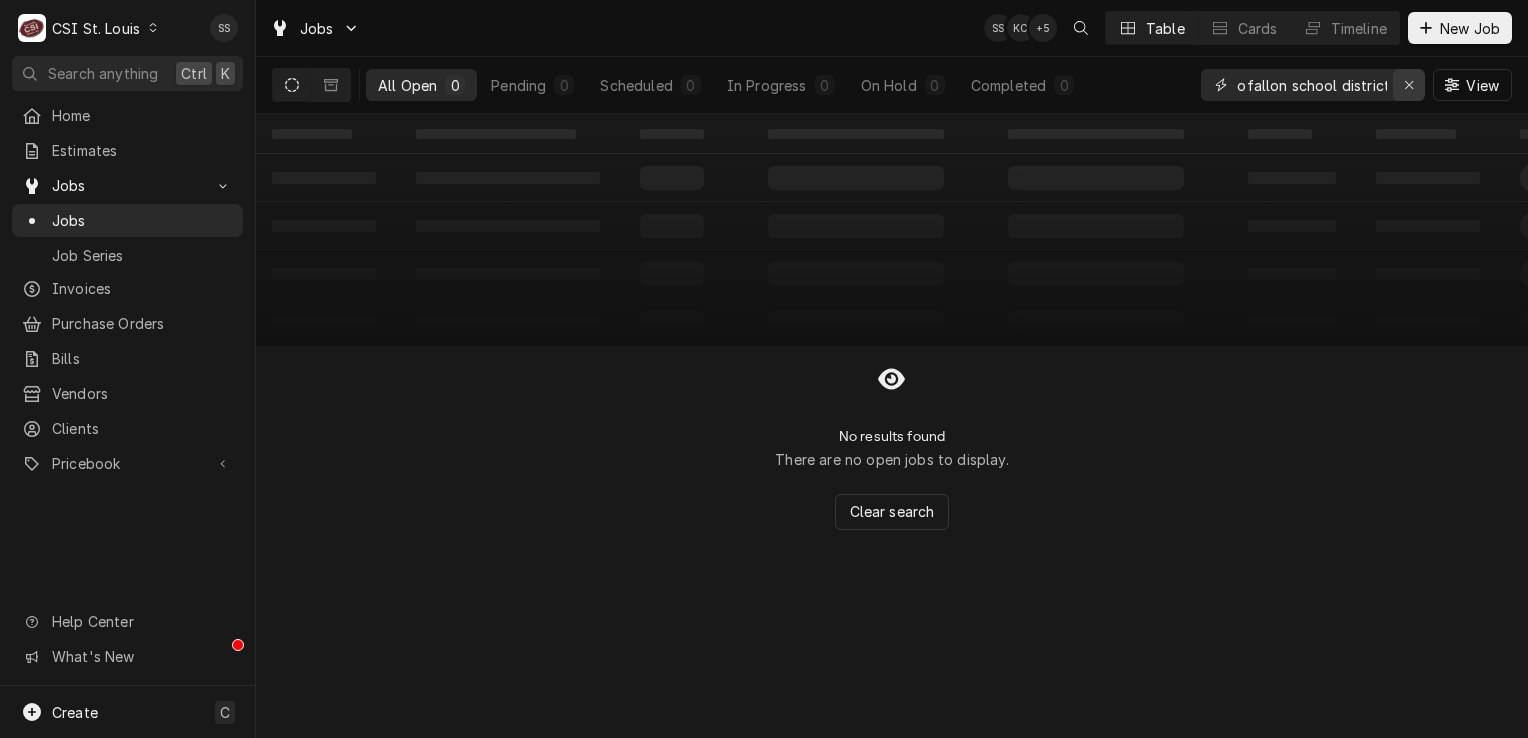 click at bounding box center [1409, 85] 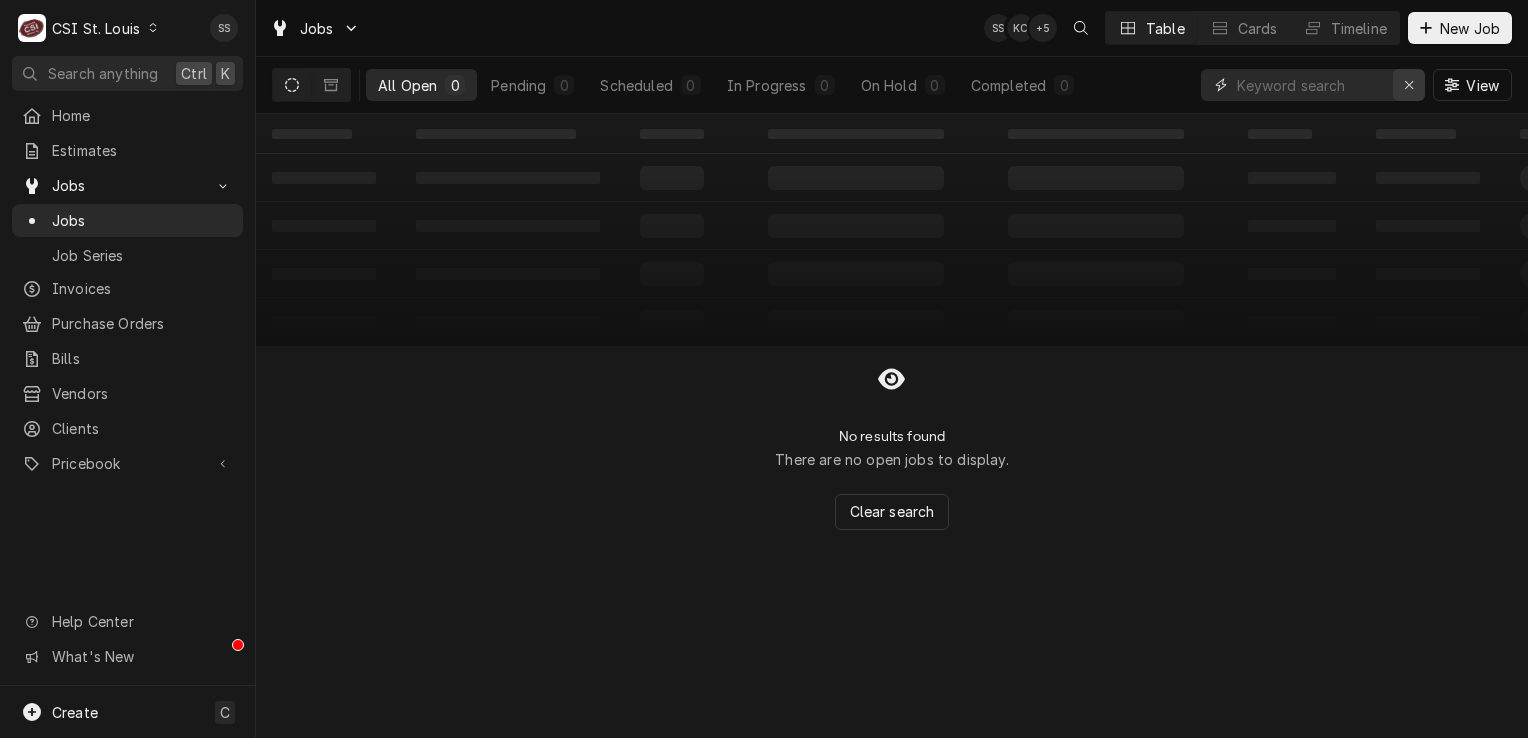 scroll, scrollTop: 0, scrollLeft: 0, axis: both 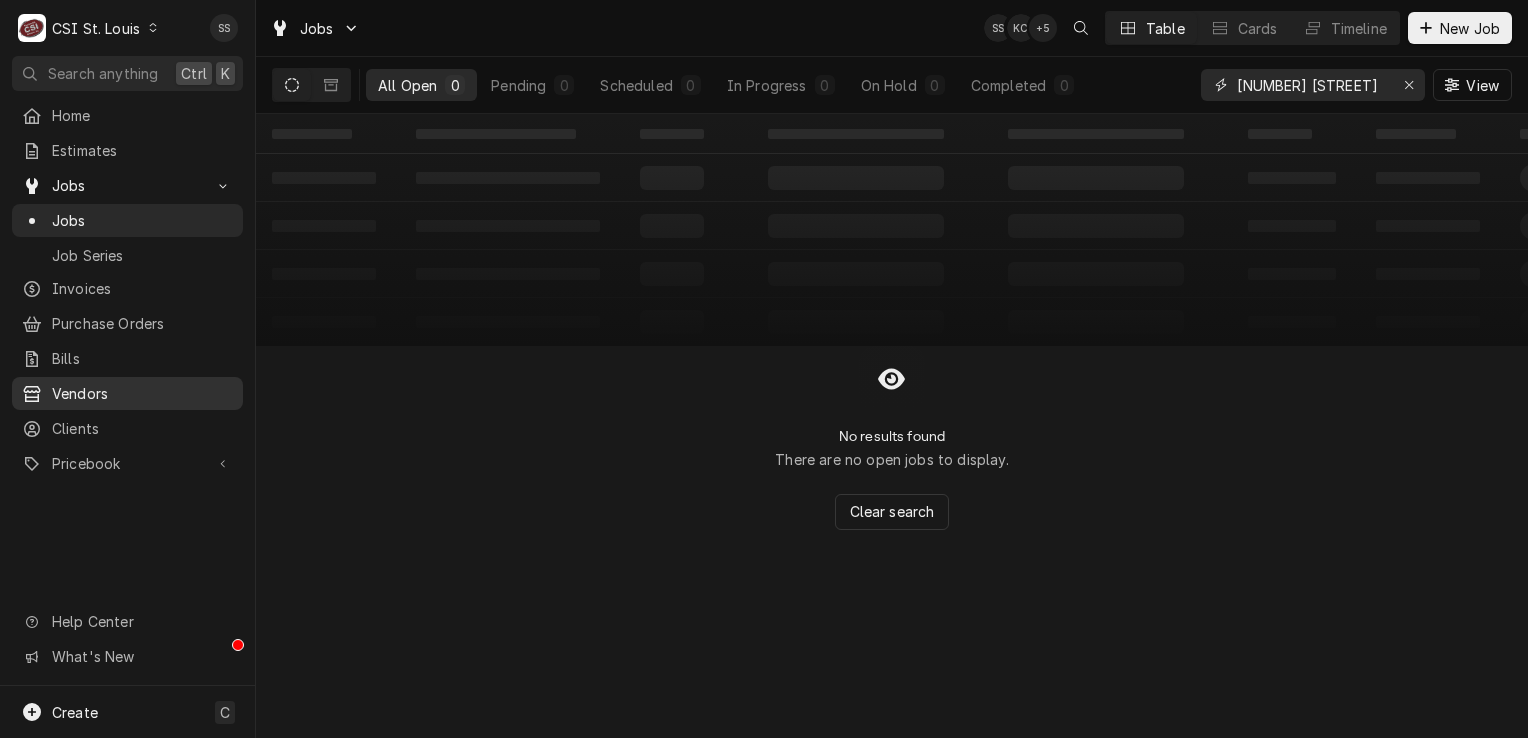 type on "118 e washington st" 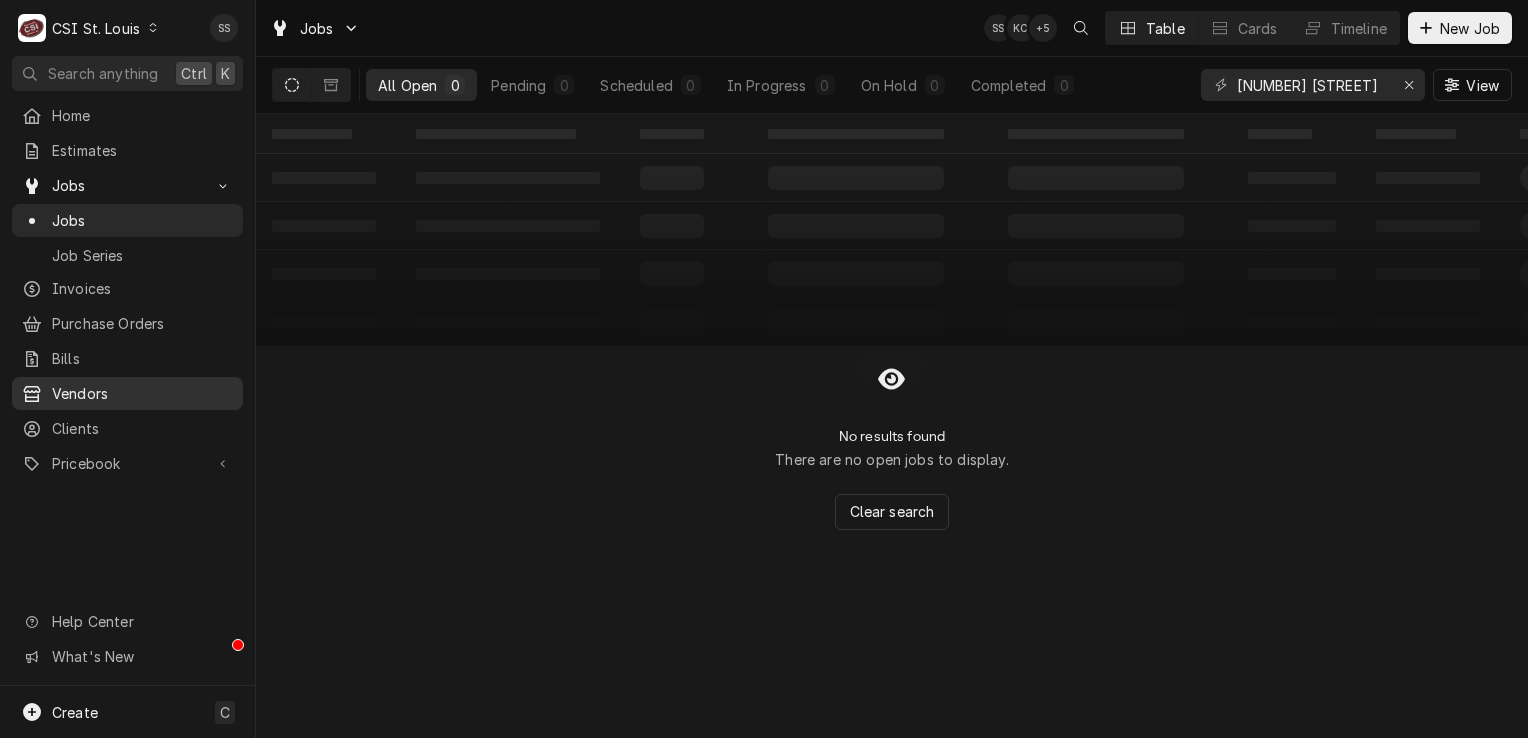 click on "Vendors" at bounding box center (127, 393) 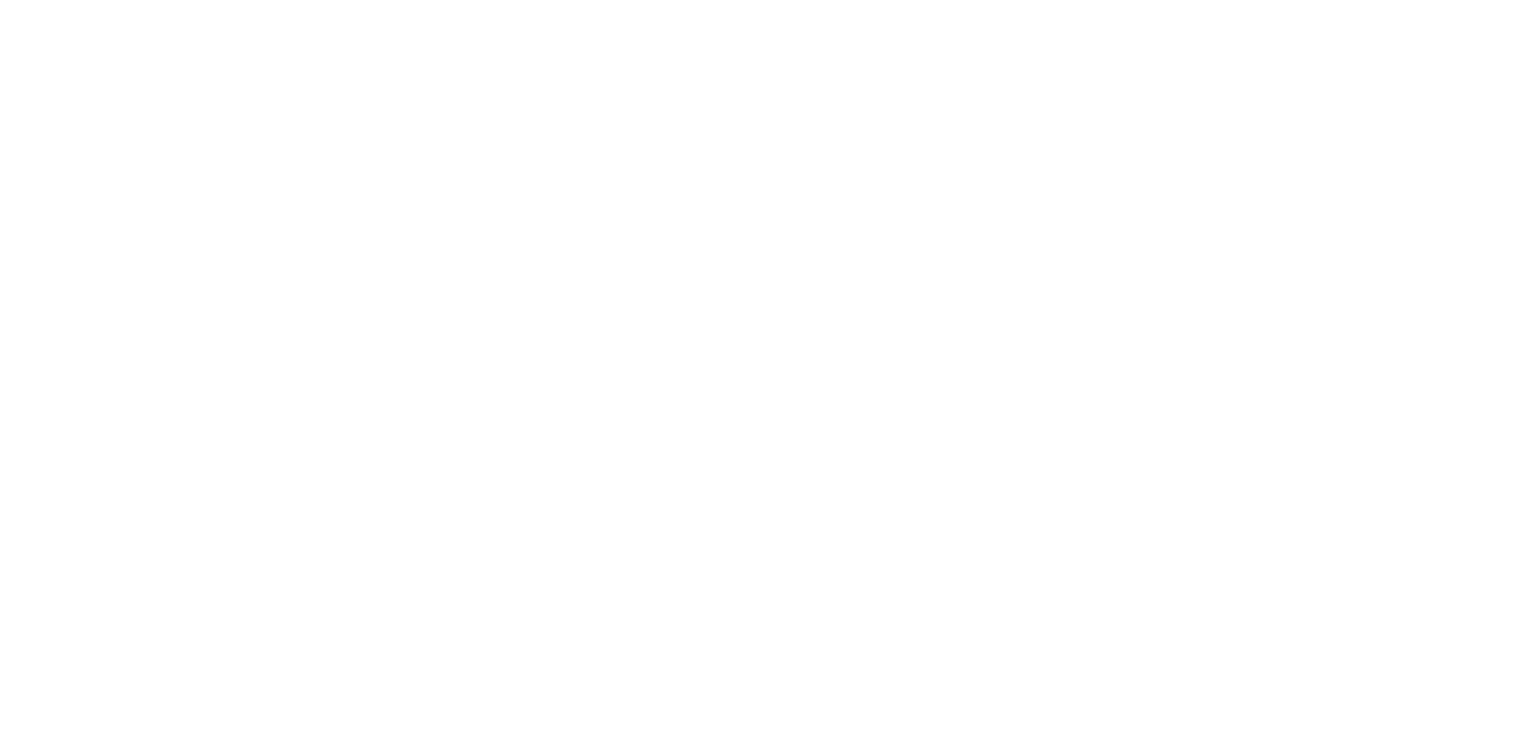 scroll, scrollTop: 0, scrollLeft: 0, axis: both 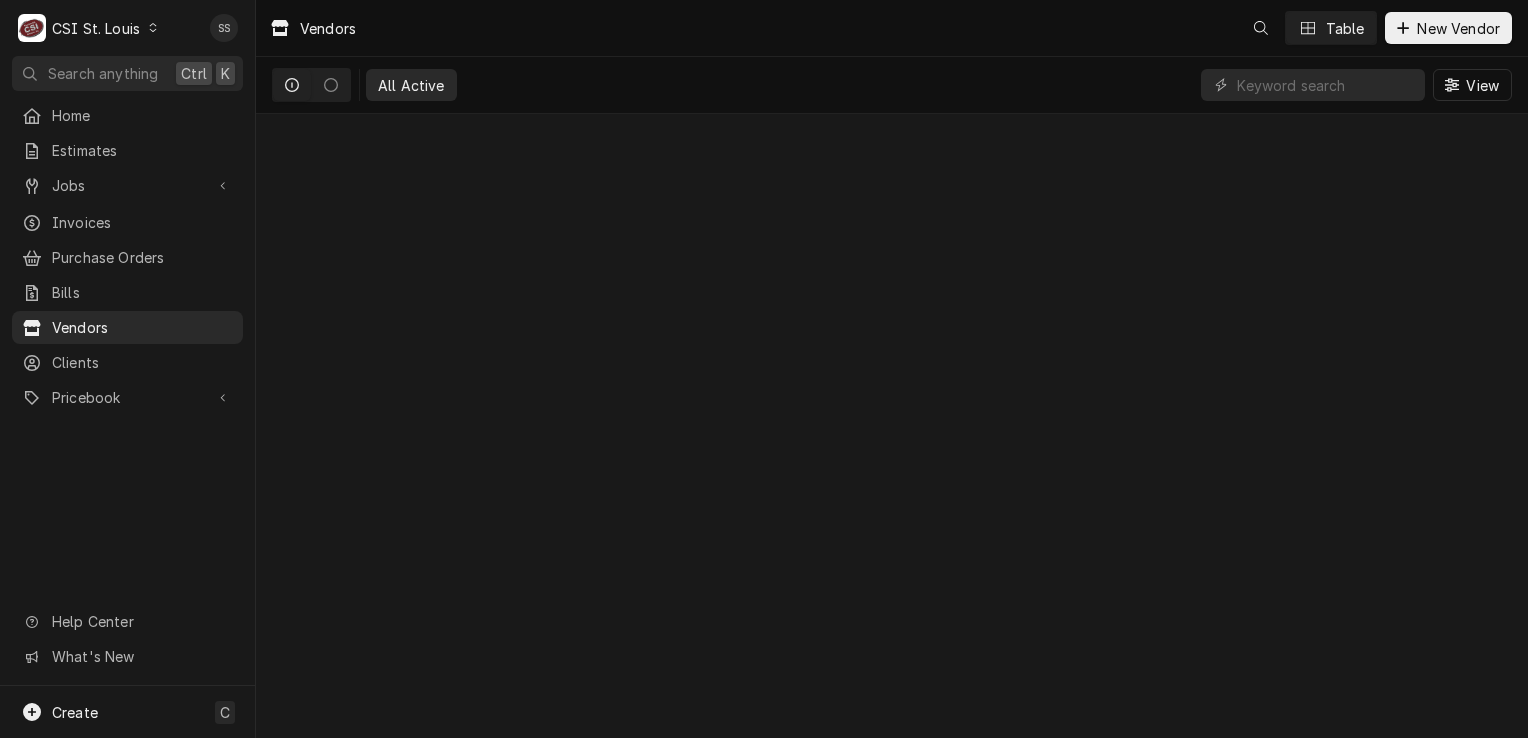 click on "Home Estimates Jobs Jobs Job Series Invoices Purchase Orders Bills Vendors Clients Pricebook Services Parts & Materials Miscellaneous Discounts Tax Rates Help Center What's New" at bounding box center [127, 392] 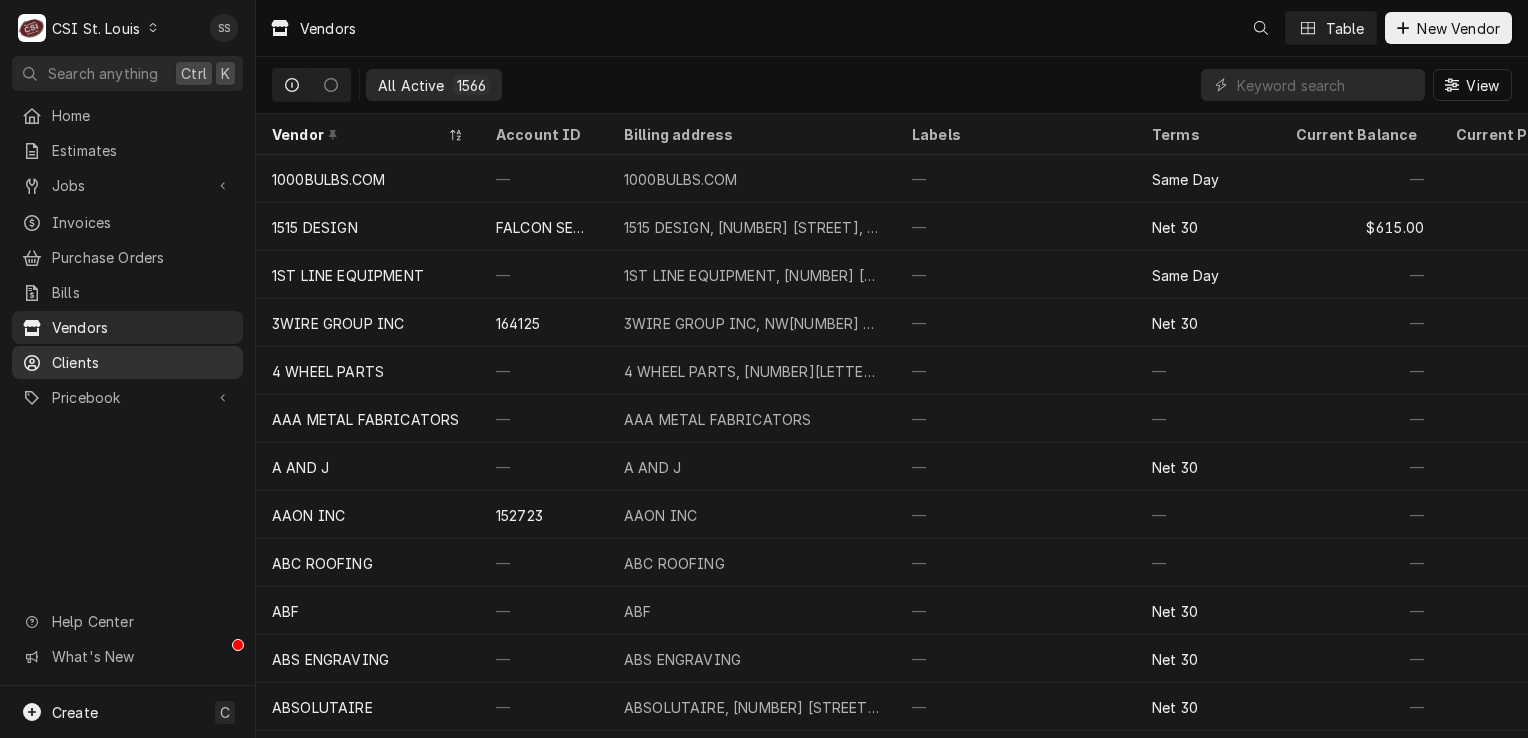click on "Clients" at bounding box center [127, 362] 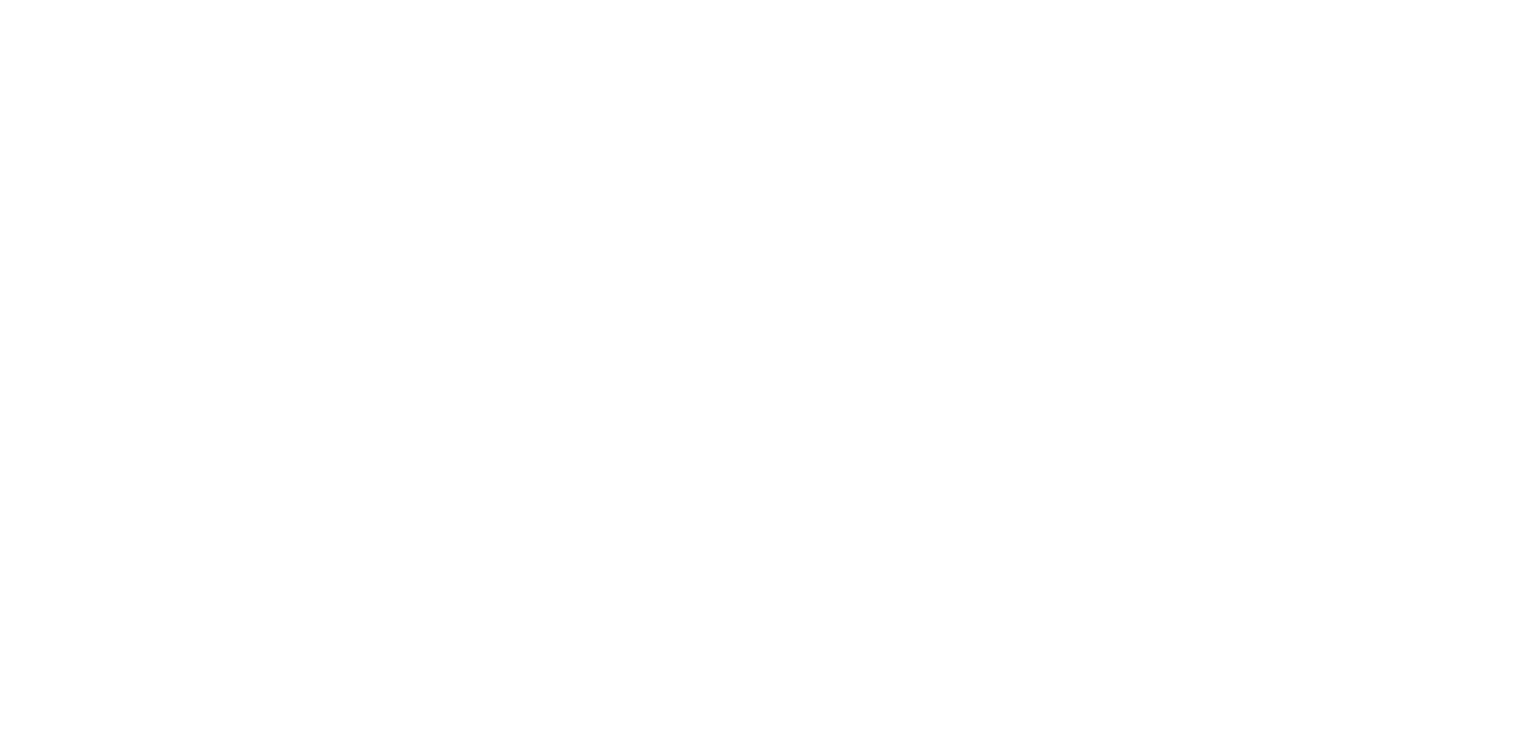 scroll, scrollTop: 0, scrollLeft: 0, axis: both 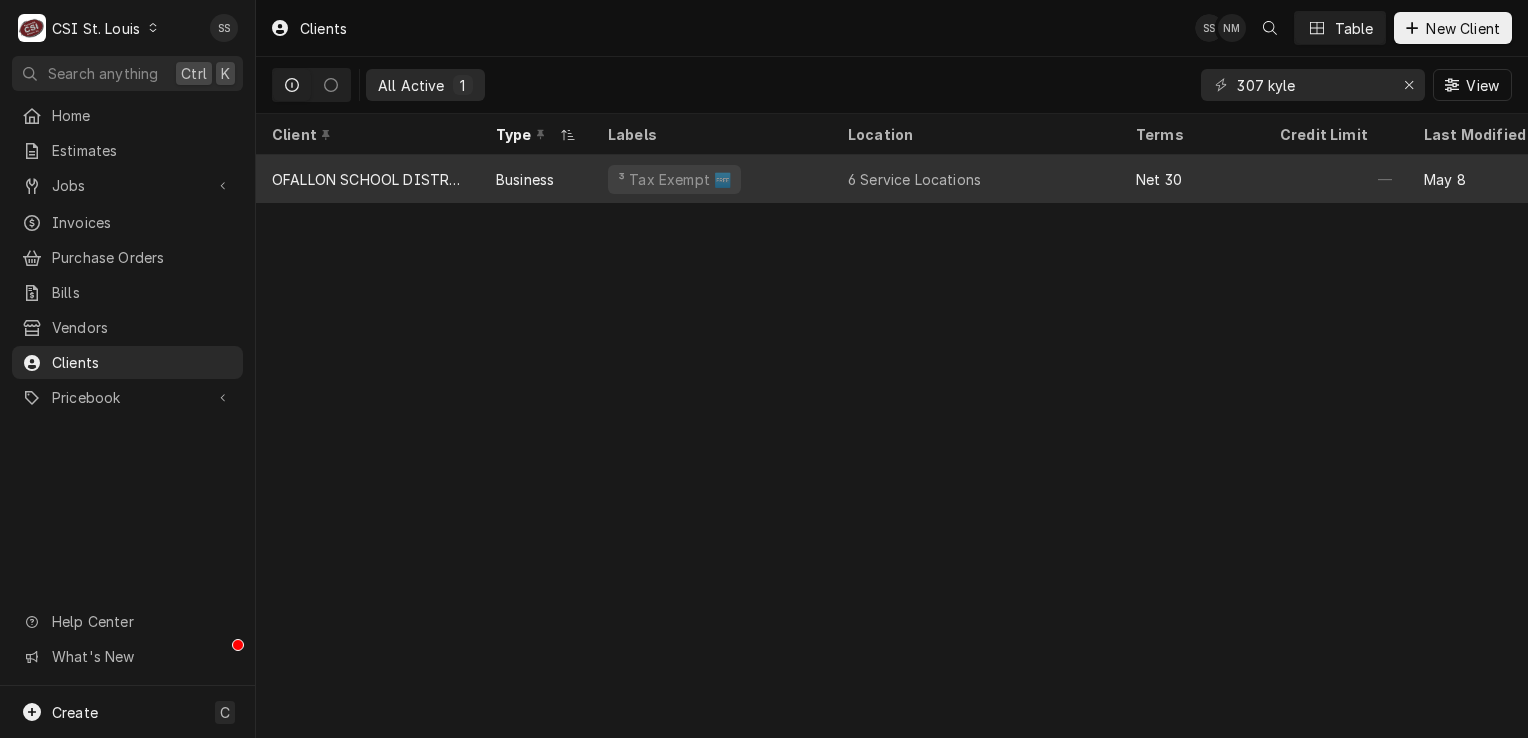 click on "OFALLON SCHOOL DISTRICT 90" at bounding box center (368, 179) 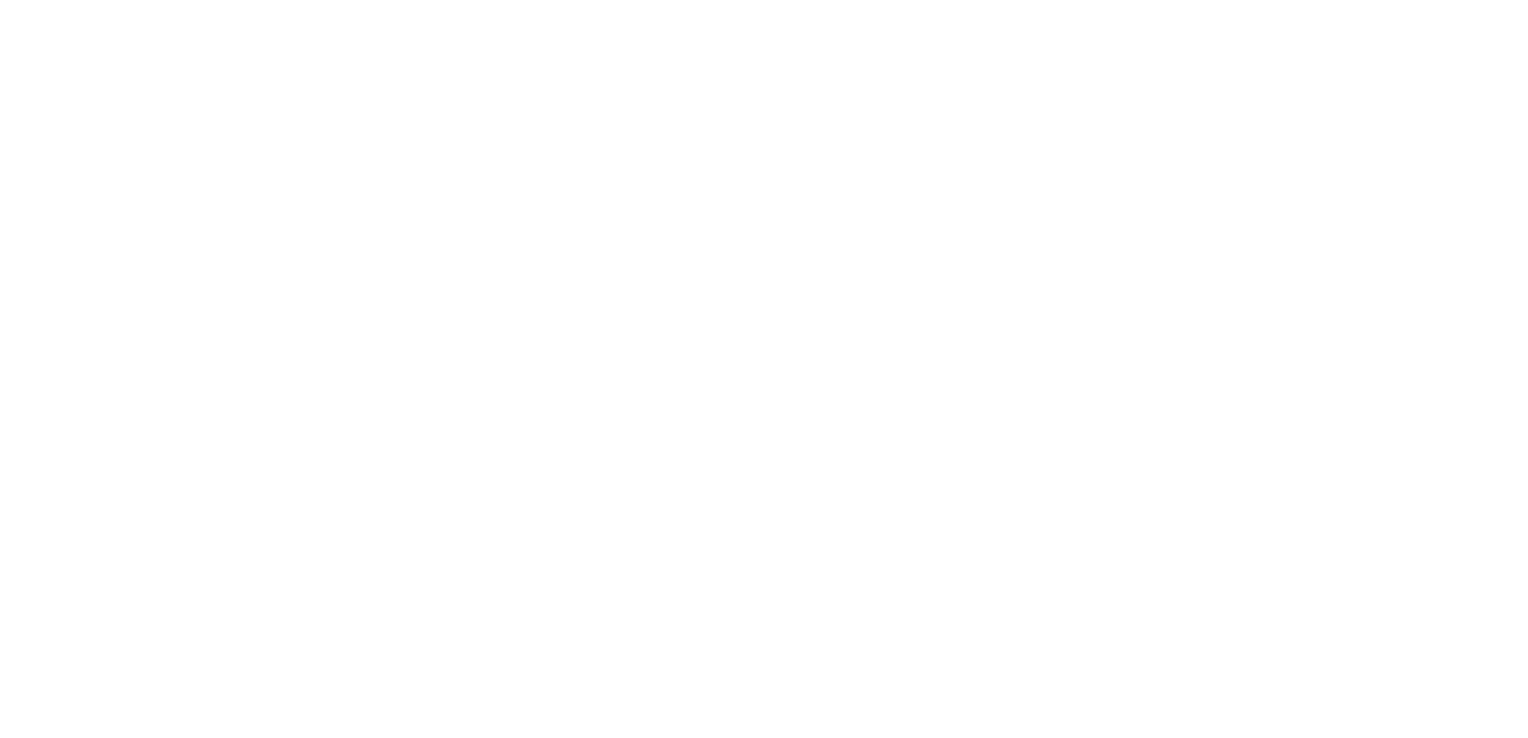 scroll, scrollTop: 0, scrollLeft: 0, axis: both 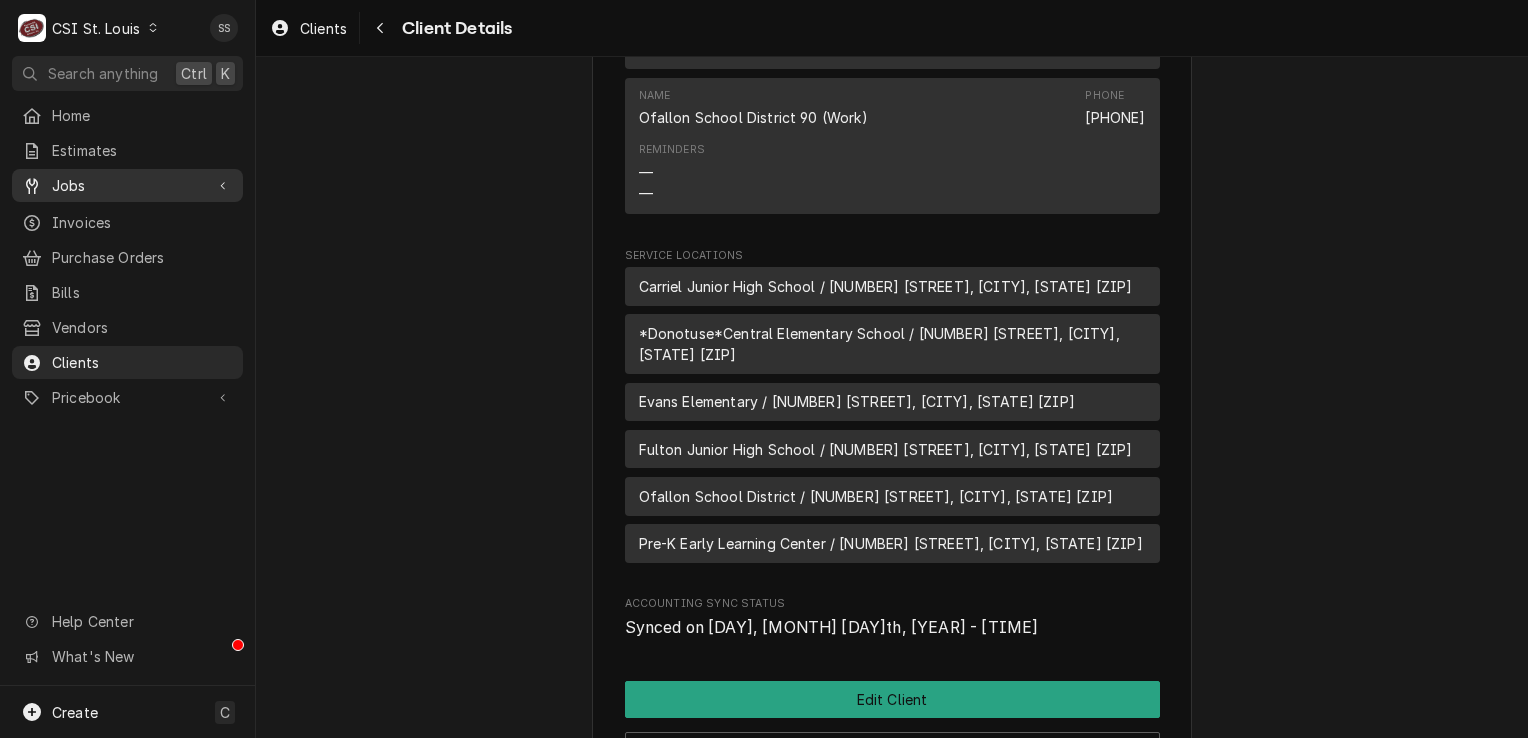 click on "Jobs" at bounding box center (127, 185) 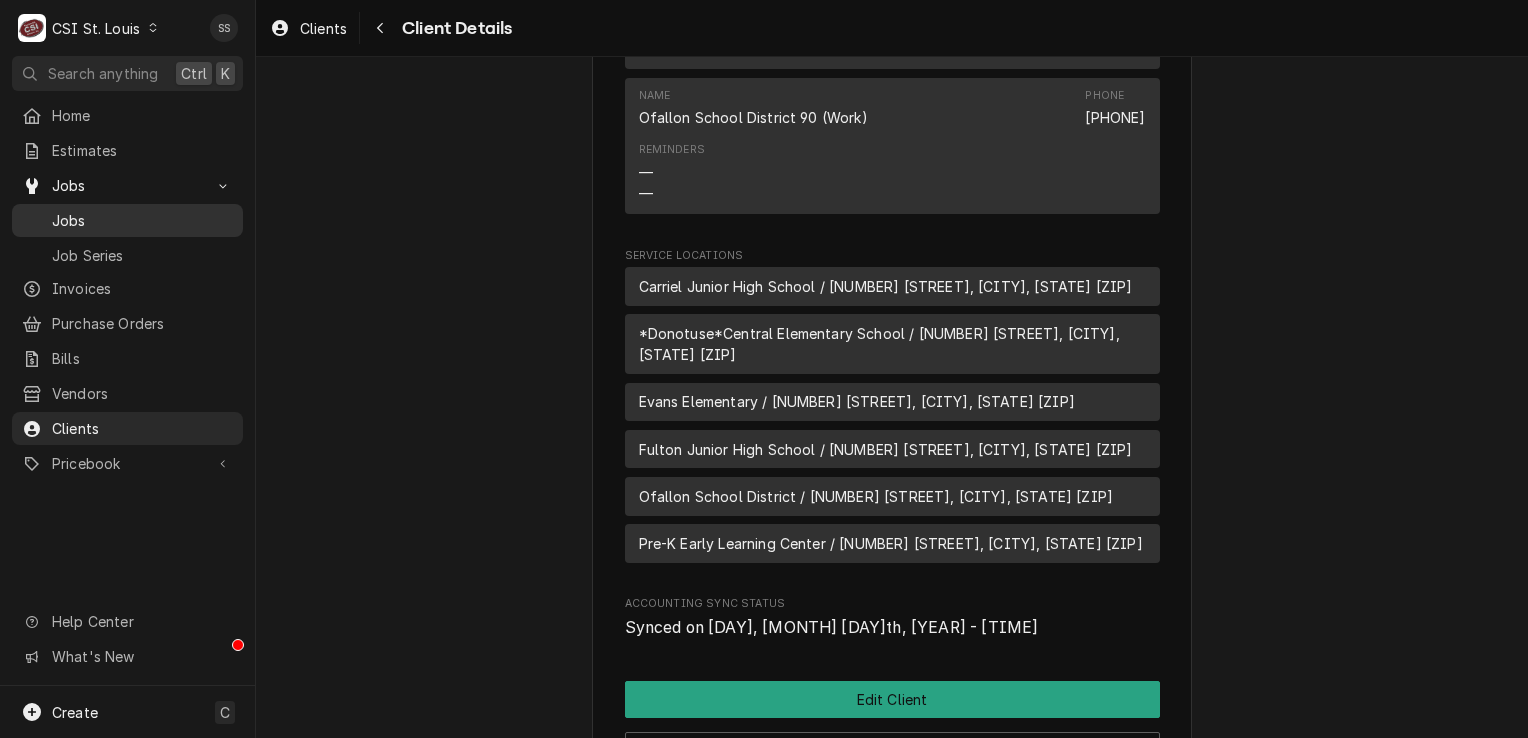 click on "Jobs" at bounding box center [142, 220] 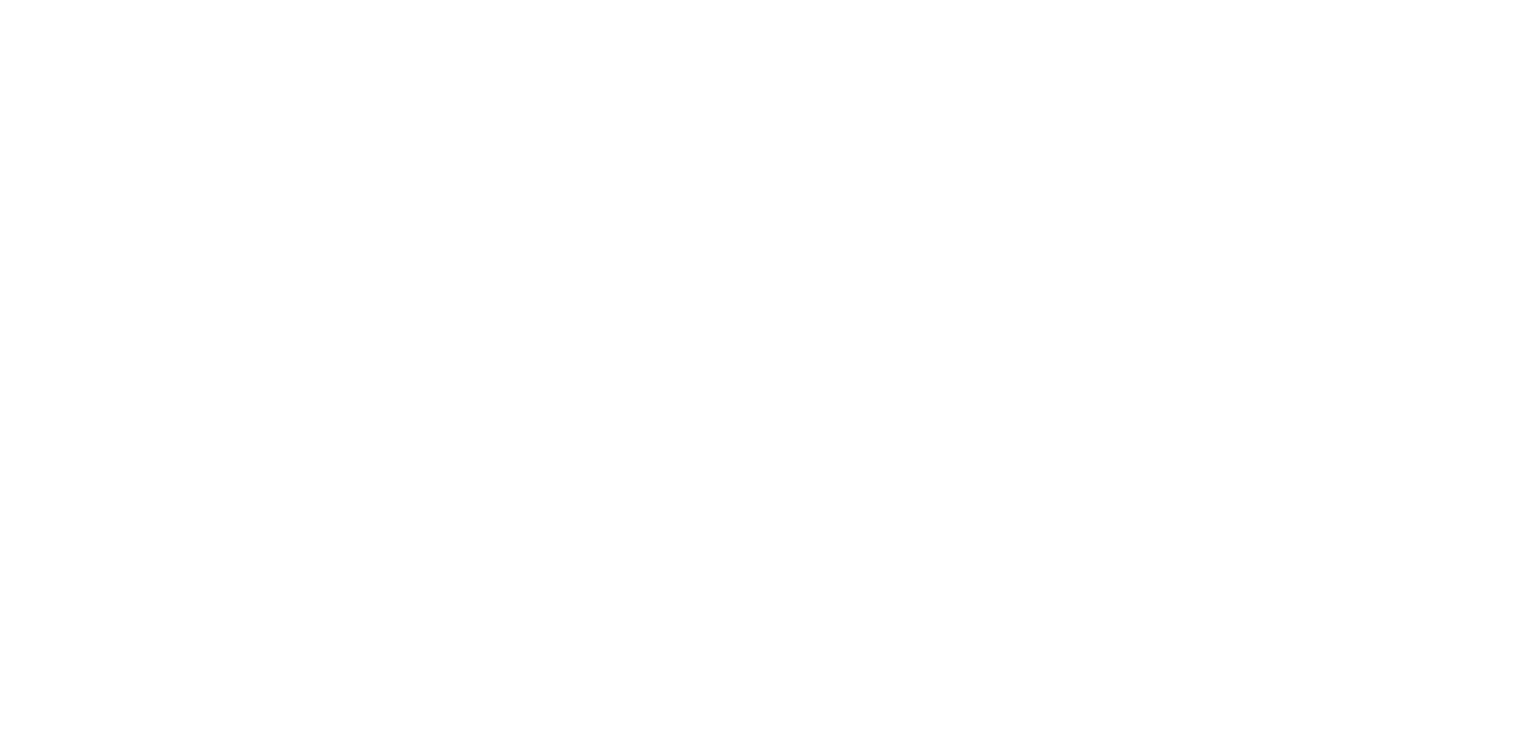 scroll, scrollTop: 0, scrollLeft: 0, axis: both 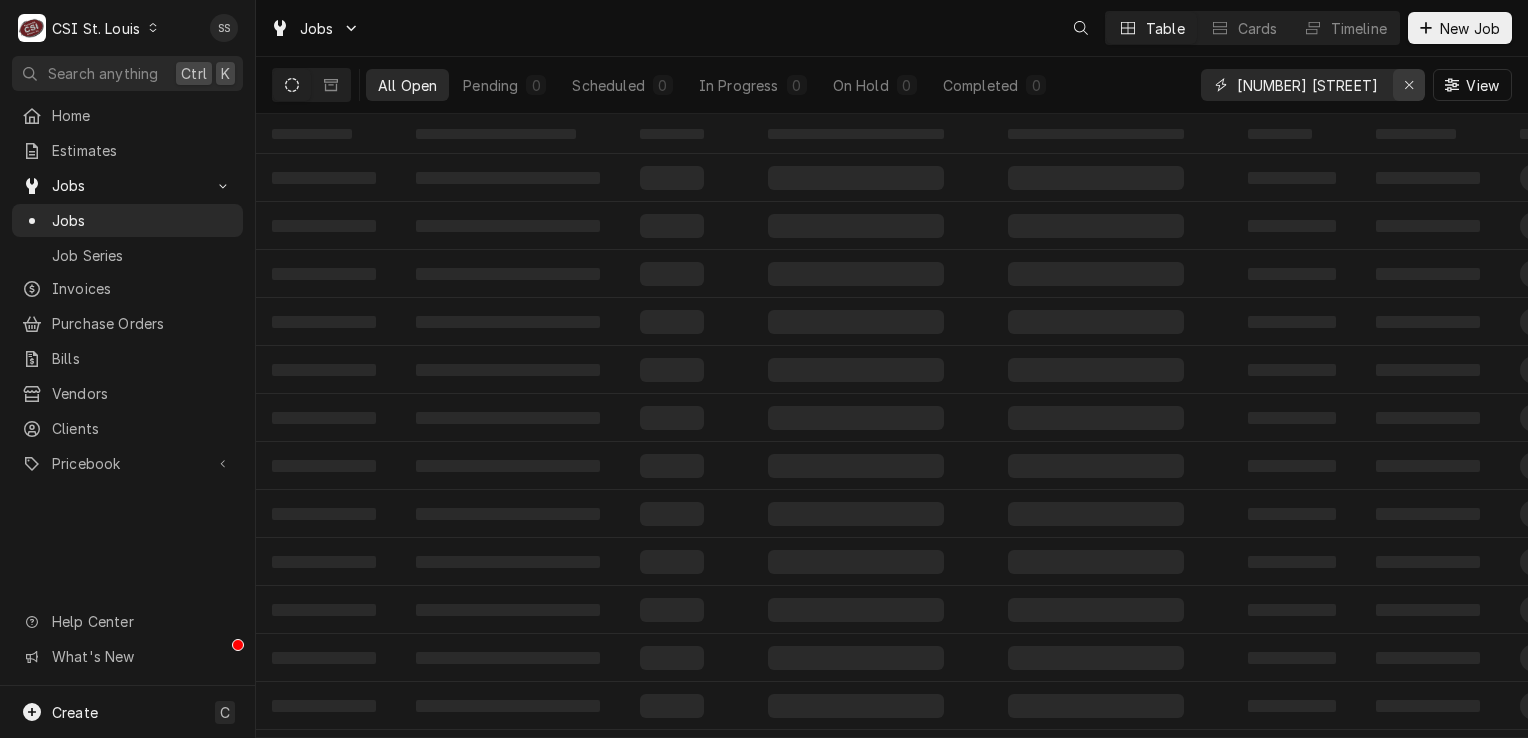 click 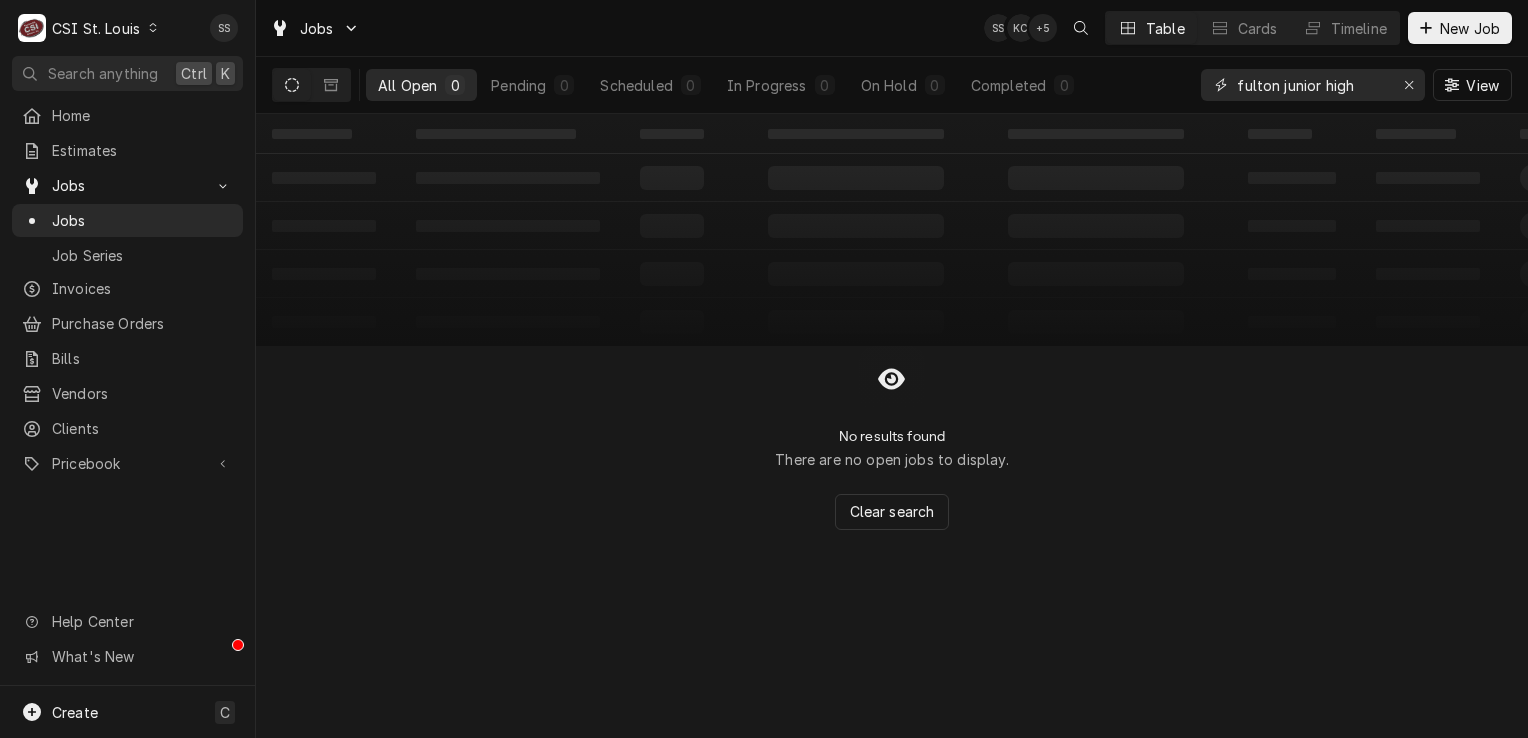 type on "fulton junior high" 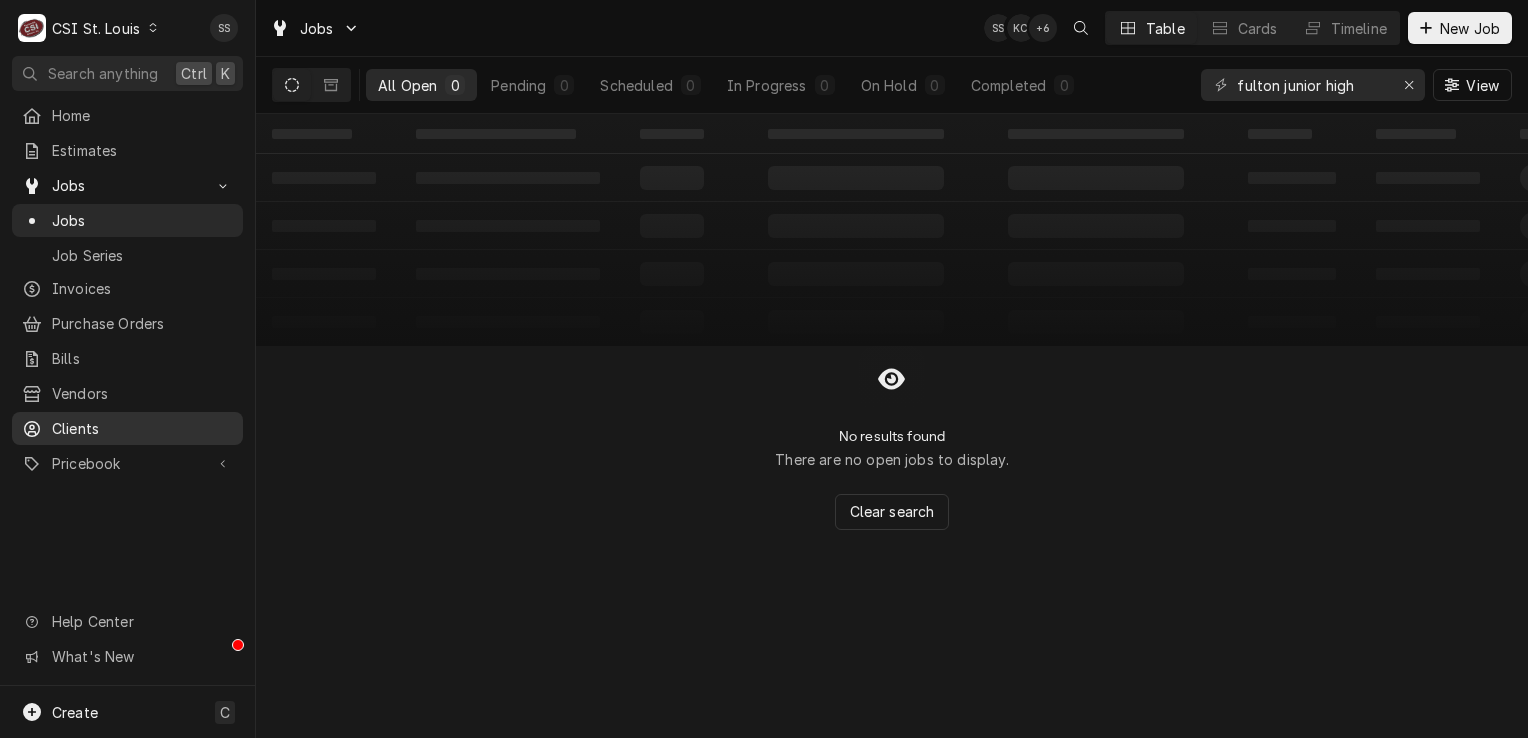 click on "Clients" at bounding box center [142, 428] 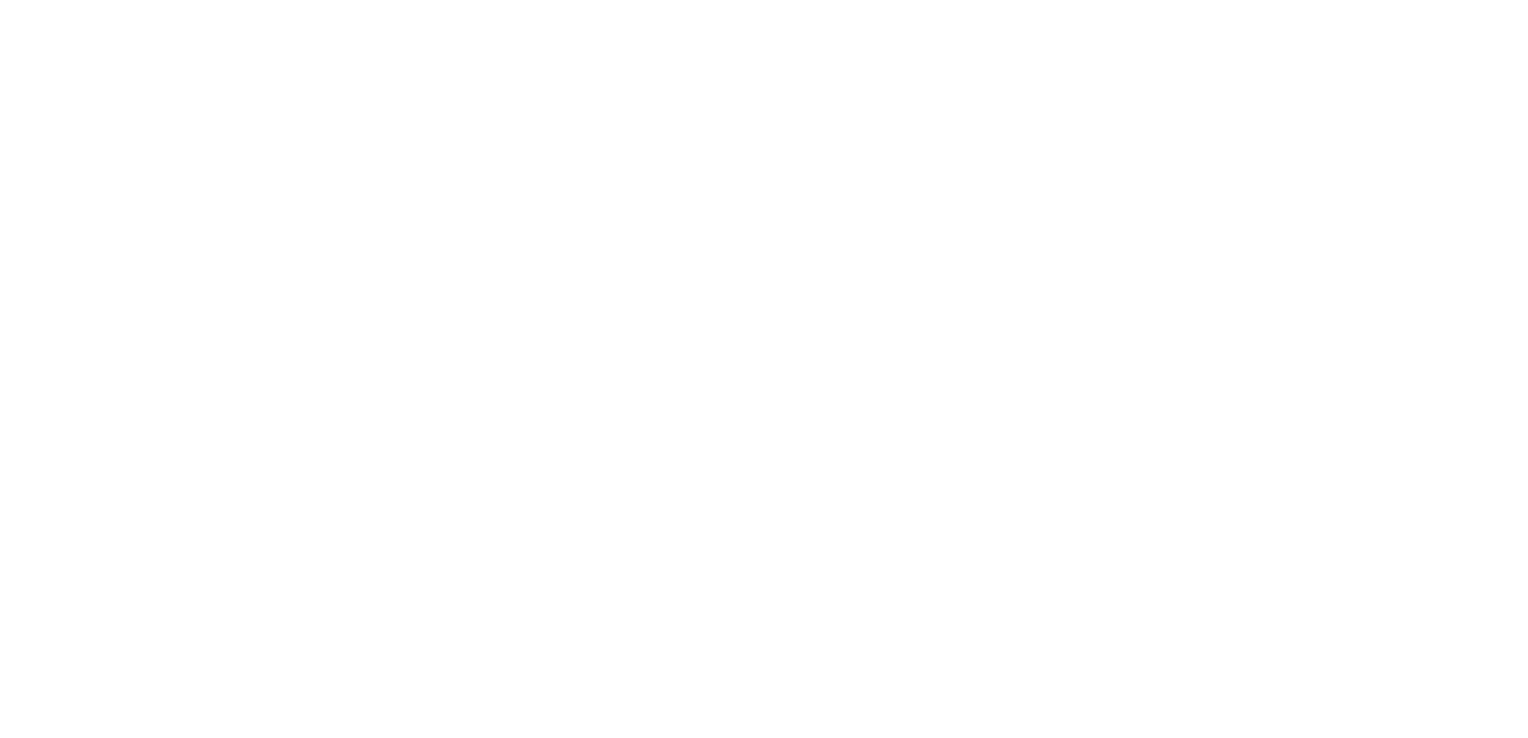 scroll, scrollTop: 0, scrollLeft: 0, axis: both 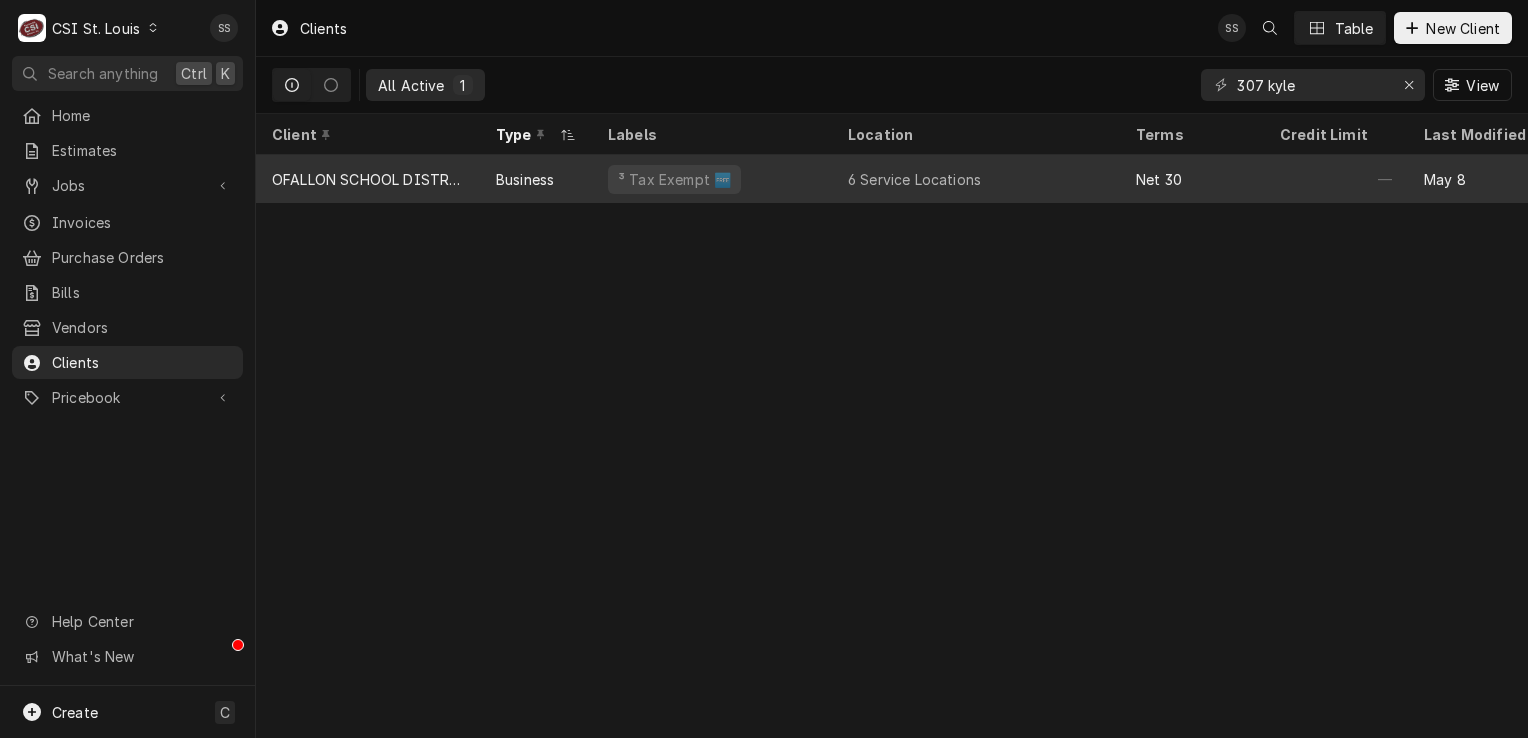 click on "OFALLON SCHOOL DISTRICT 90" at bounding box center [368, 179] 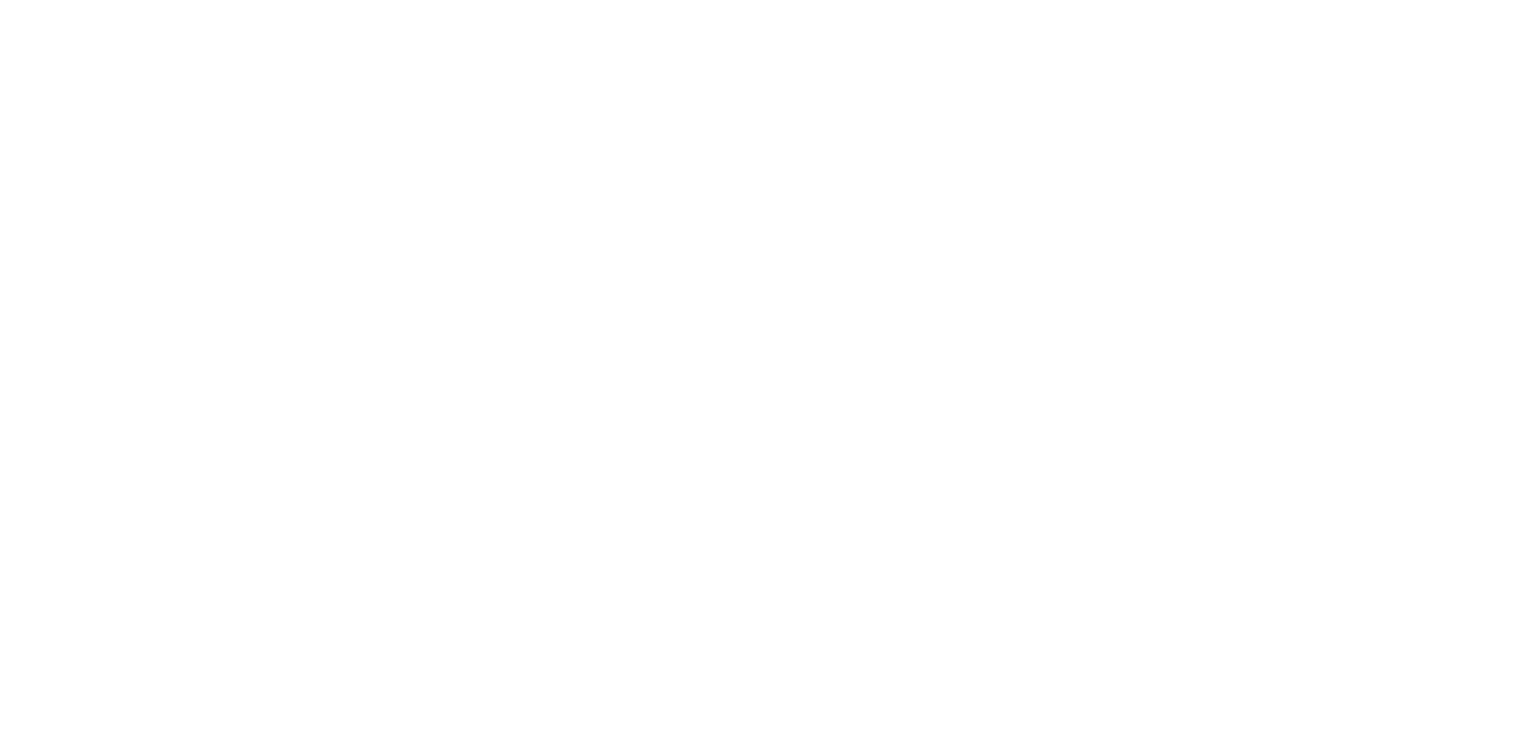 scroll, scrollTop: 0, scrollLeft: 0, axis: both 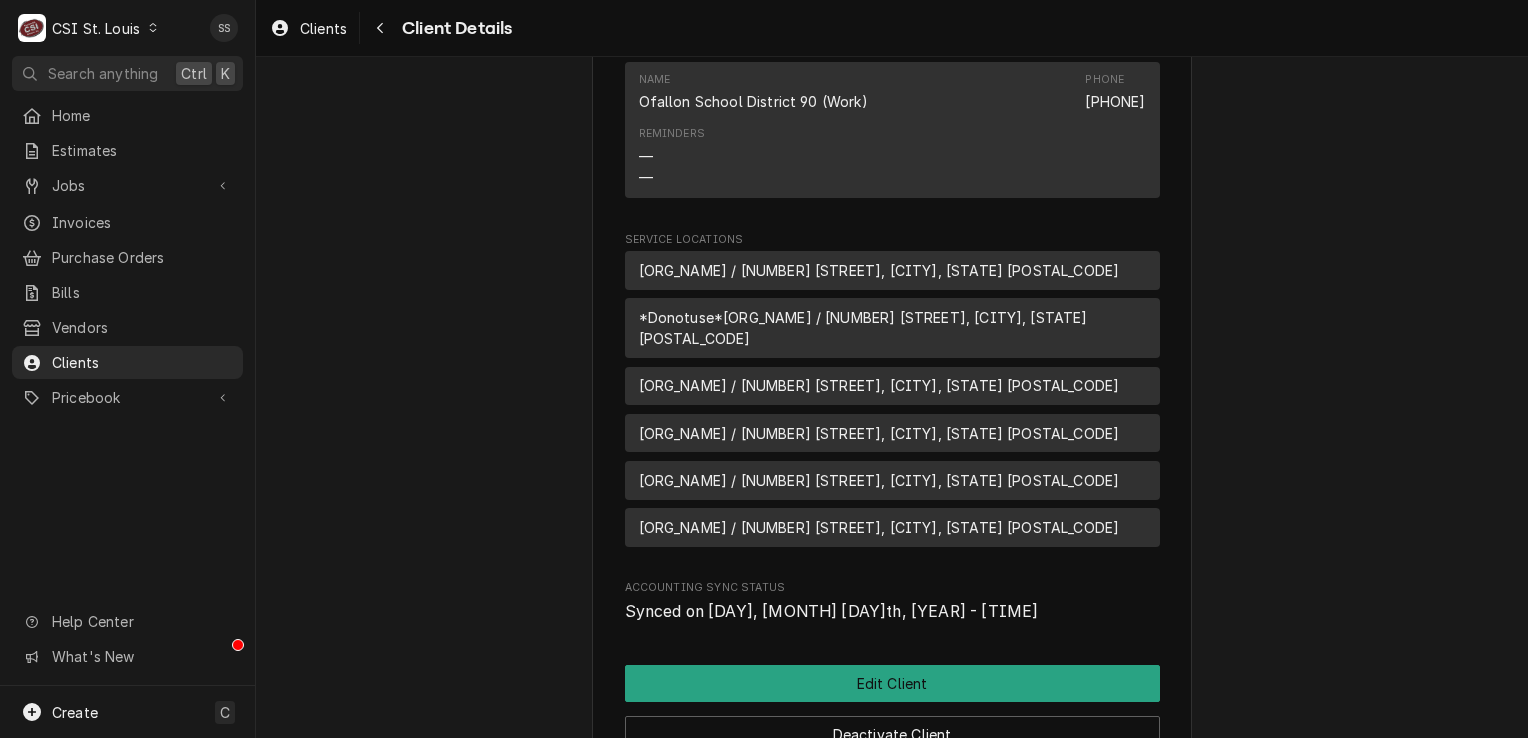 click on "[ORG_NAME] / [NUMBER] [STREET], [CITY], [STATE] [POSTAL_CODE]" at bounding box center [879, 433] 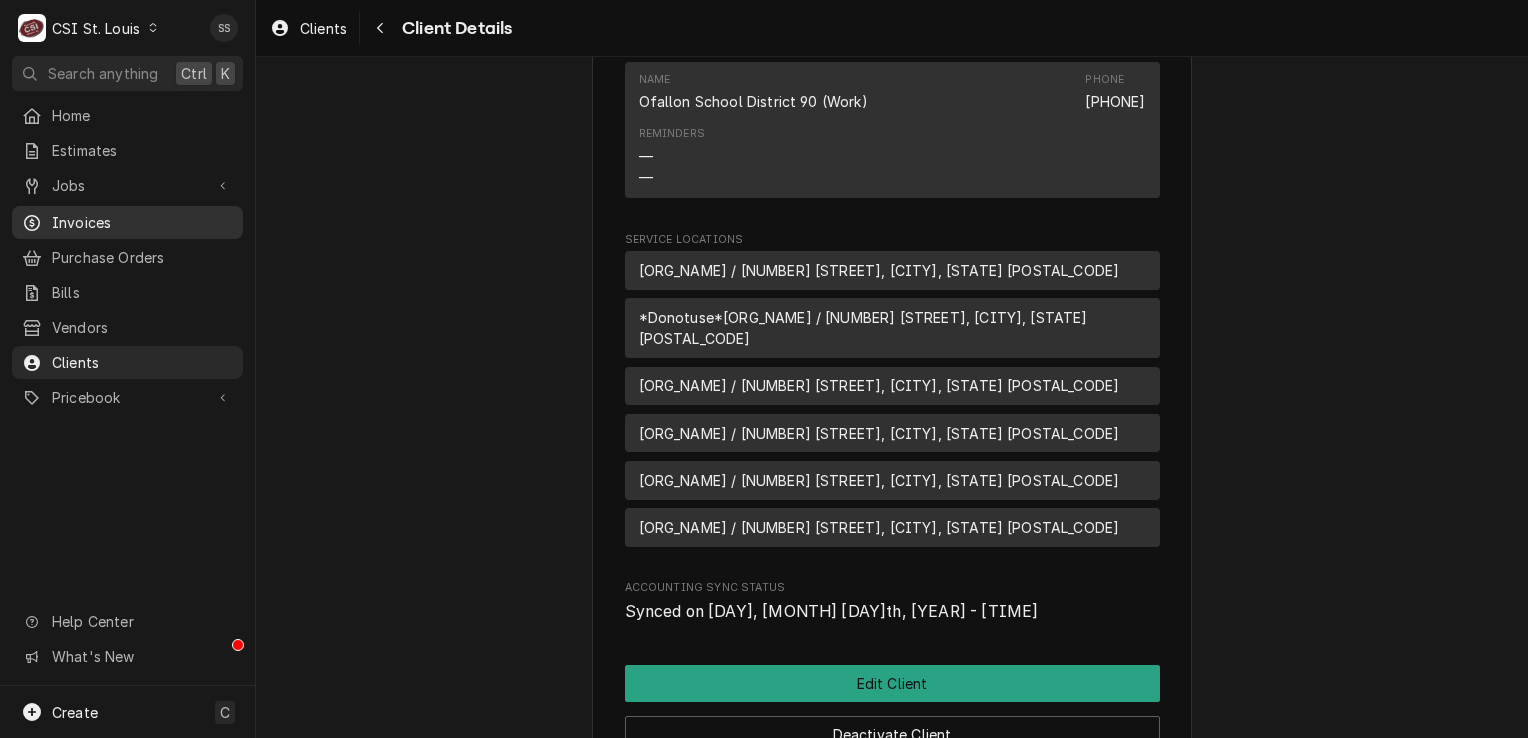 click on "Invoices" at bounding box center (142, 222) 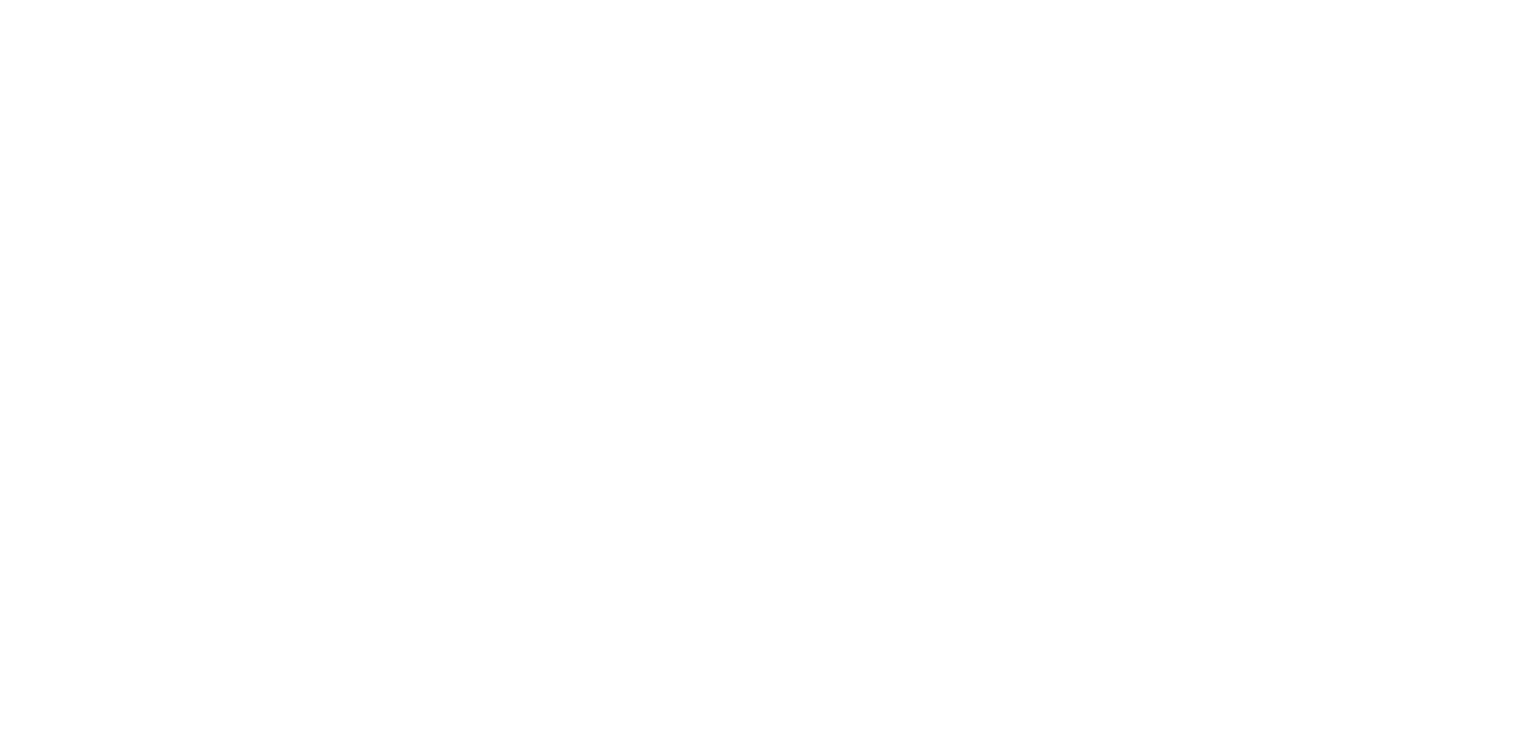 scroll, scrollTop: 0, scrollLeft: 0, axis: both 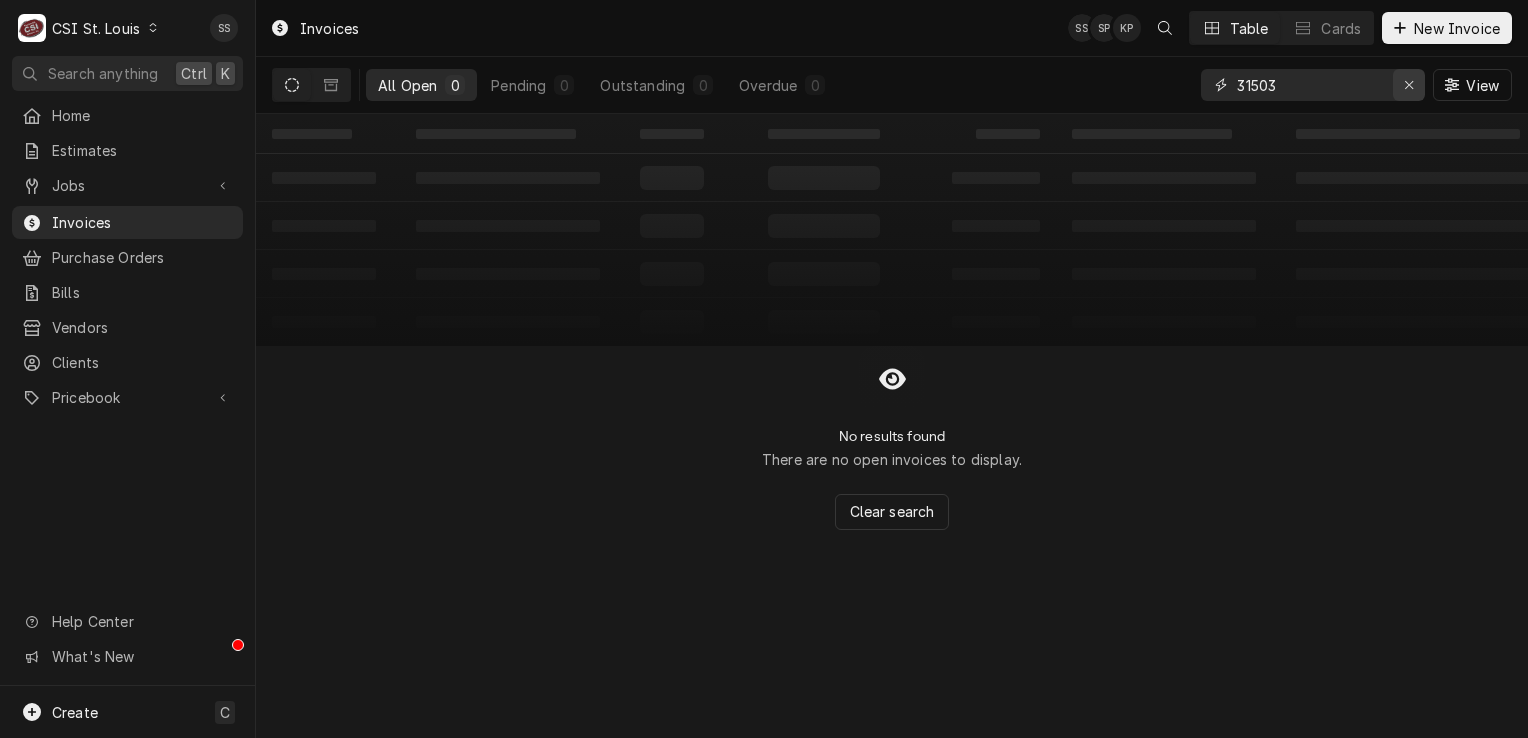 click 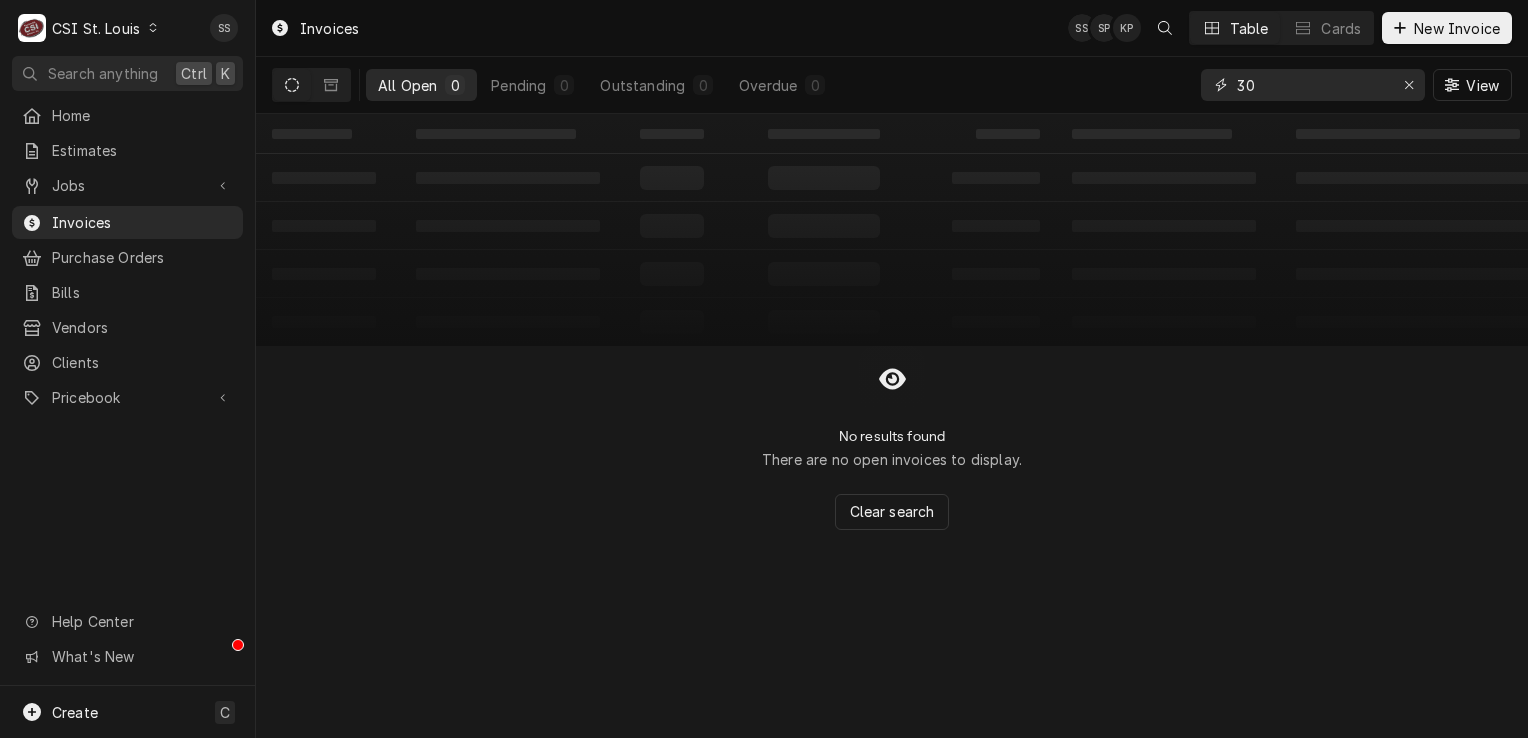 type on "3" 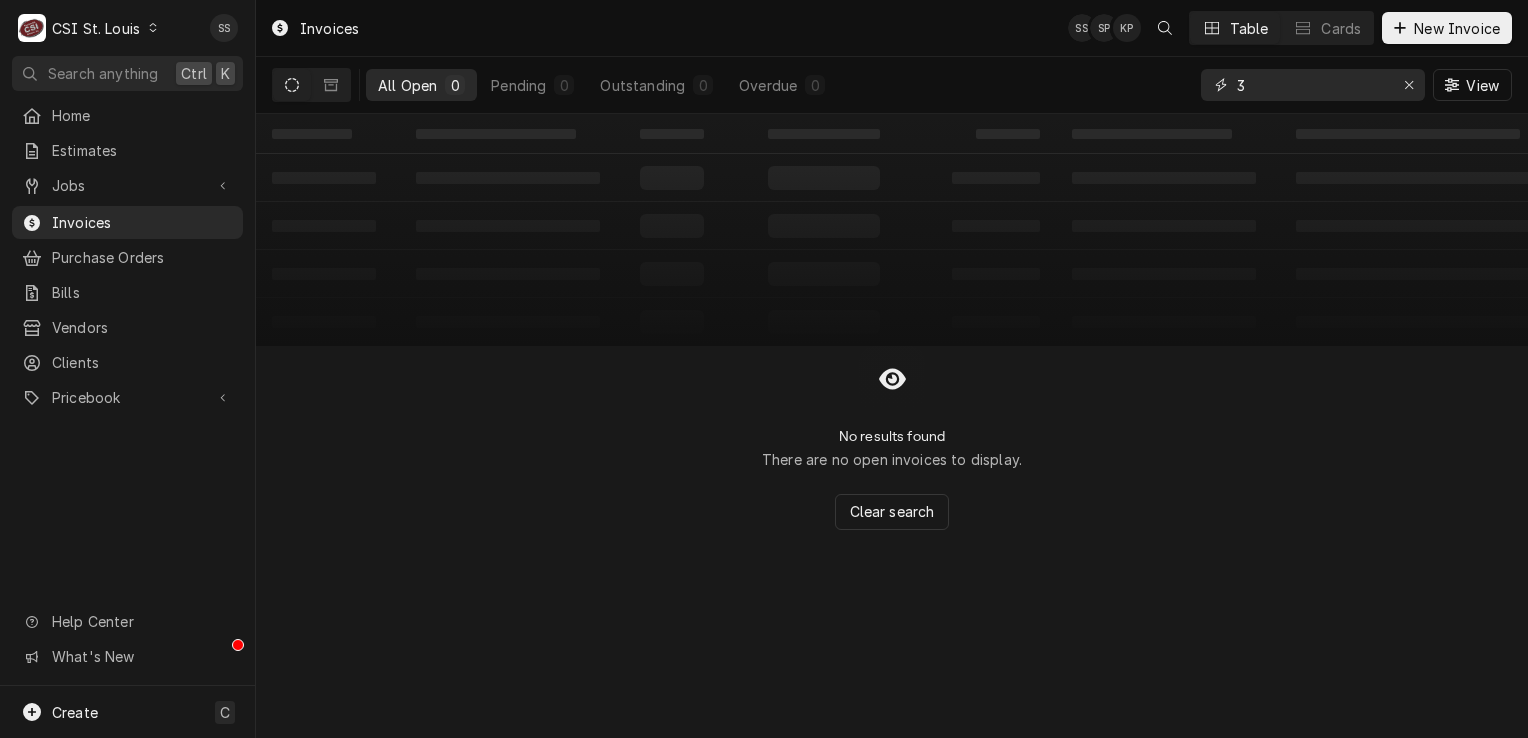 type 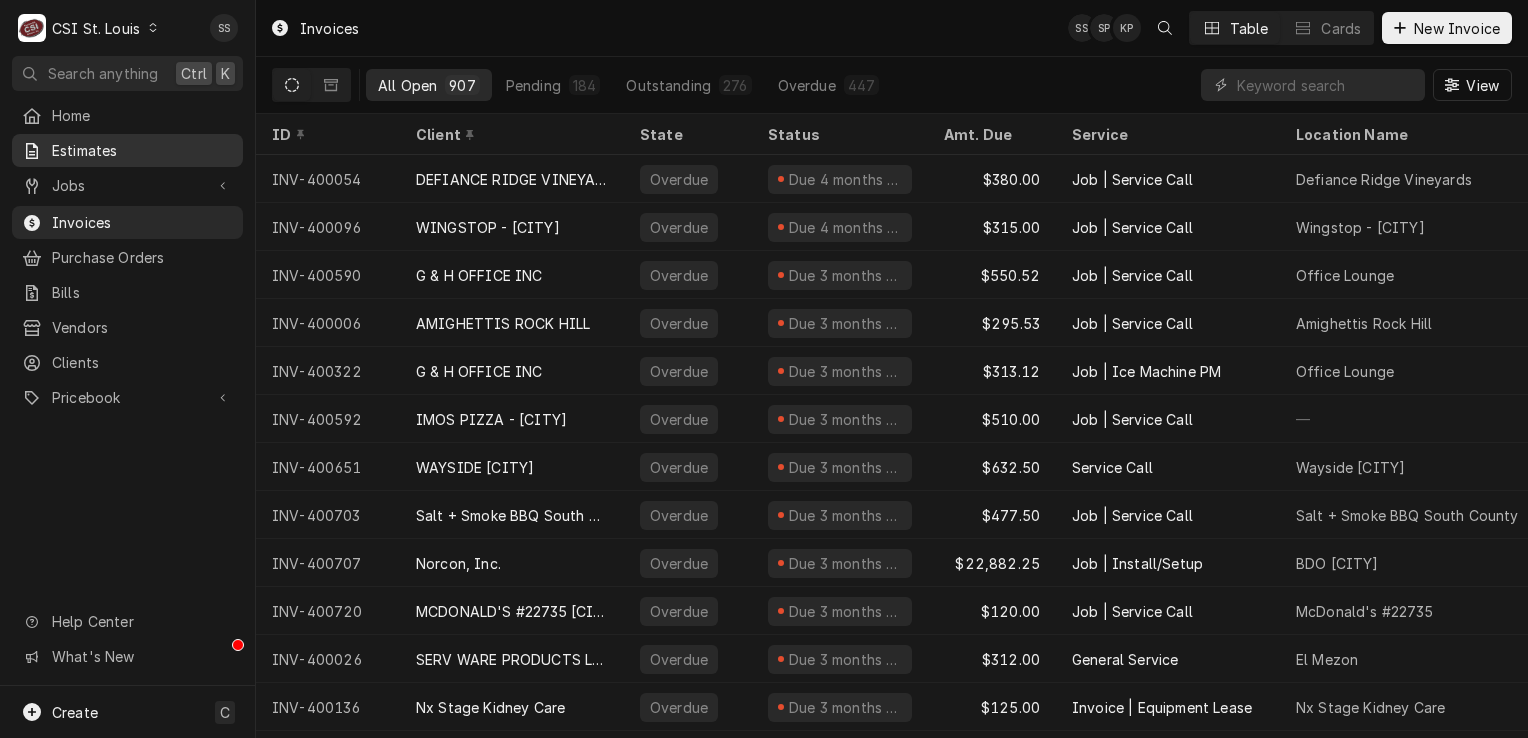 click on "Estimates" at bounding box center [142, 150] 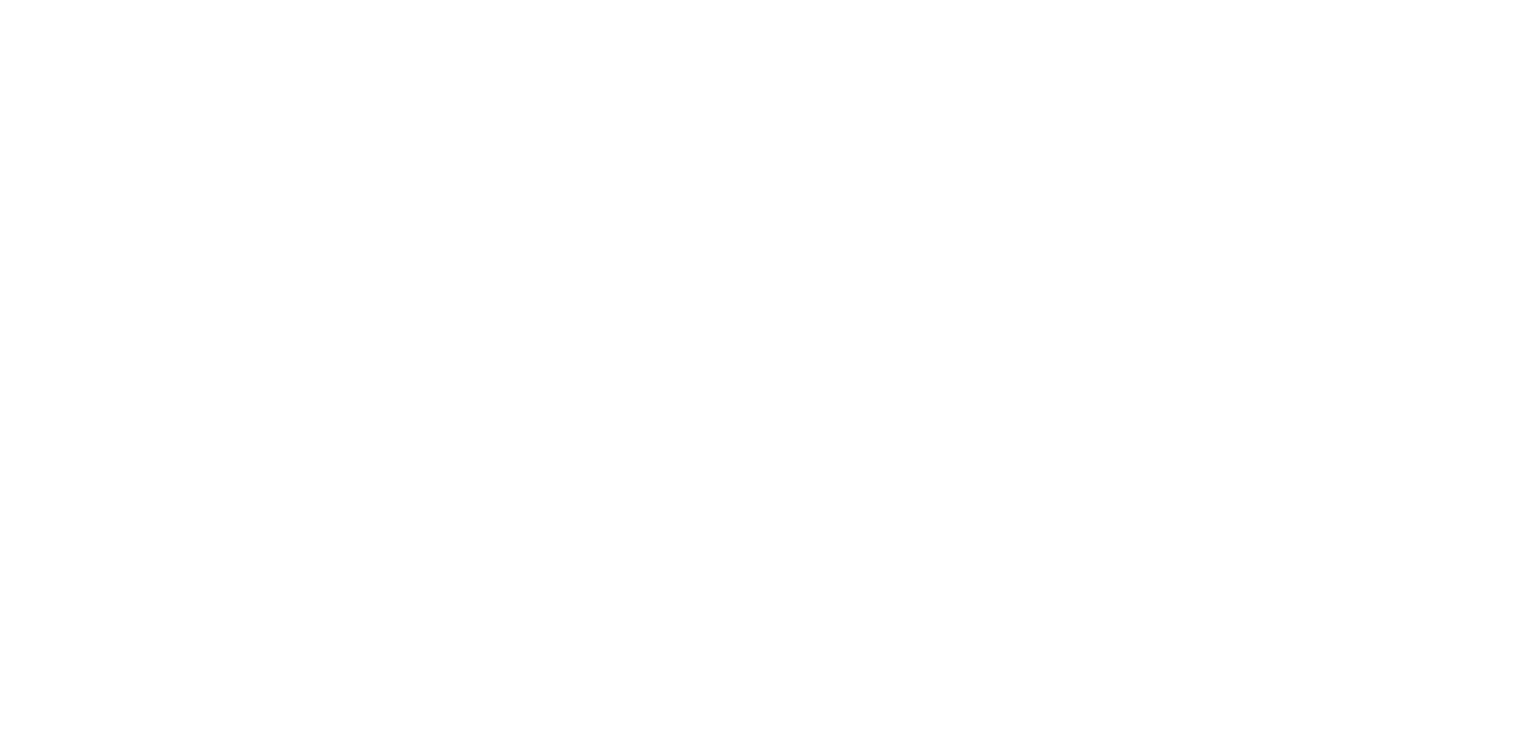scroll, scrollTop: 0, scrollLeft: 0, axis: both 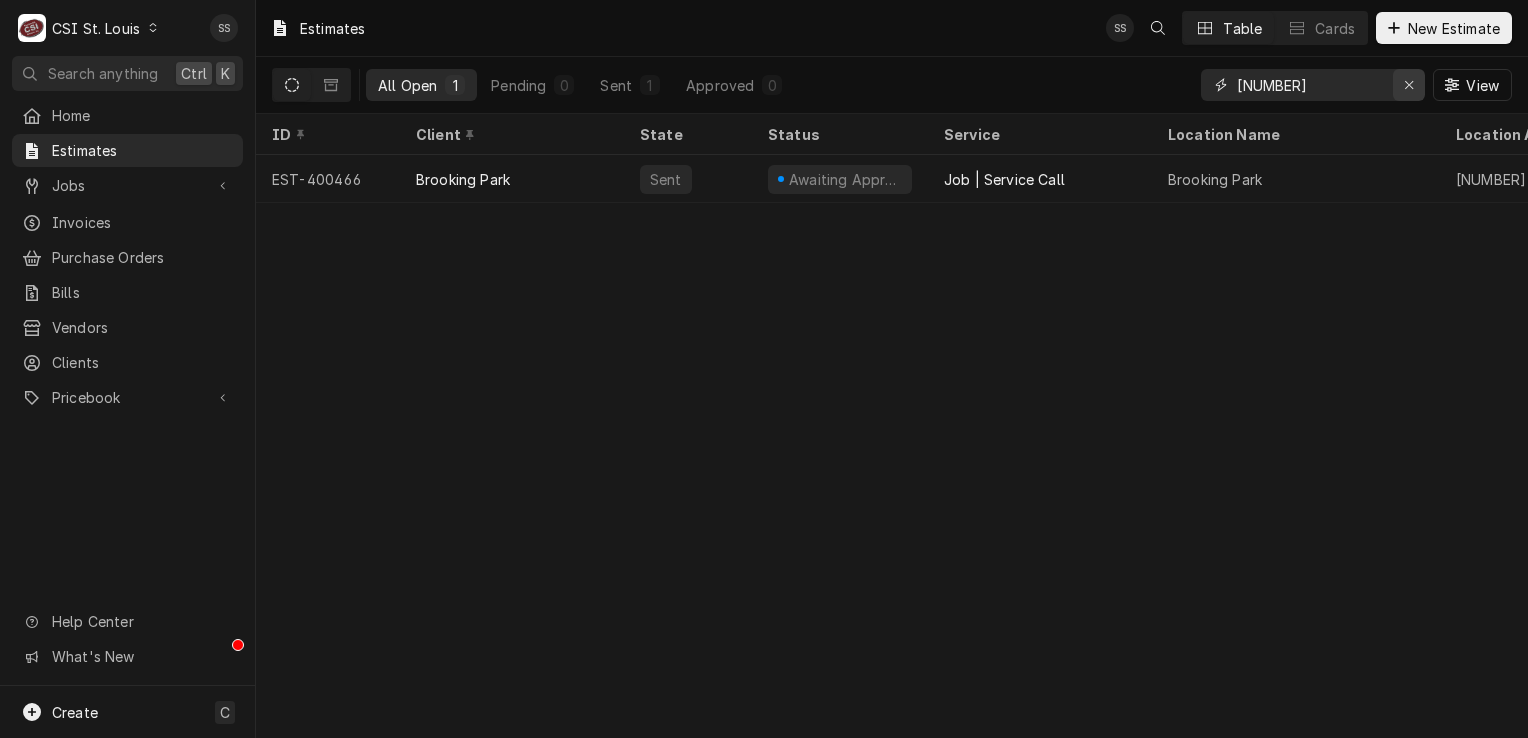 click at bounding box center [1409, 85] 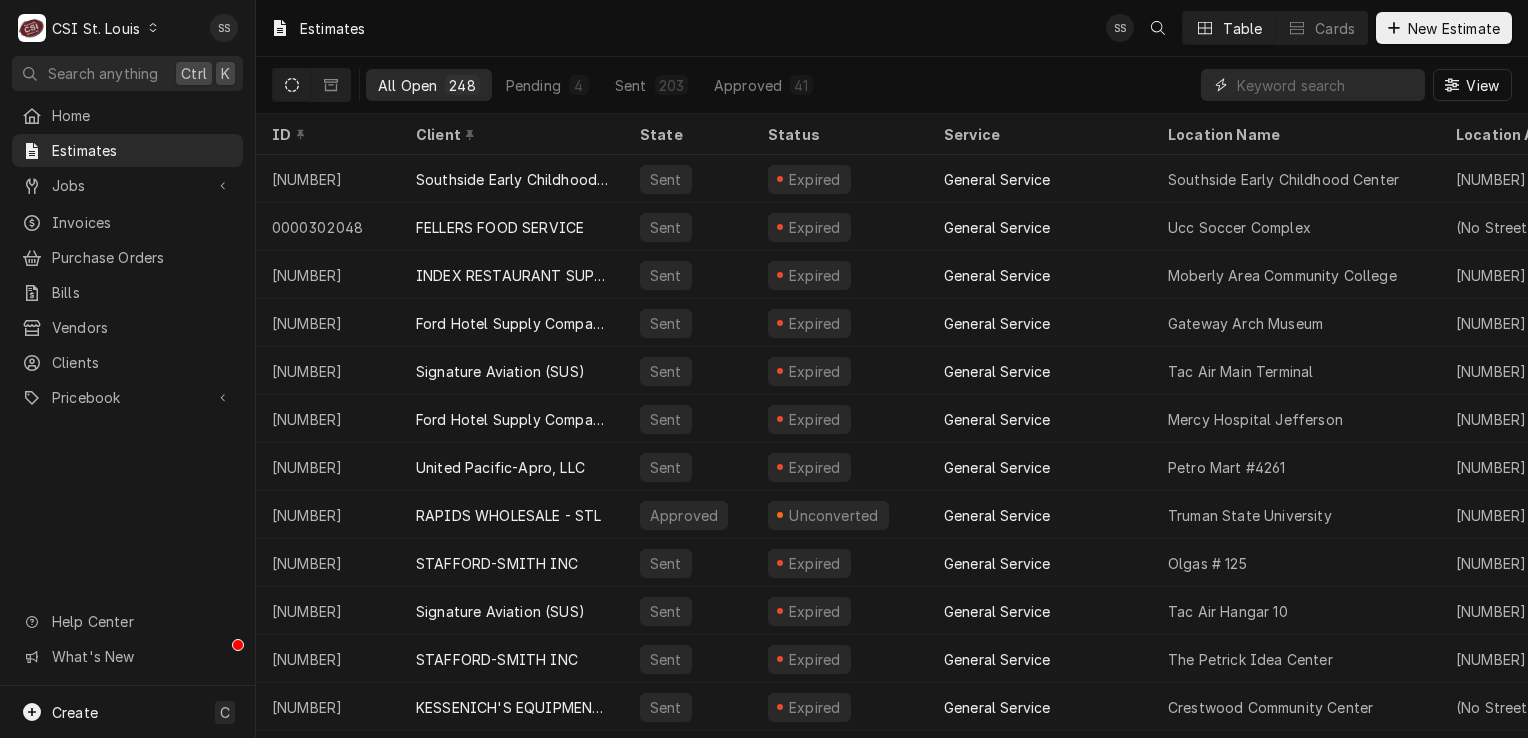 click at bounding box center (1326, 85) 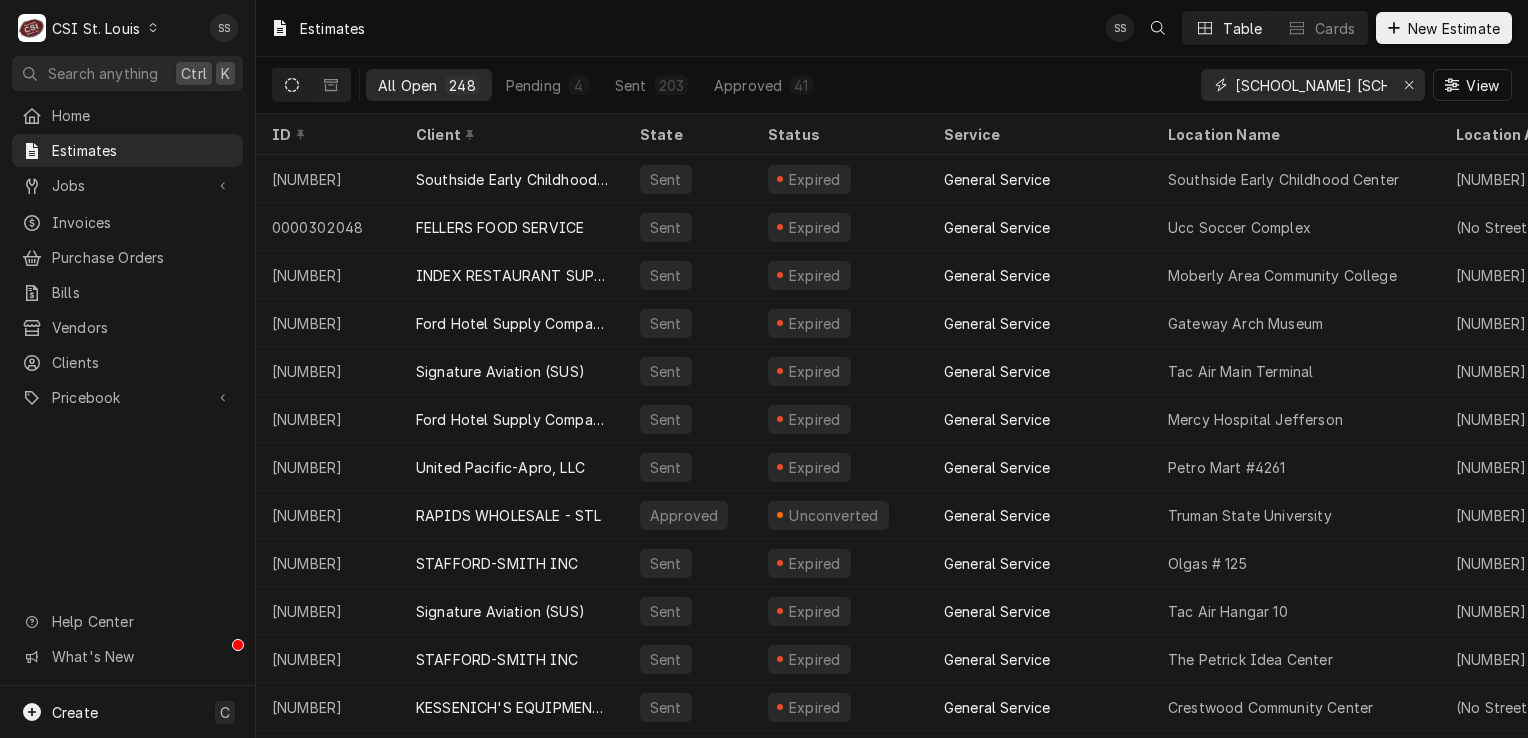 scroll, scrollTop: 0, scrollLeft: 20, axis: horizontal 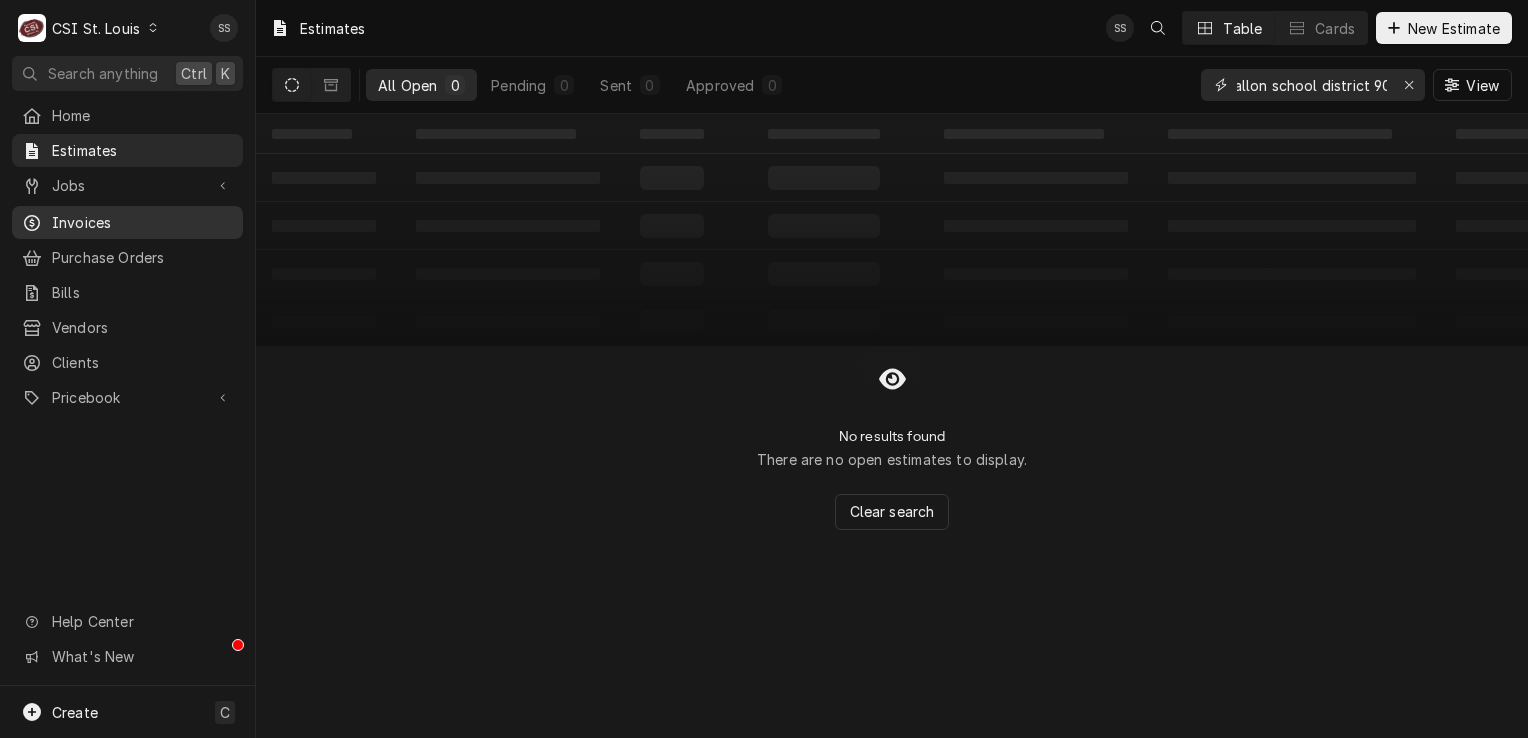 type on "ofallon school district 90" 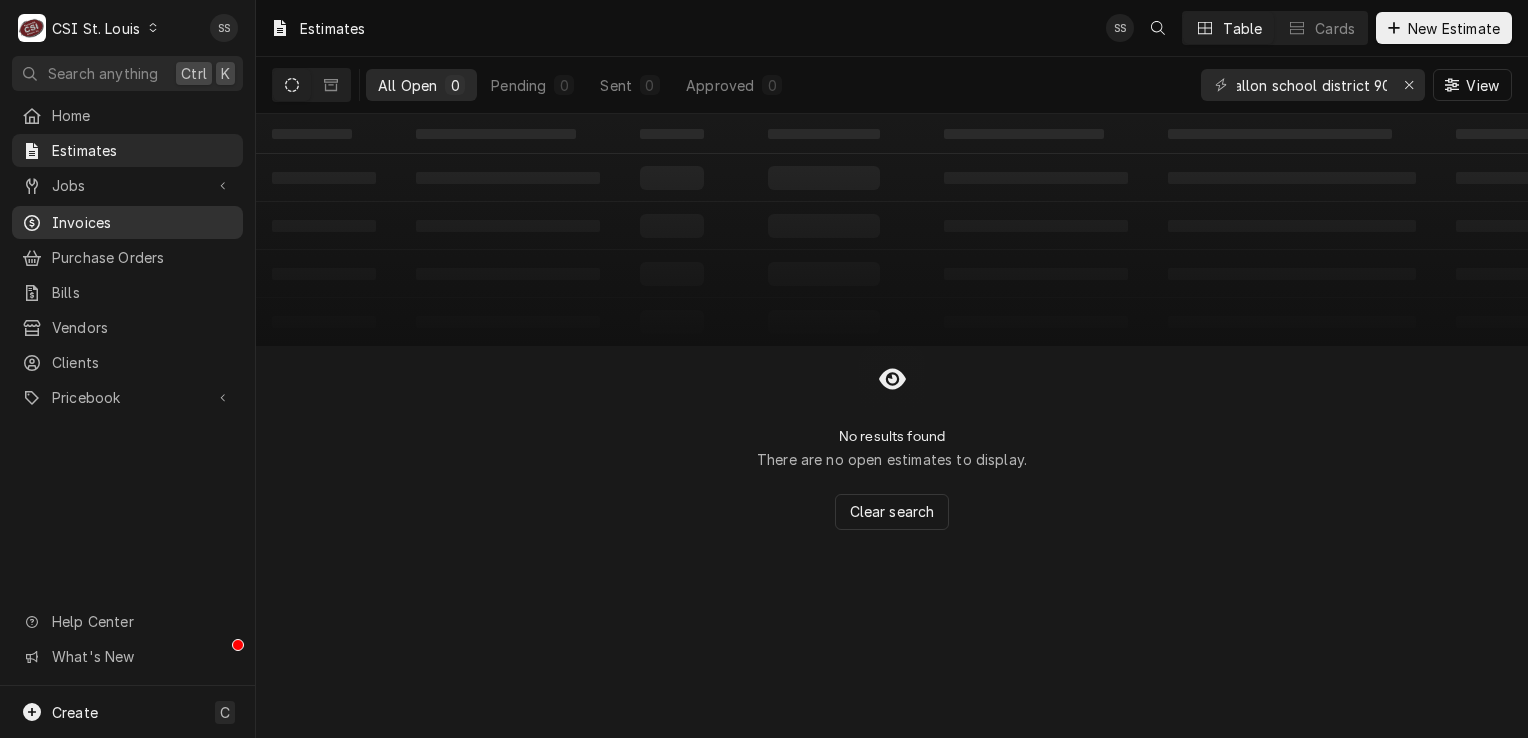 click on "Invoices" at bounding box center (142, 222) 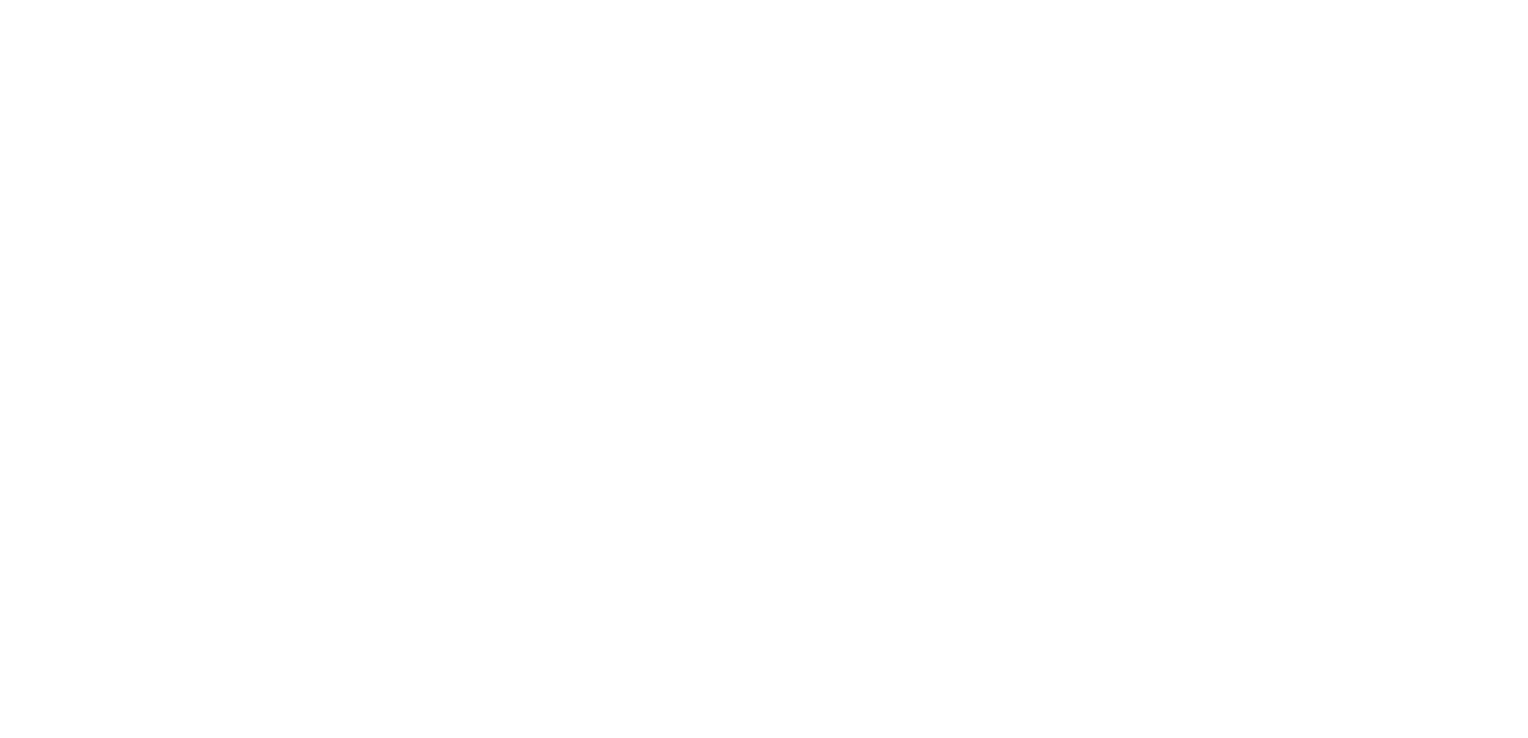 scroll, scrollTop: 0, scrollLeft: 0, axis: both 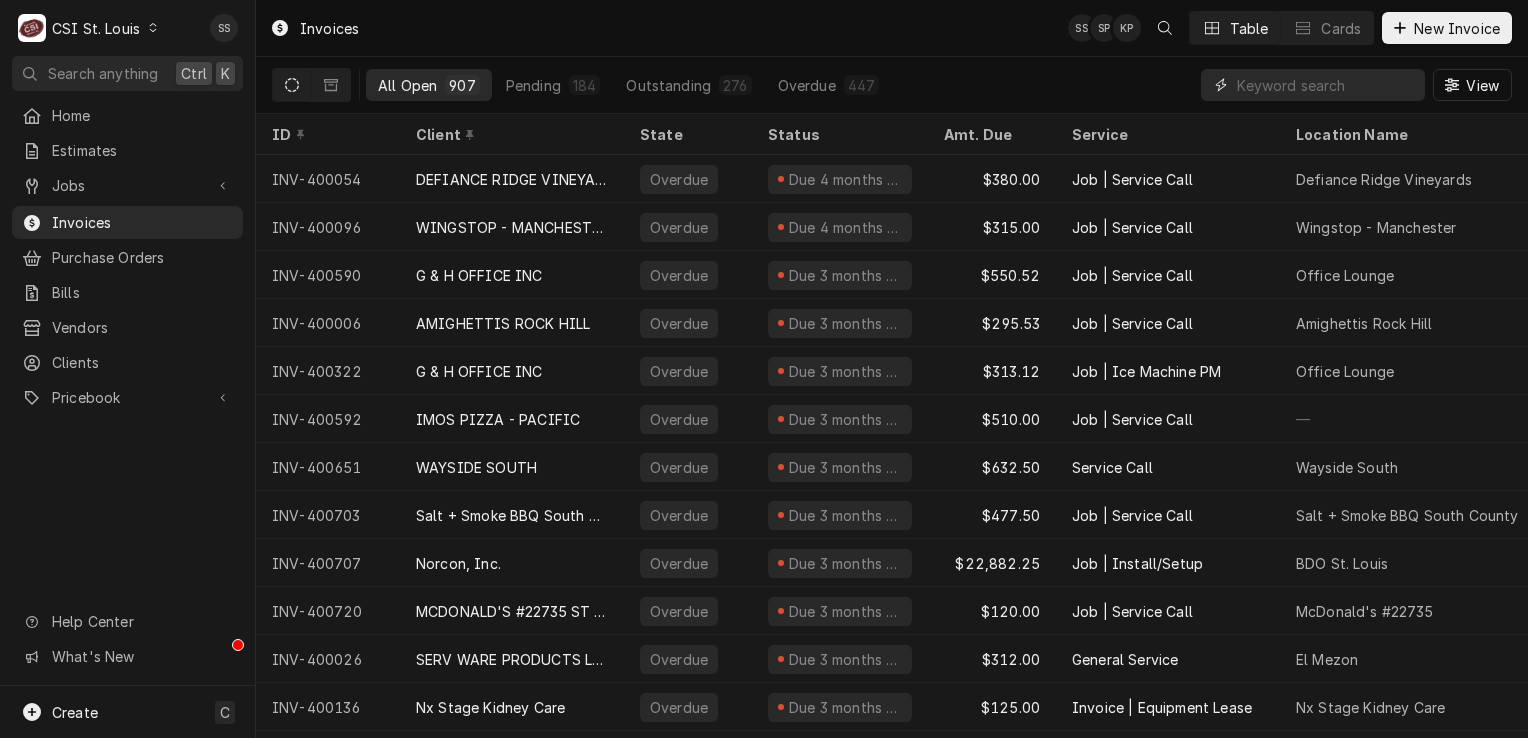 click at bounding box center [1326, 85] 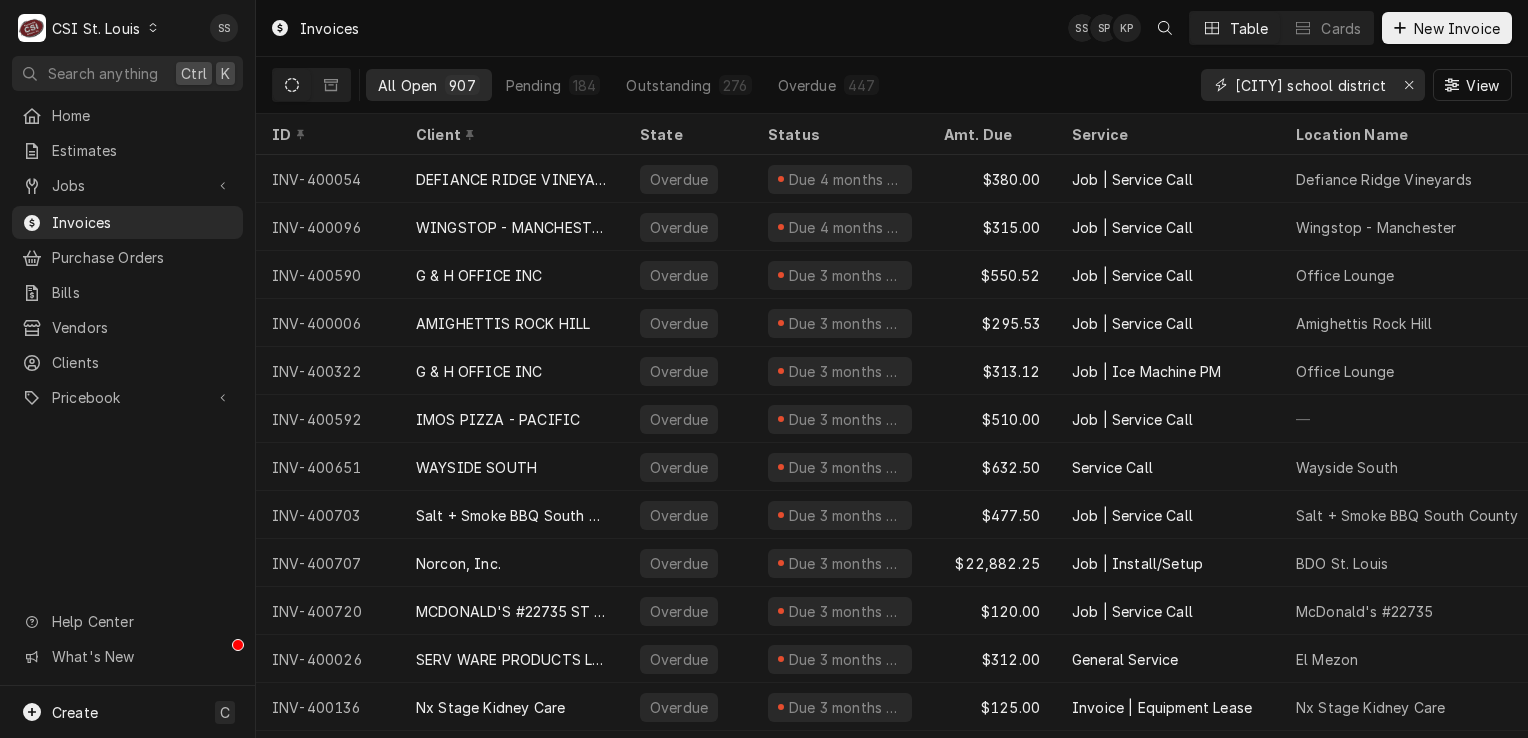 scroll, scrollTop: 0, scrollLeft: 20, axis: horizontal 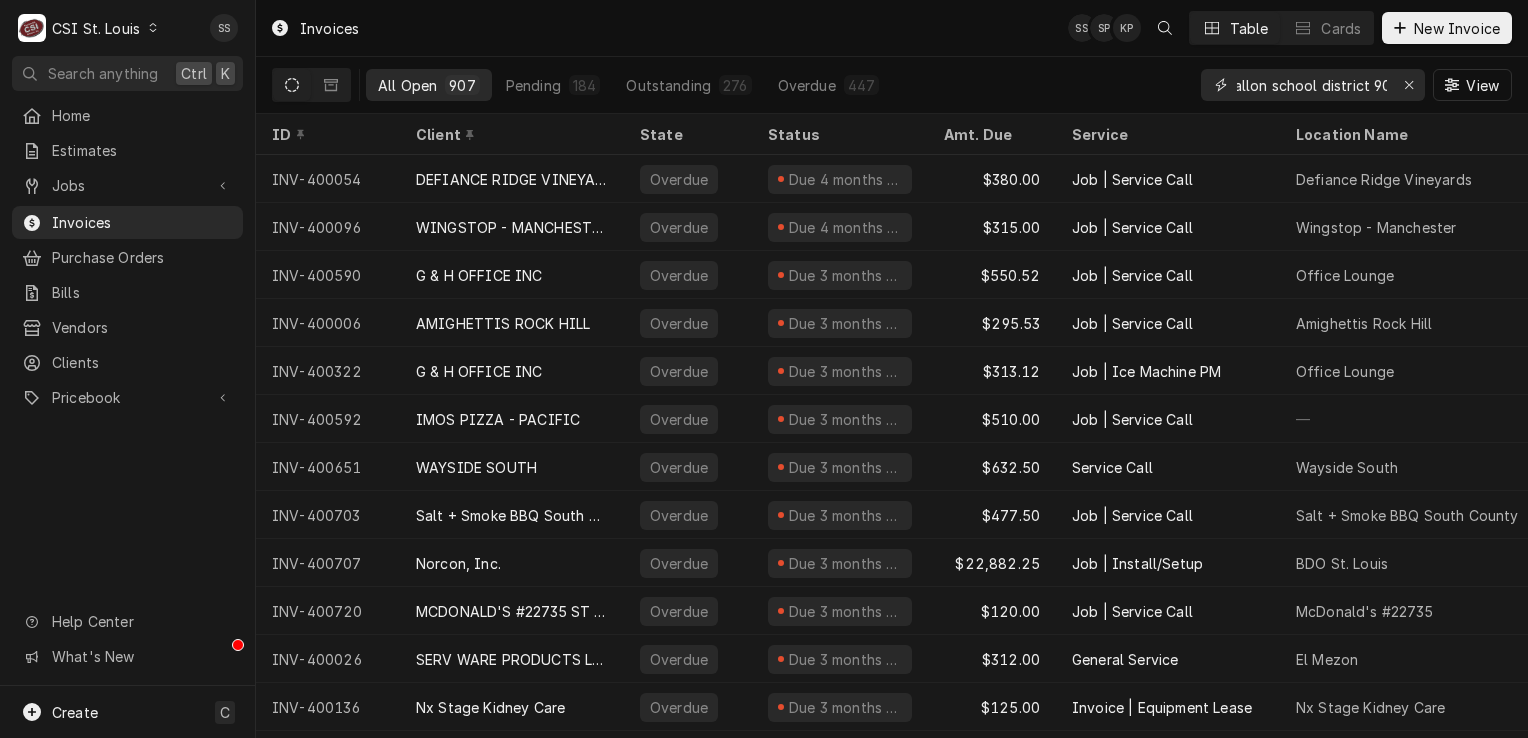 type on "ofallon school district 90" 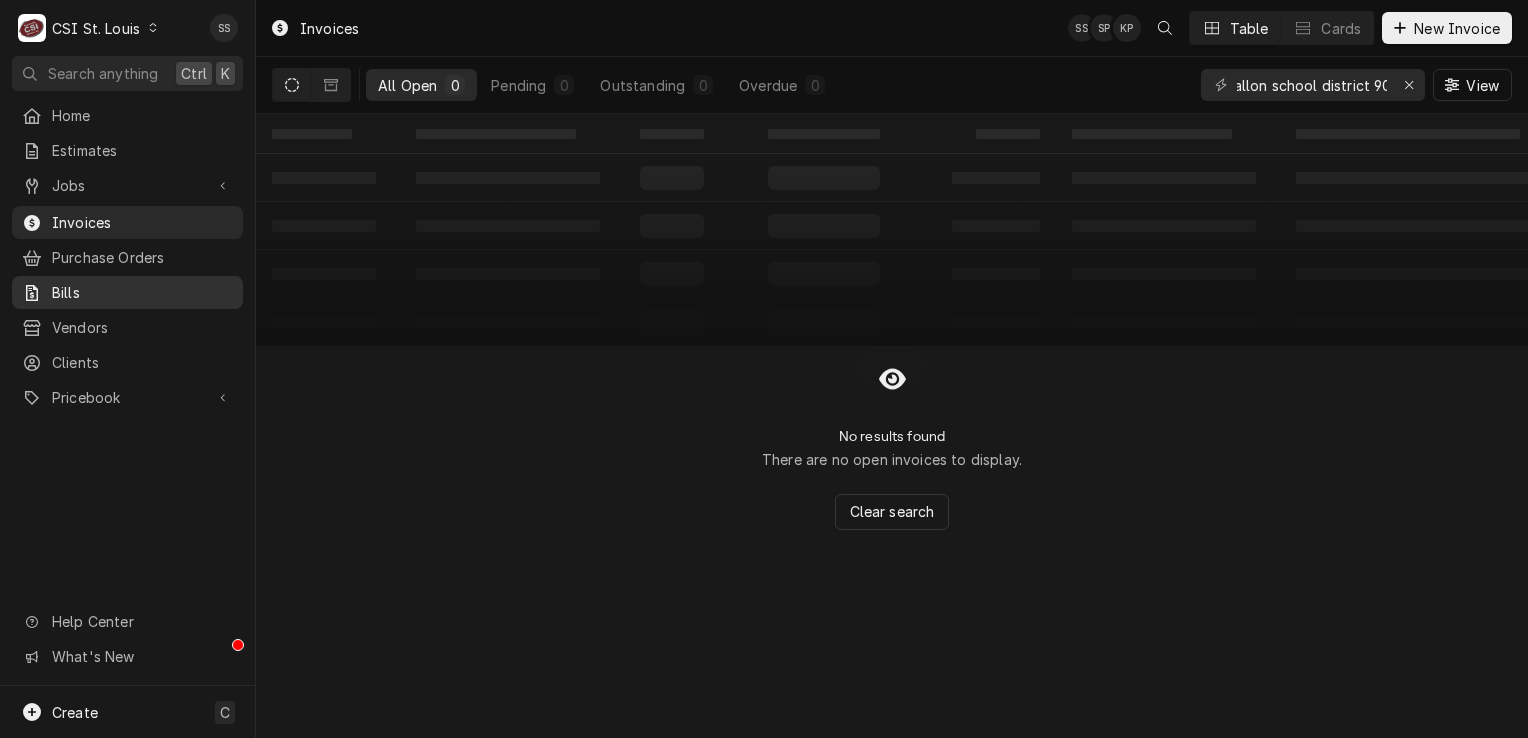 click on "Bills" at bounding box center [142, 292] 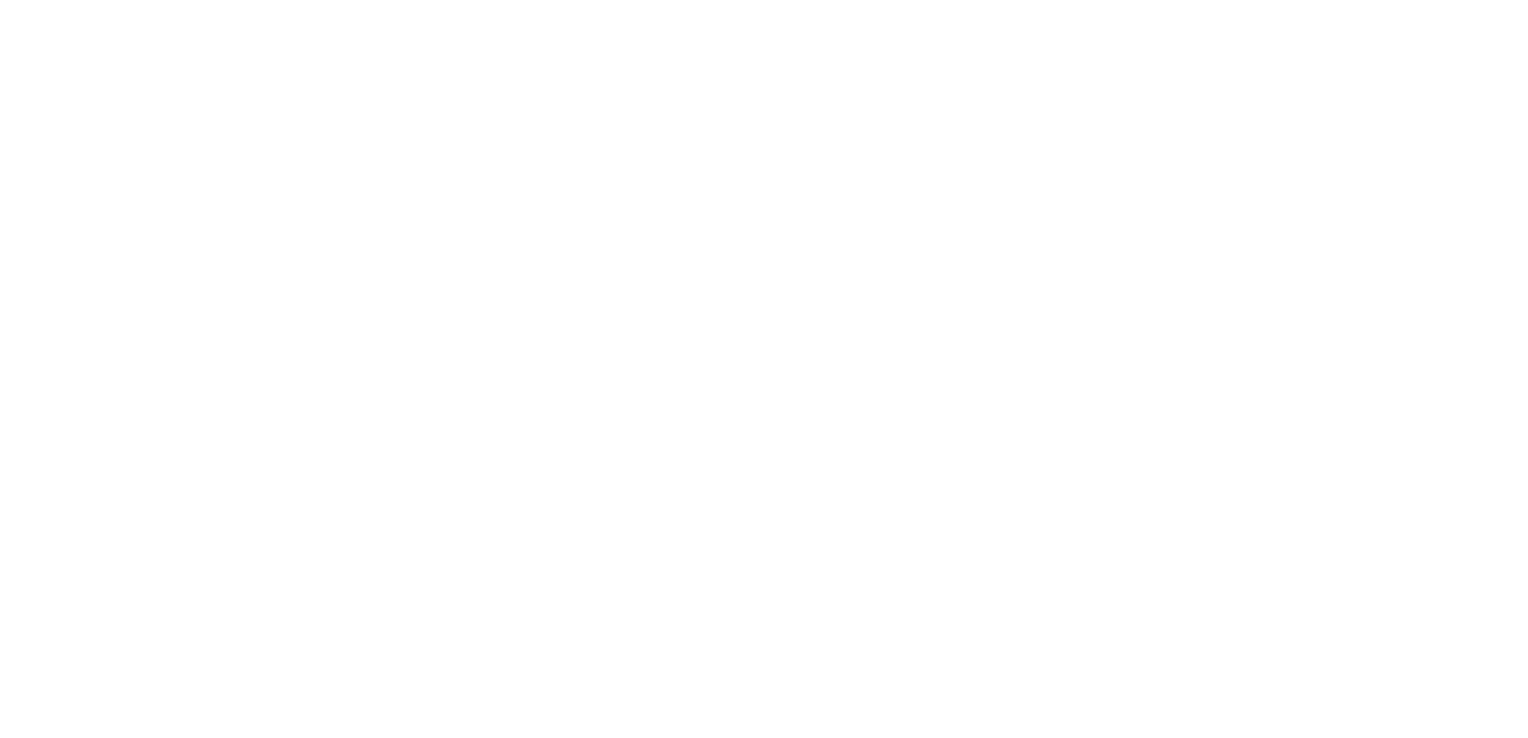 scroll, scrollTop: 0, scrollLeft: 0, axis: both 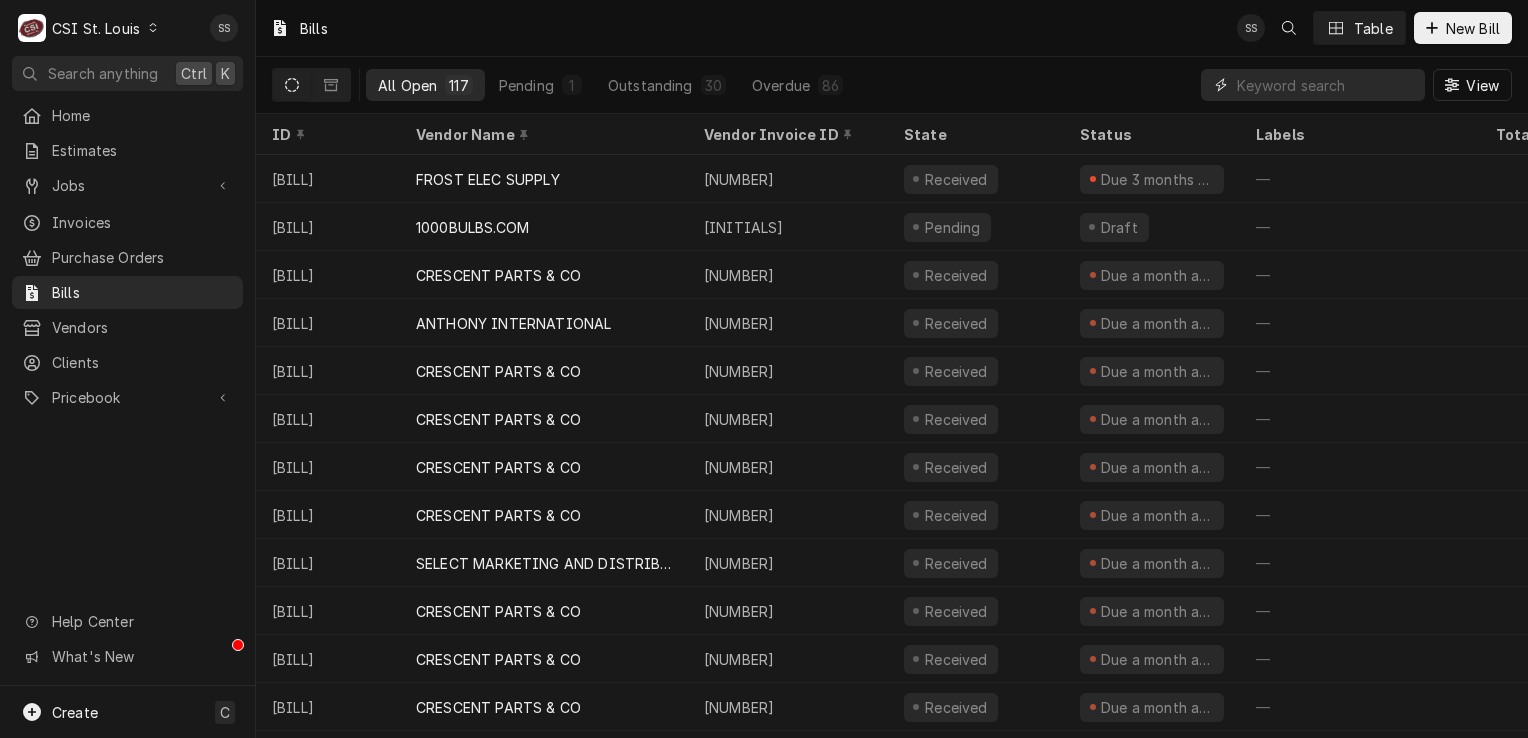 click at bounding box center [1326, 85] 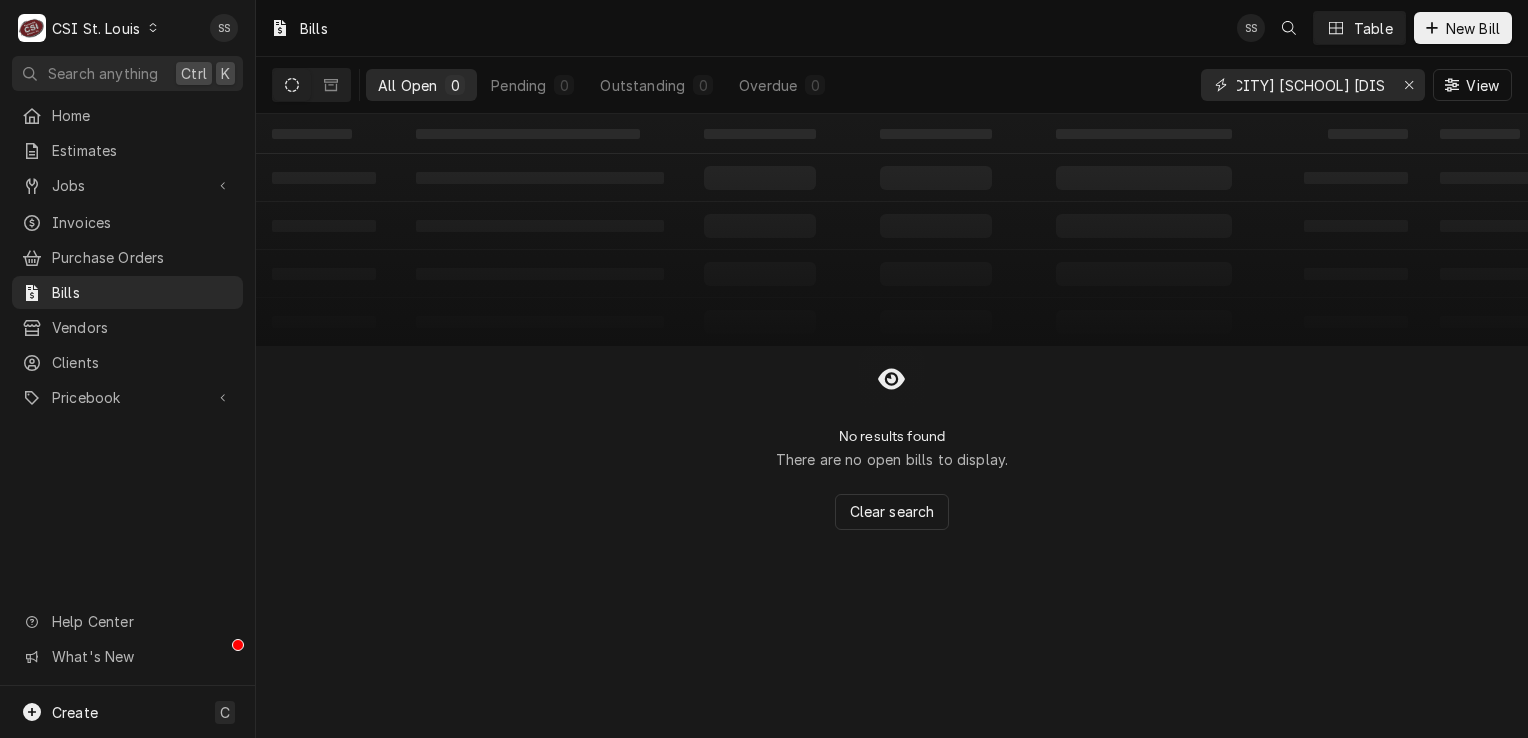 scroll, scrollTop: 0, scrollLeft: 0, axis: both 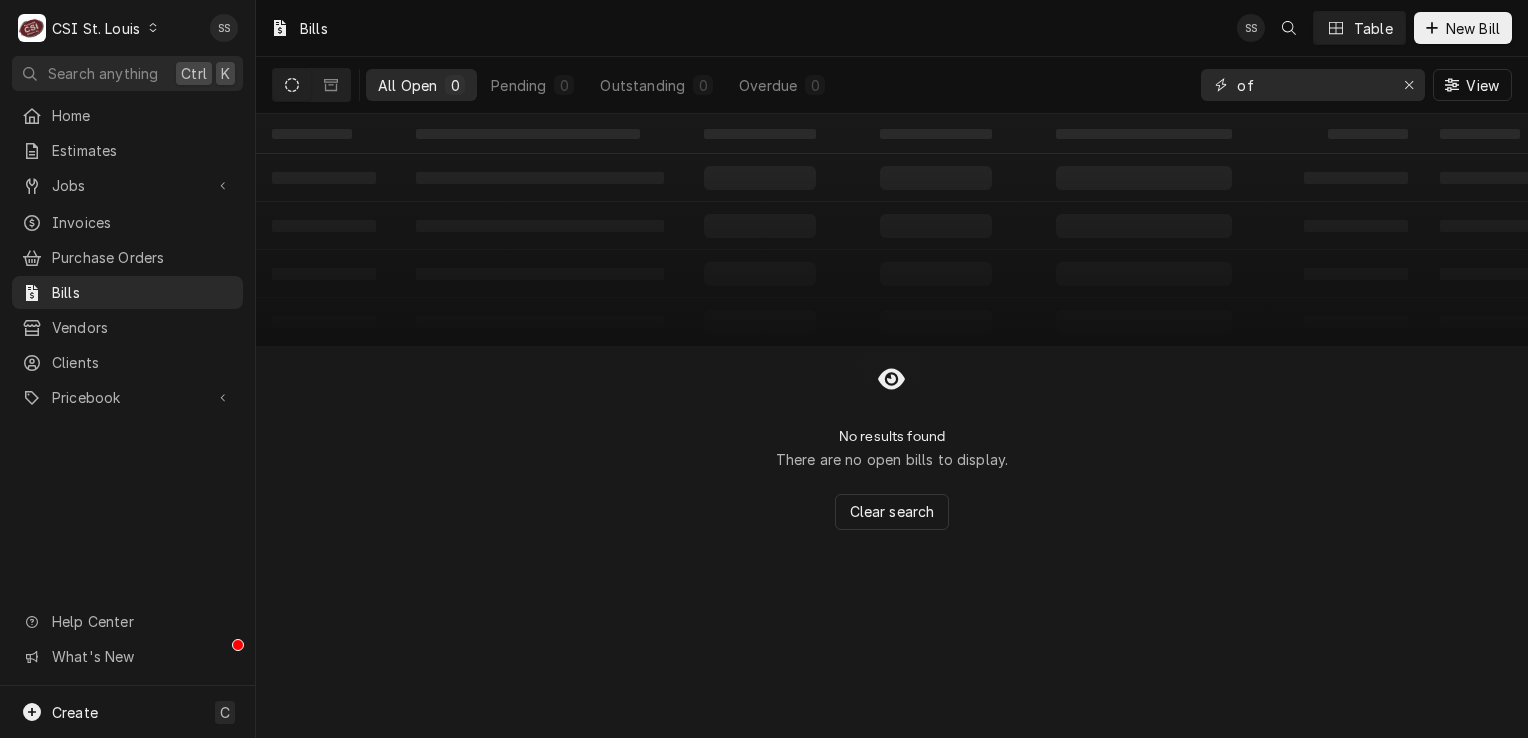 type on "o" 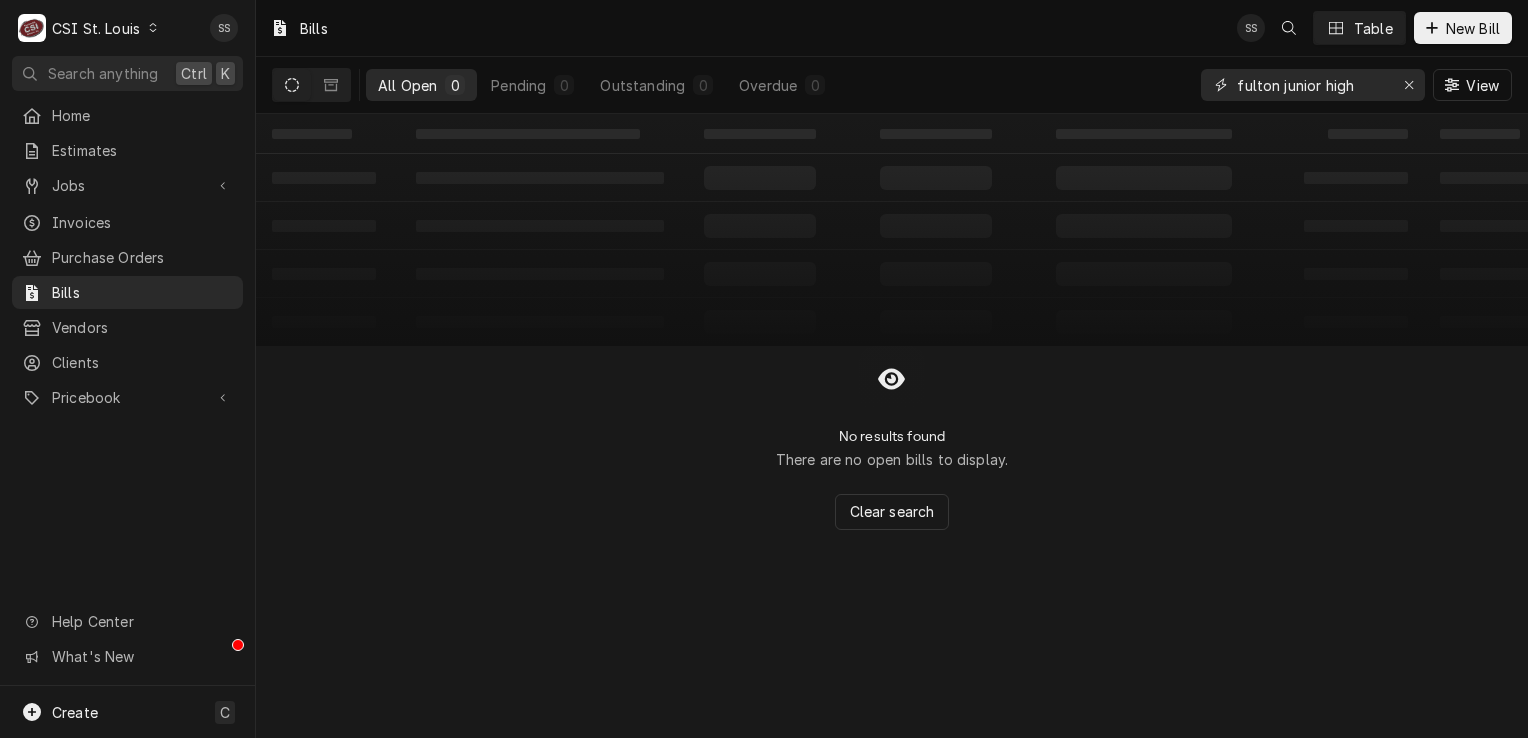 type on "fulton junior high" 